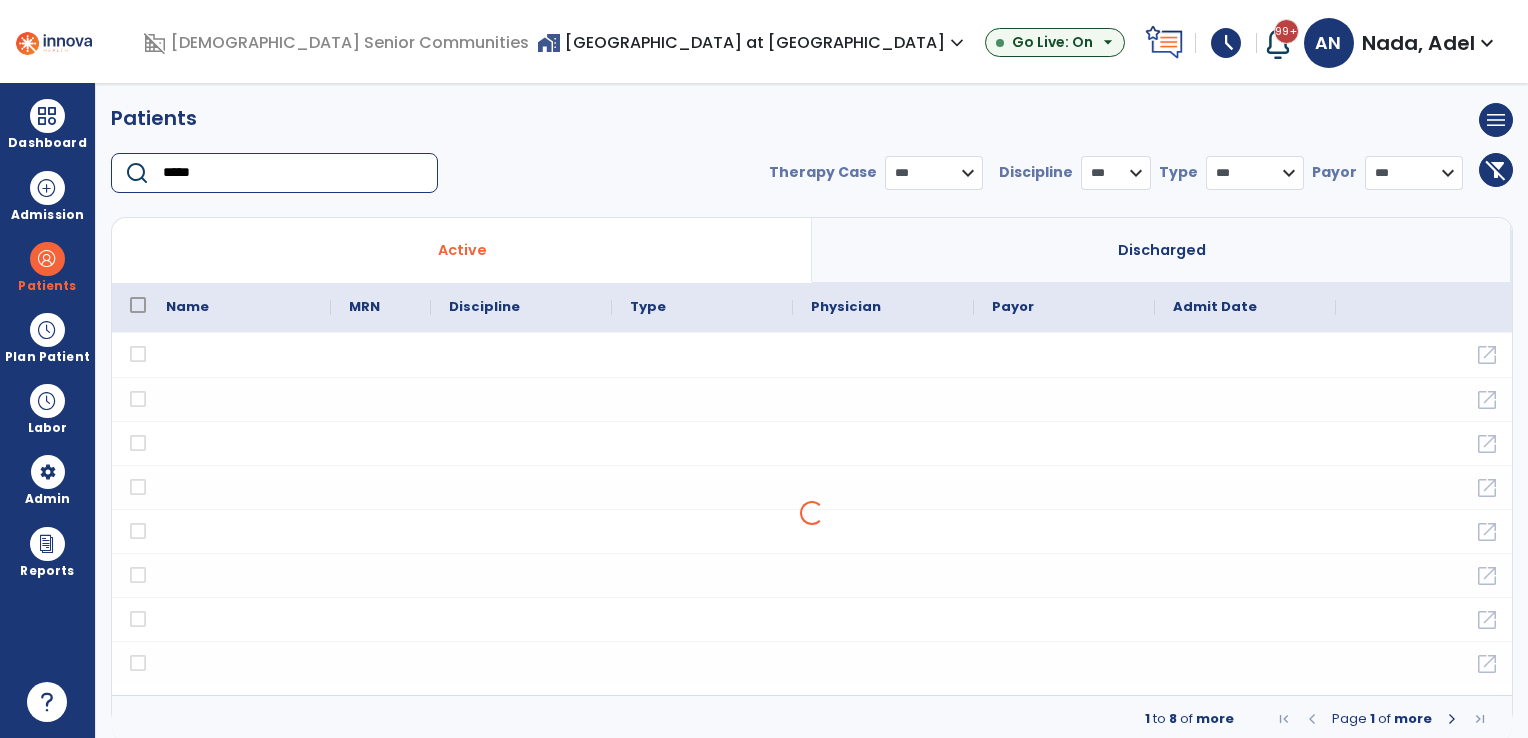 scroll, scrollTop: 0, scrollLeft: 0, axis: both 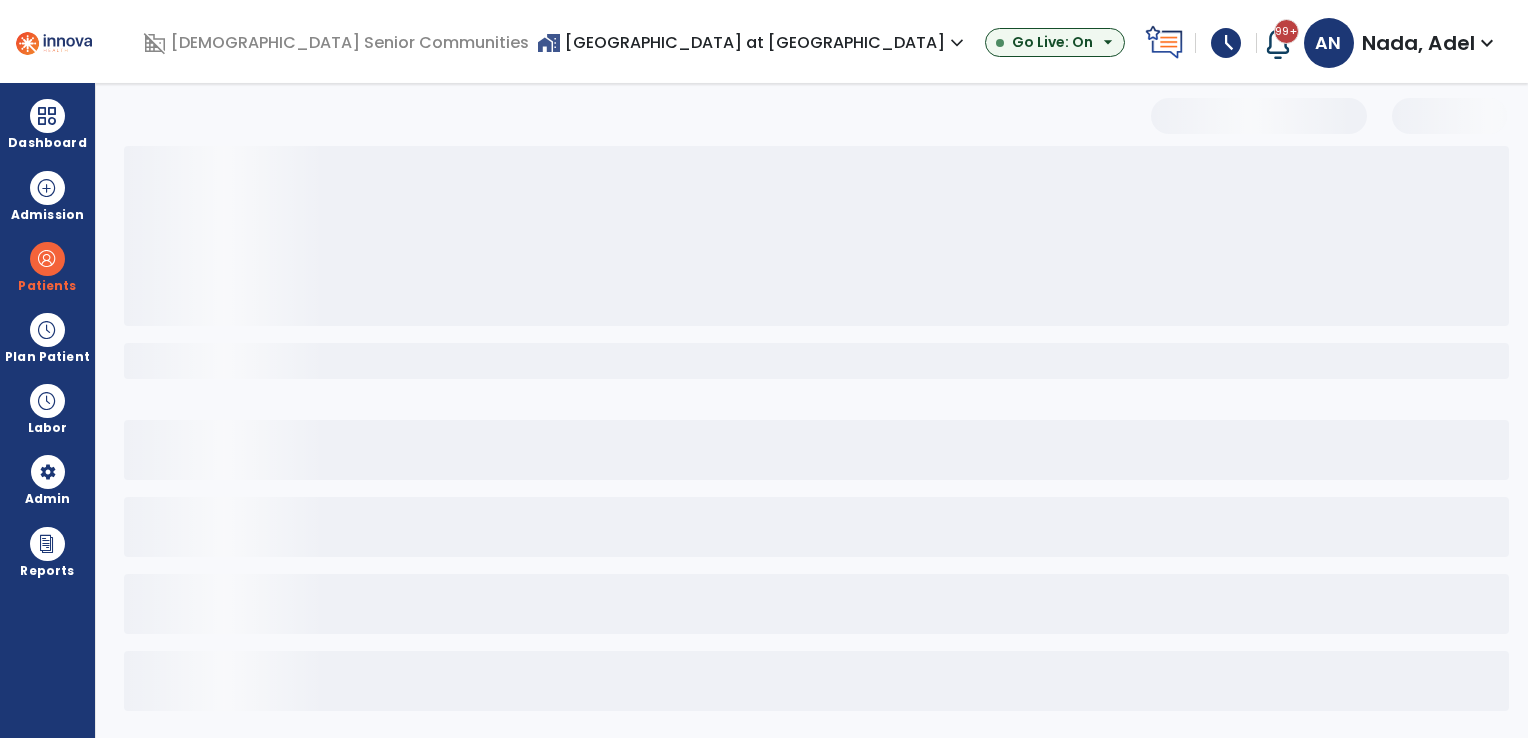 select on "***" 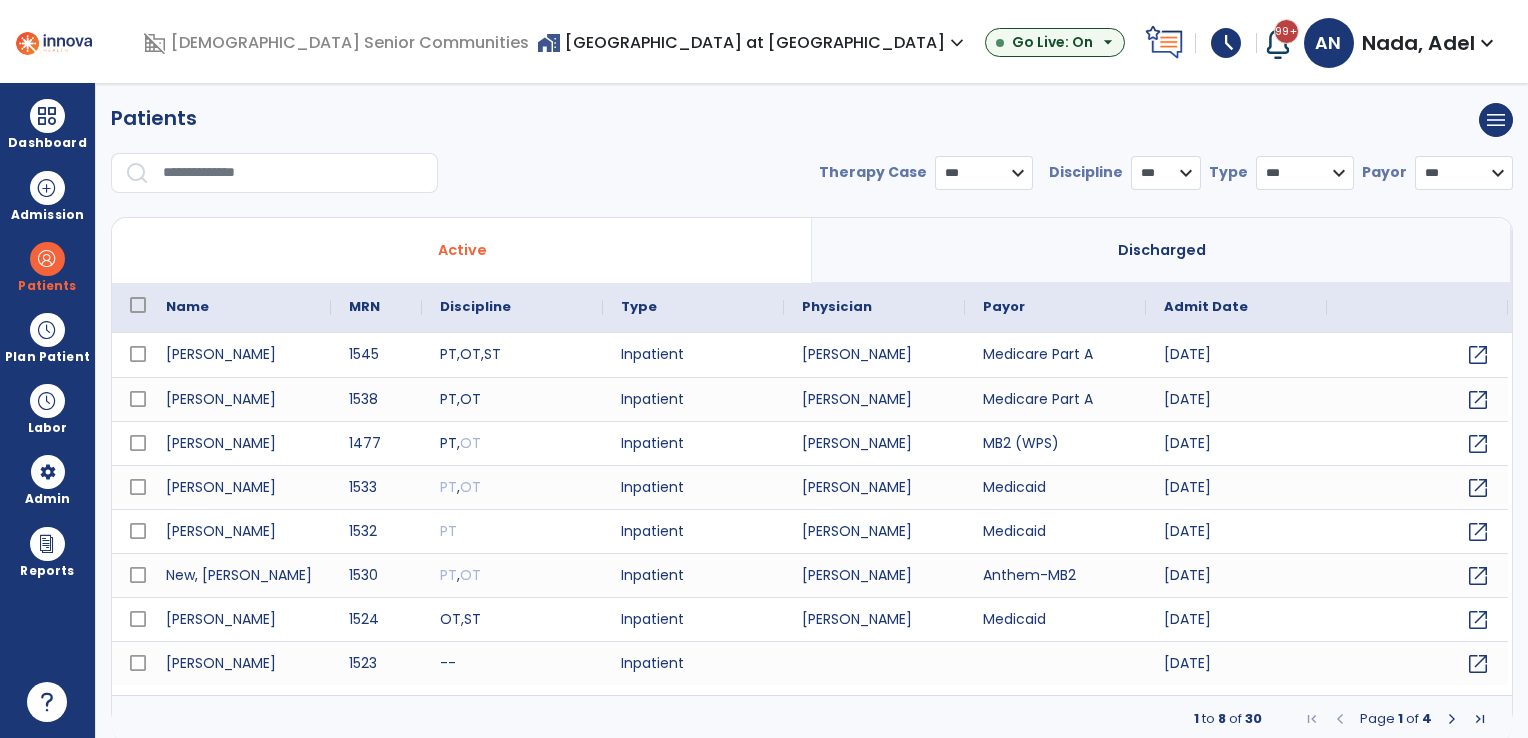 click at bounding box center [293, 173] 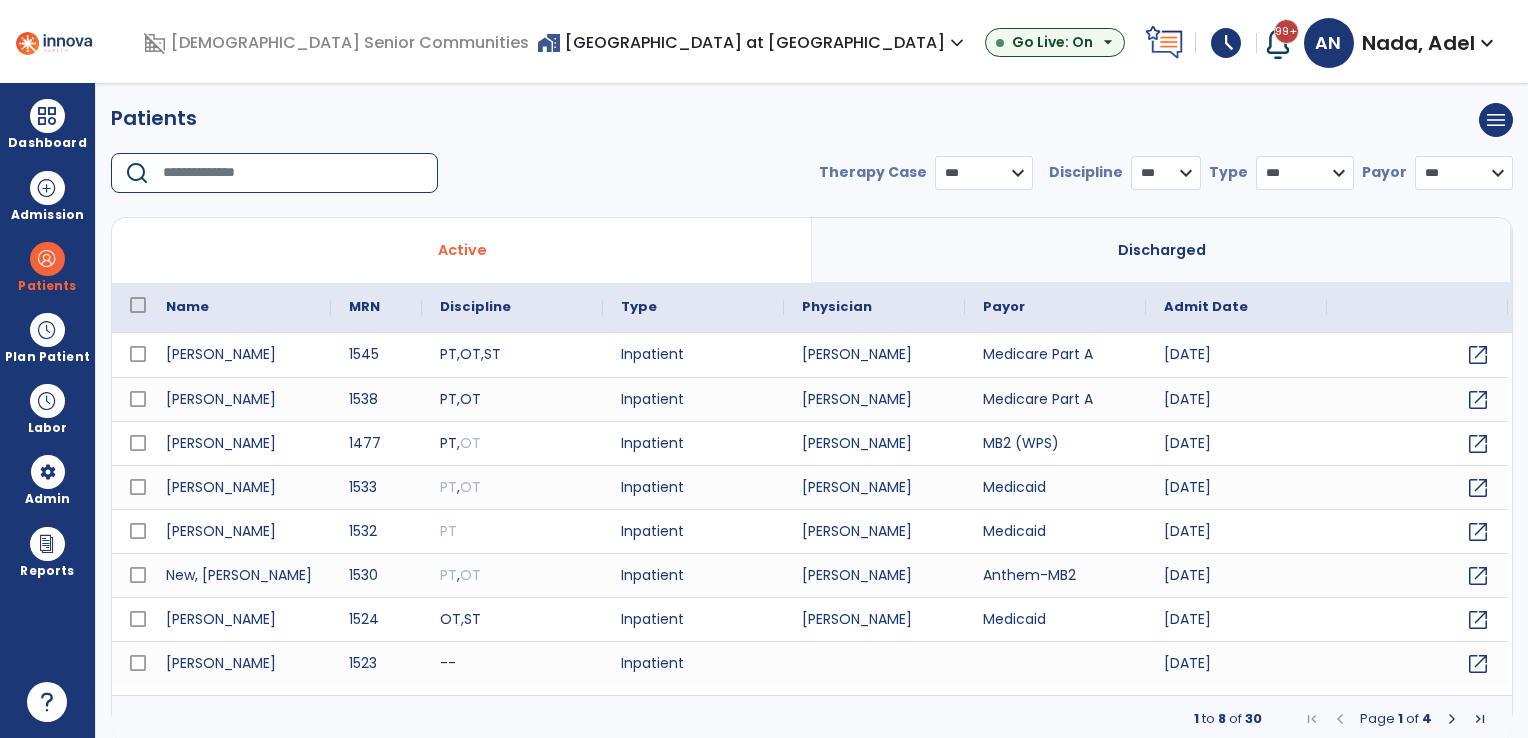 click on "home_work   Hickory Creek at New Castle   expand_more" at bounding box center [753, 42] 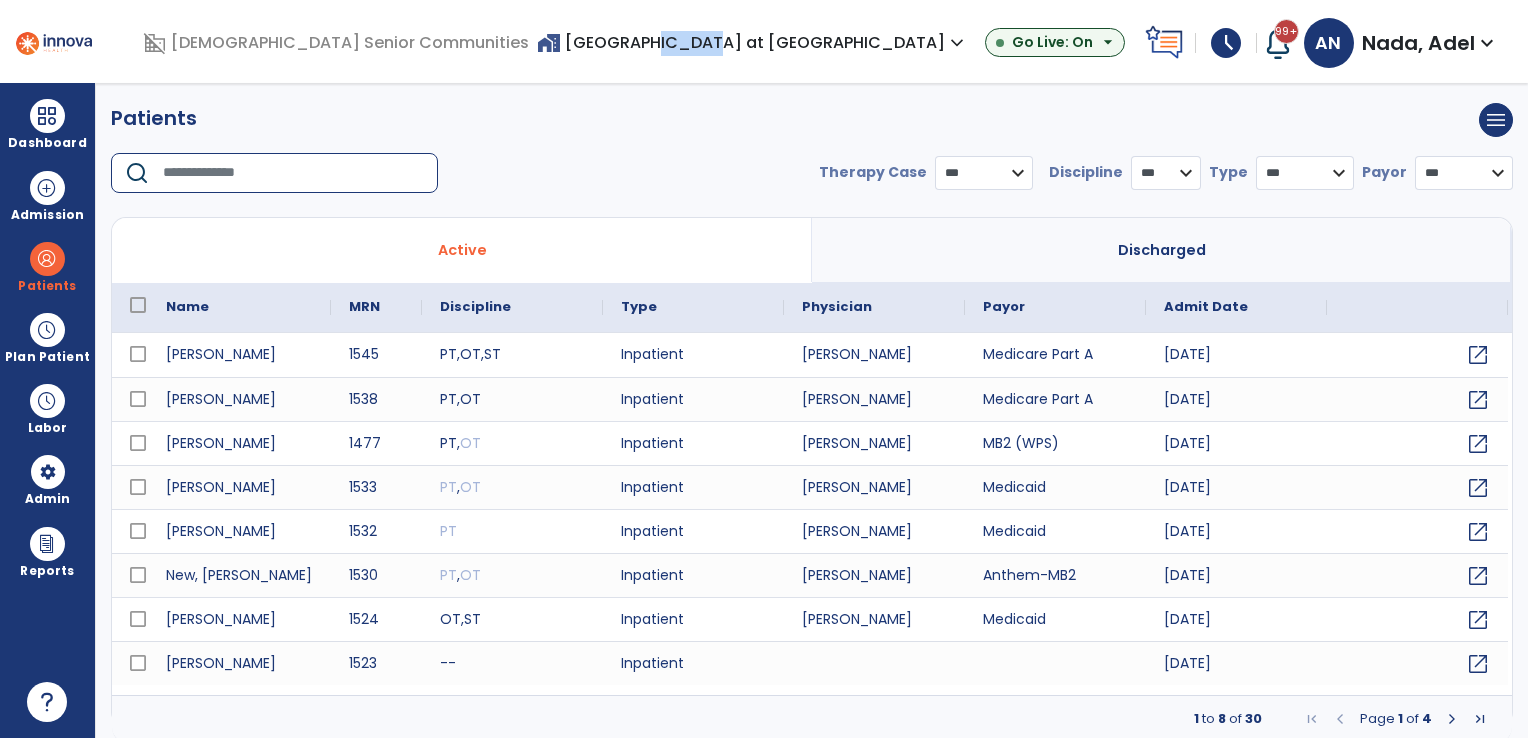 click on "home_work   Hickory Creek at New Castle   expand_more" at bounding box center (753, 42) 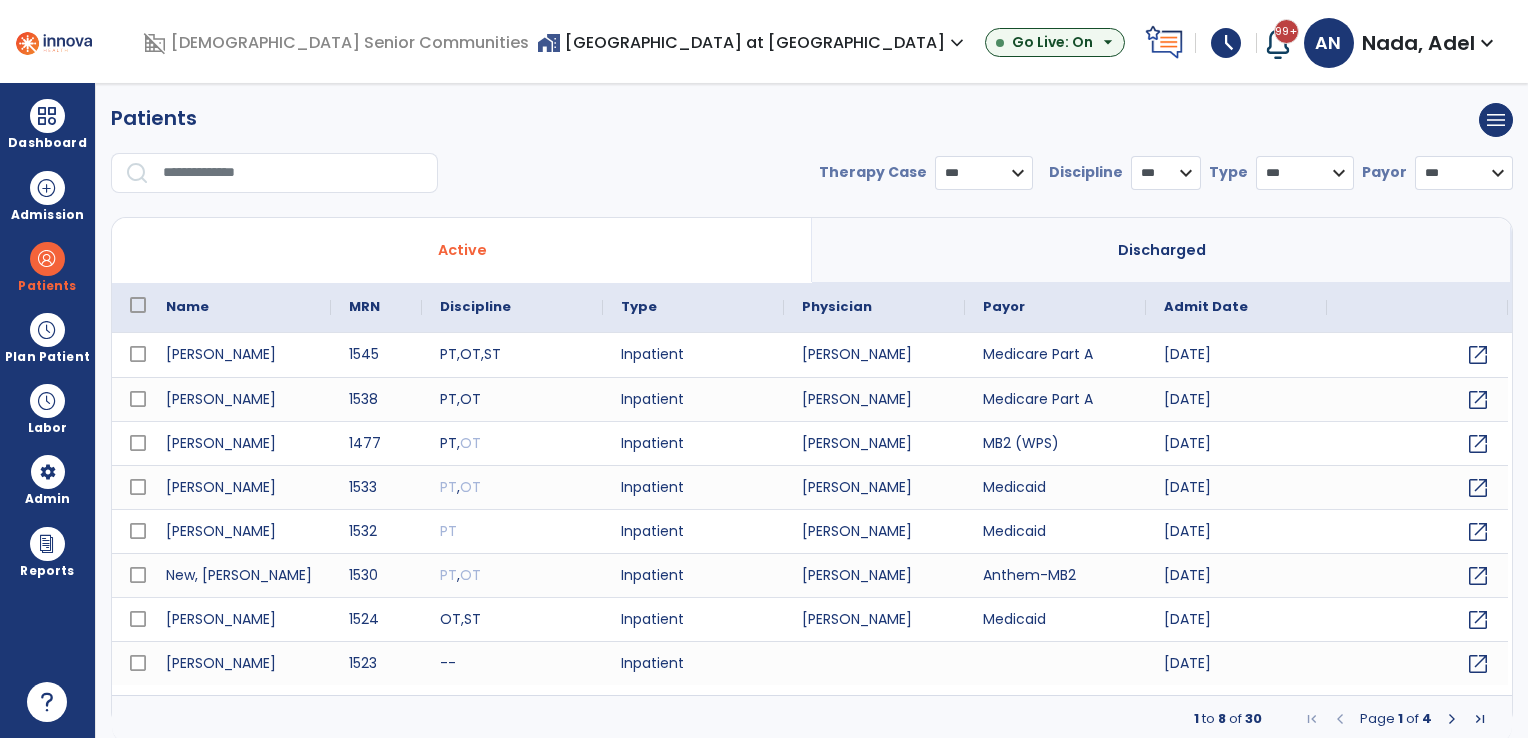drag, startPoint x: 812, startPoint y: 45, endPoint x: 768, endPoint y: 44, distance: 44.011364 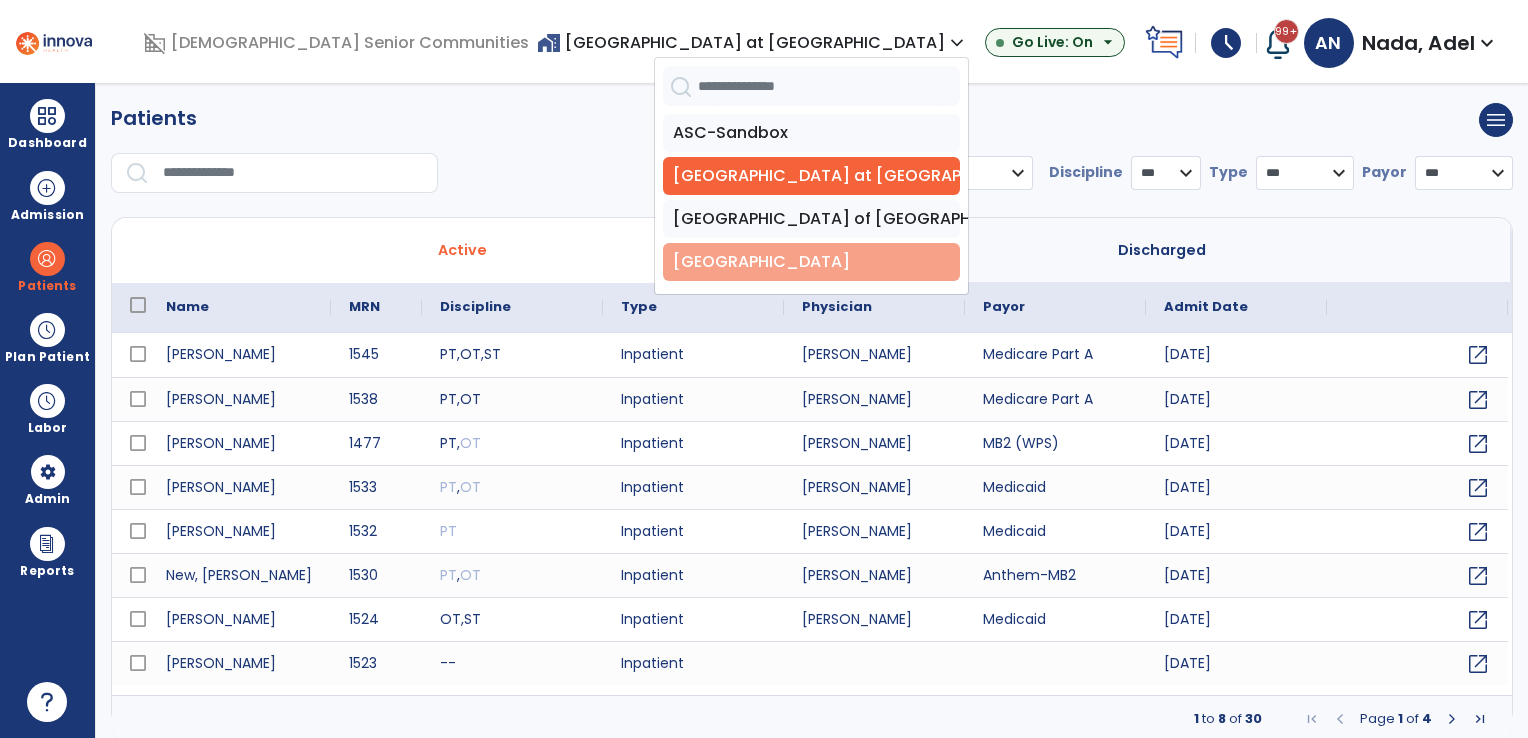 click on "[GEOGRAPHIC_DATA]" at bounding box center (811, 262) 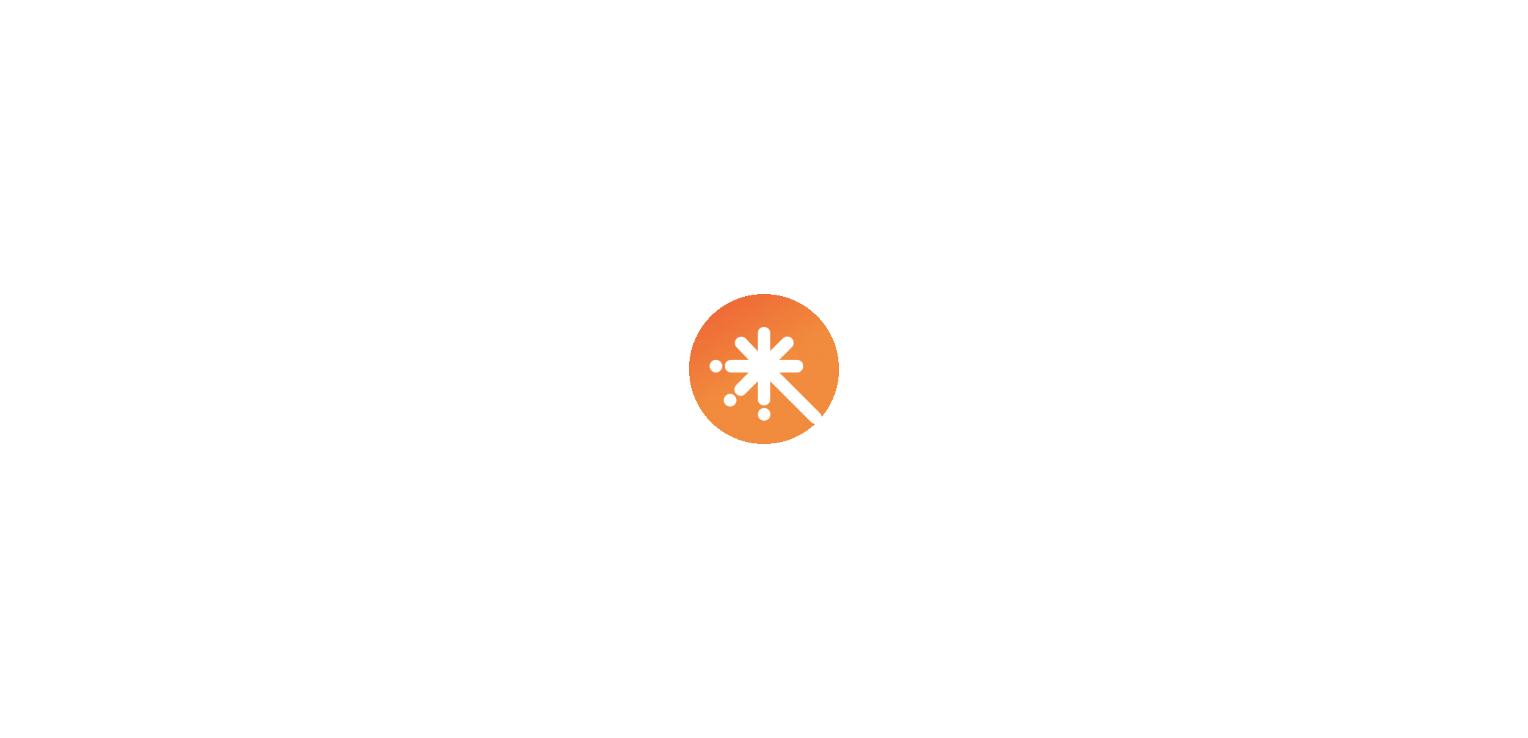 scroll, scrollTop: 0, scrollLeft: 0, axis: both 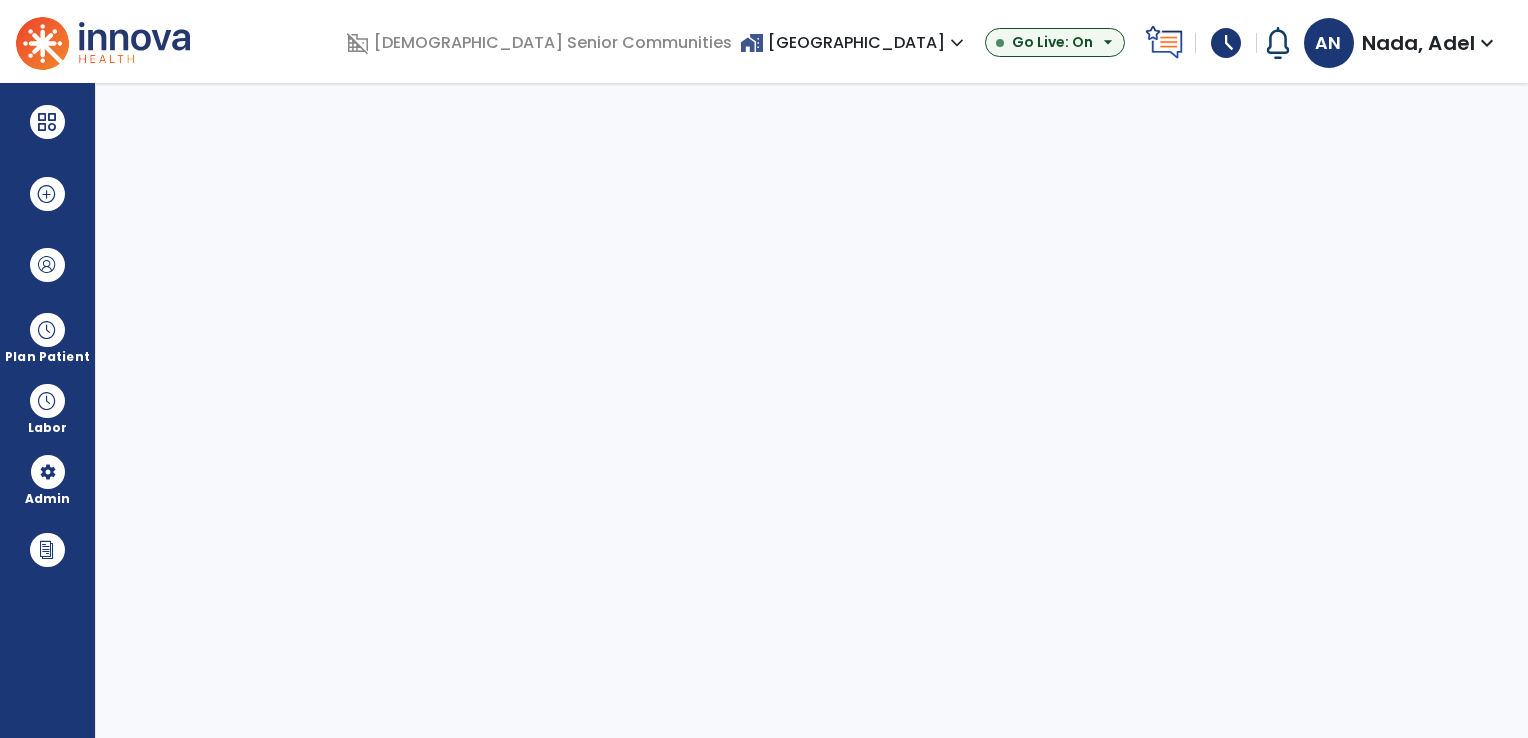 select on "***" 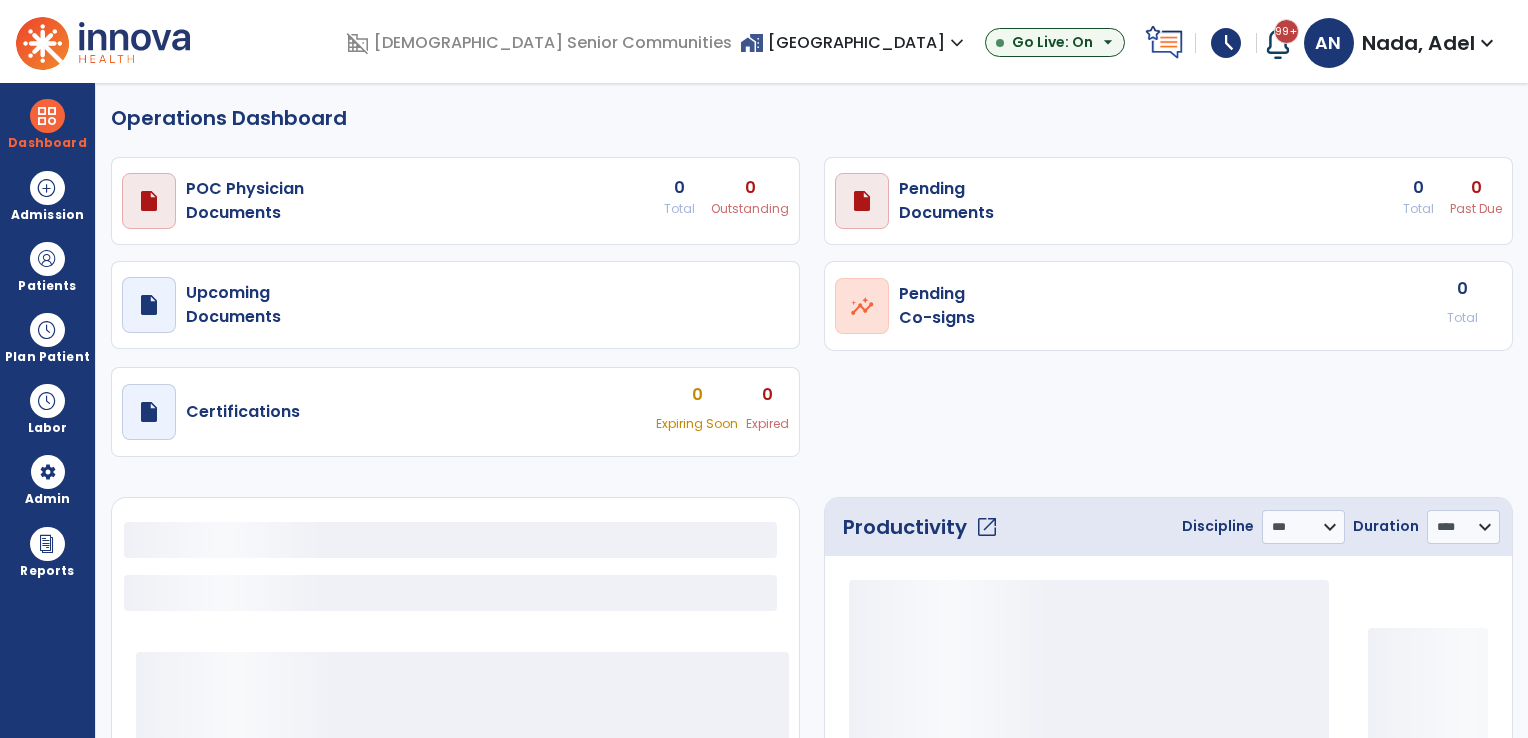 select on "***" 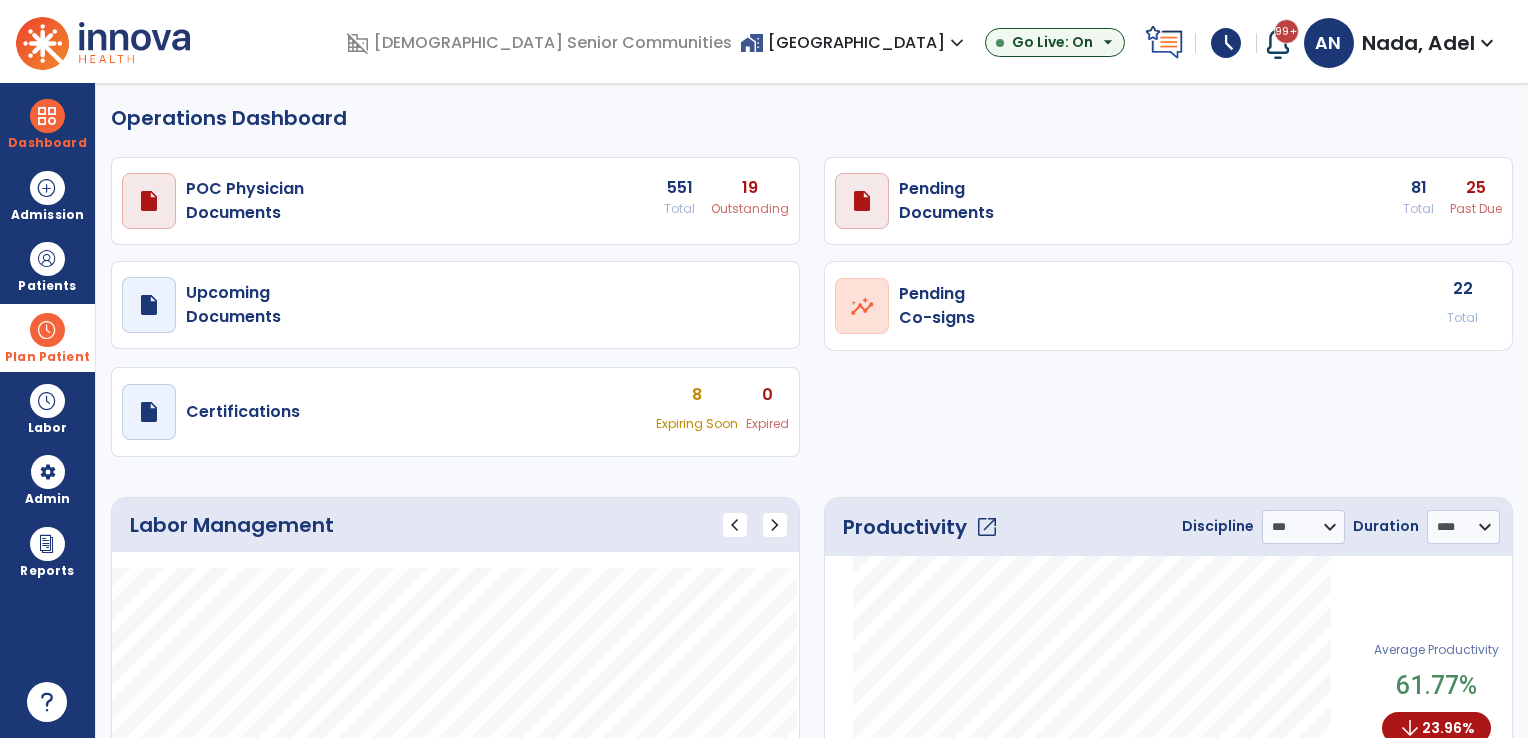 click at bounding box center (47, 330) 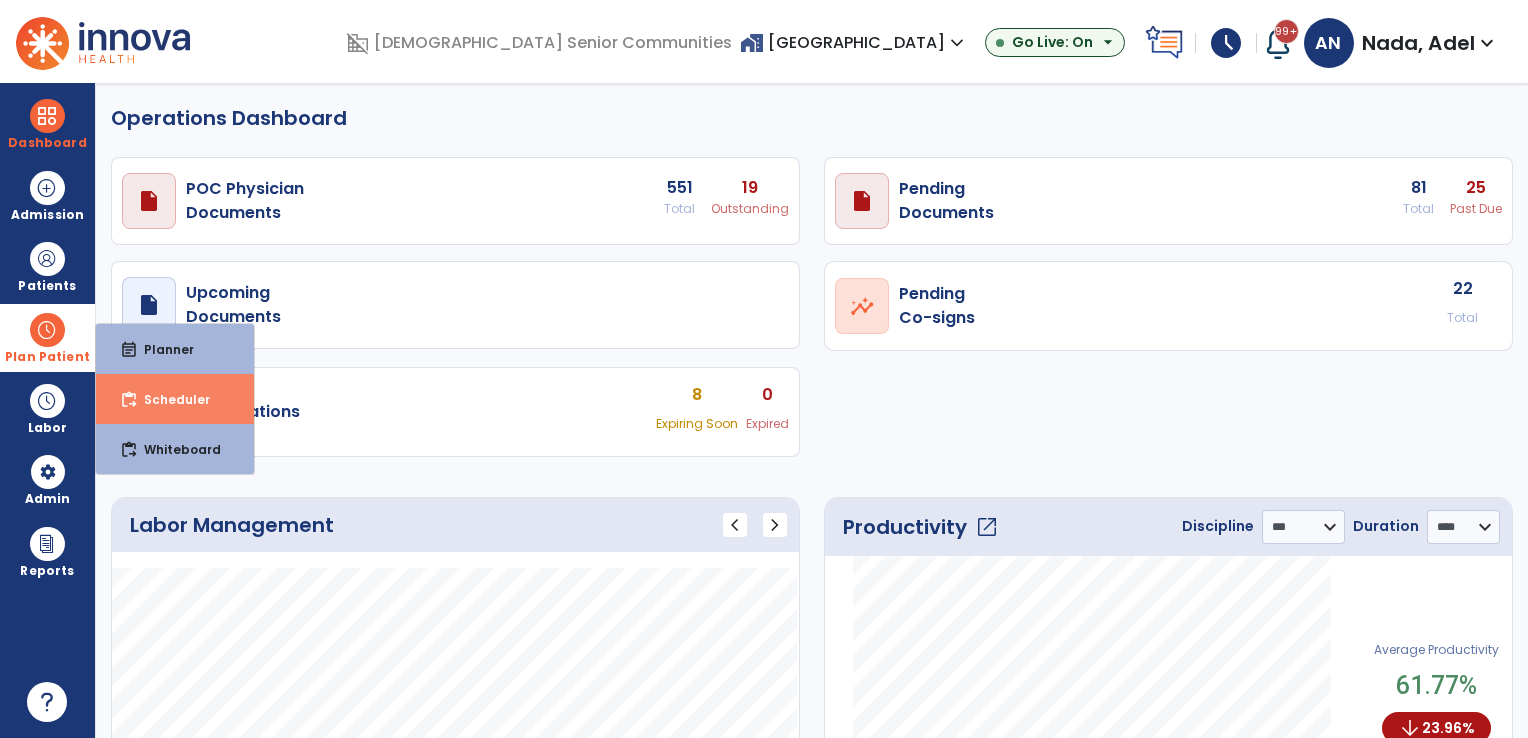 click on "Scheduler" at bounding box center (169, 399) 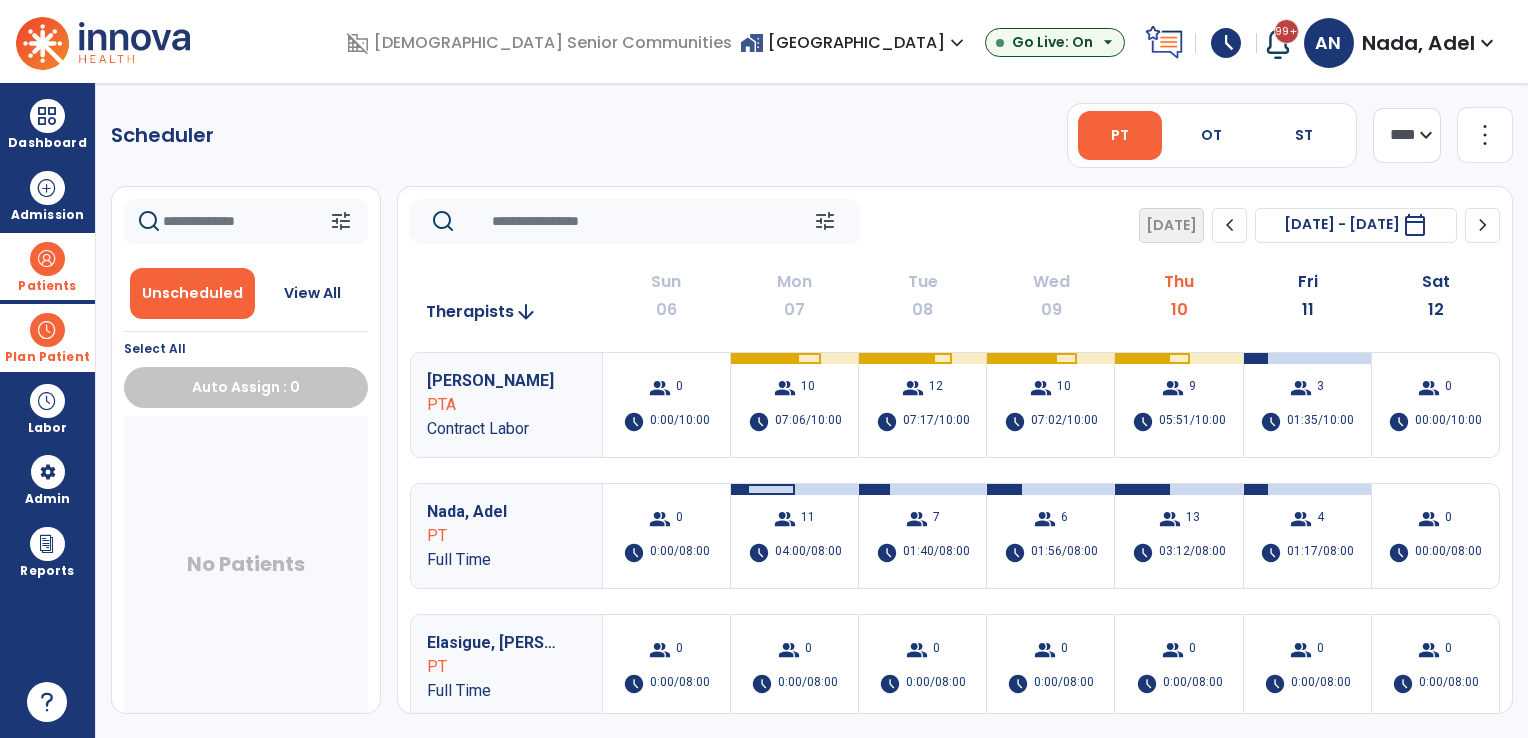 click at bounding box center (47, 259) 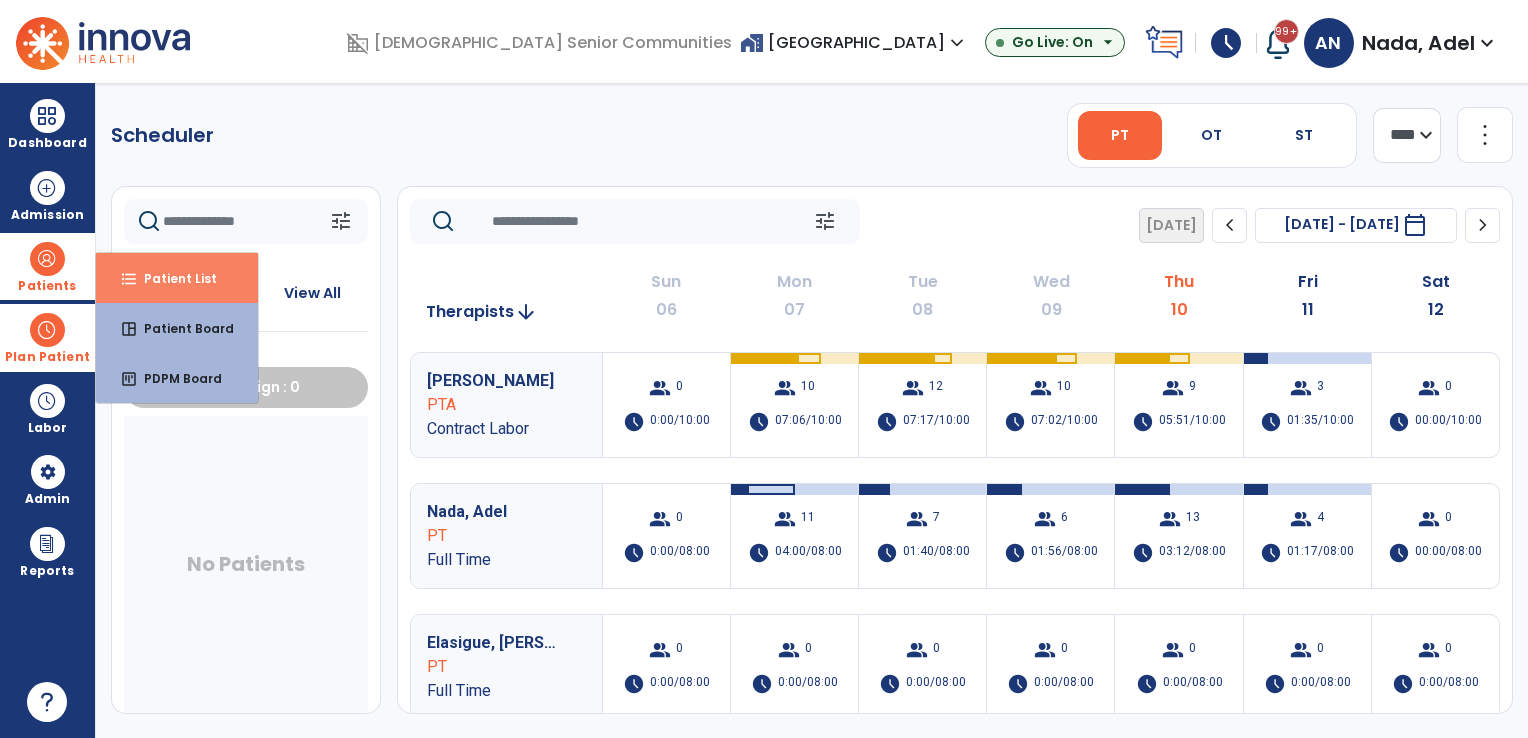 click on "format_list_bulleted" at bounding box center (129, 279) 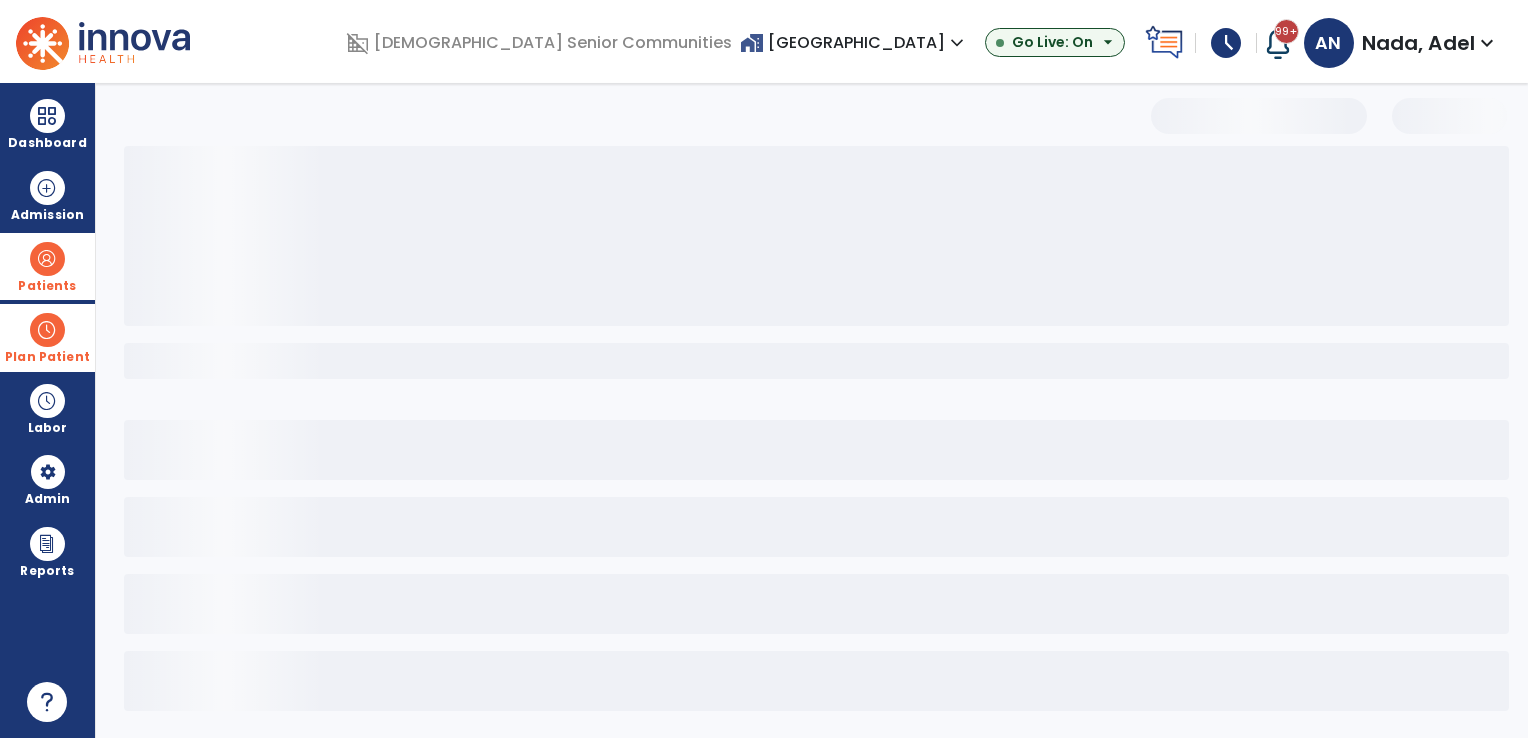 select on "***" 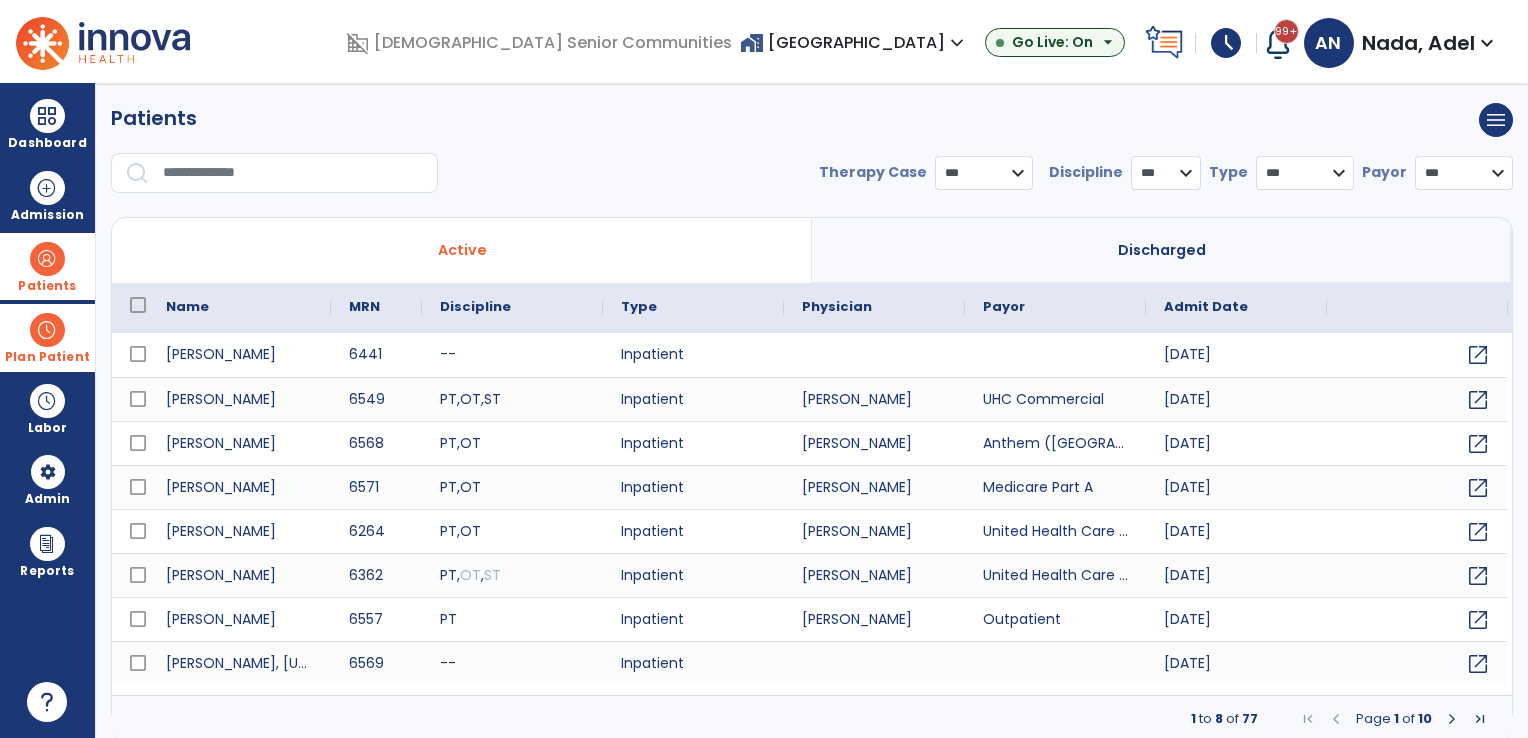 click at bounding box center (293, 173) 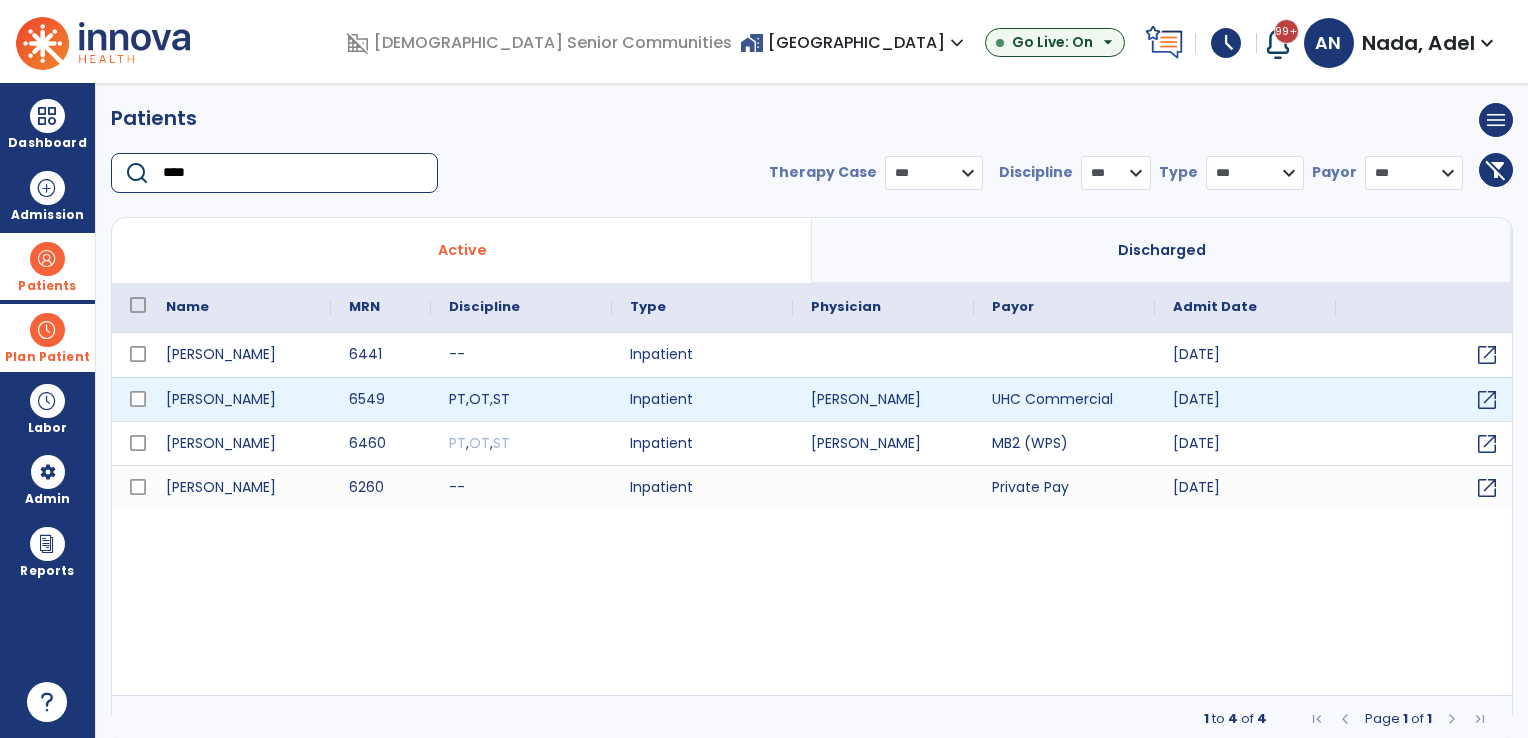 type on "****" 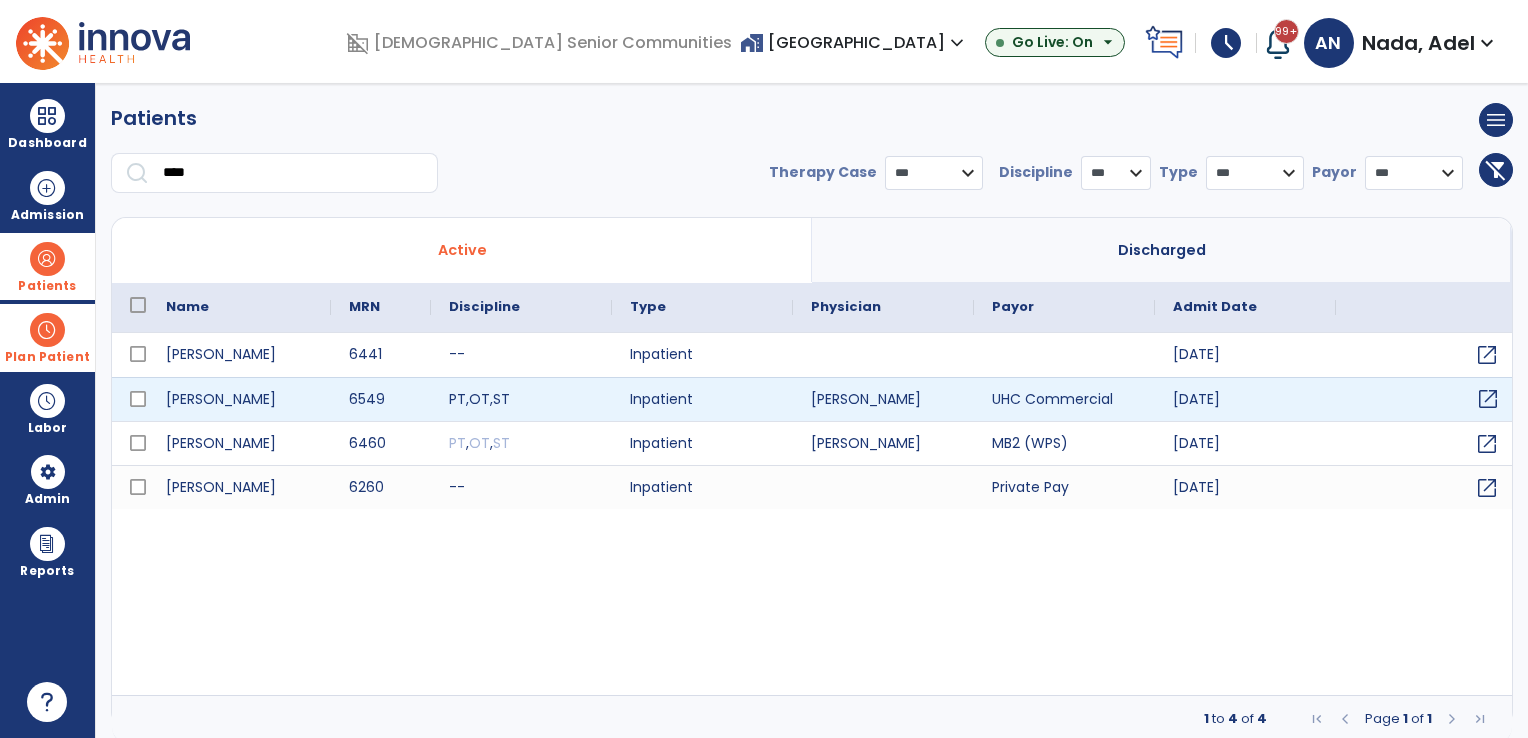 click on "open_in_new" at bounding box center [1488, 399] 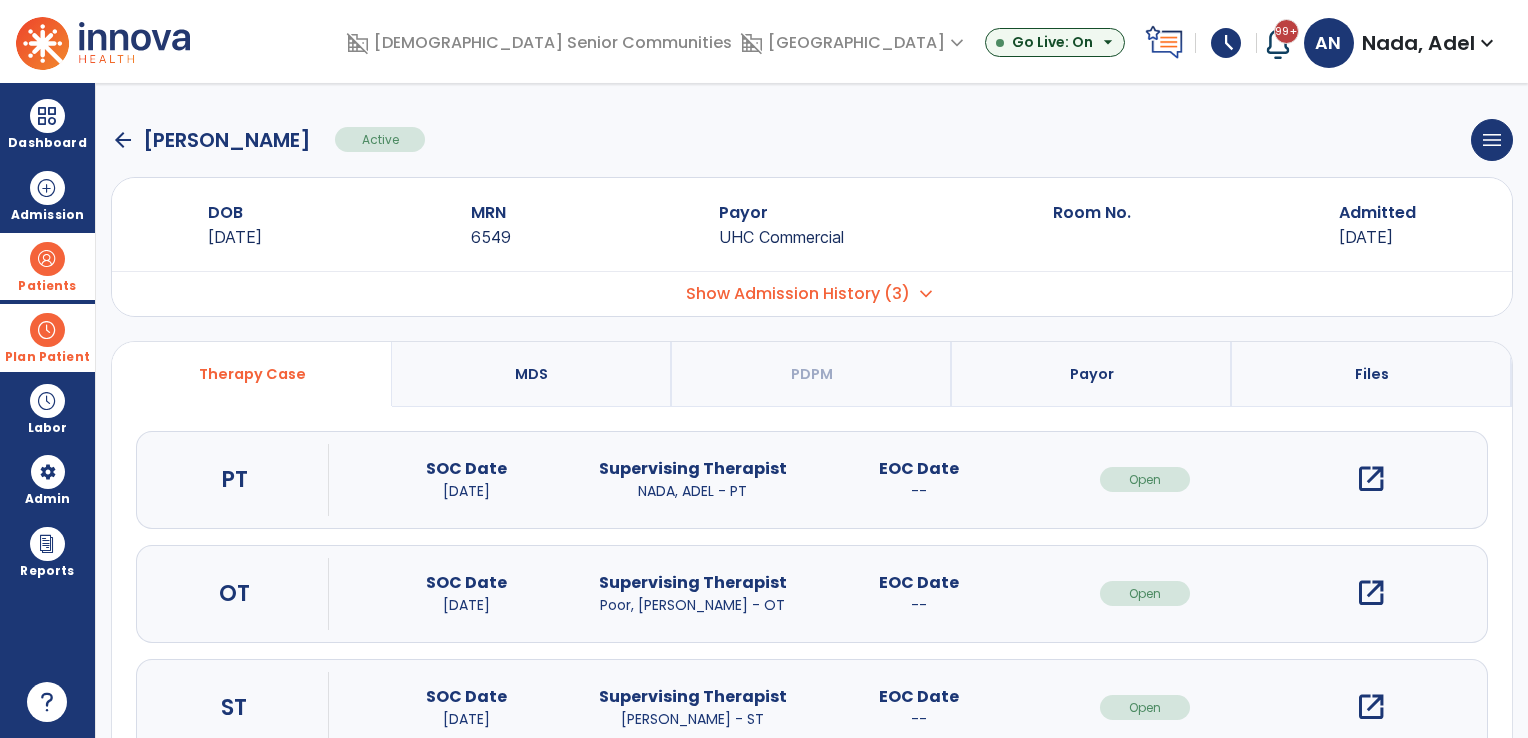 click on "open_in_new" at bounding box center [1371, 707] 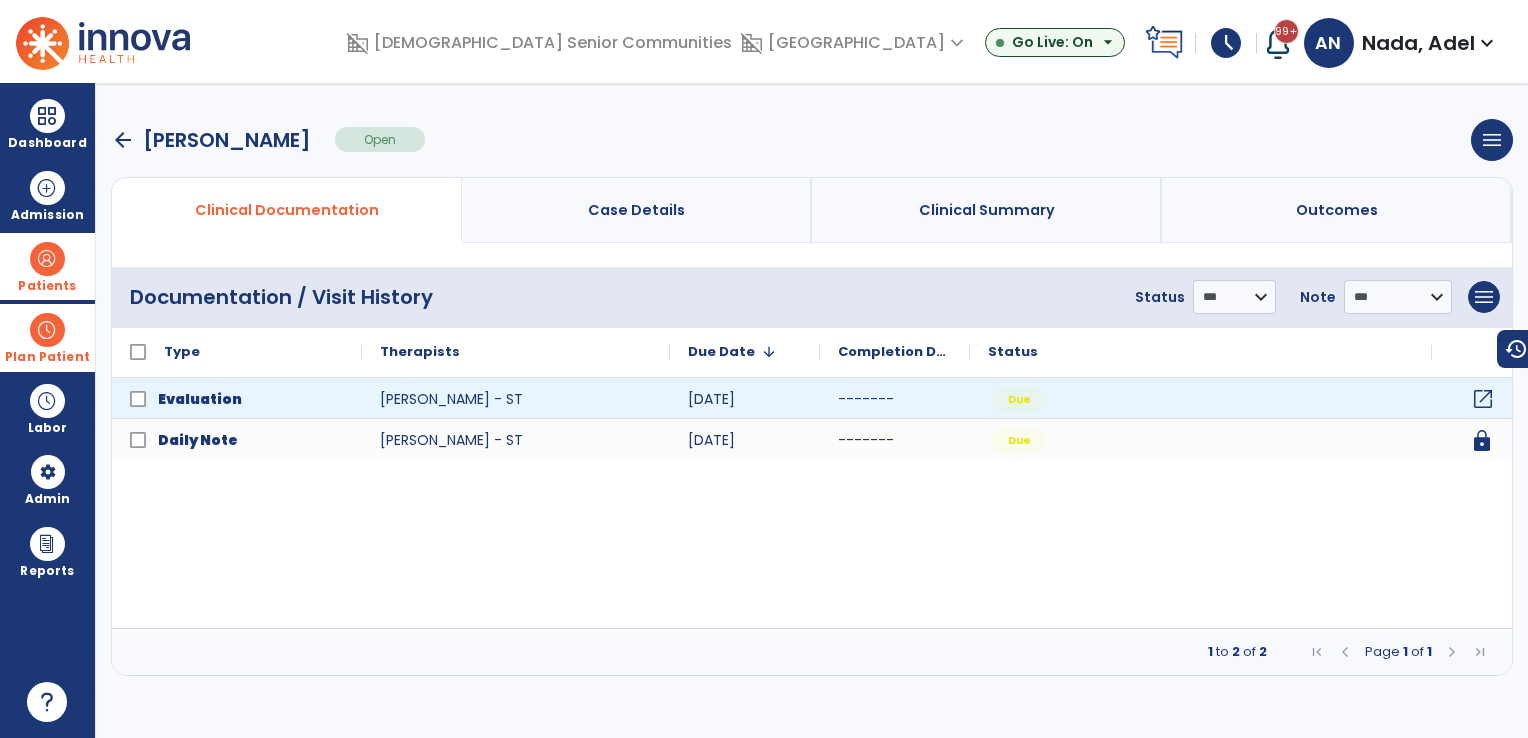 click on "open_in_new" 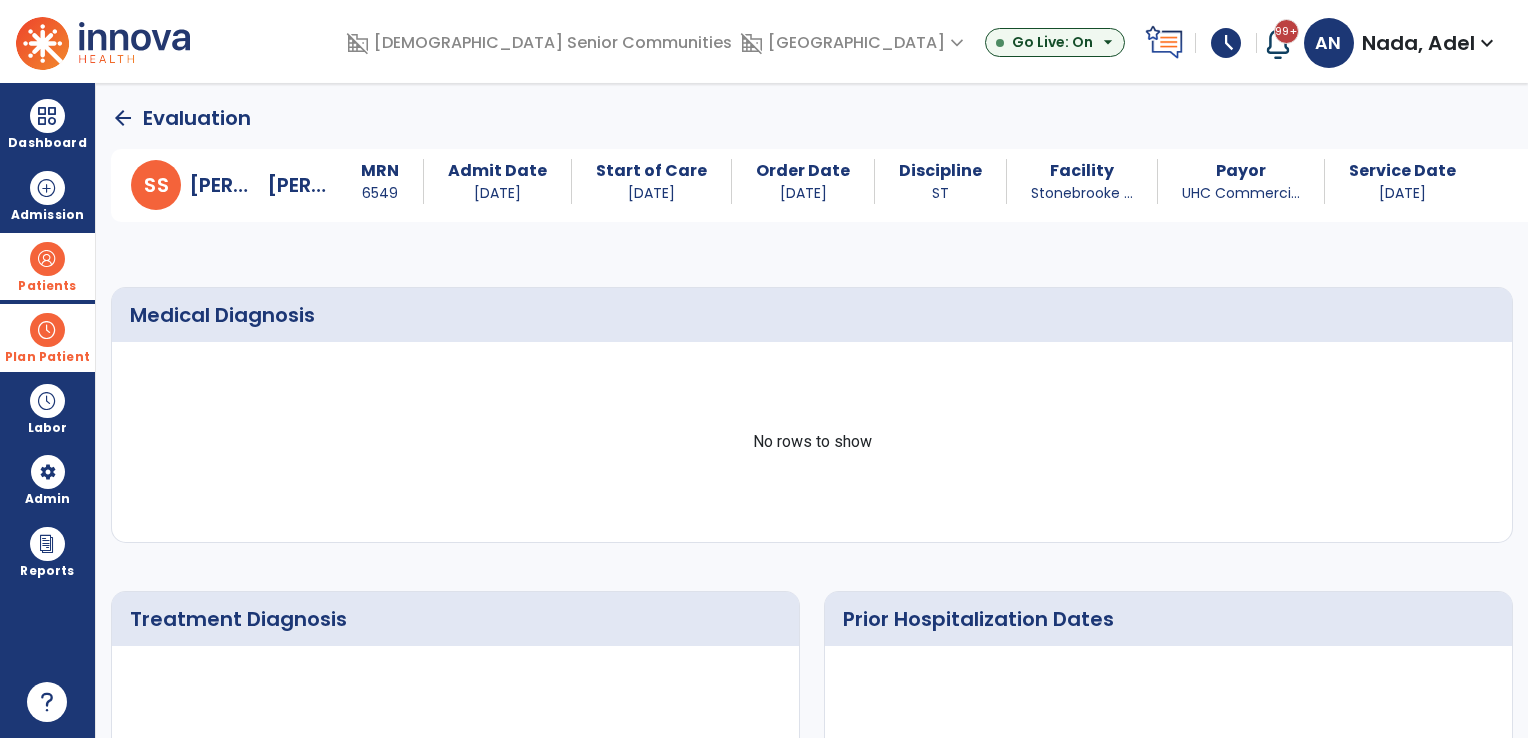 click on "arrow_back" 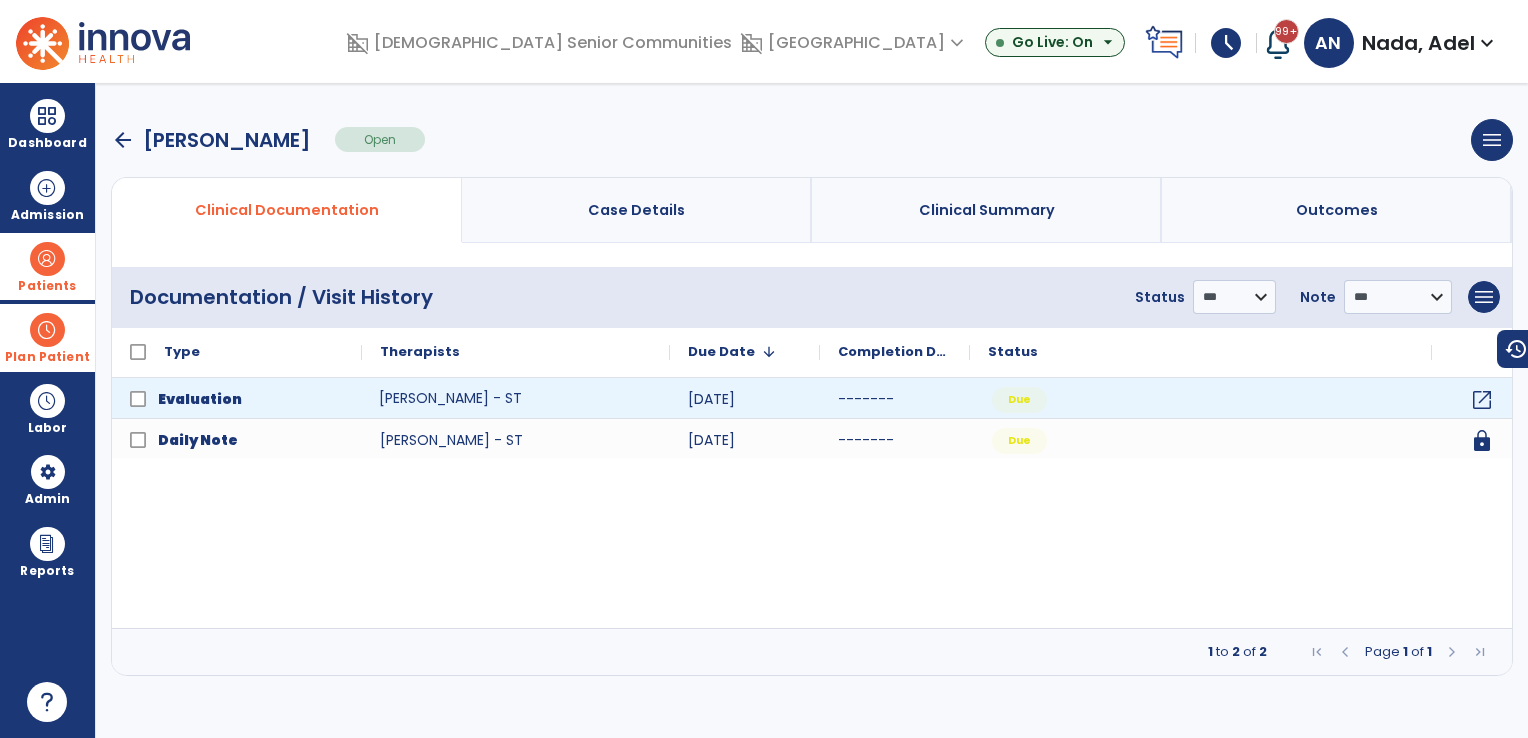 click on "[PERSON_NAME] - ST" 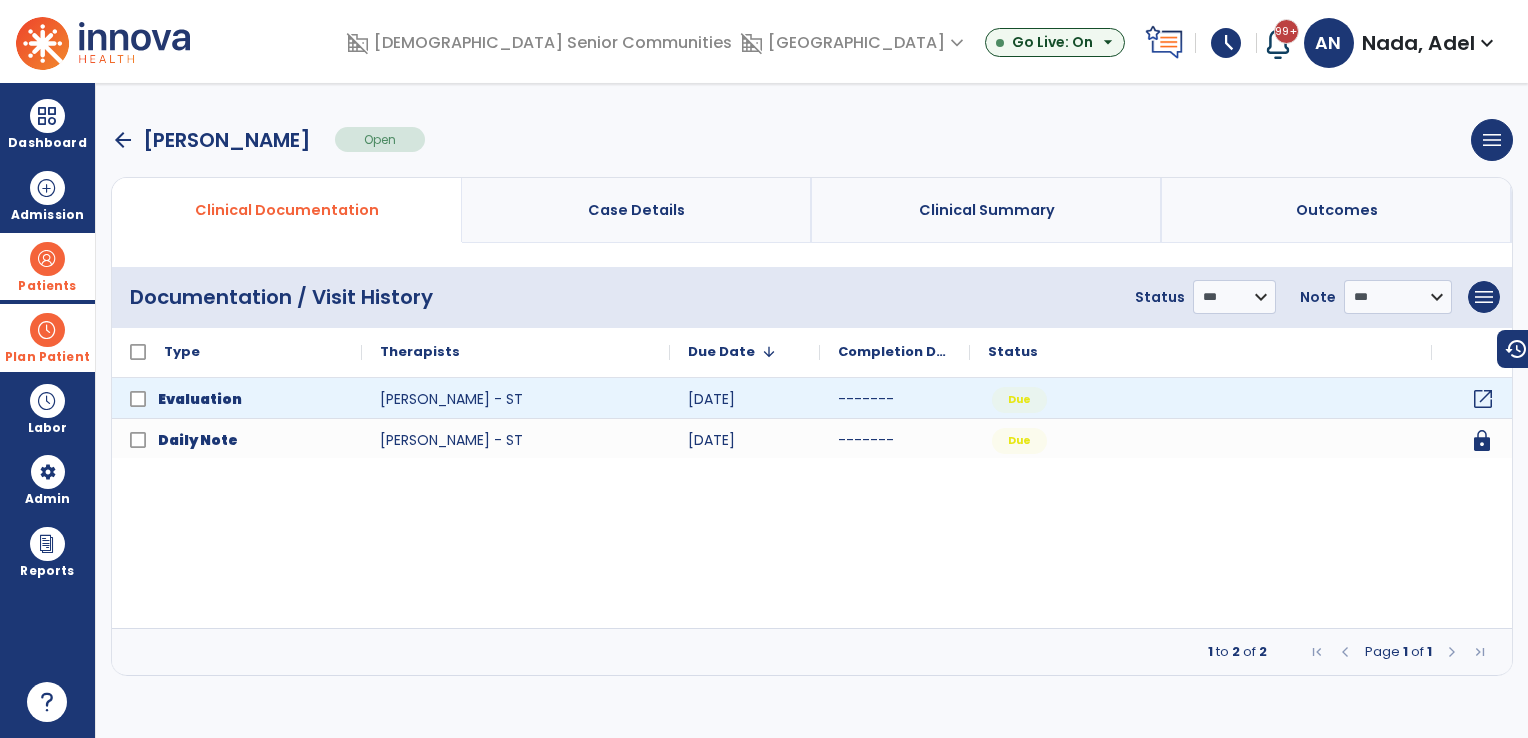 click on "open_in_new" 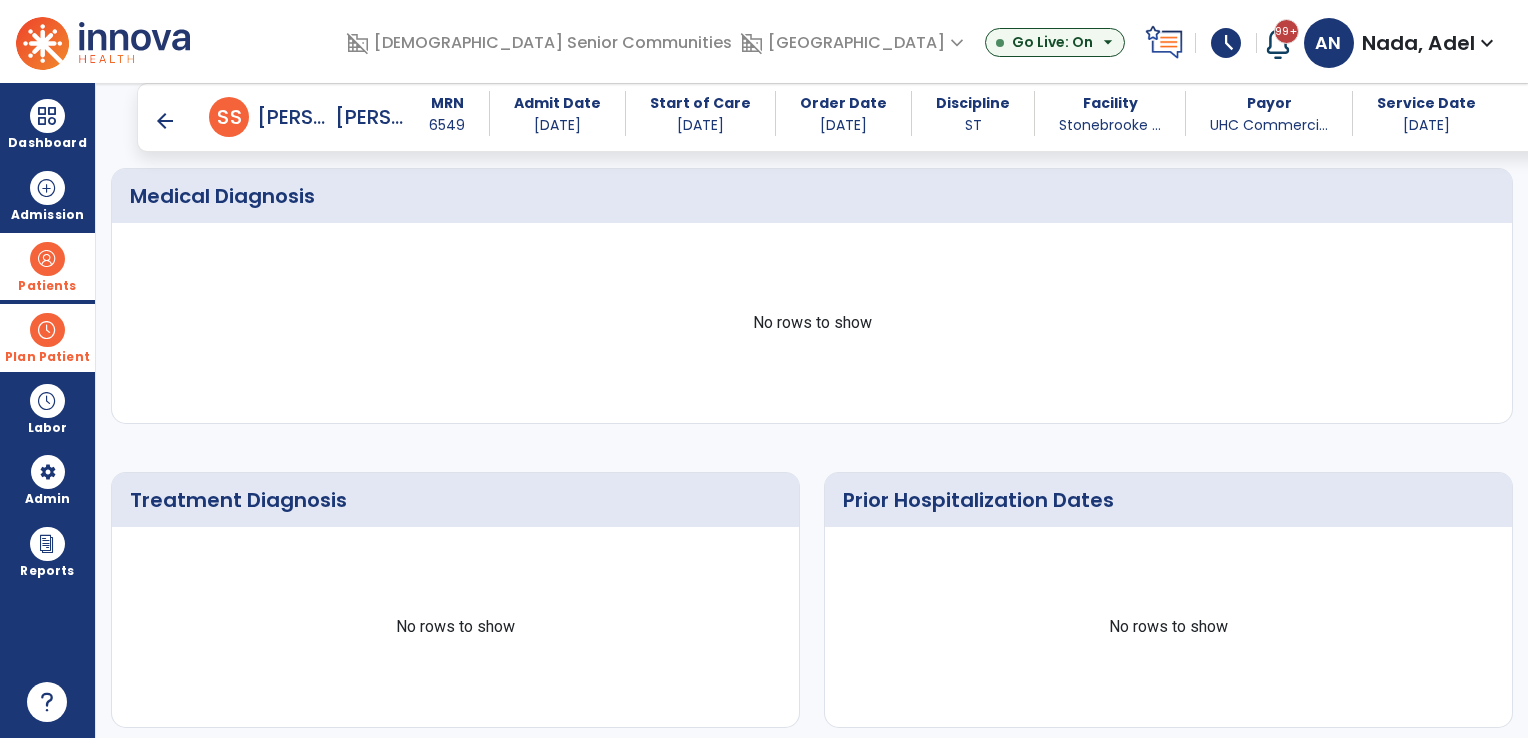 scroll, scrollTop: 0, scrollLeft: 0, axis: both 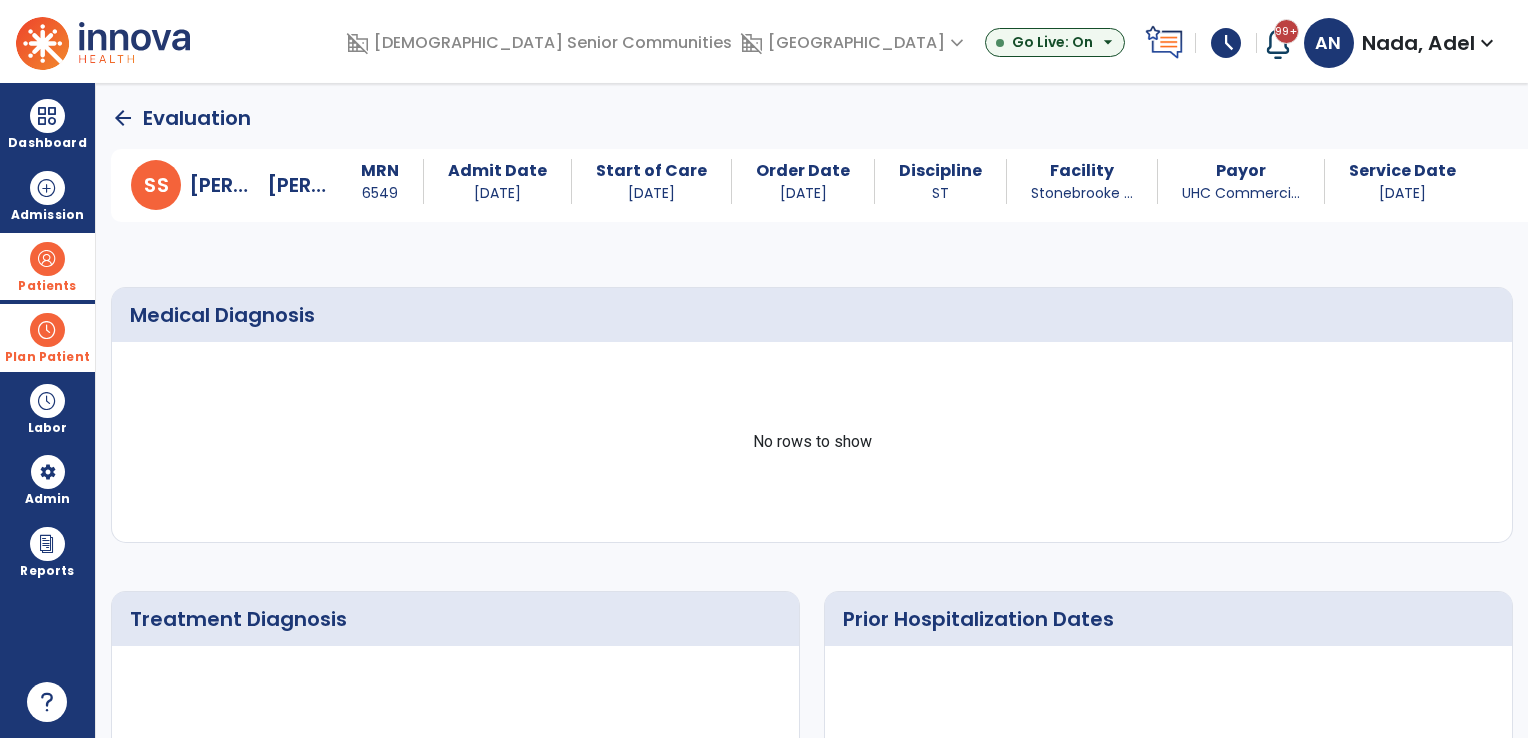 click on "arrow_back" 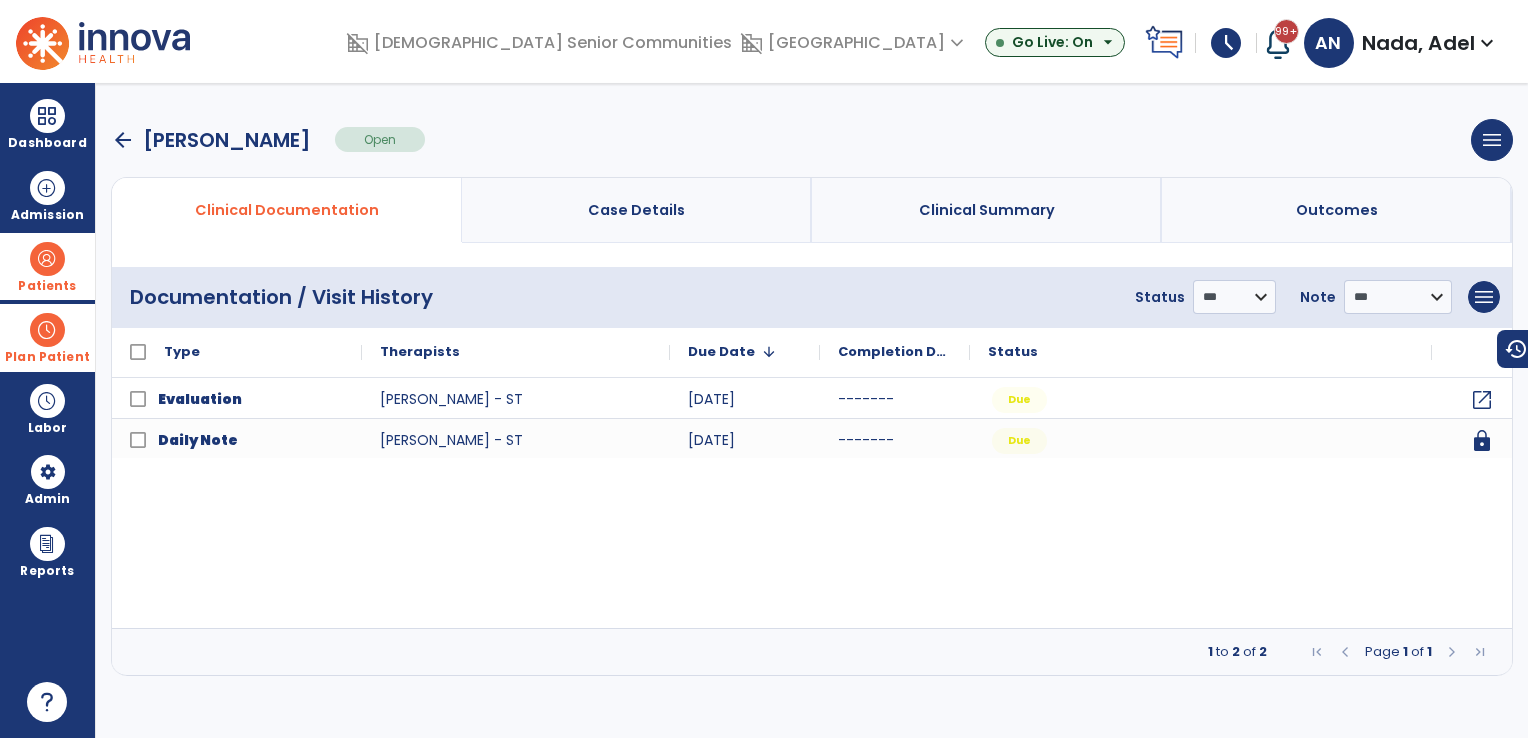 click on "Case Details" at bounding box center [637, 210] 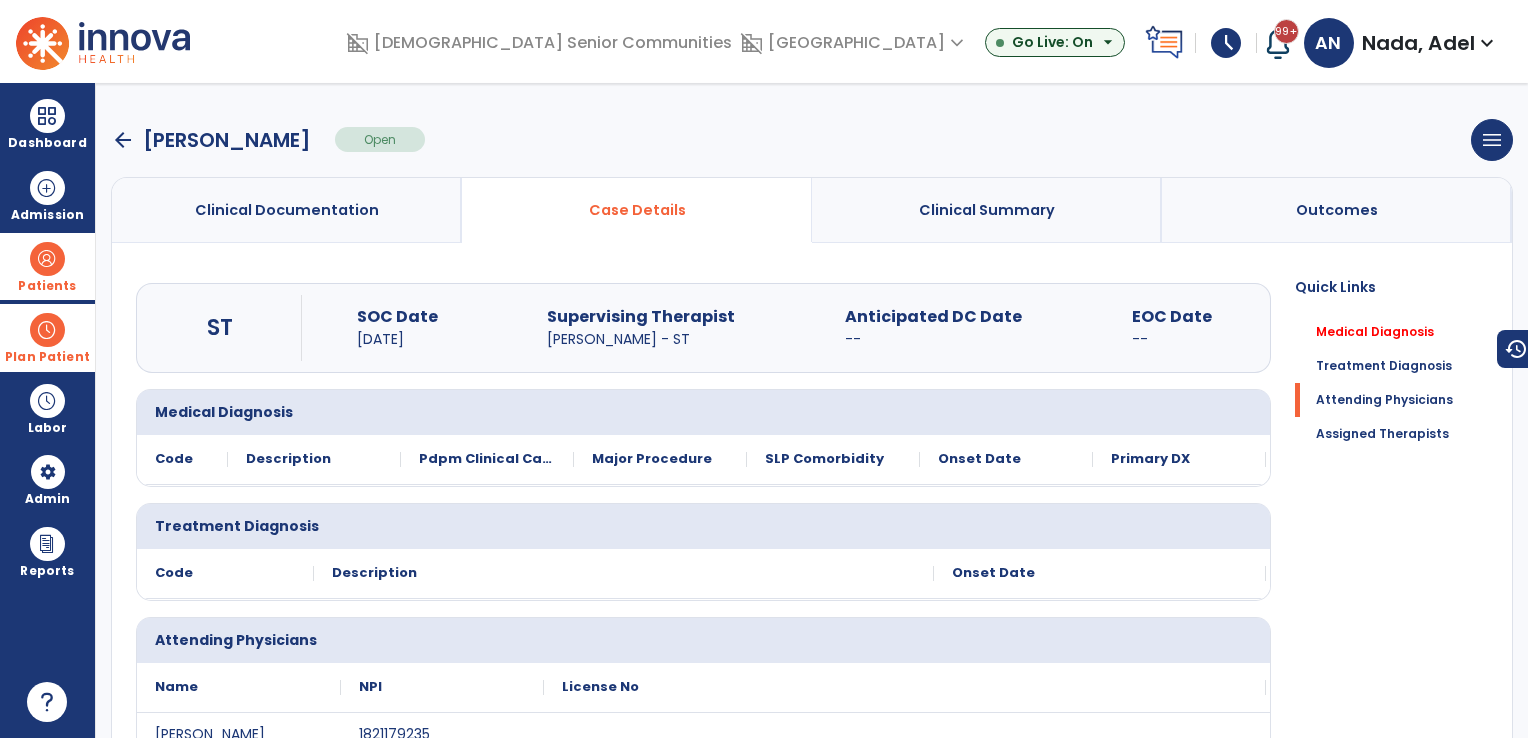 click on "Clinical Summary" at bounding box center [987, 210] 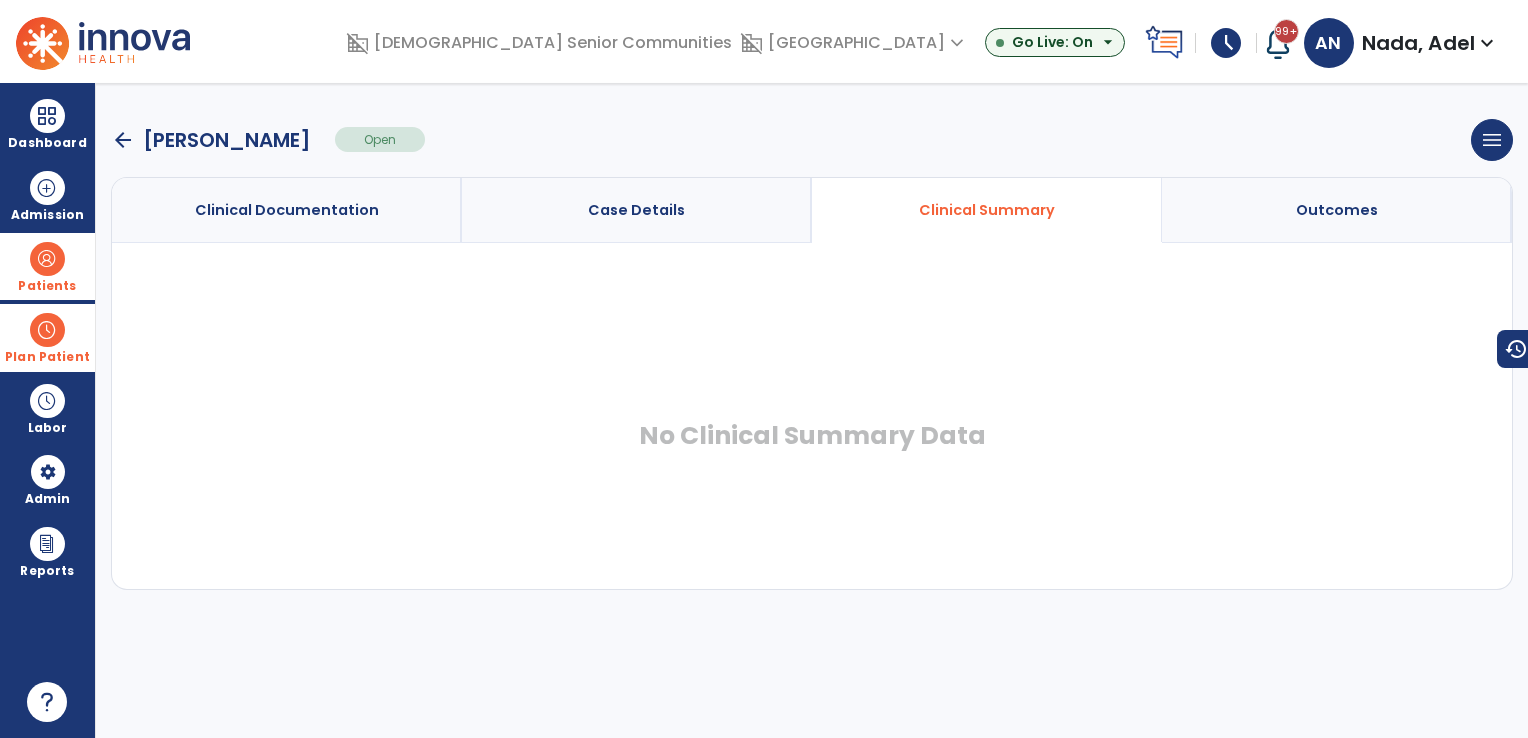 click on "Outcomes" at bounding box center (1337, 210) 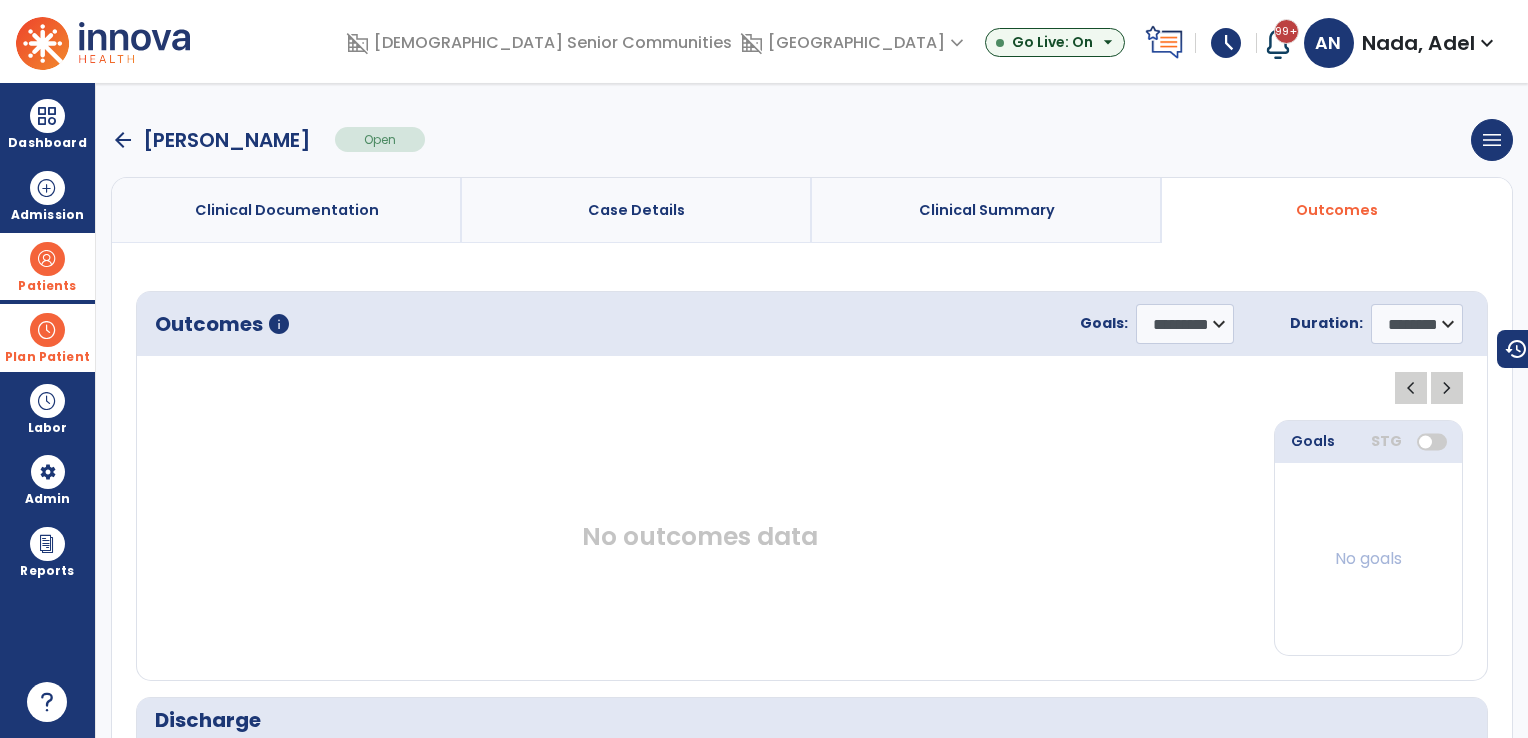 click on "Clinical Documentation" at bounding box center (287, 210) 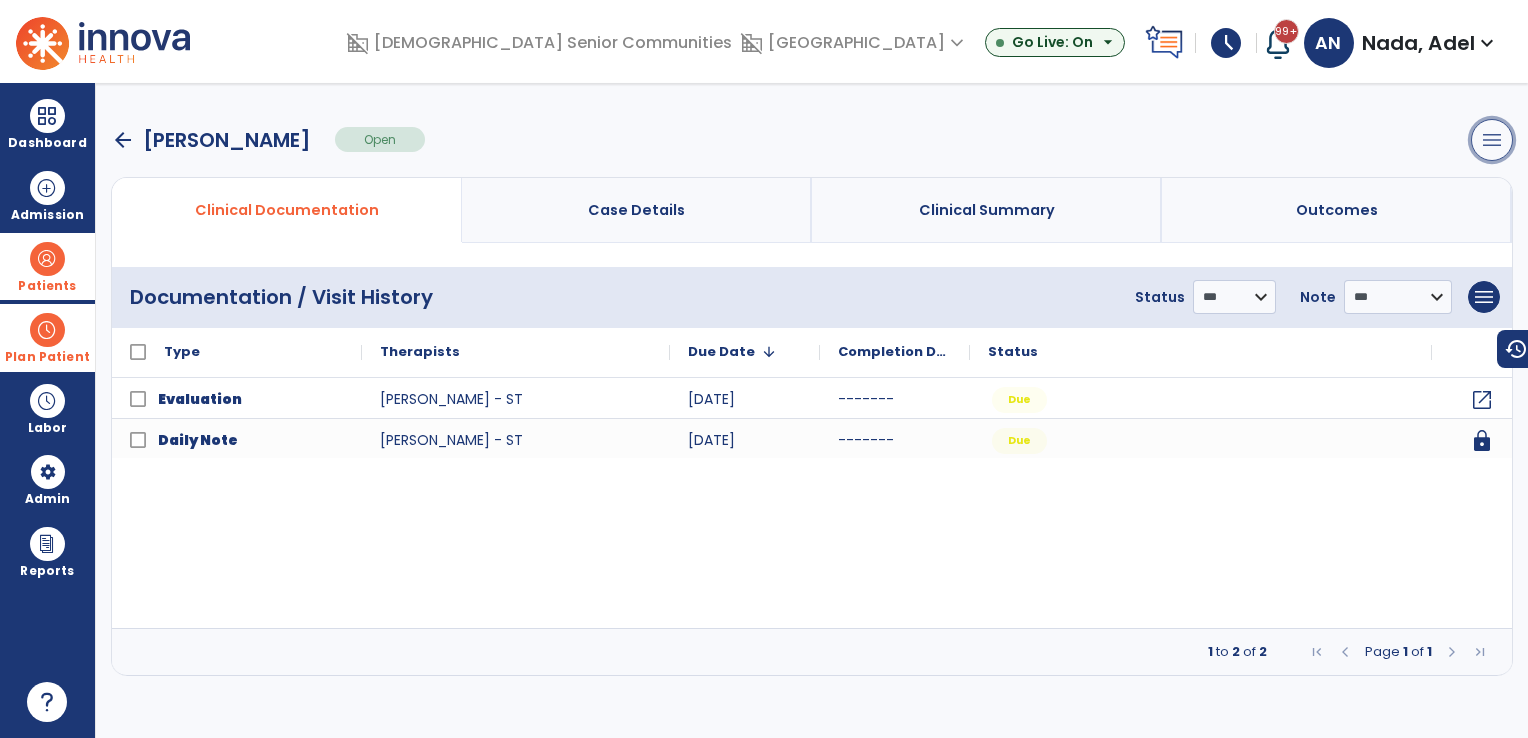 click on "menu" at bounding box center [1492, 140] 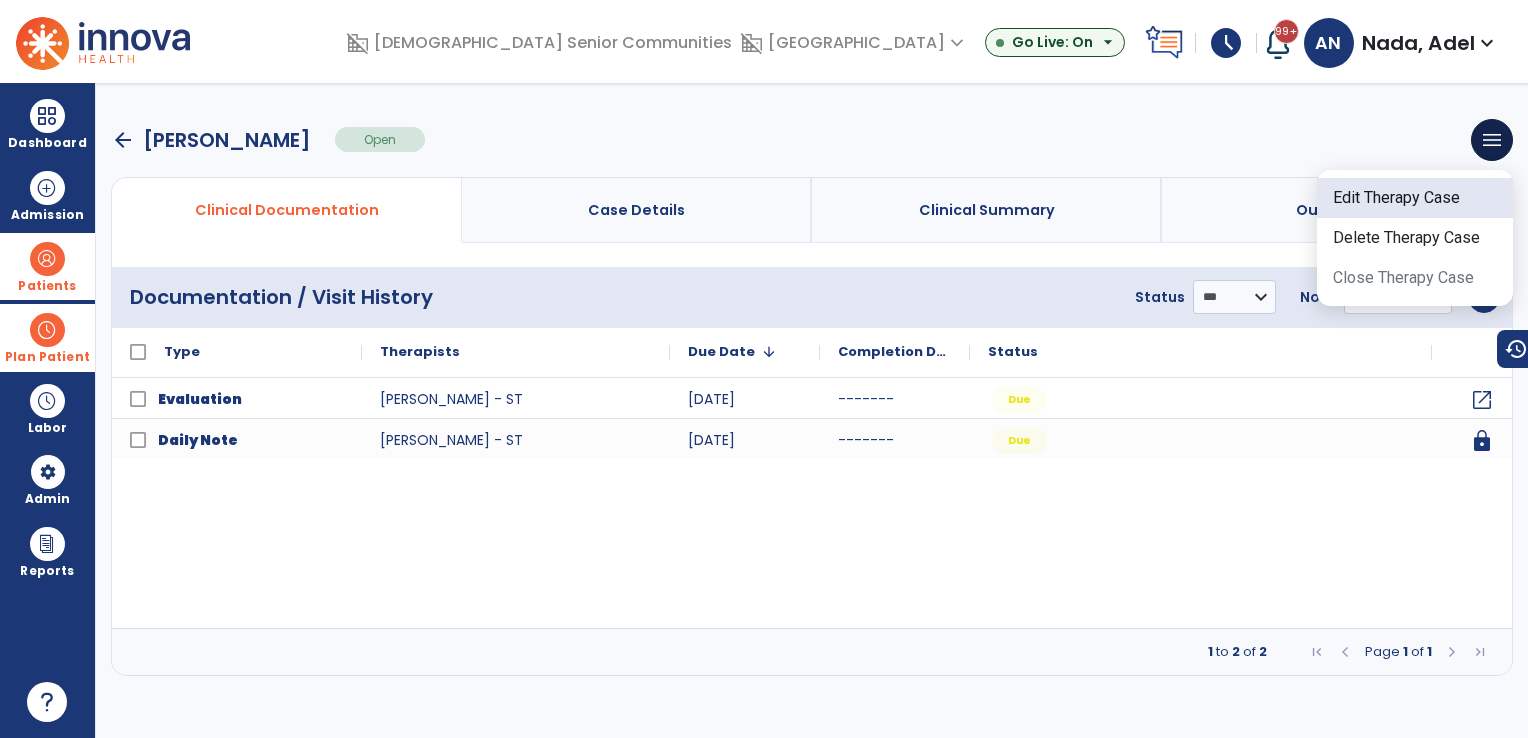 click on "Edit Therapy Case" at bounding box center [1415, 198] 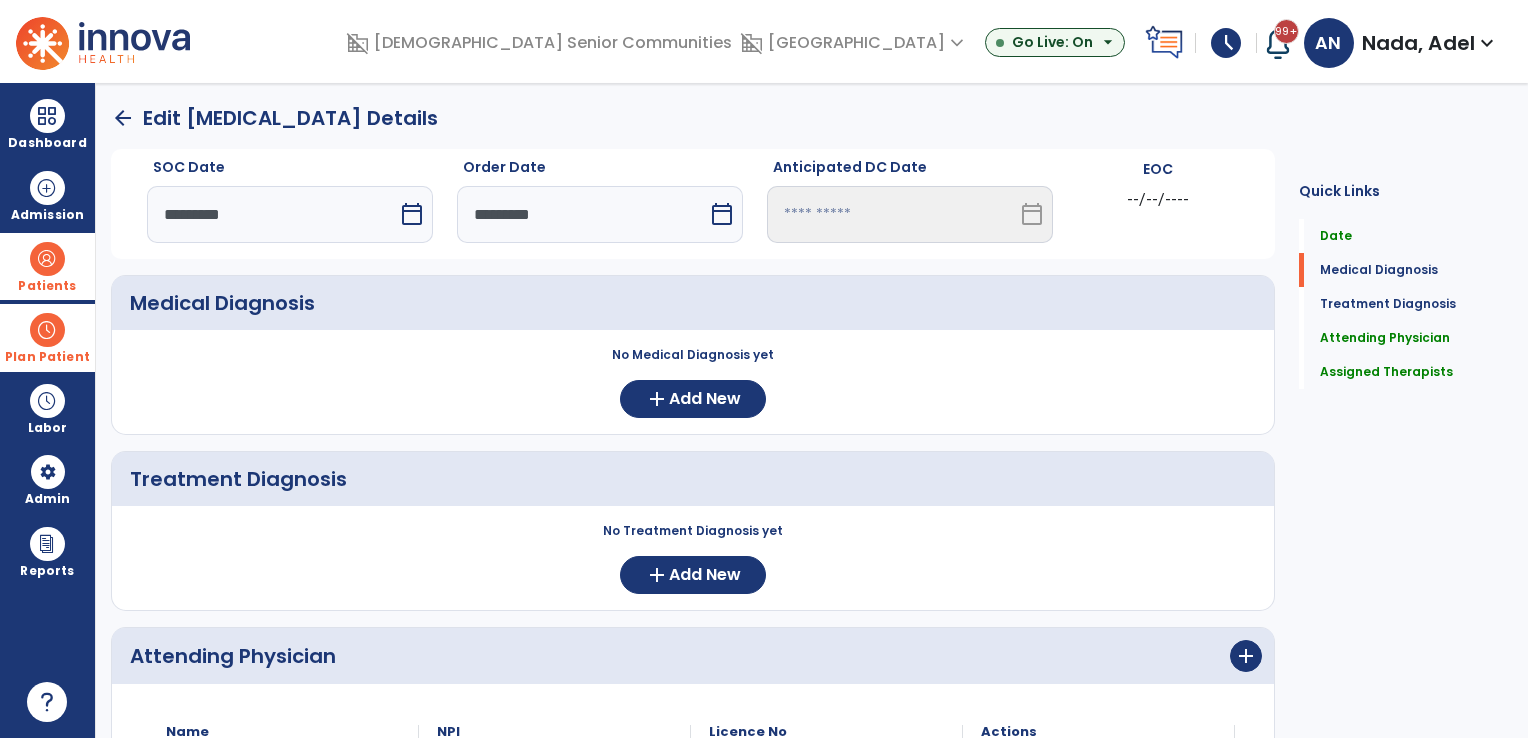 click on "calendar_today" at bounding box center [414, 214] 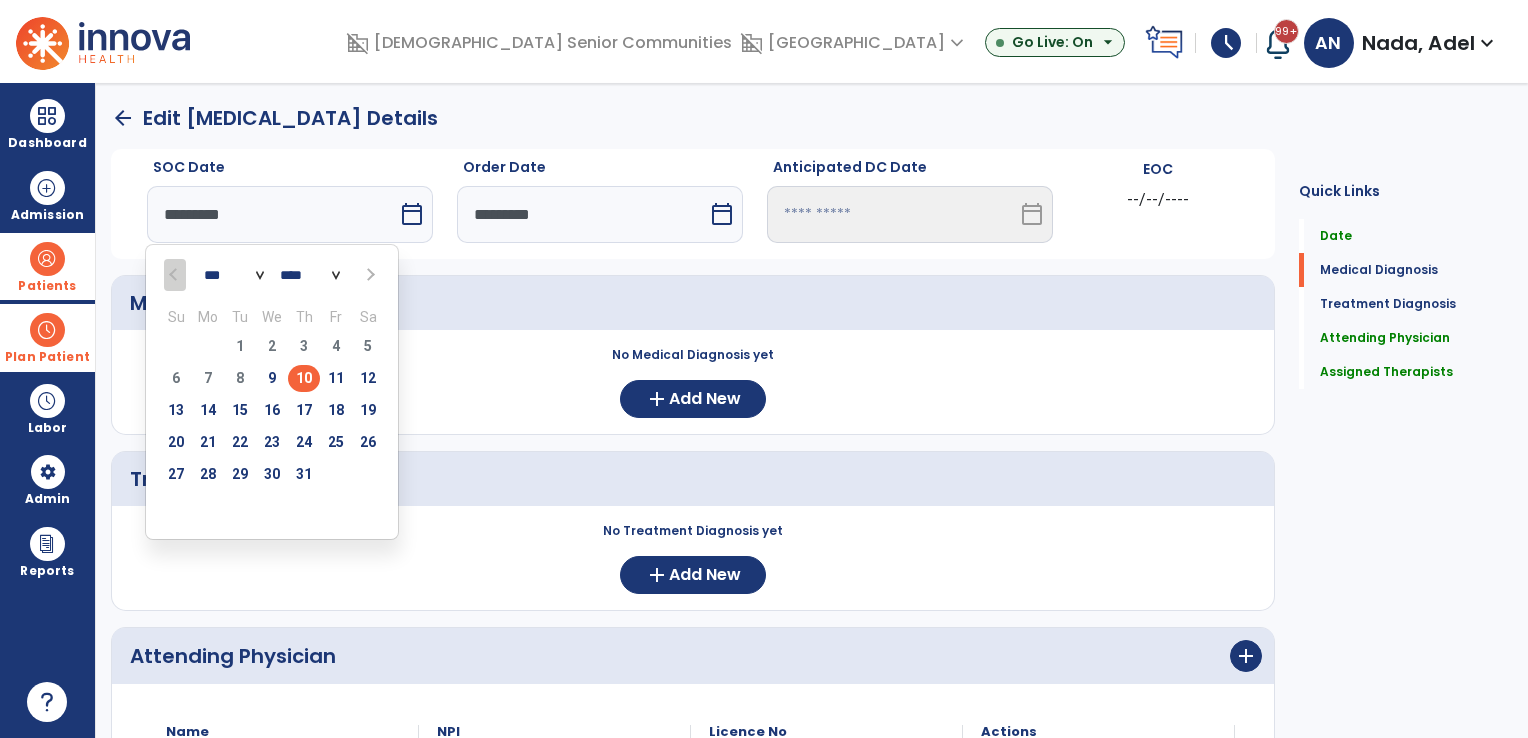 click on "11" at bounding box center (336, 378) 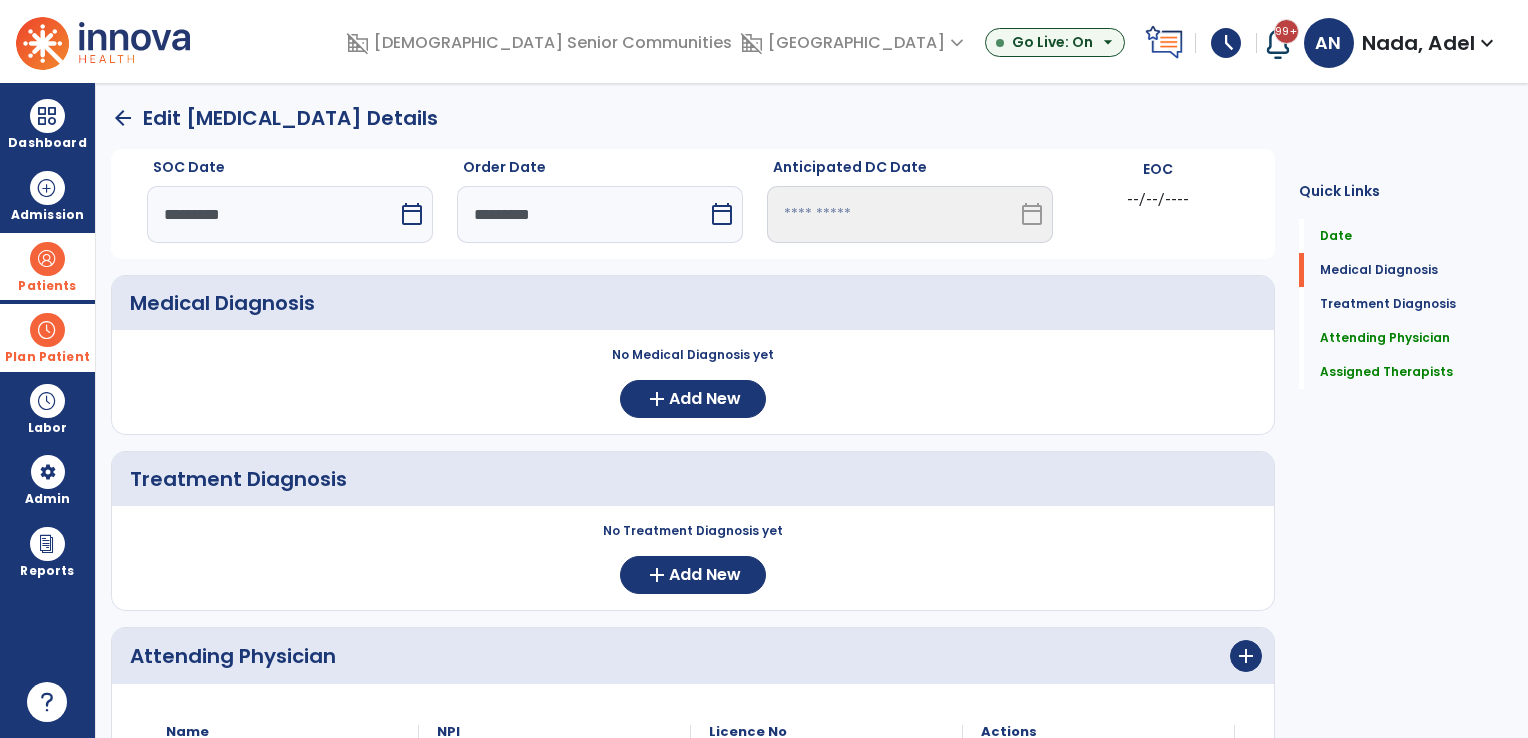 click on "*********" at bounding box center [582, 214] 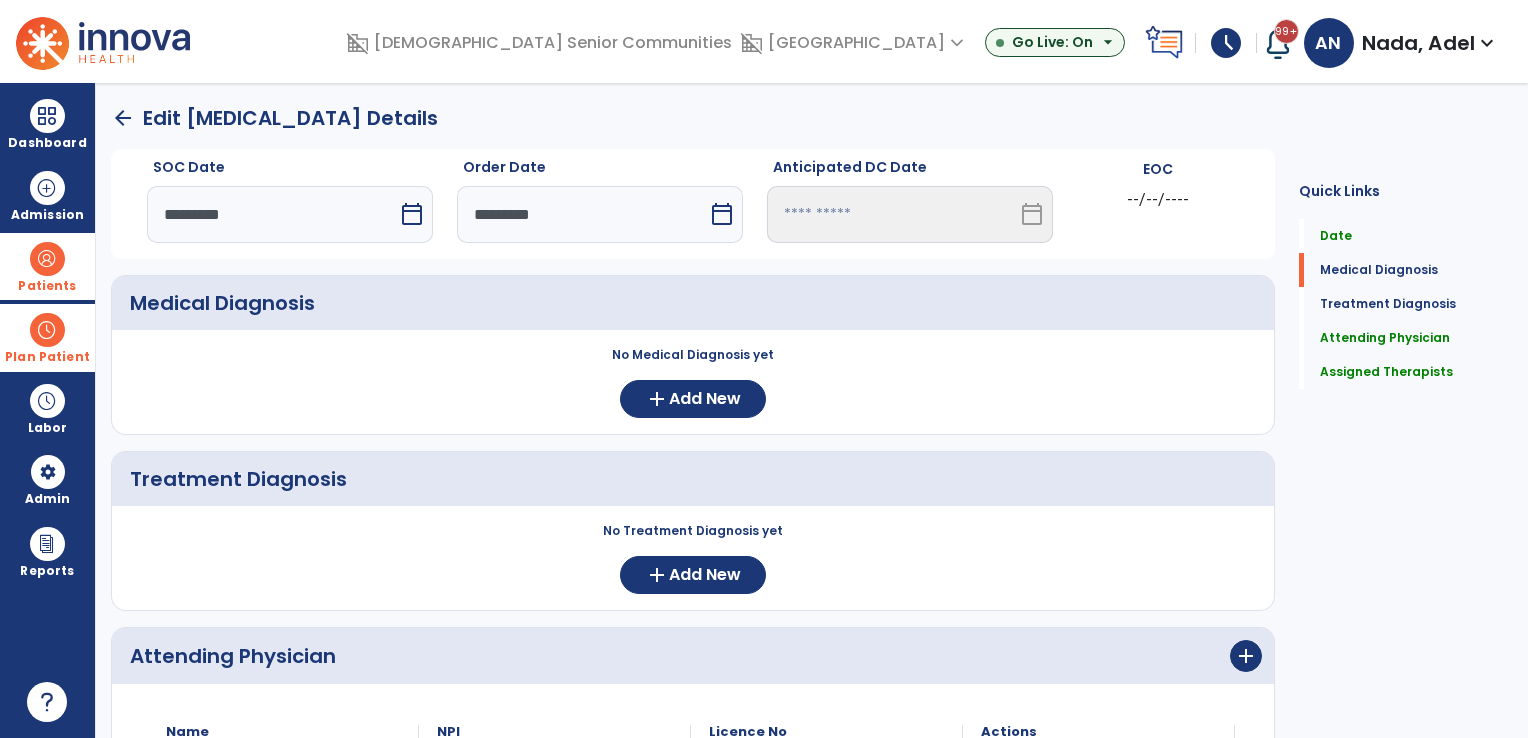 select on "*" 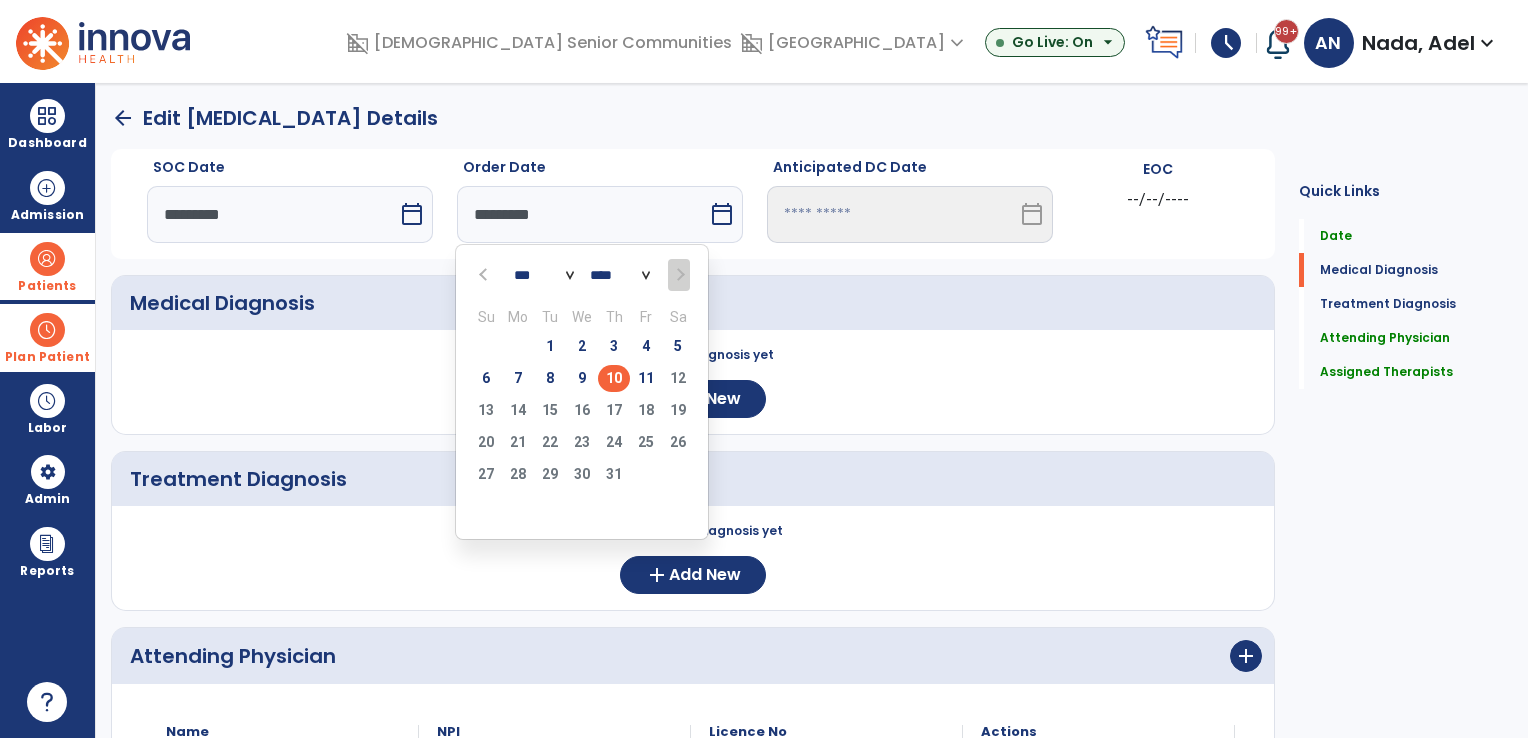 drag, startPoint x: 643, startPoint y: 382, endPoint x: 653, endPoint y: 362, distance: 22.36068 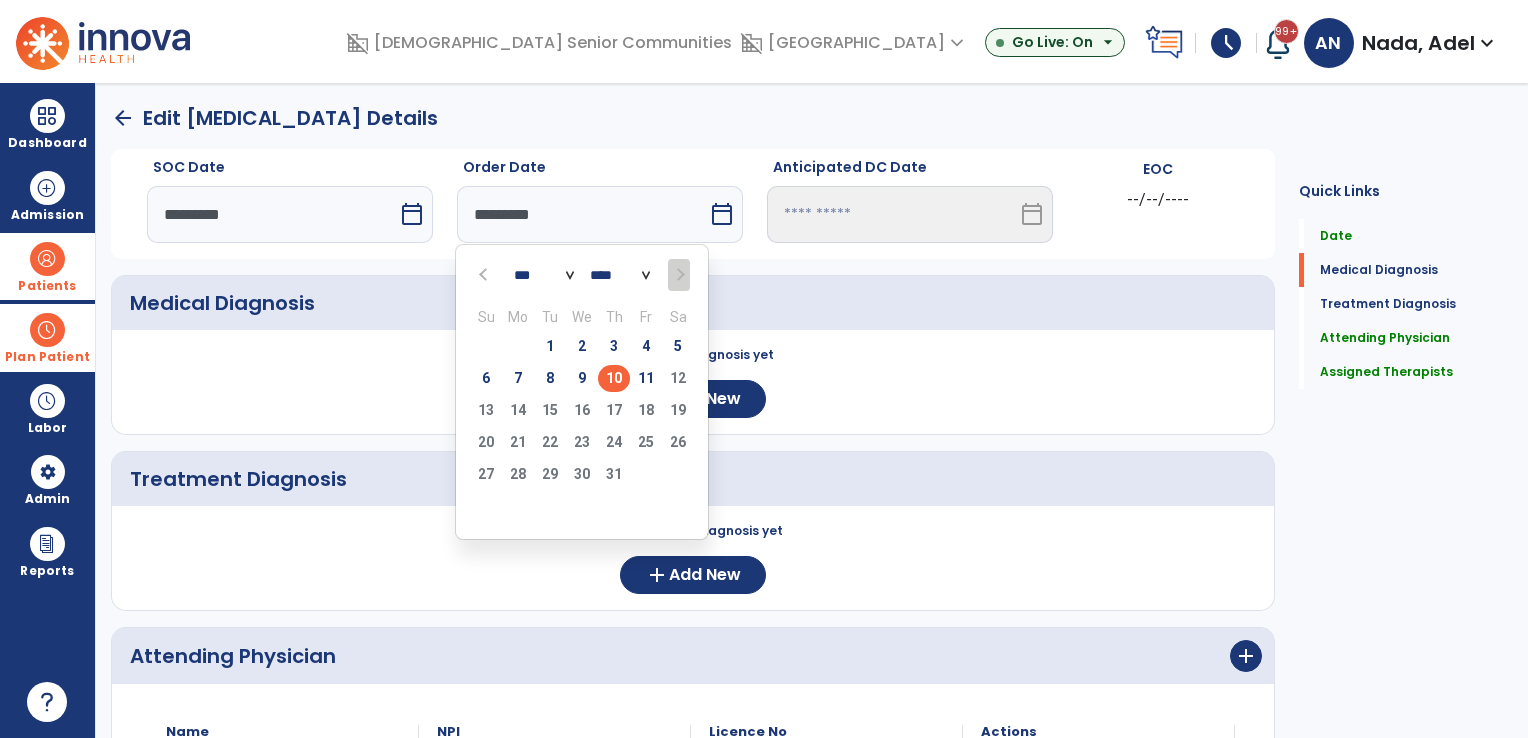 click on "11" at bounding box center [646, 378] 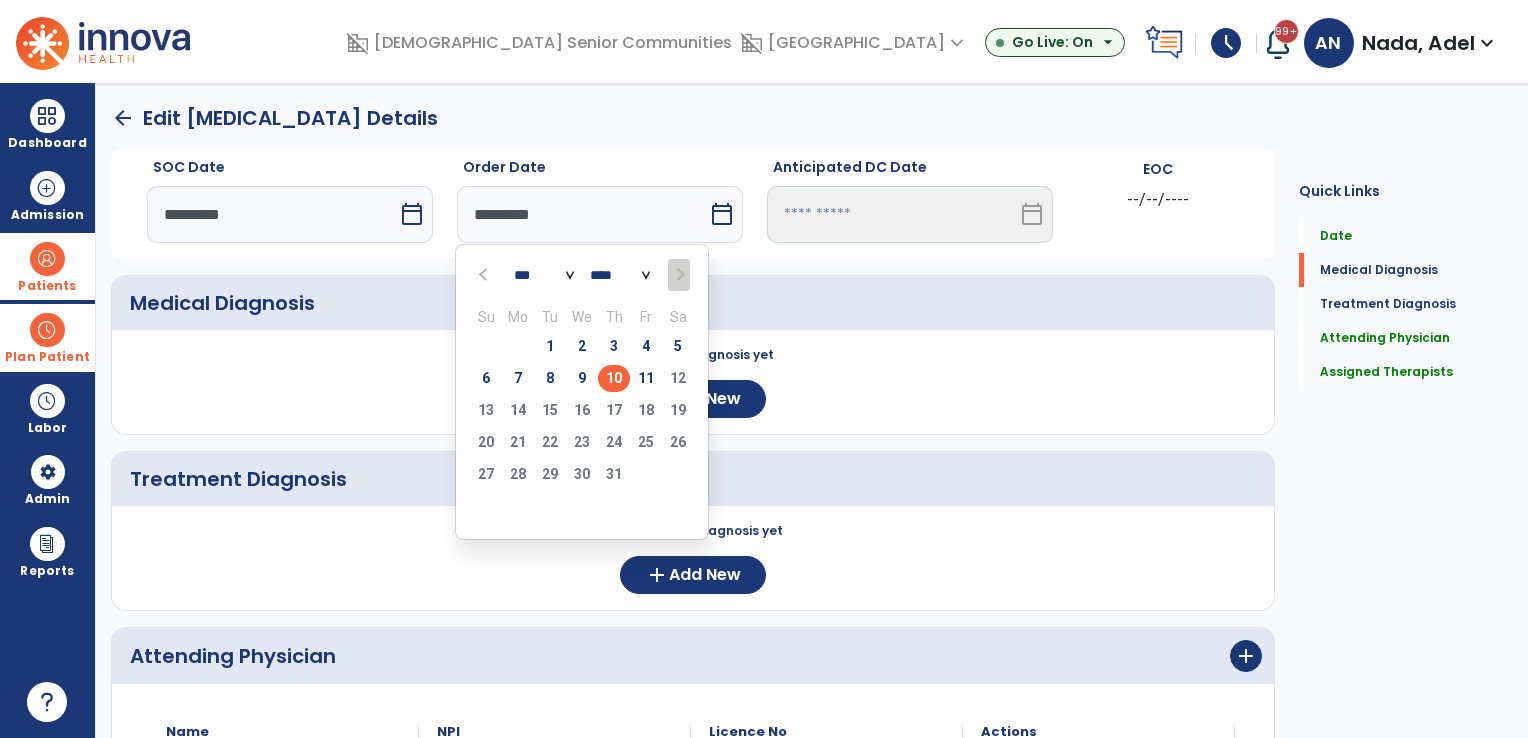 type on "*********" 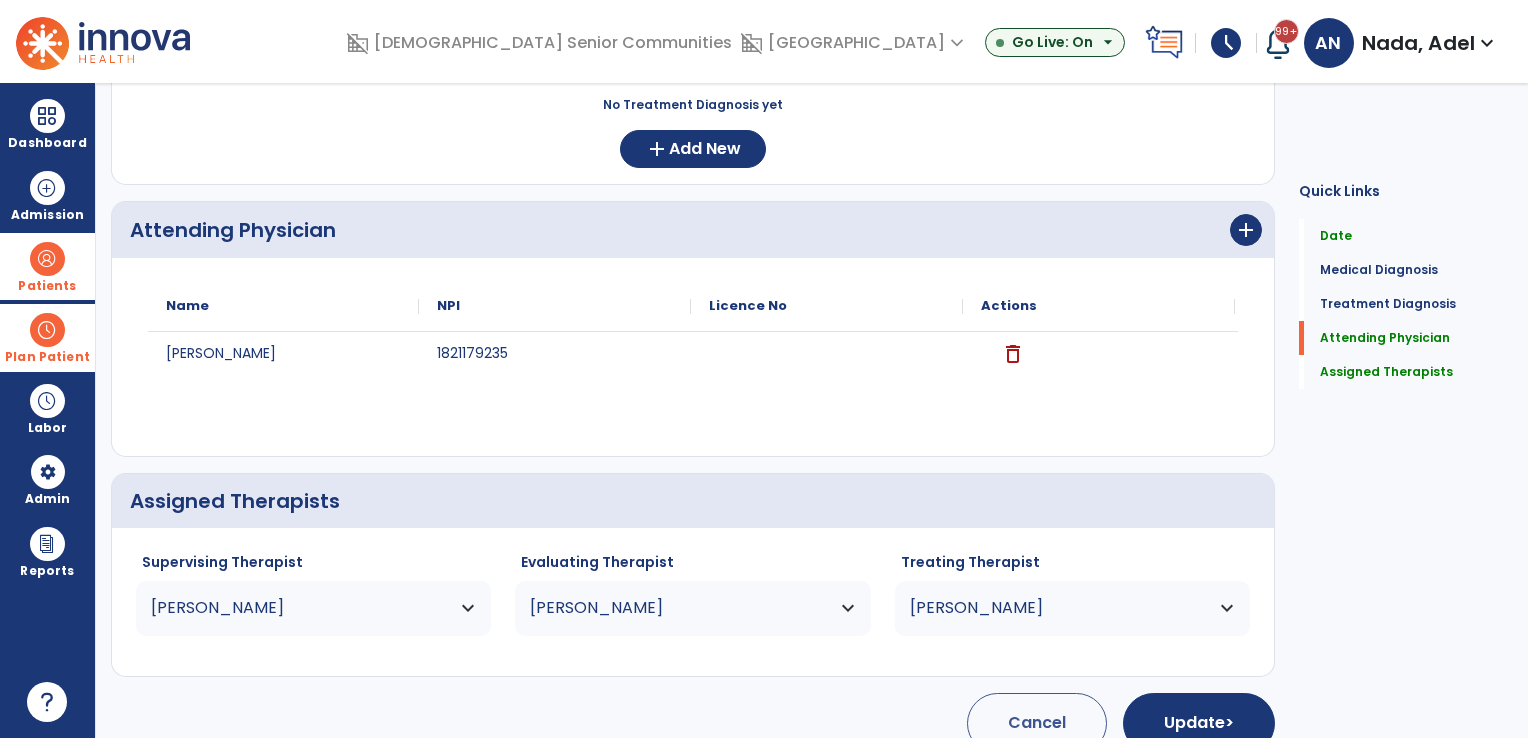 scroll, scrollTop: 454, scrollLeft: 0, axis: vertical 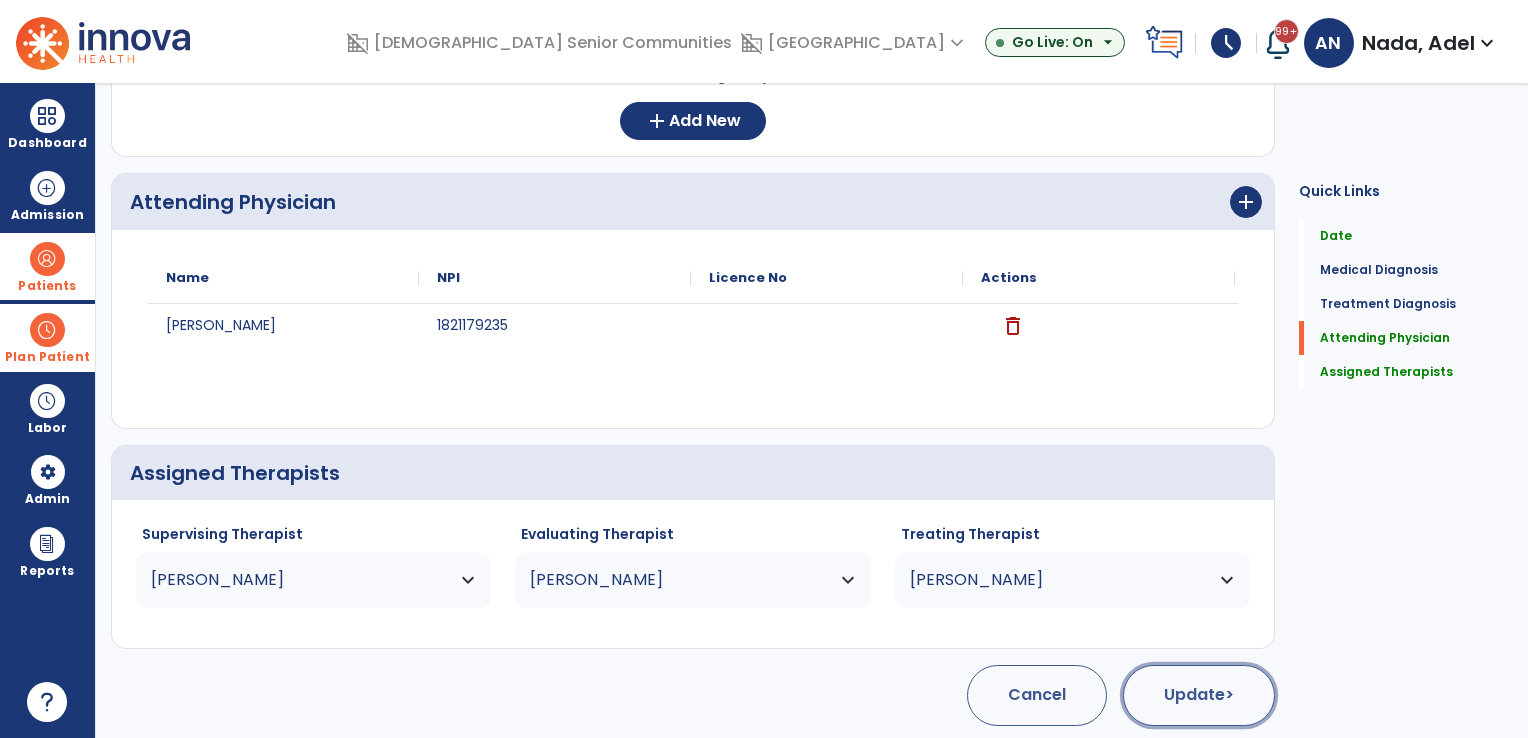 click on "Update  >" 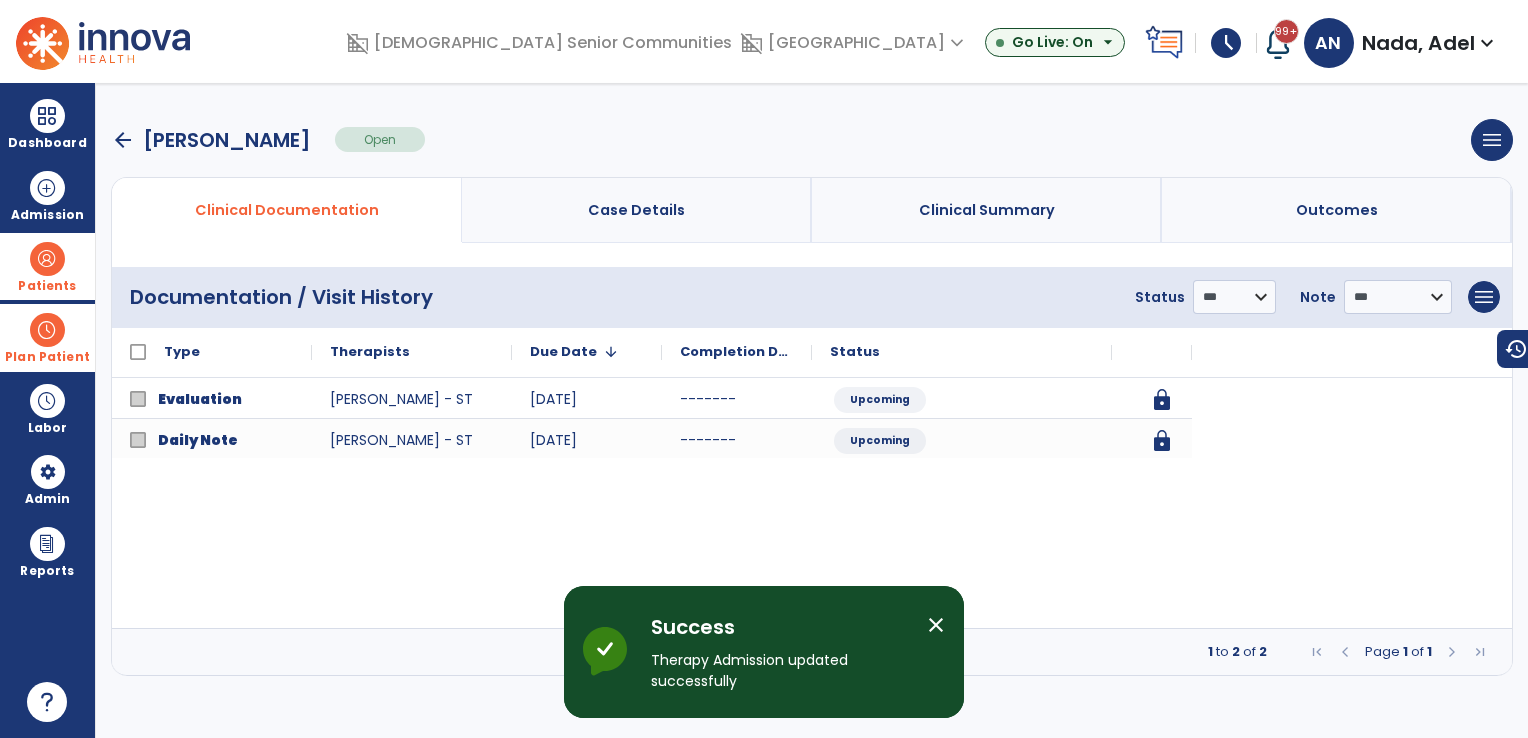 scroll, scrollTop: 0, scrollLeft: 0, axis: both 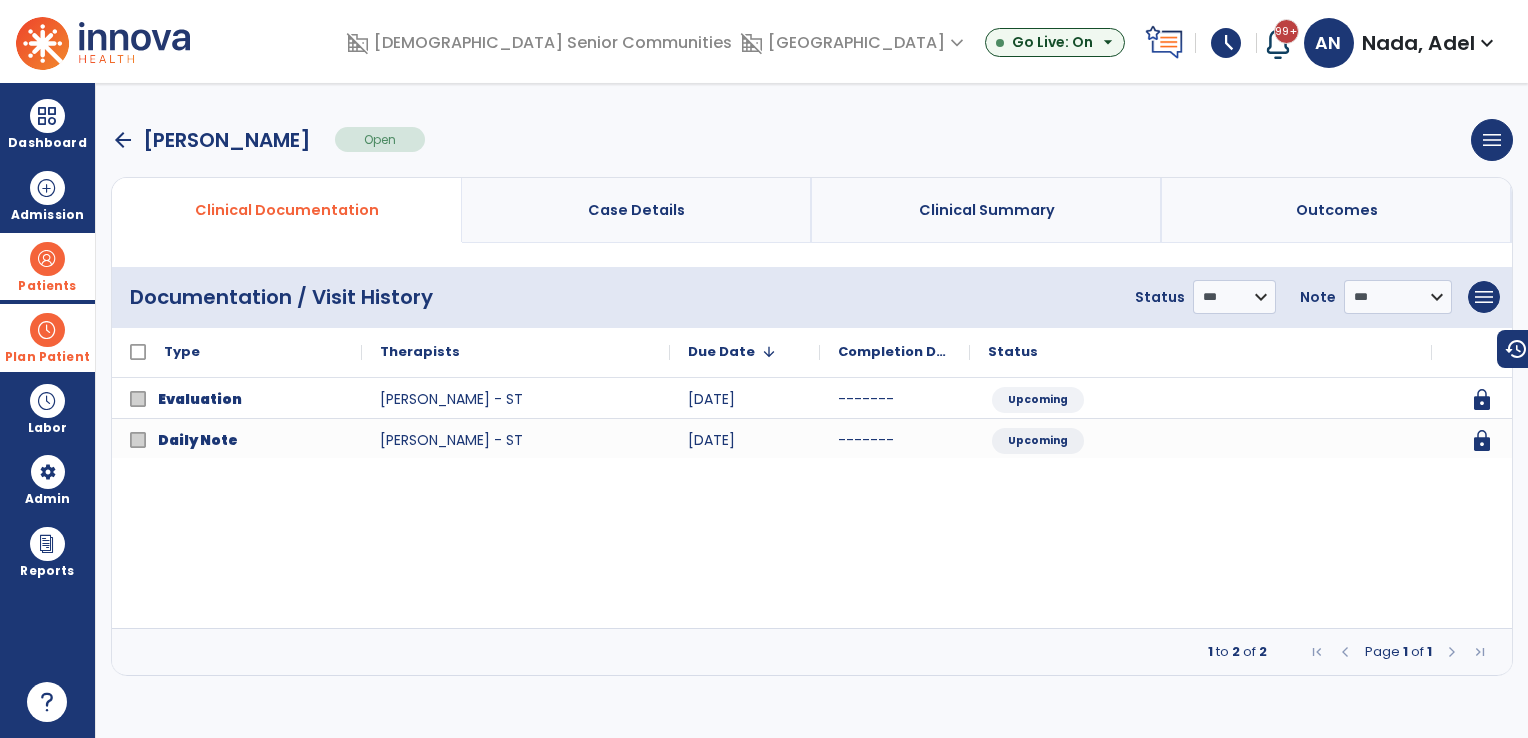 click on "Patients" at bounding box center [47, 266] 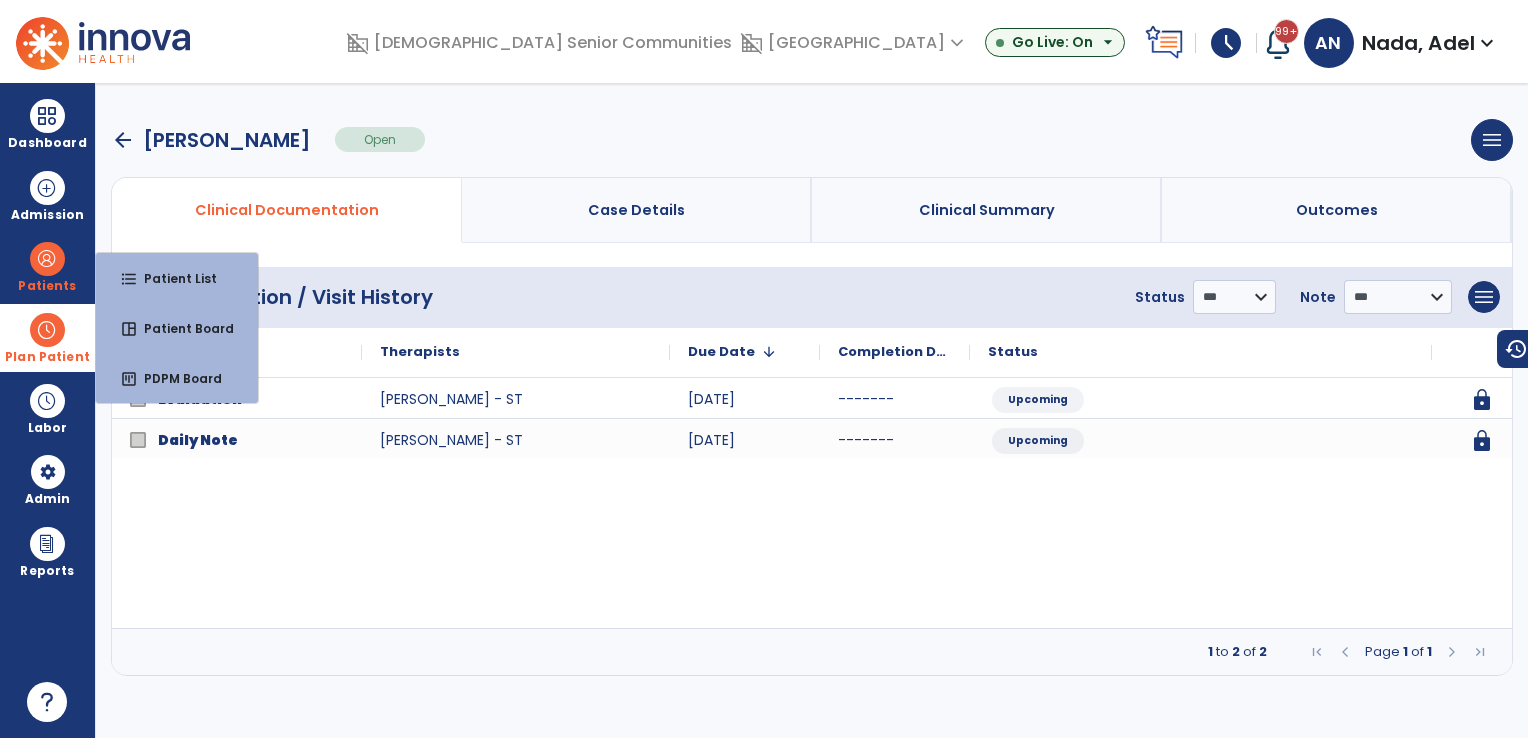 click on "Plan Patient" at bounding box center [47, 286] 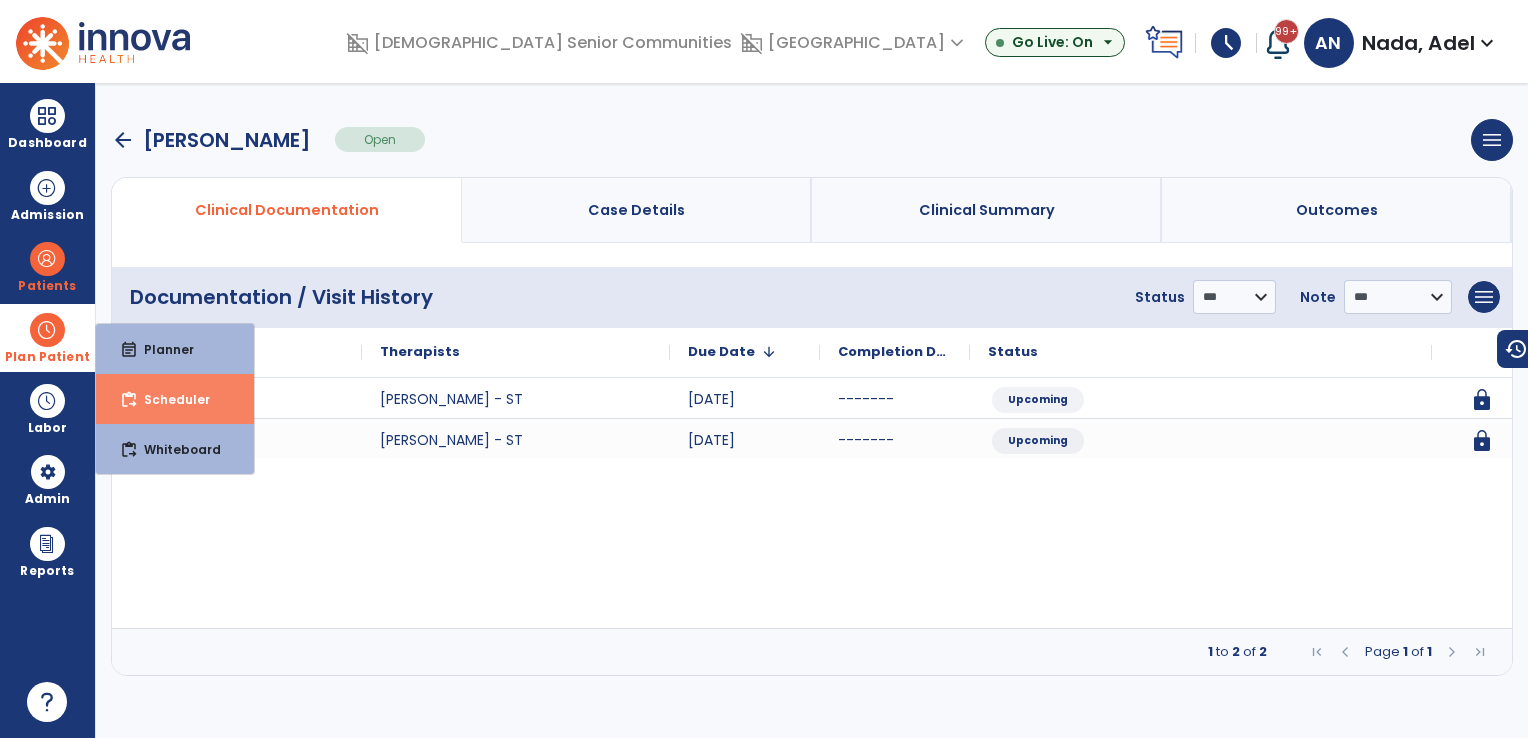 click on "Scheduler" at bounding box center [169, 399] 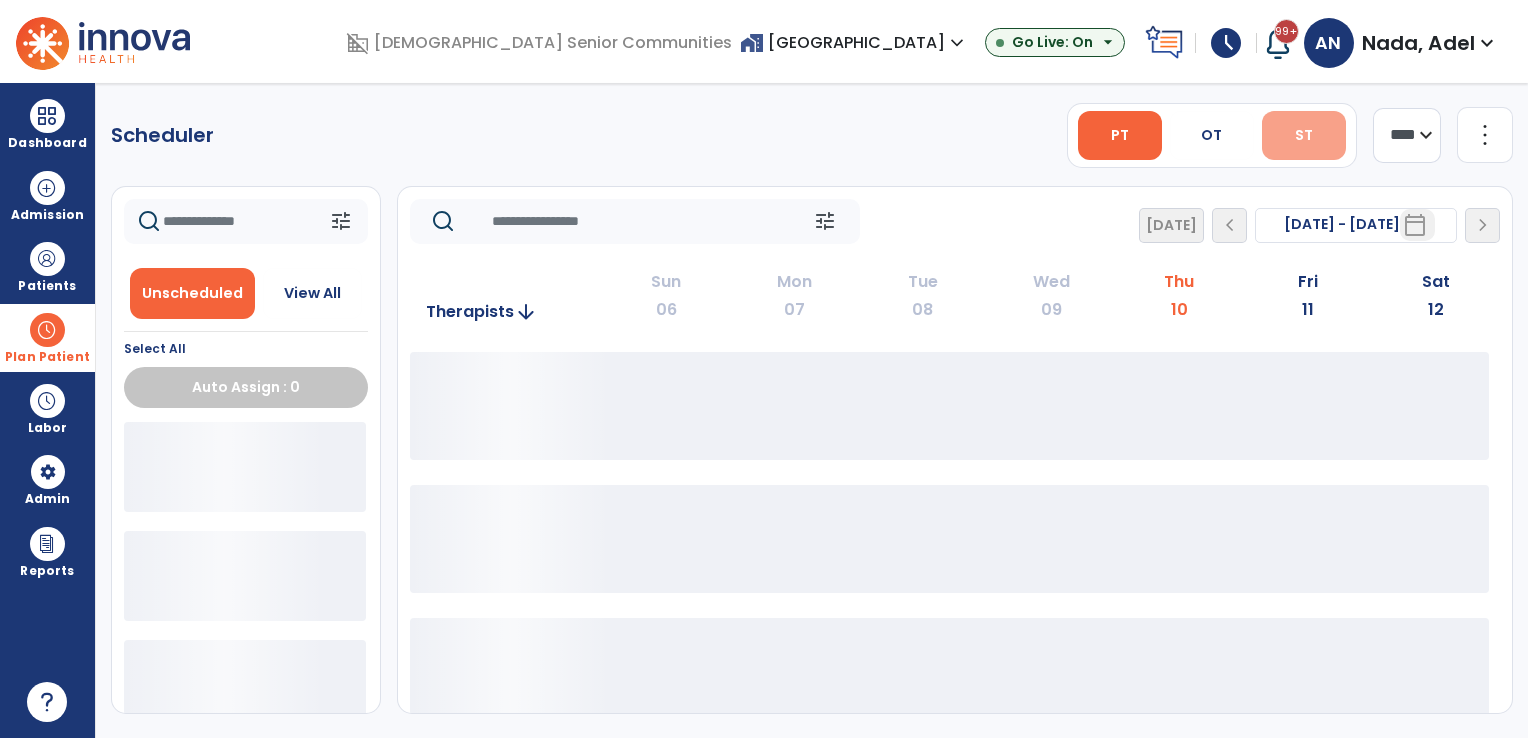 click on "ST" at bounding box center [1304, 135] 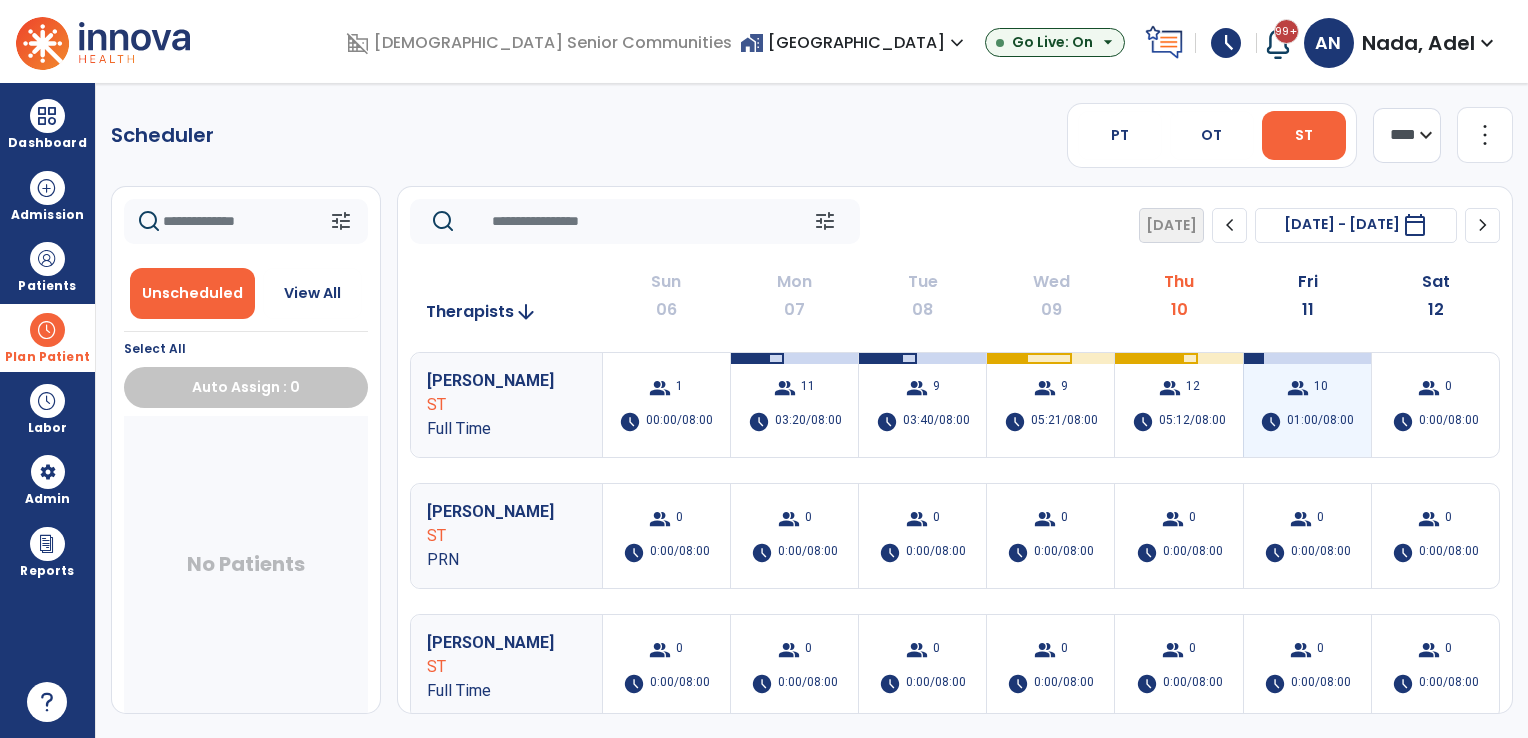 click on "01:00/08:00" at bounding box center [1320, 422] 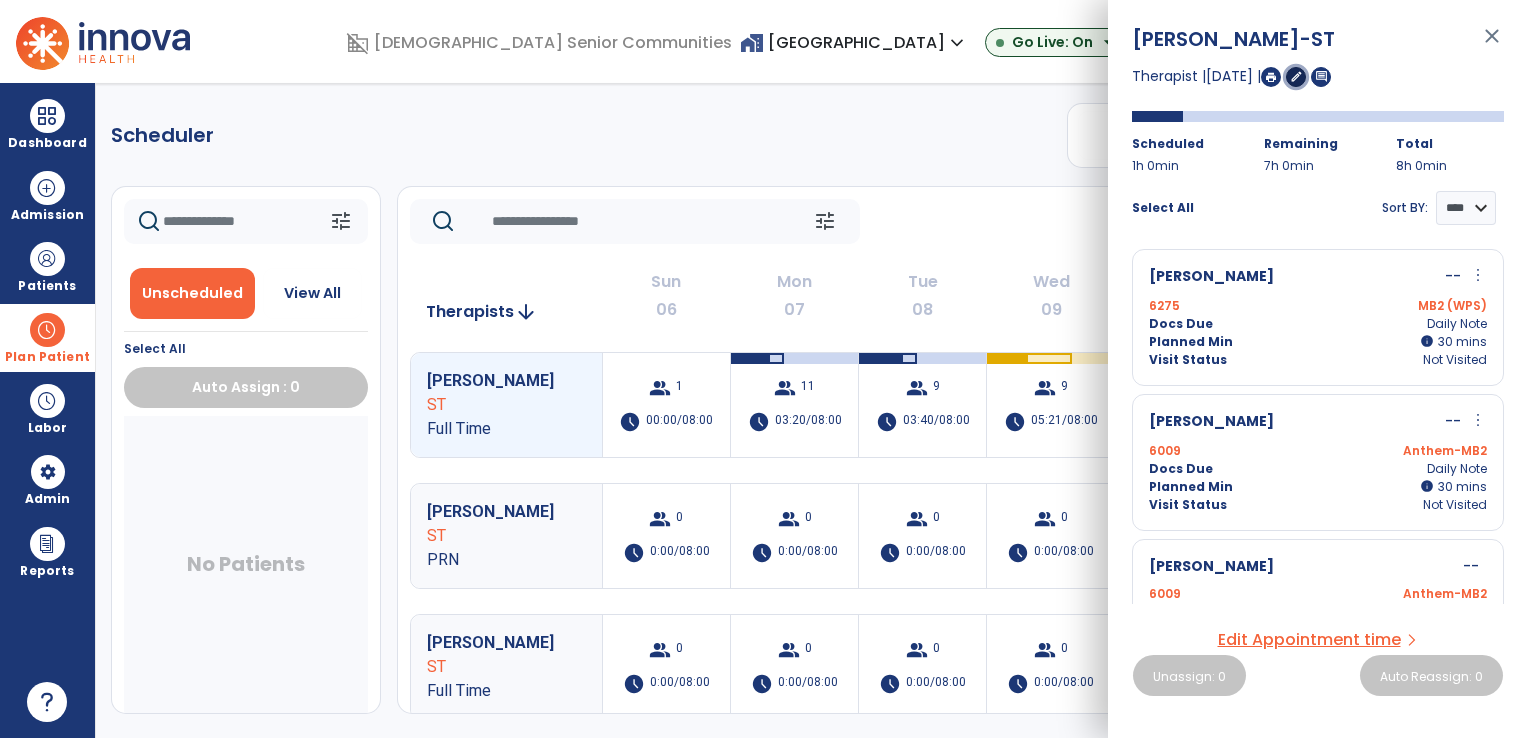 click on "edit" at bounding box center (1296, 77) 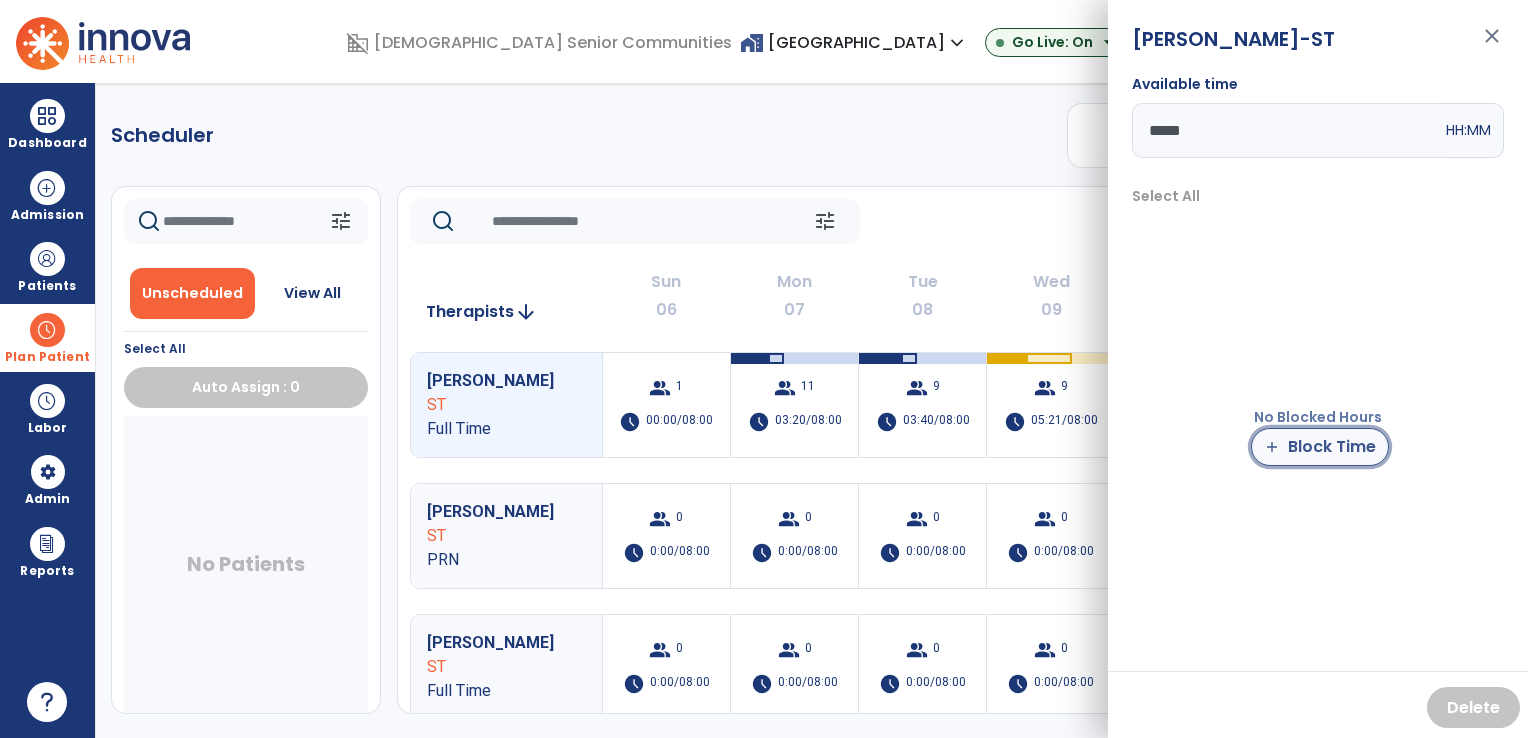 click on "add   Block Time" at bounding box center (1320, 447) 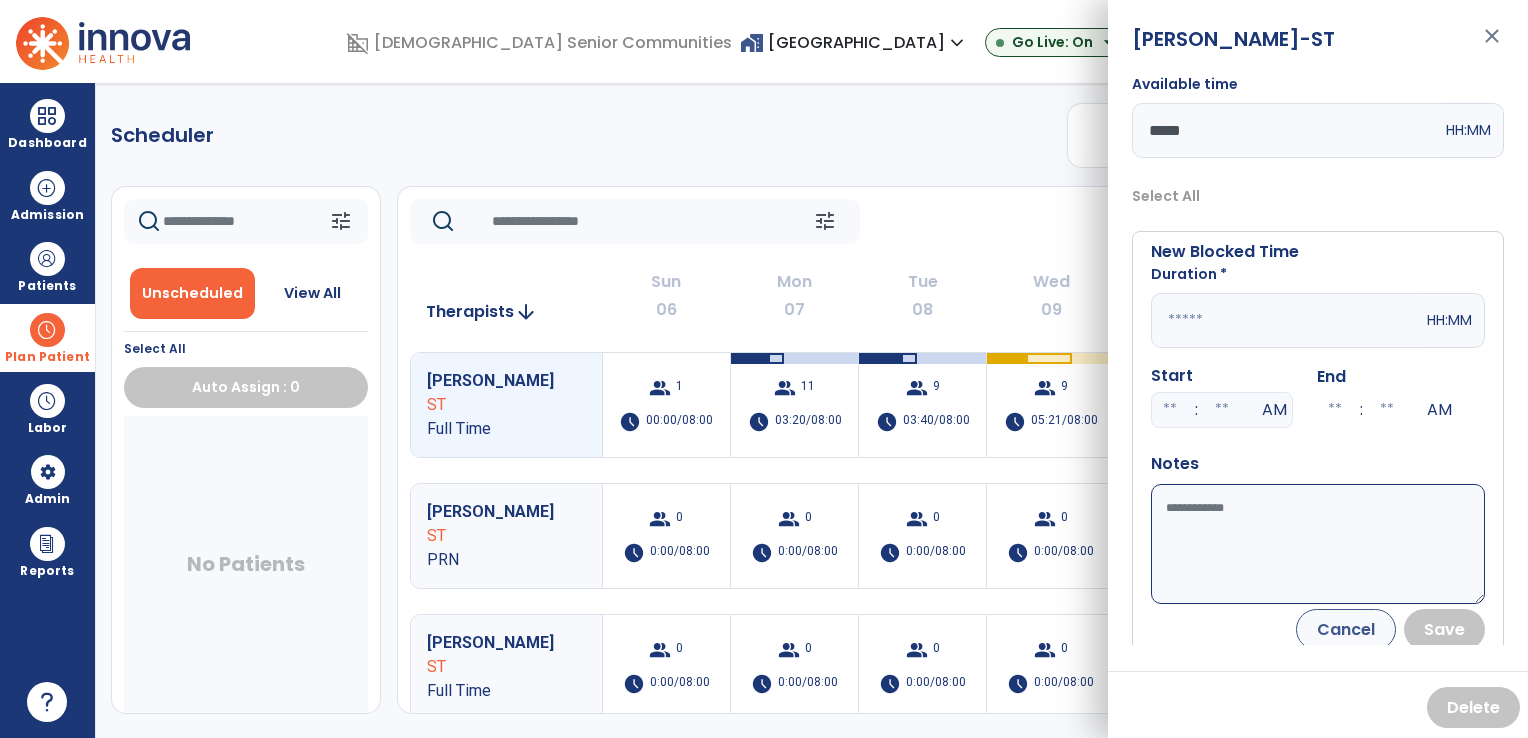 click at bounding box center (1287, 320) 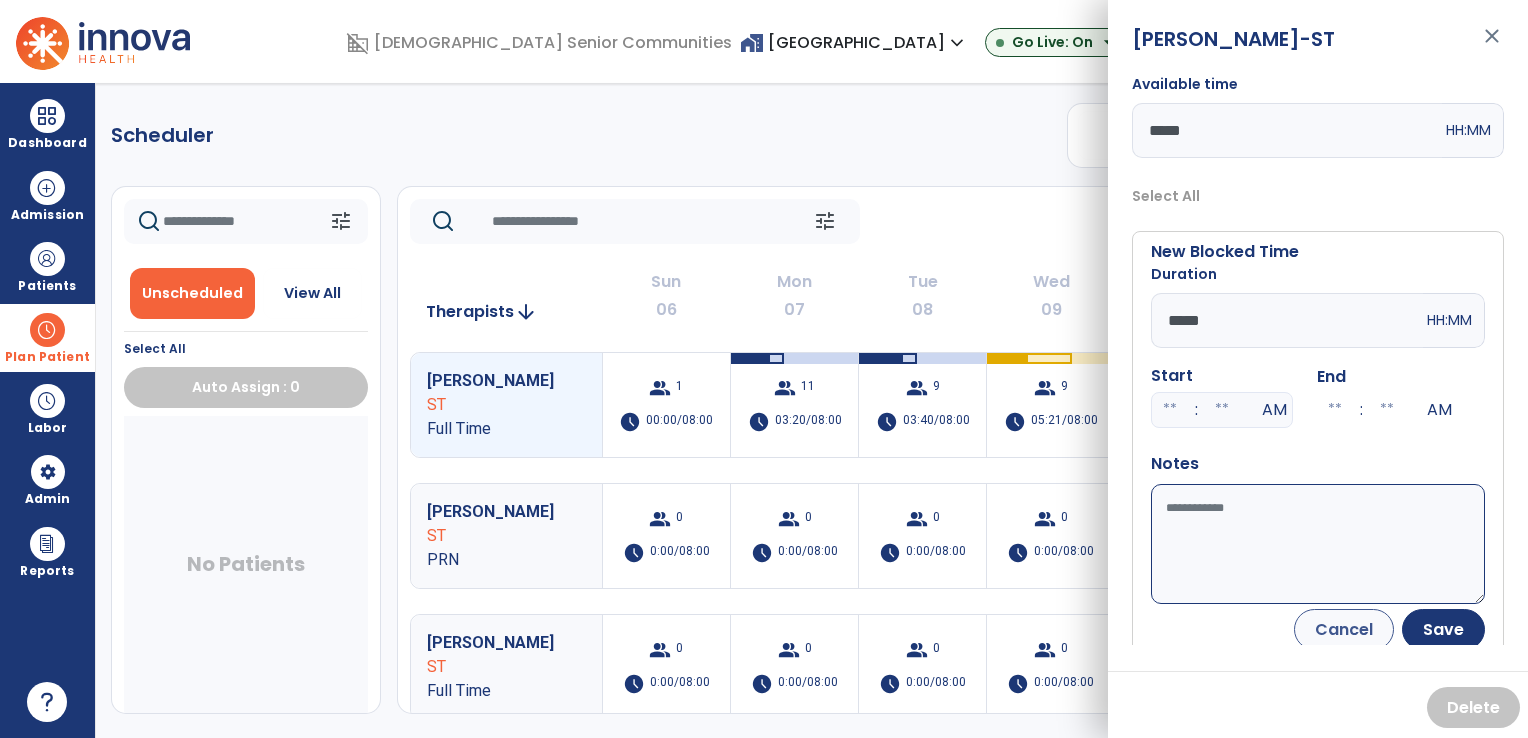 type on "*****" 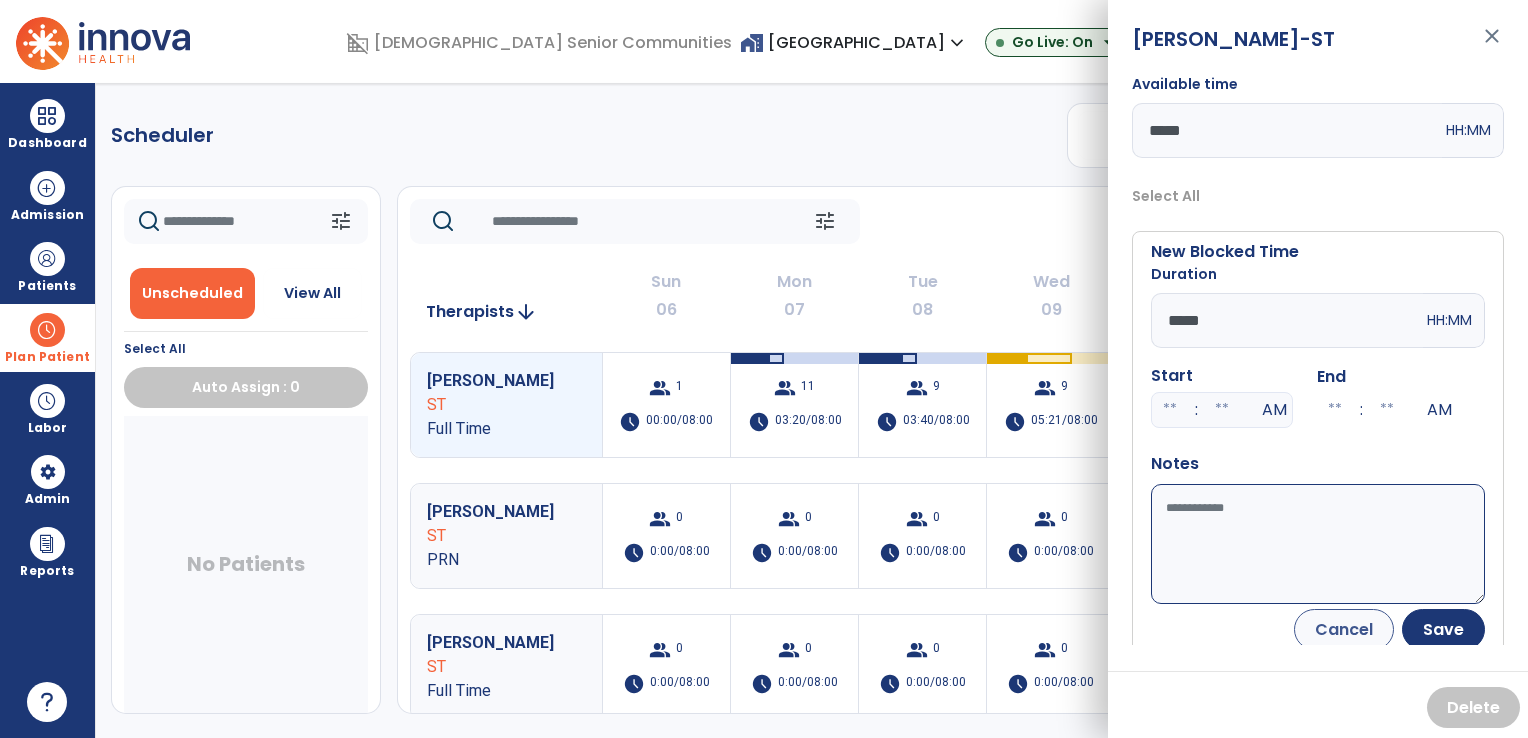 click on "Available time" at bounding box center (1318, 544) 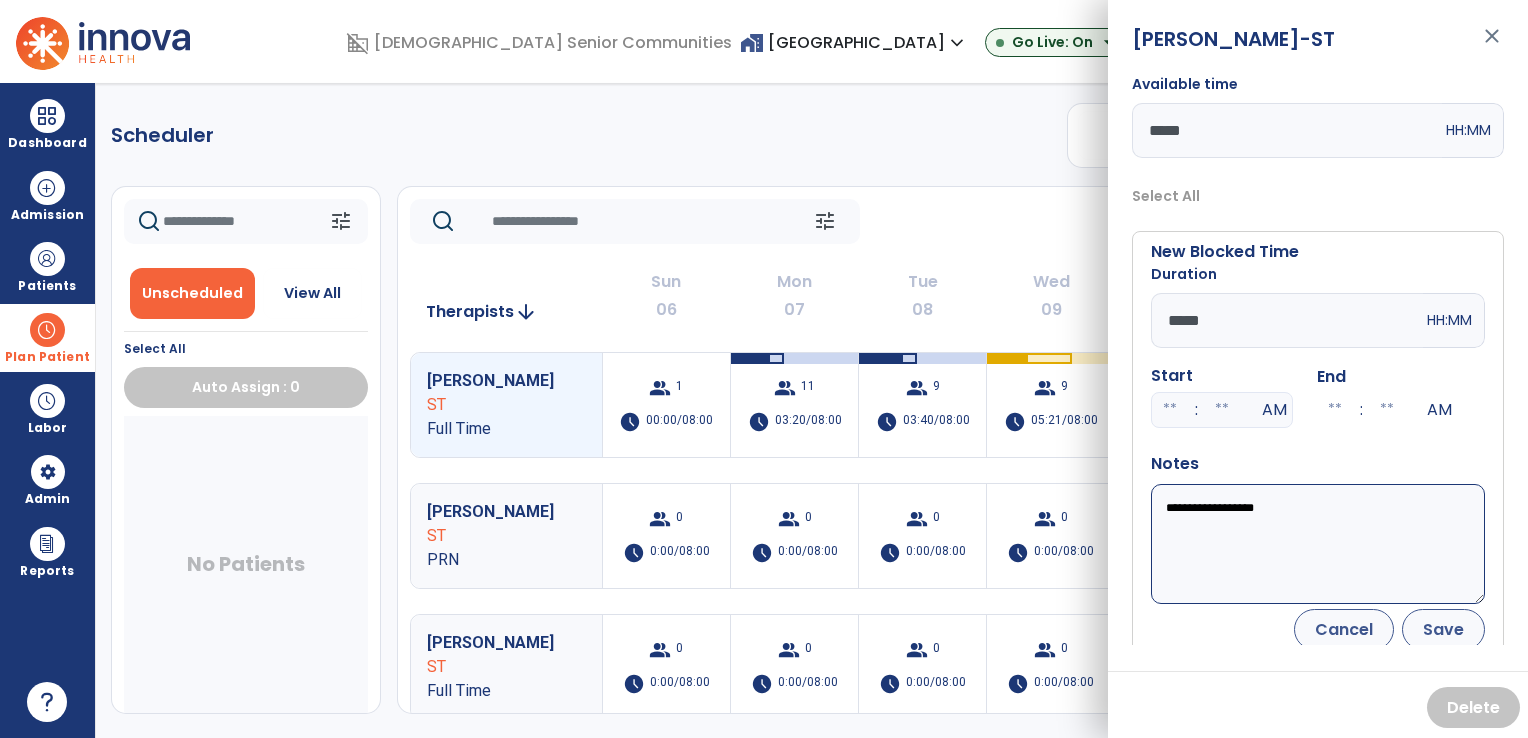 type on "**********" 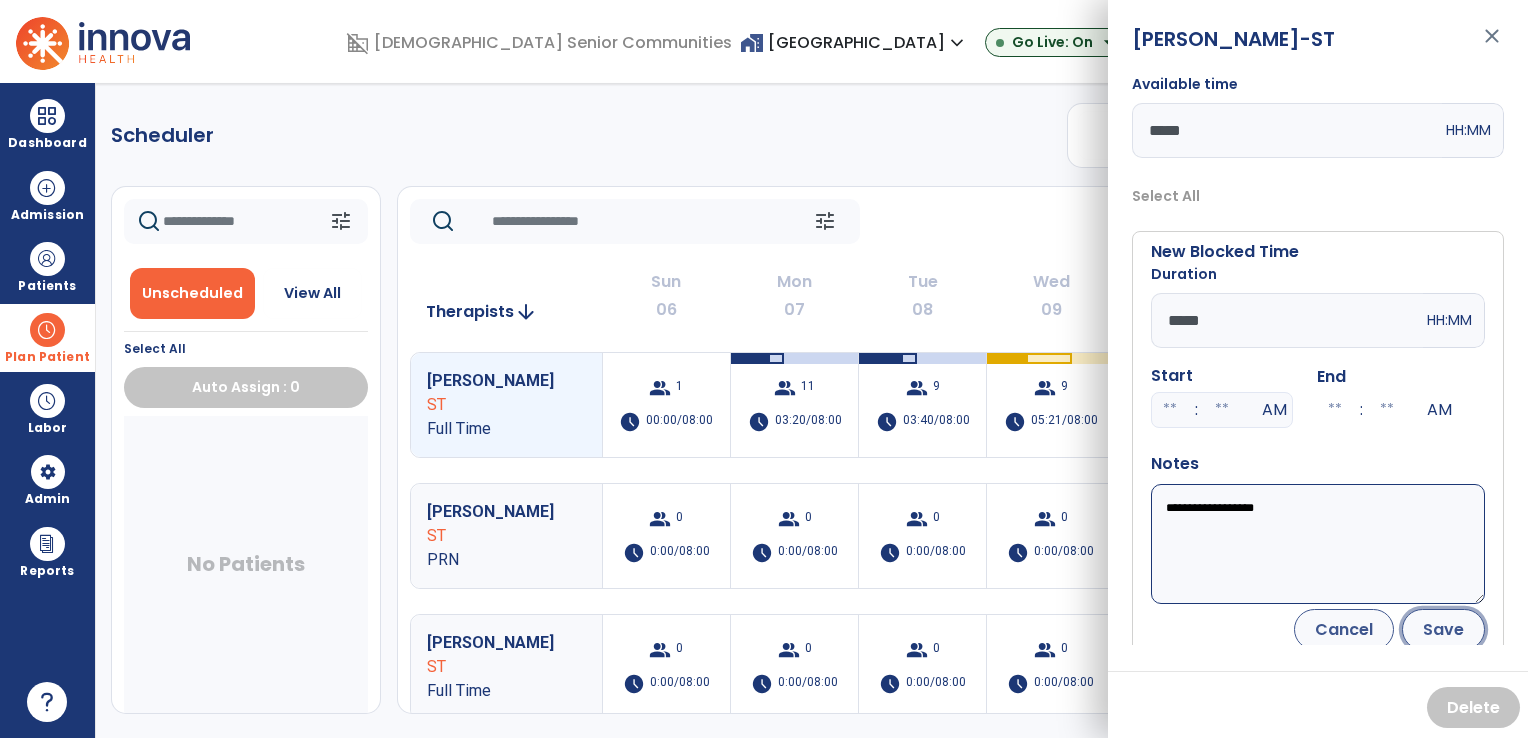 click on "Save" at bounding box center [1443, 629] 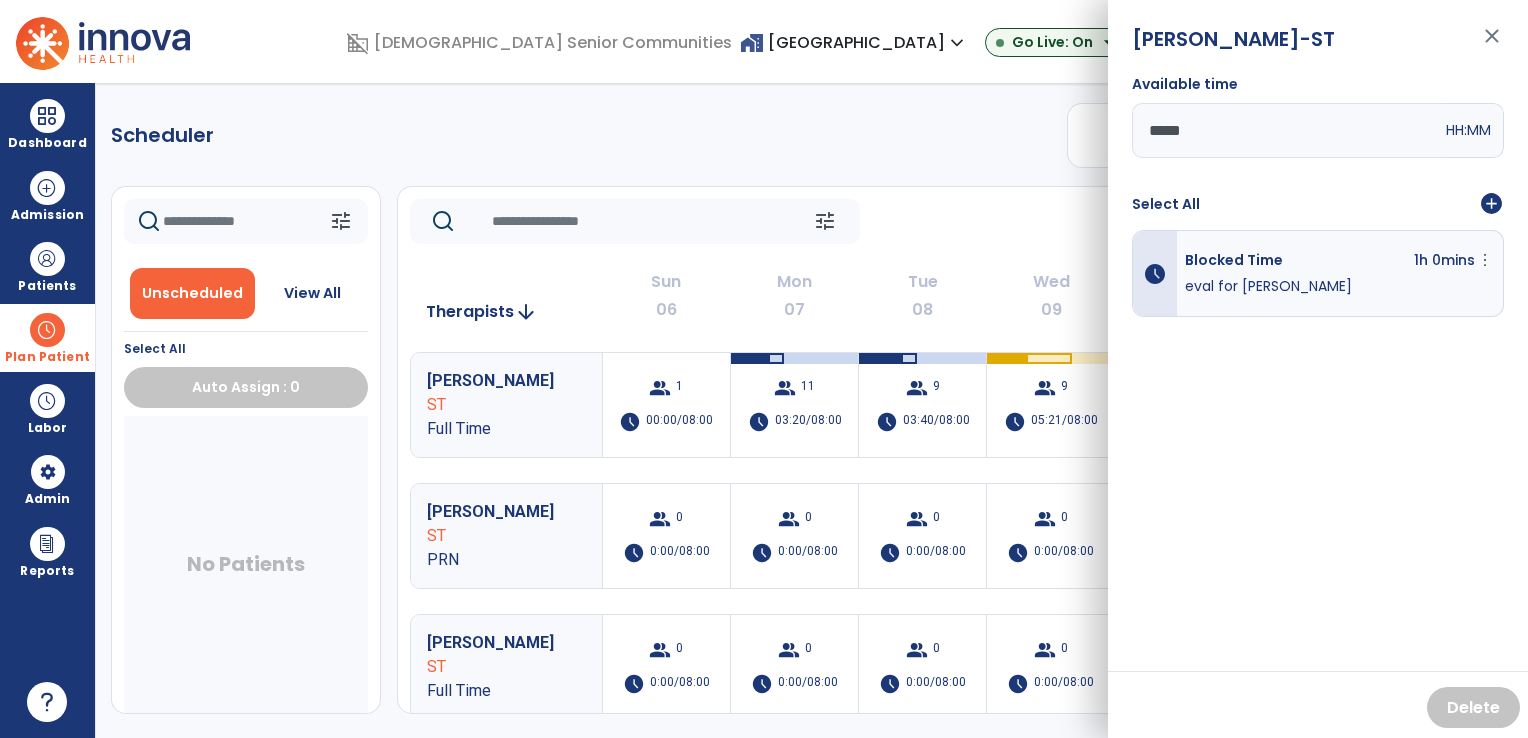 click on "tune   [DATE]  chevron_left [DATE] - [DATE]  *********  calendar_today  chevron_right" 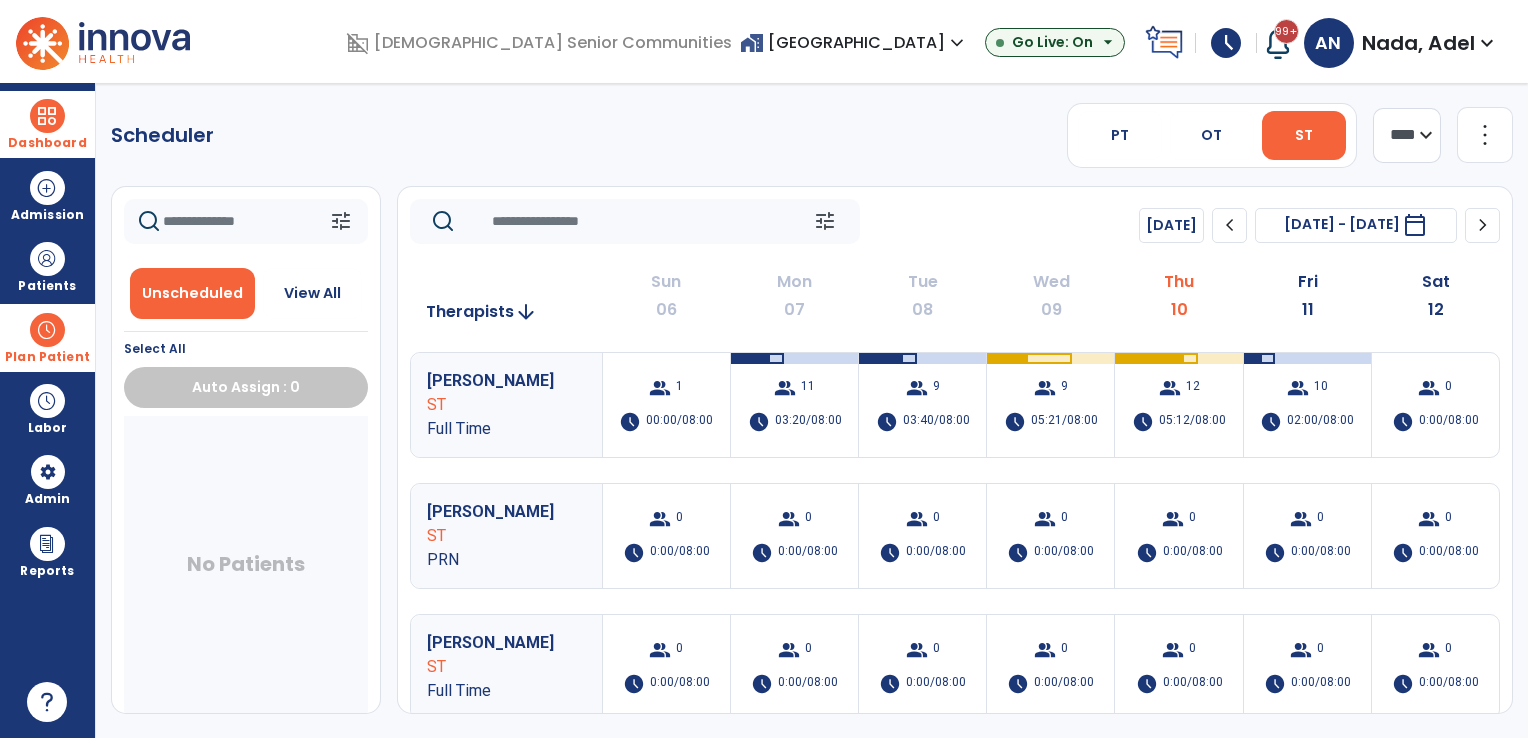 drag, startPoint x: 20, startPoint y: 120, endPoint x: 134, endPoint y: 118, distance: 114.01754 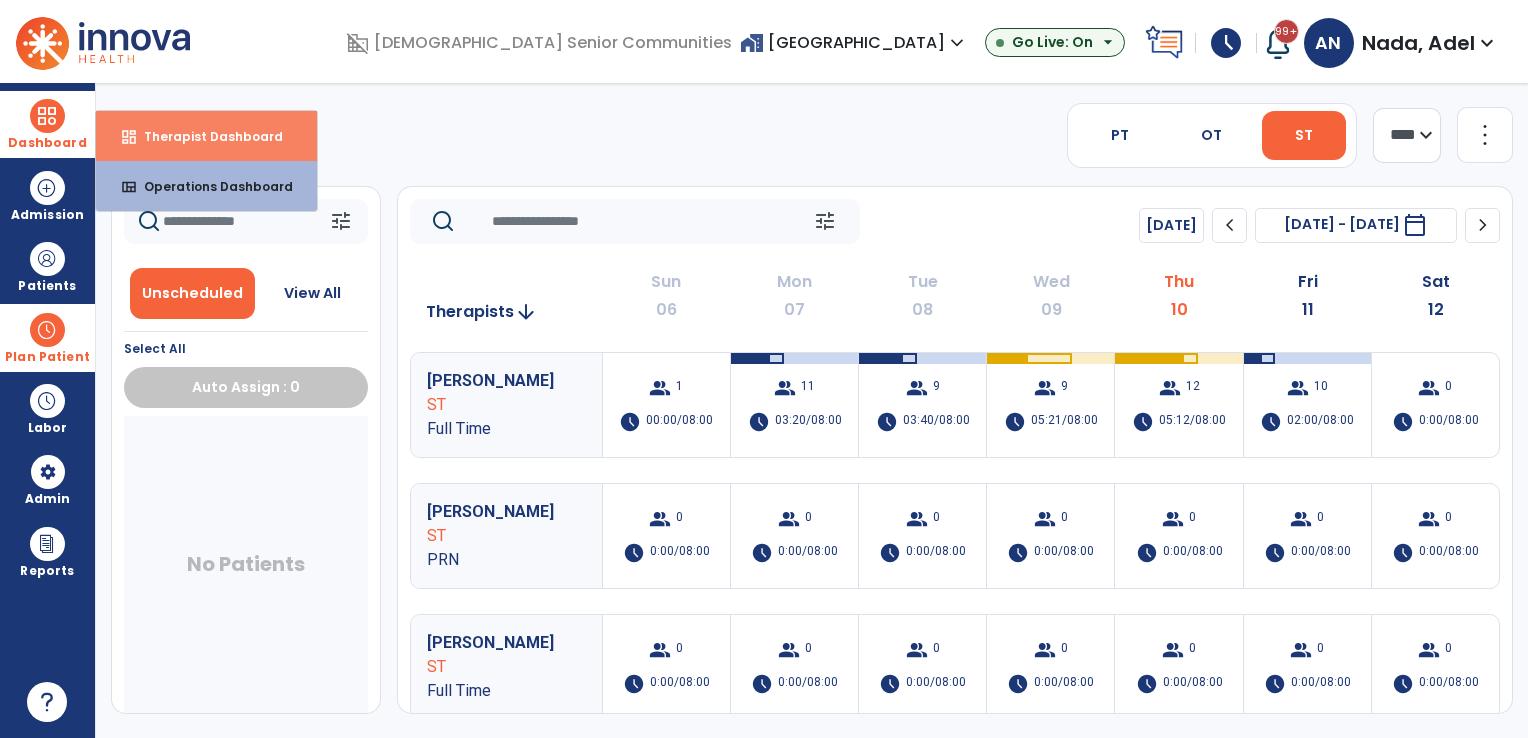 click on "Therapist Dashboard" at bounding box center (205, 136) 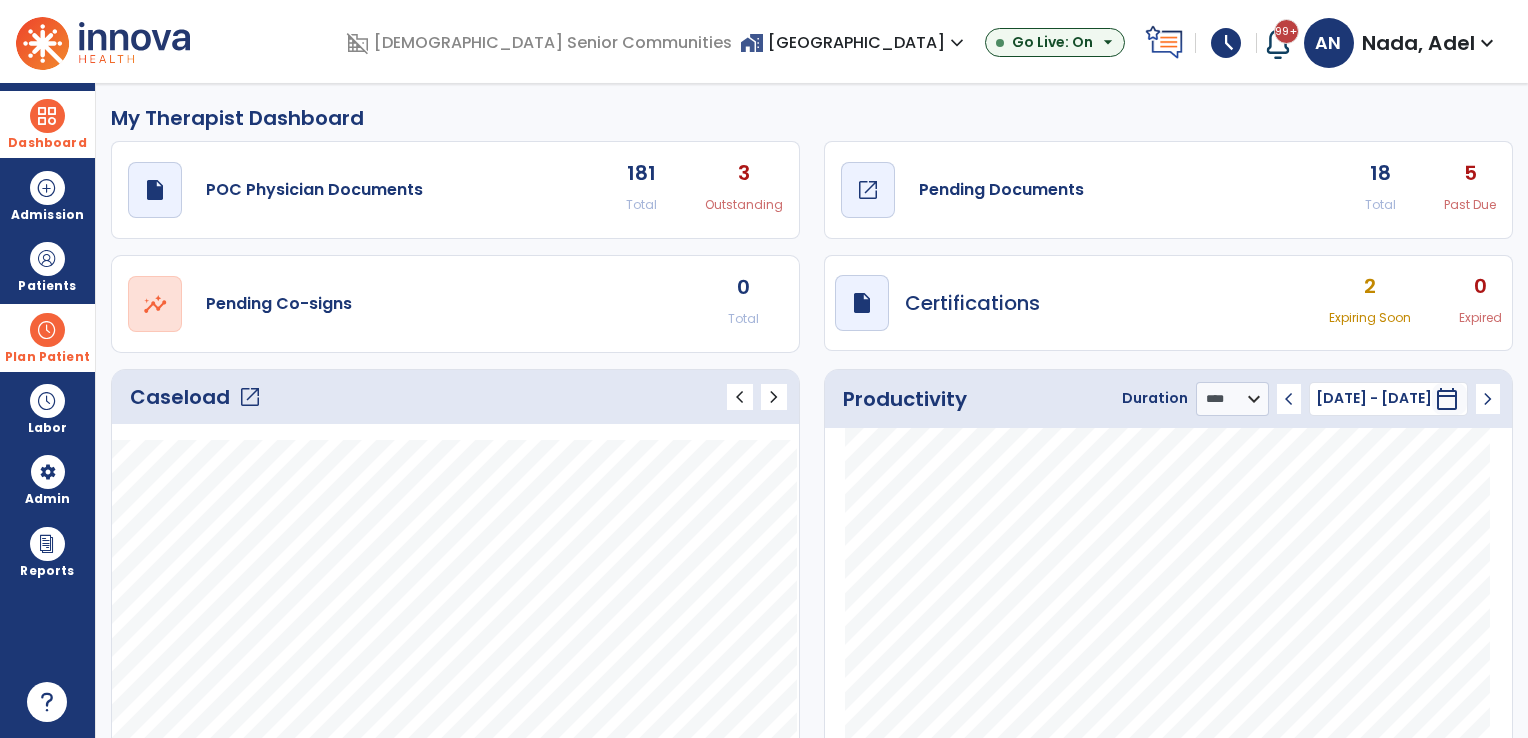 click on "draft   open_in_new  Pending Documents" 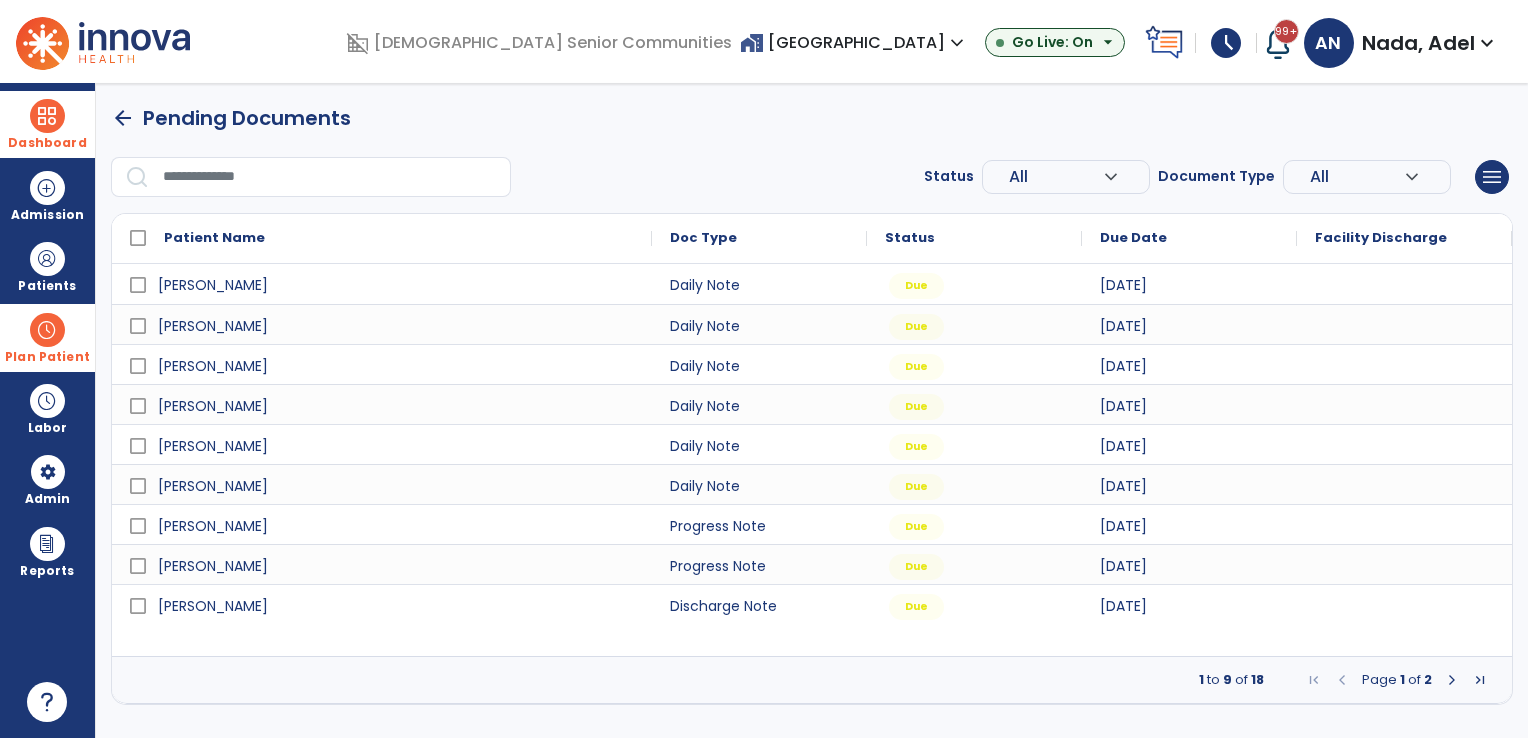 click at bounding box center [1452, 680] 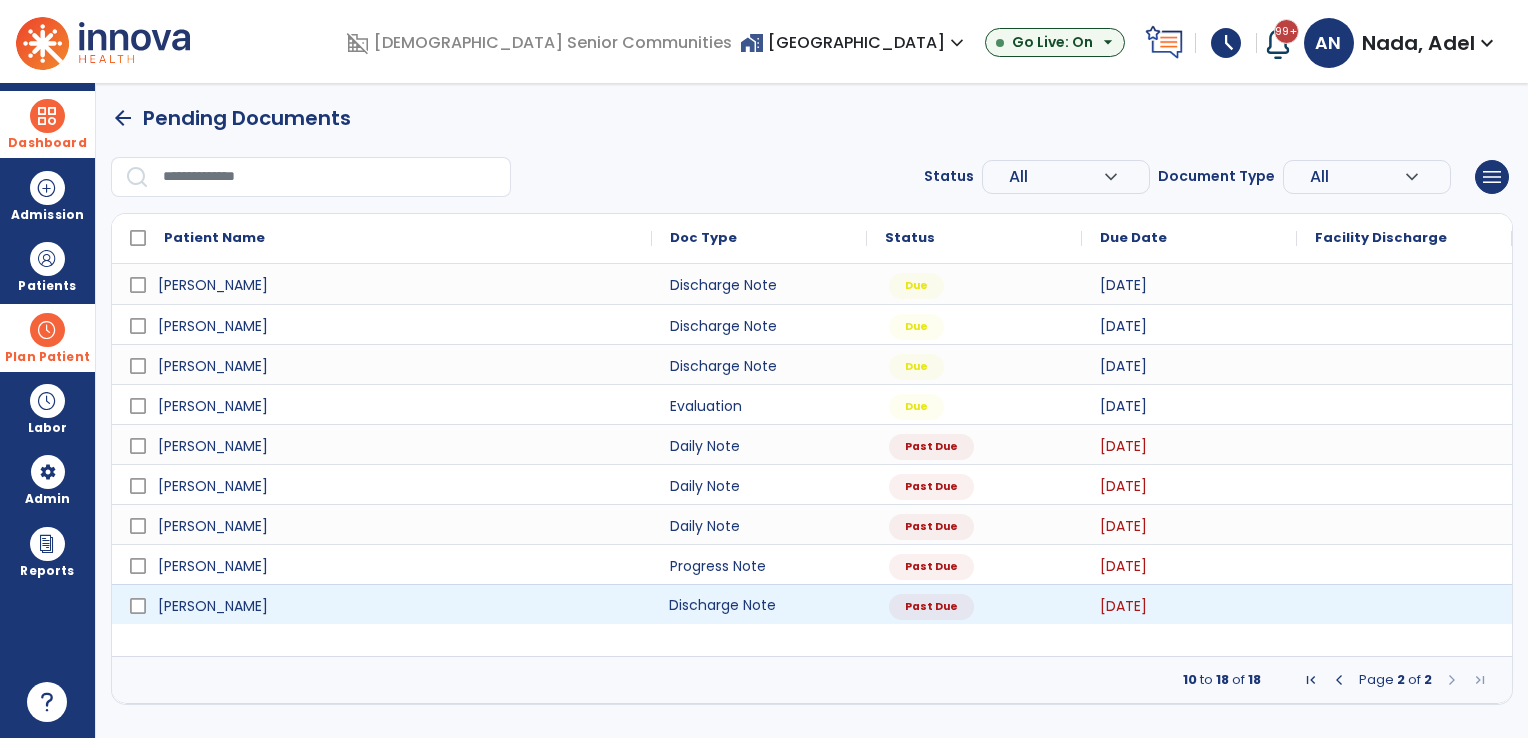 click on "Discharge Note" at bounding box center (759, 604) 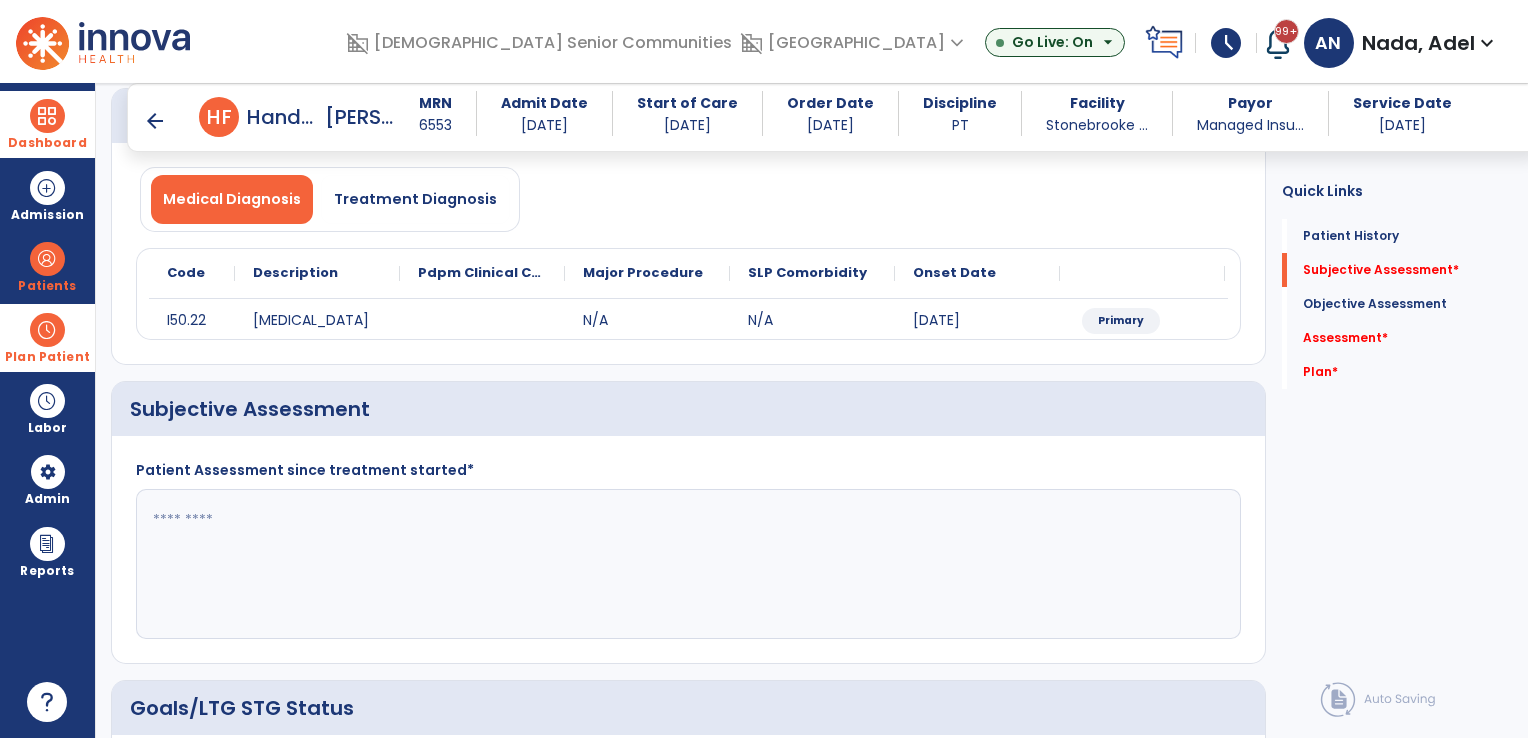 scroll, scrollTop: 300, scrollLeft: 0, axis: vertical 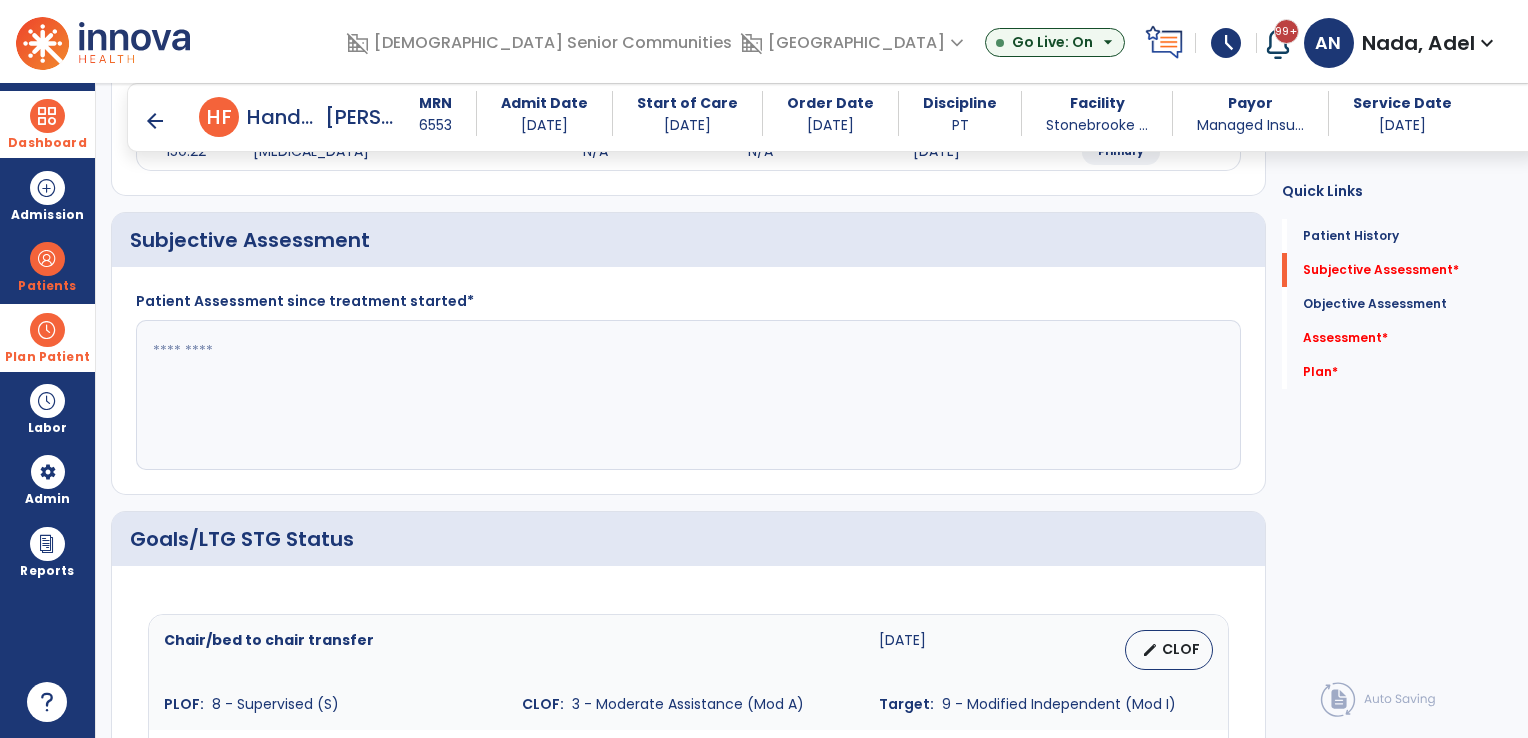 click 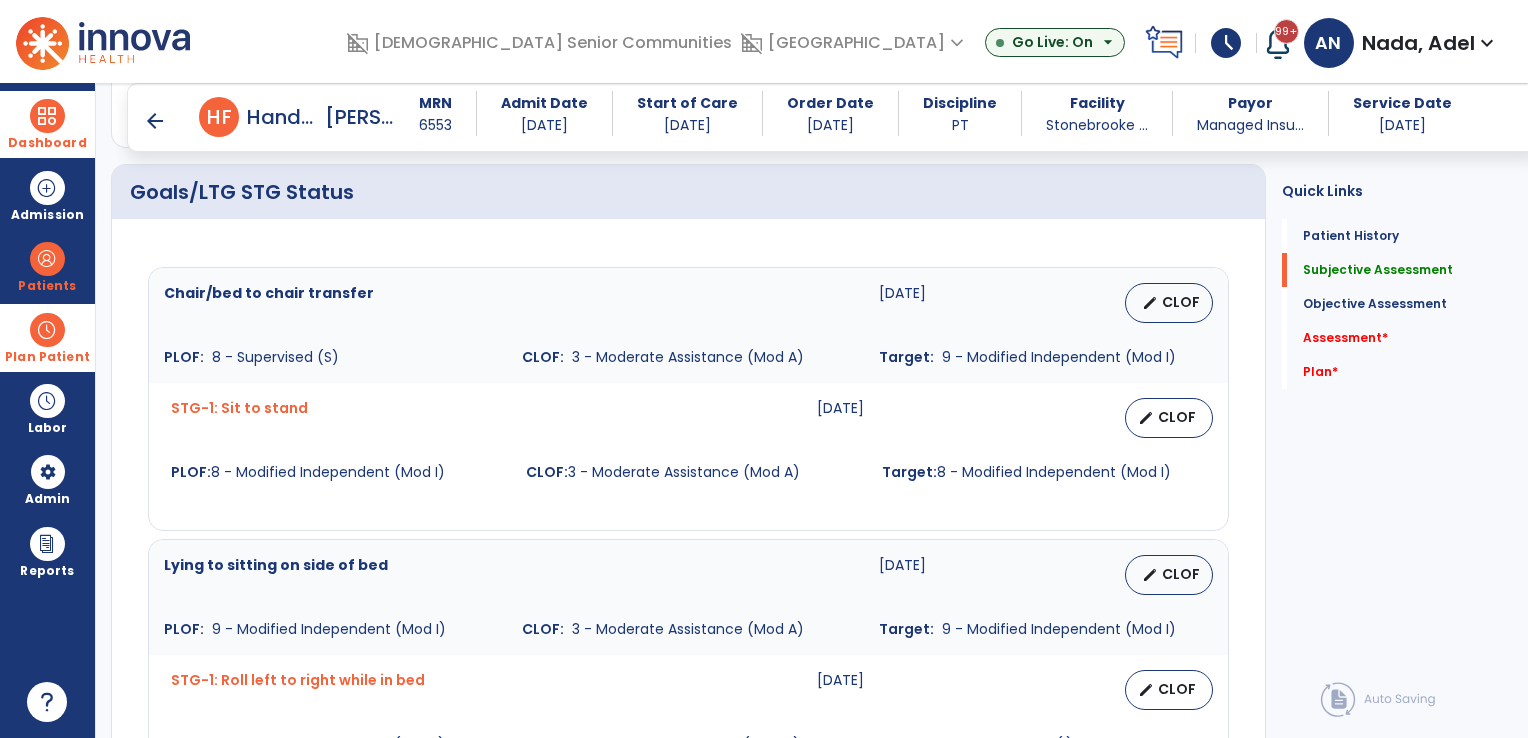 scroll, scrollTop: 600, scrollLeft: 0, axis: vertical 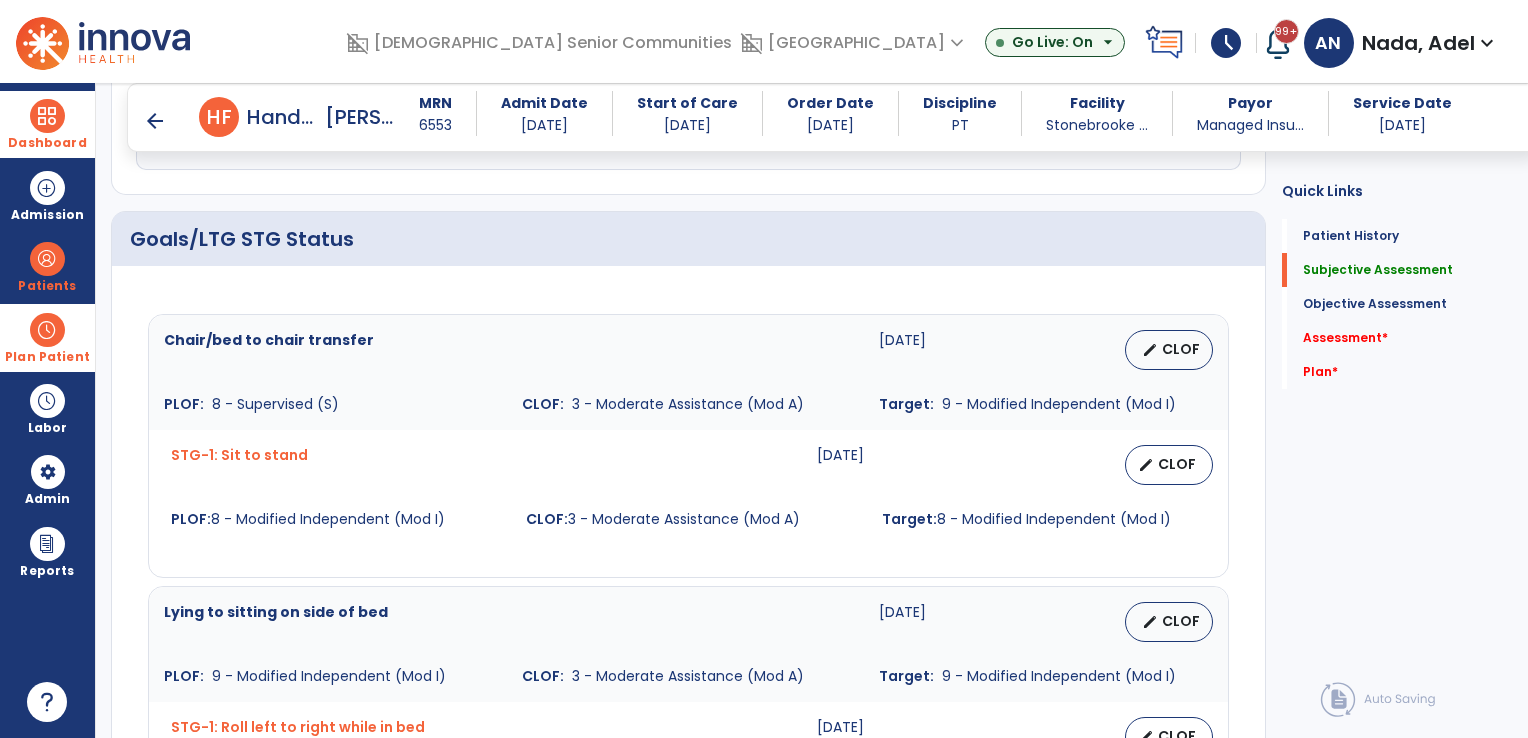 type on "**********" 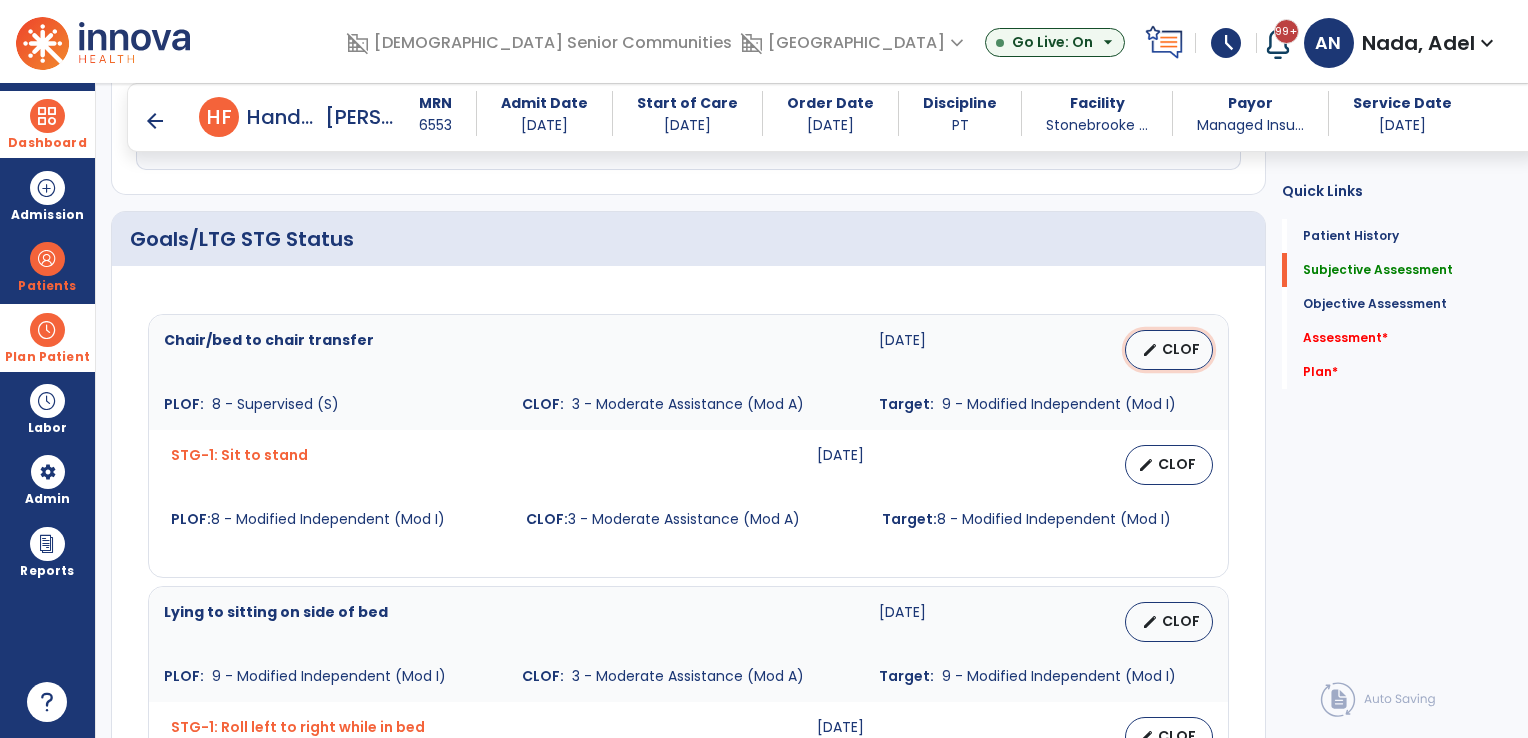 click on "CLOF" at bounding box center (1181, 349) 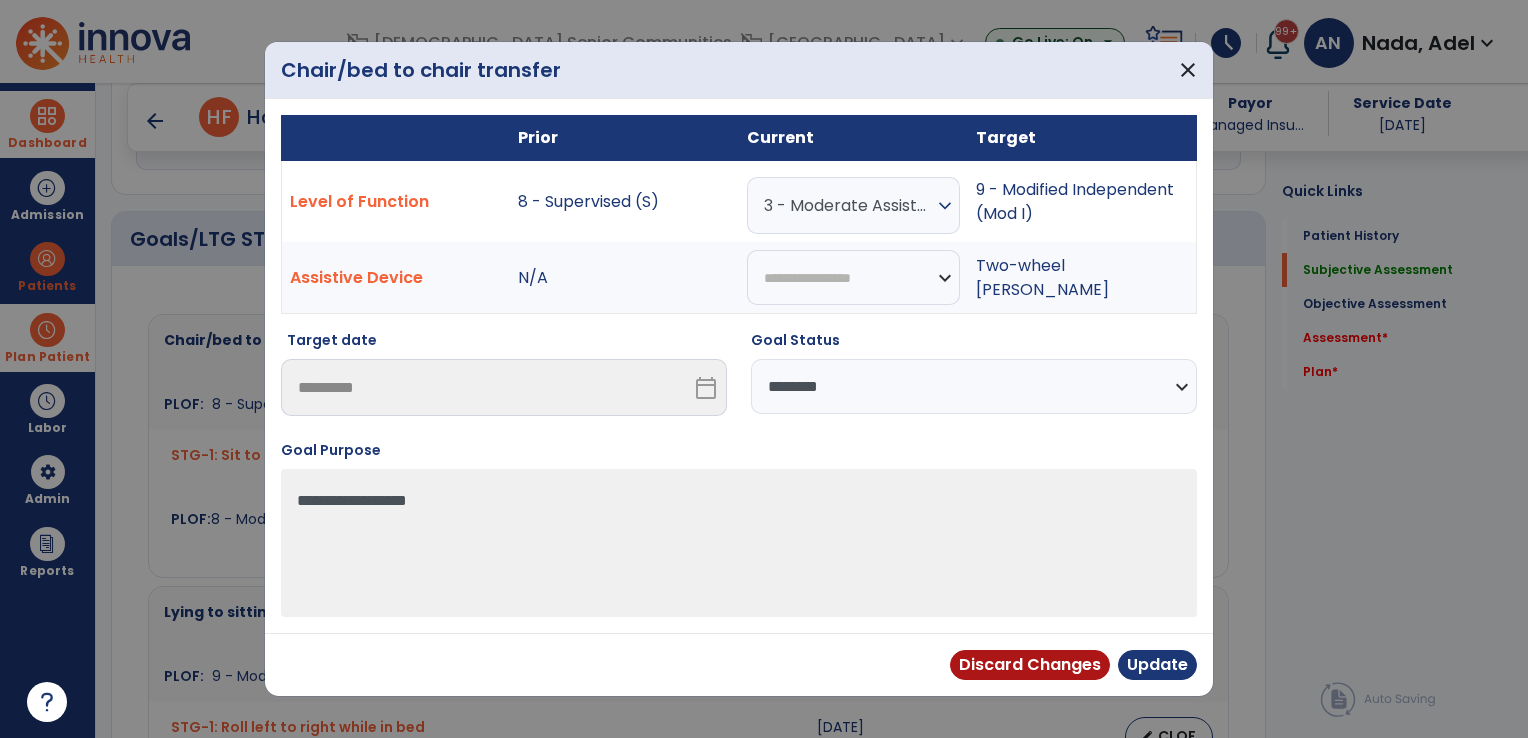 click on "**********" at bounding box center [974, 386] 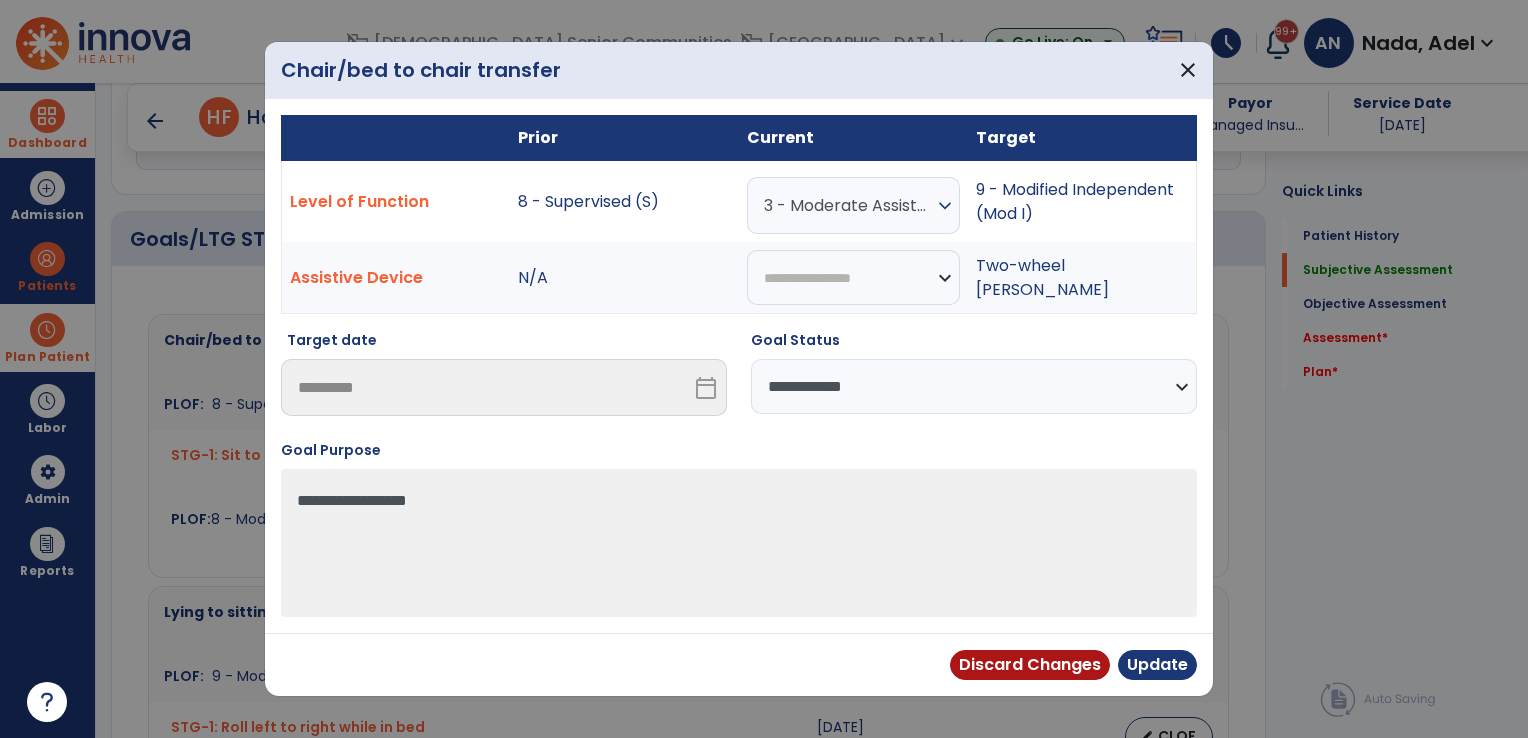 click on "**********" at bounding box center [974, 386] 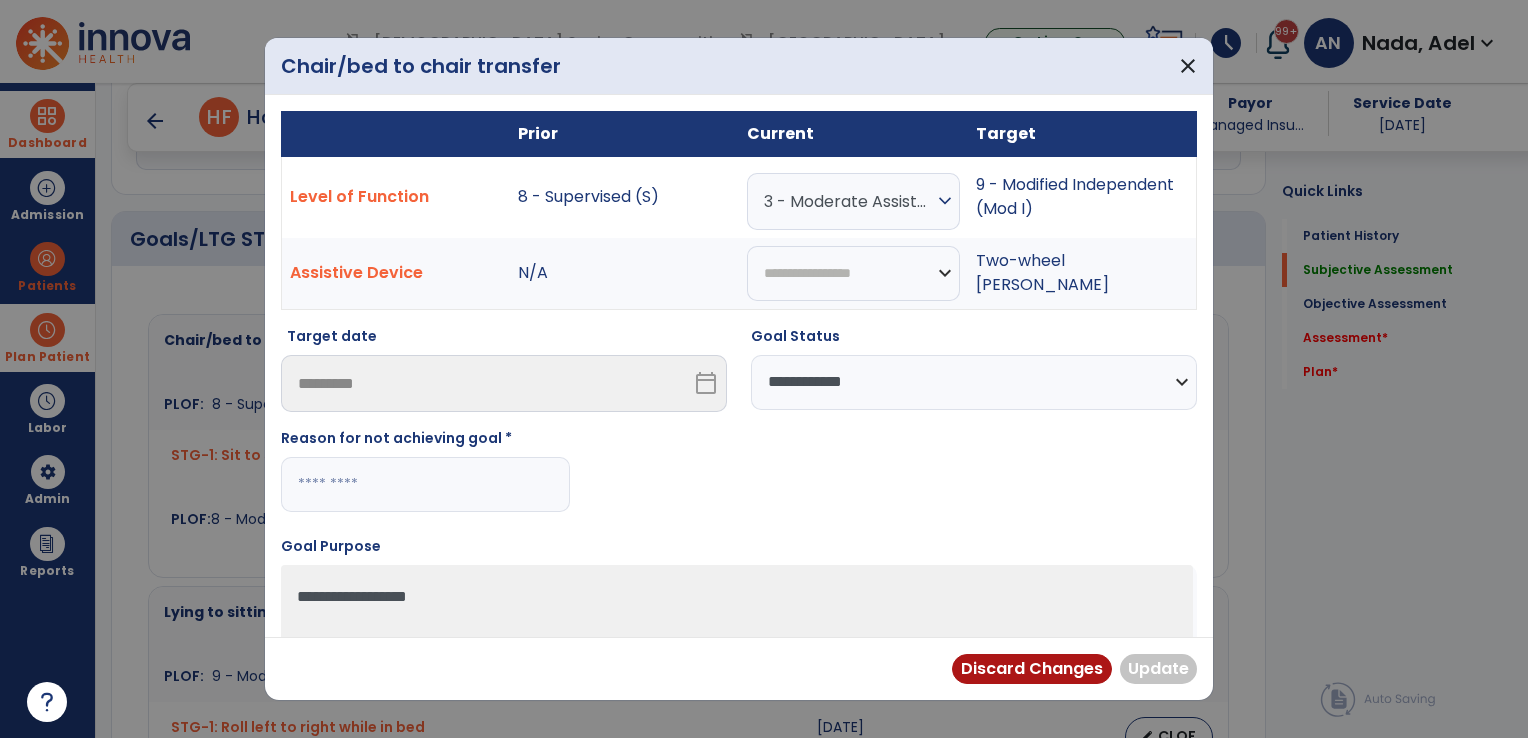 click at bounding box center (425, 484) 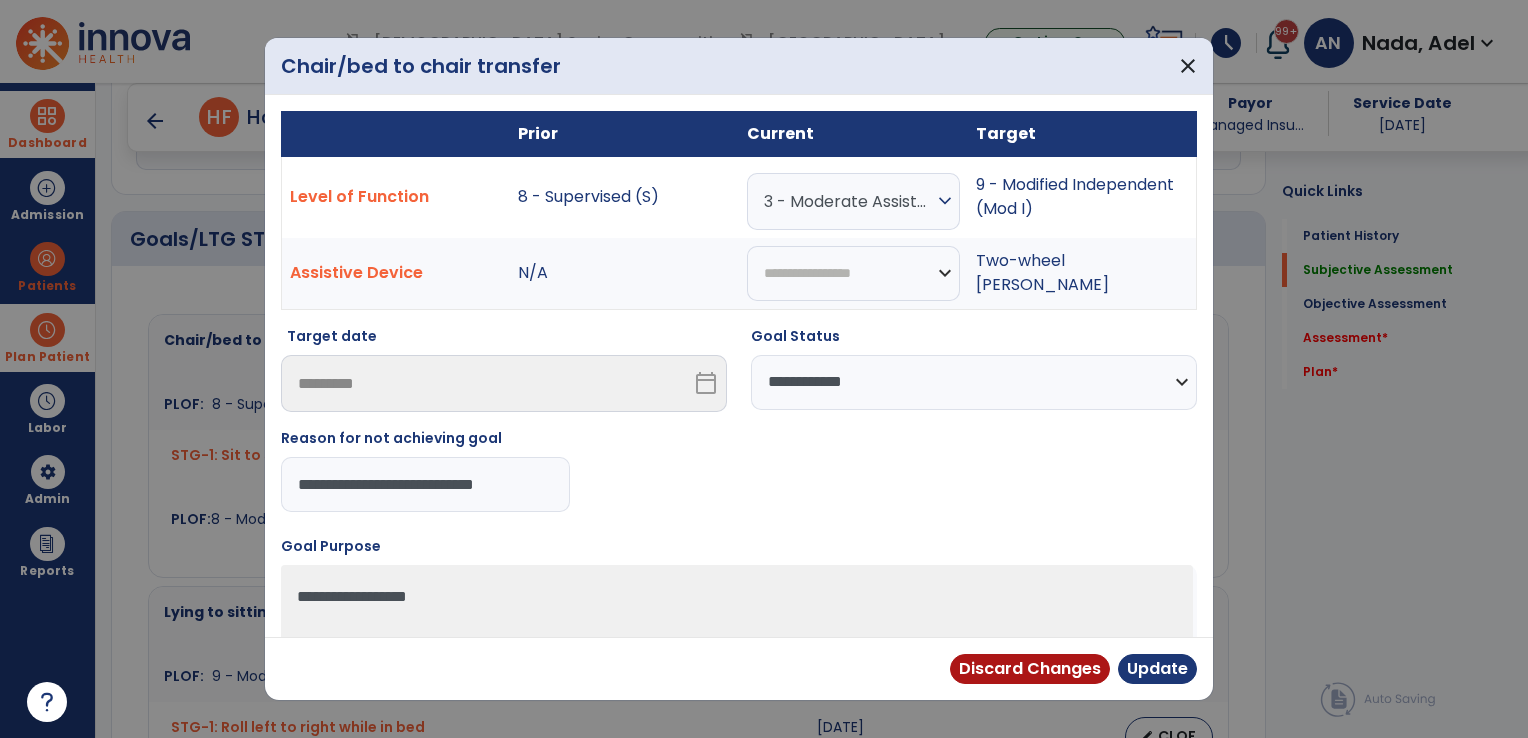 drag, startPoint x: 533, startPoint y: 482, endPoint x: 286, endPoint y: 494, distance: 247.29132 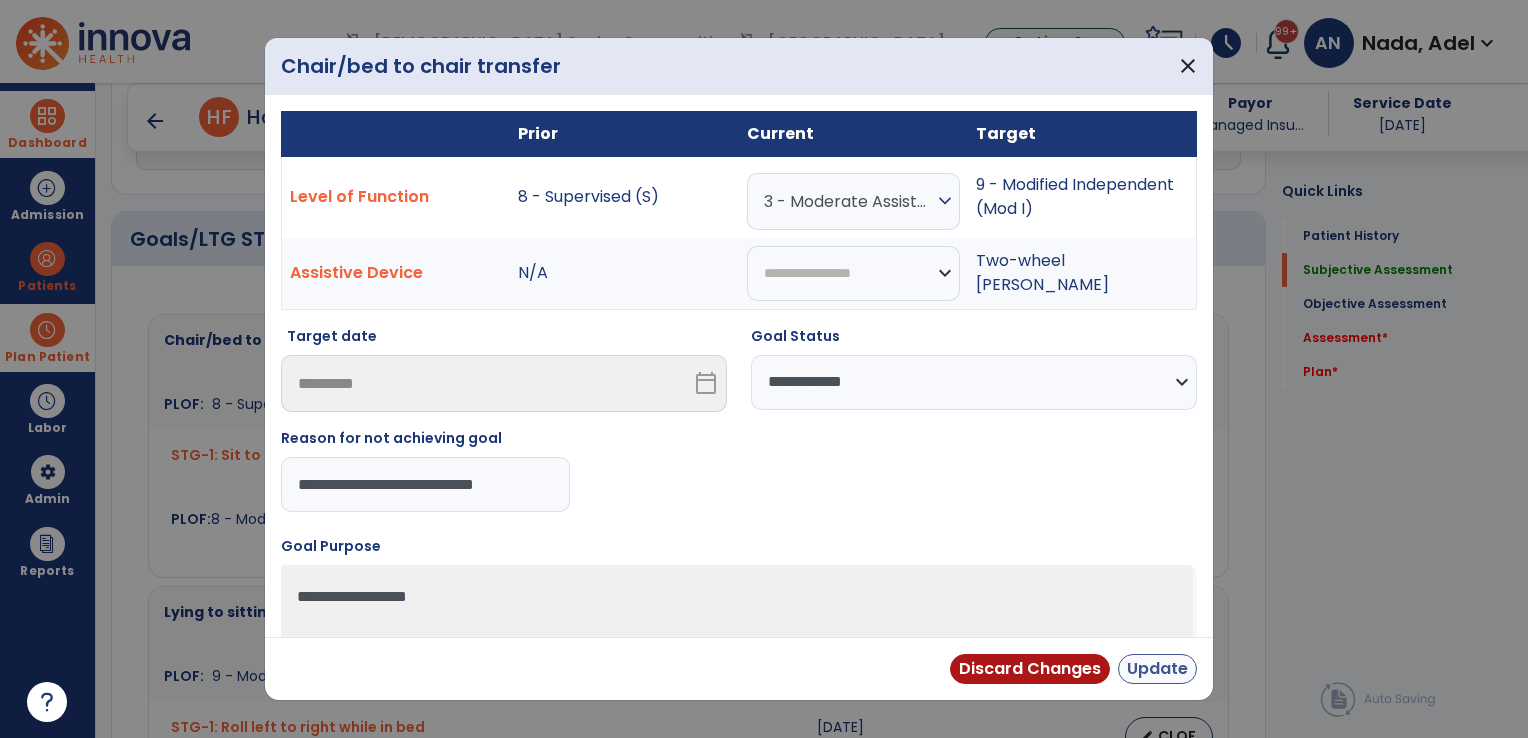 type on "**********" 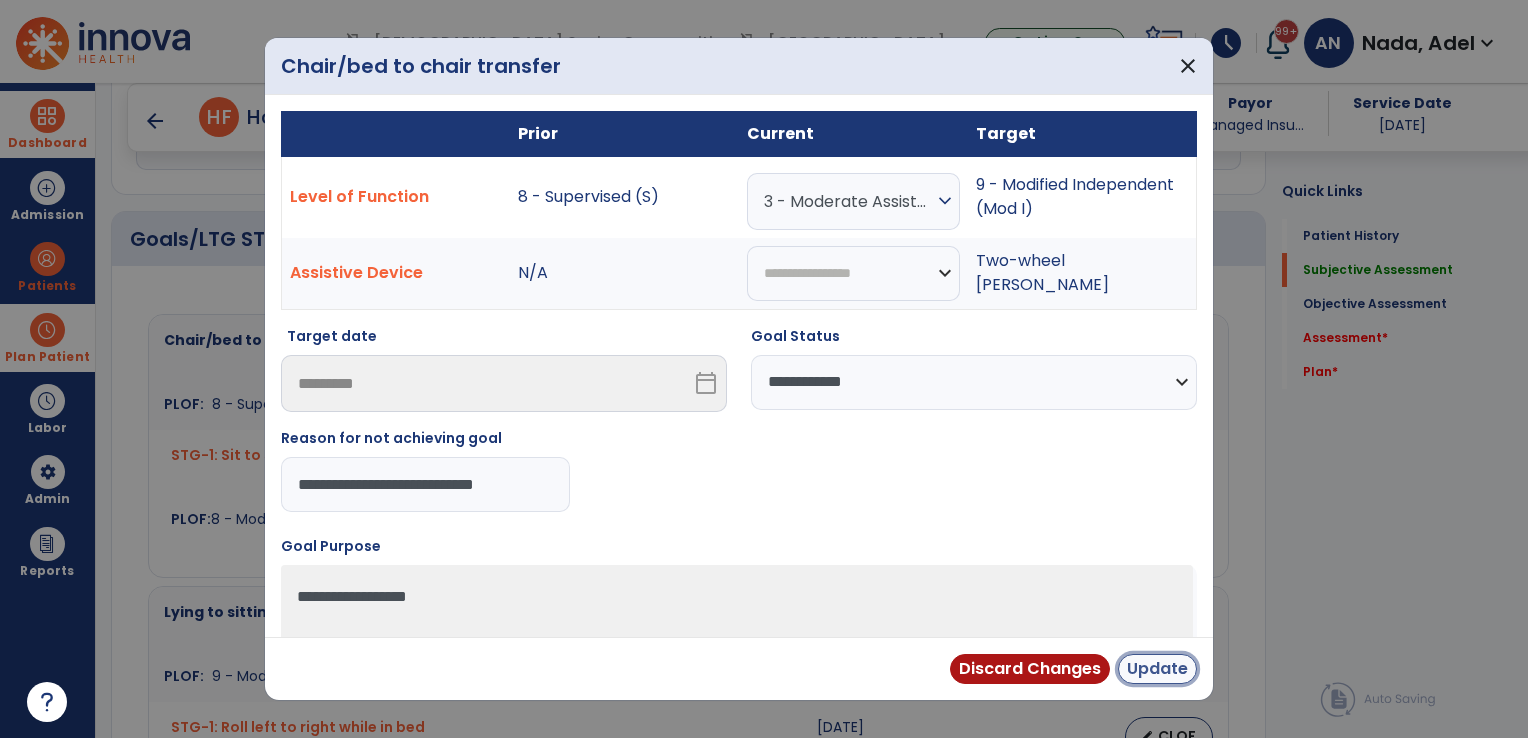 click on "Update" at bounding box center [1157, 669] 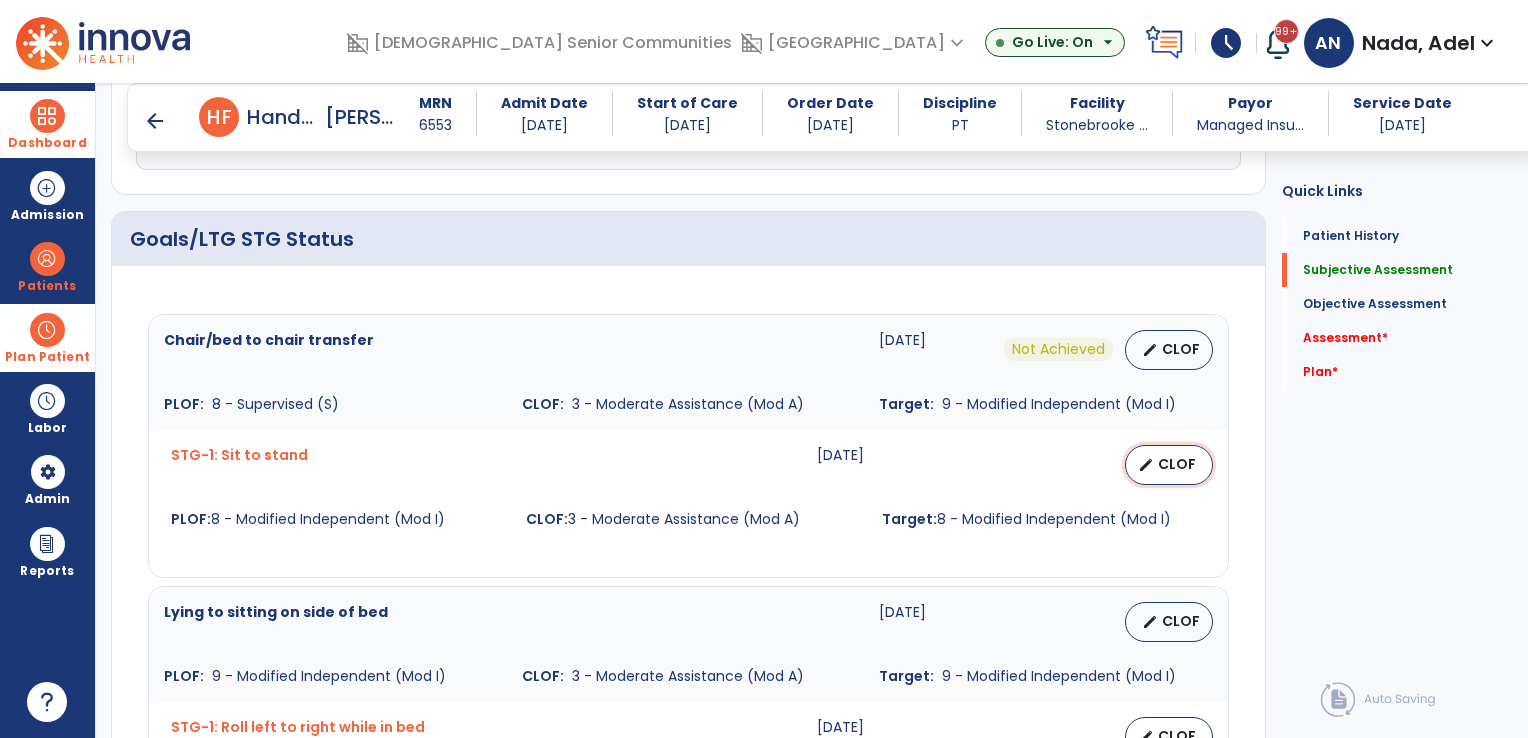 click on "CLOF" at bounding box center (1177, 464) 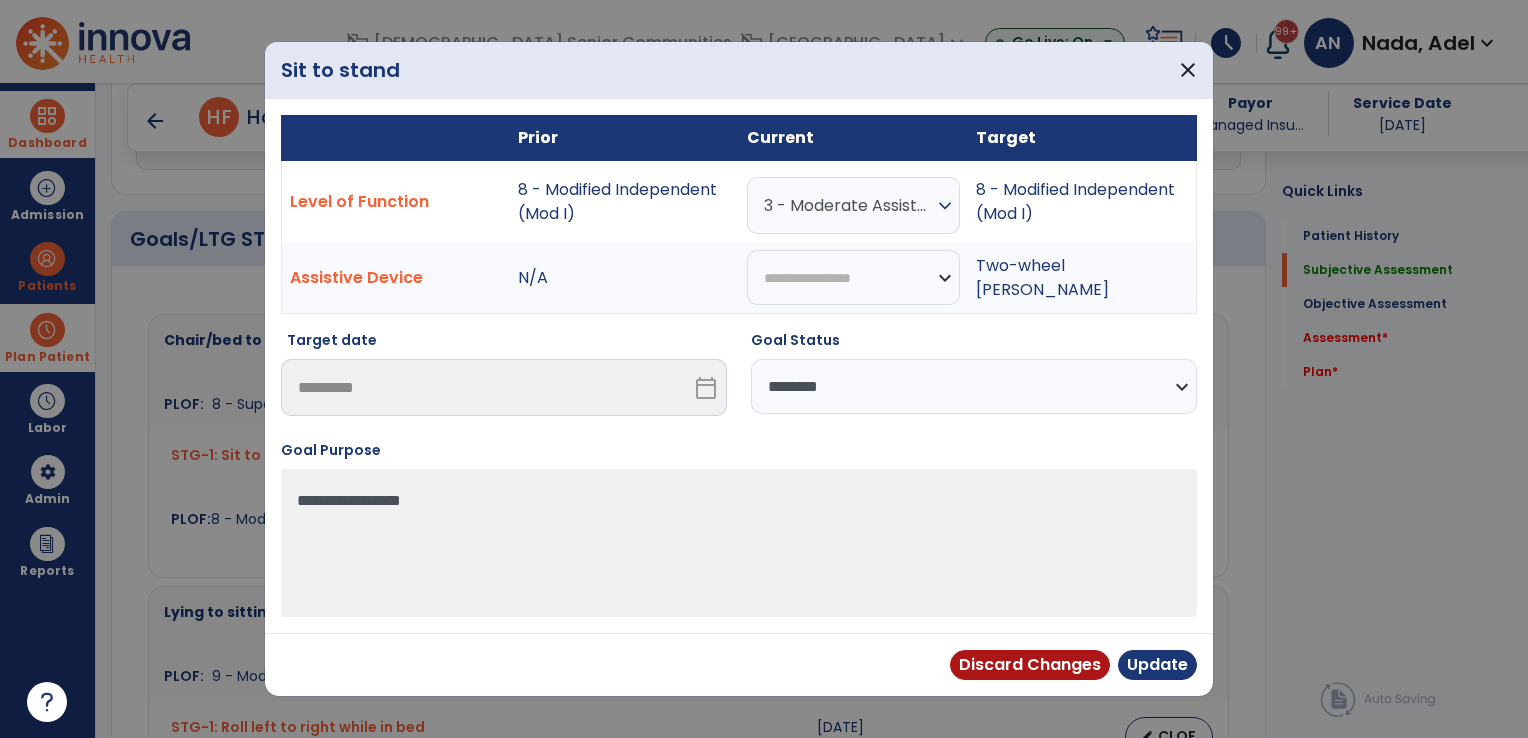drag, startPoint x: 944, startPoint y: 382, endPoint x: 936, endPoint y: 398, distance: 17.888544 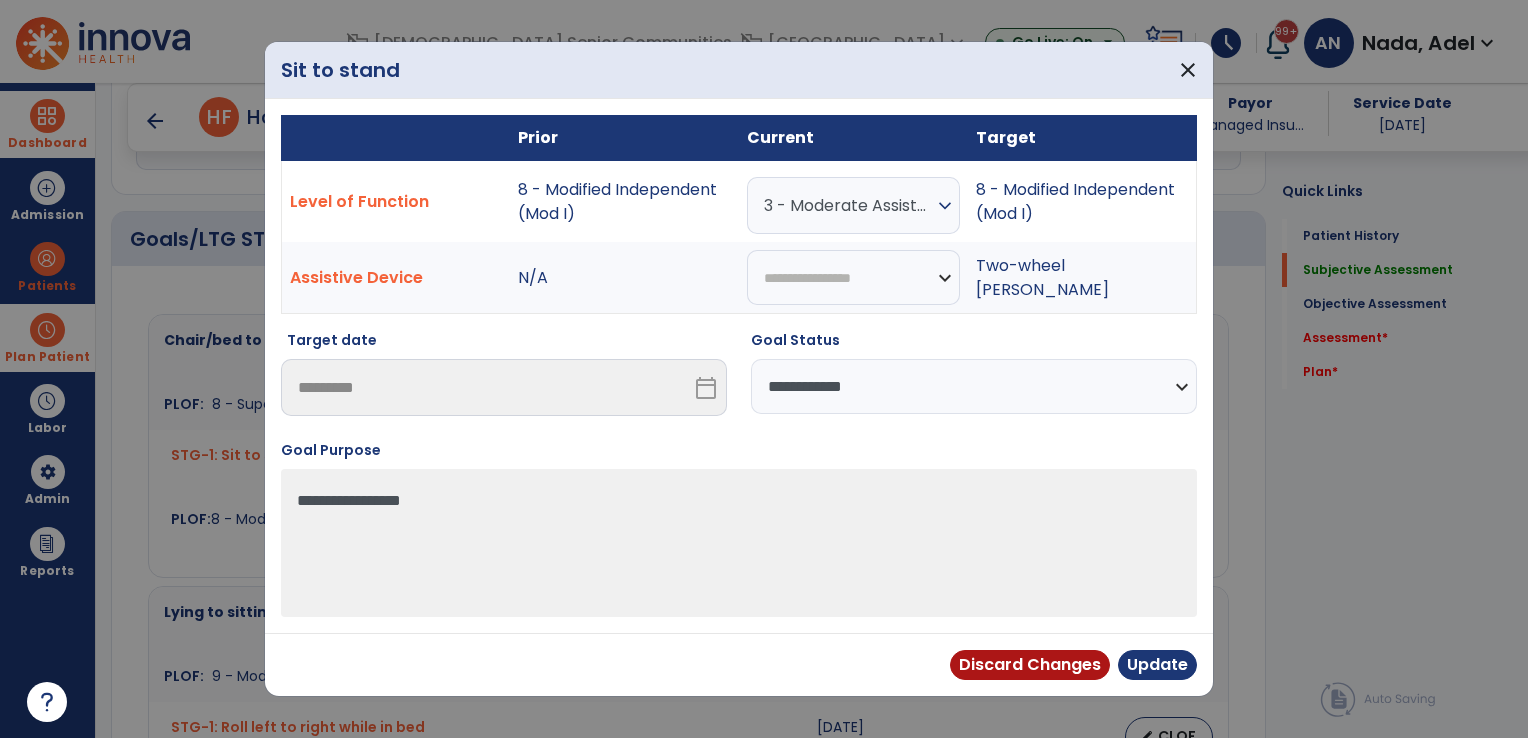 click on "**********" at bounding box center (974, 386) 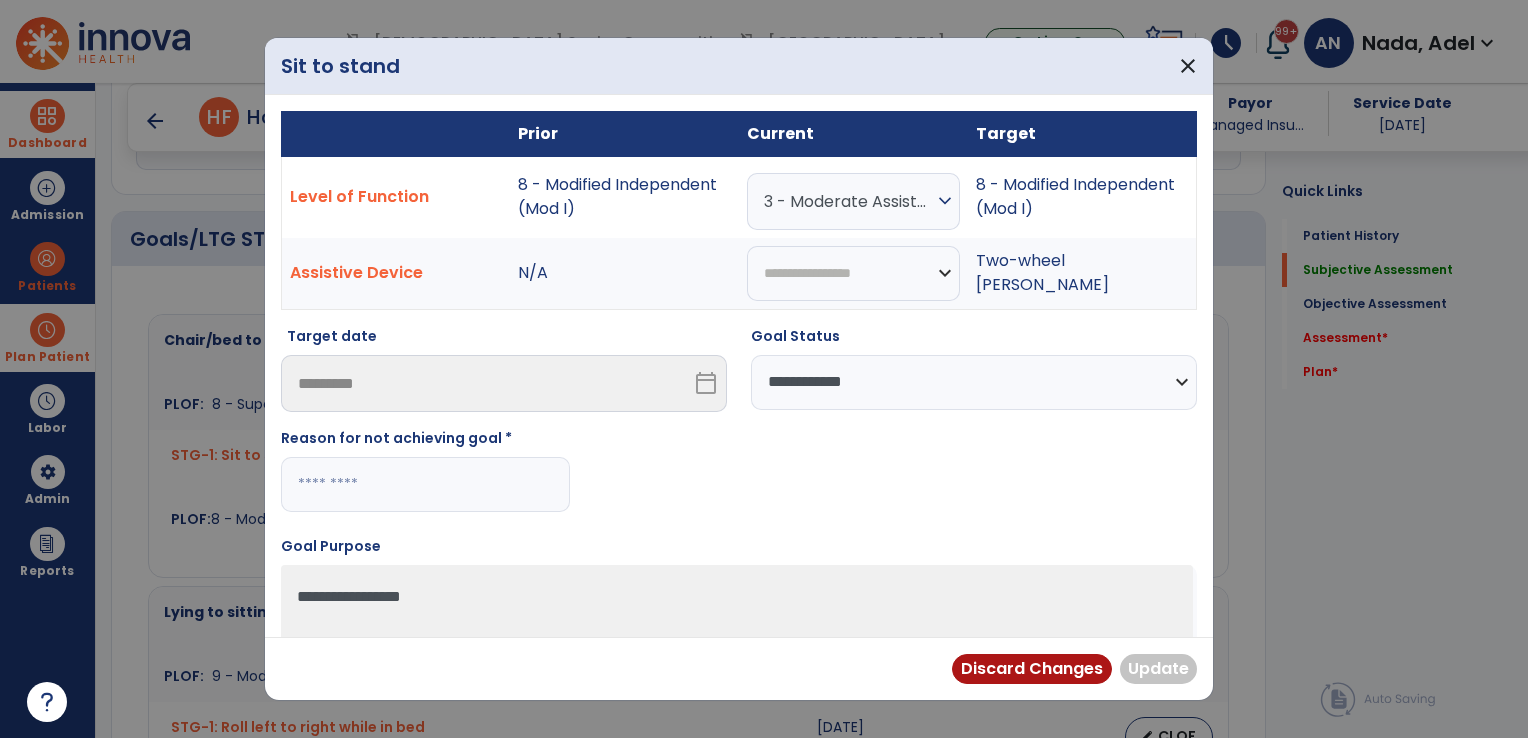click at bounding box center (425, 484) 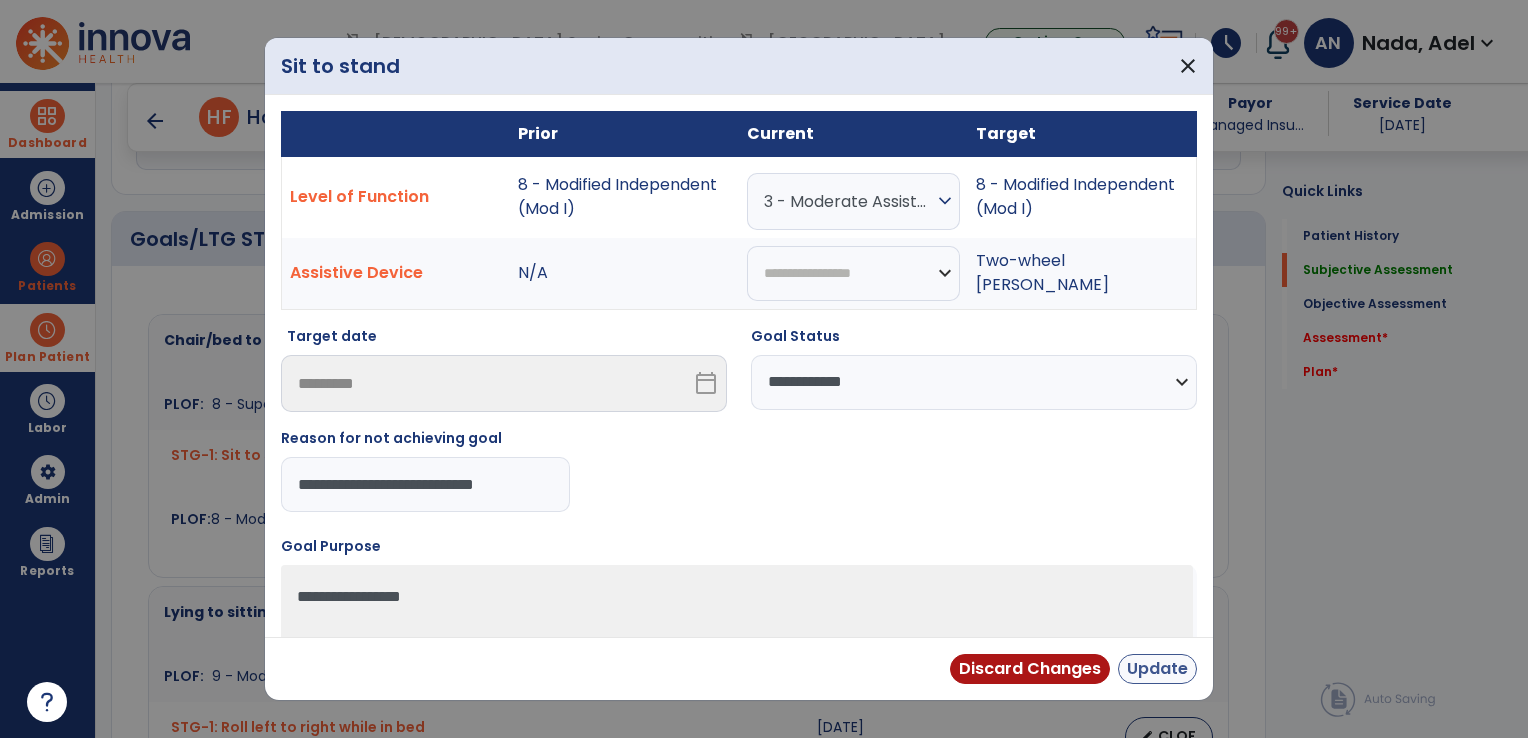 type on "**********" 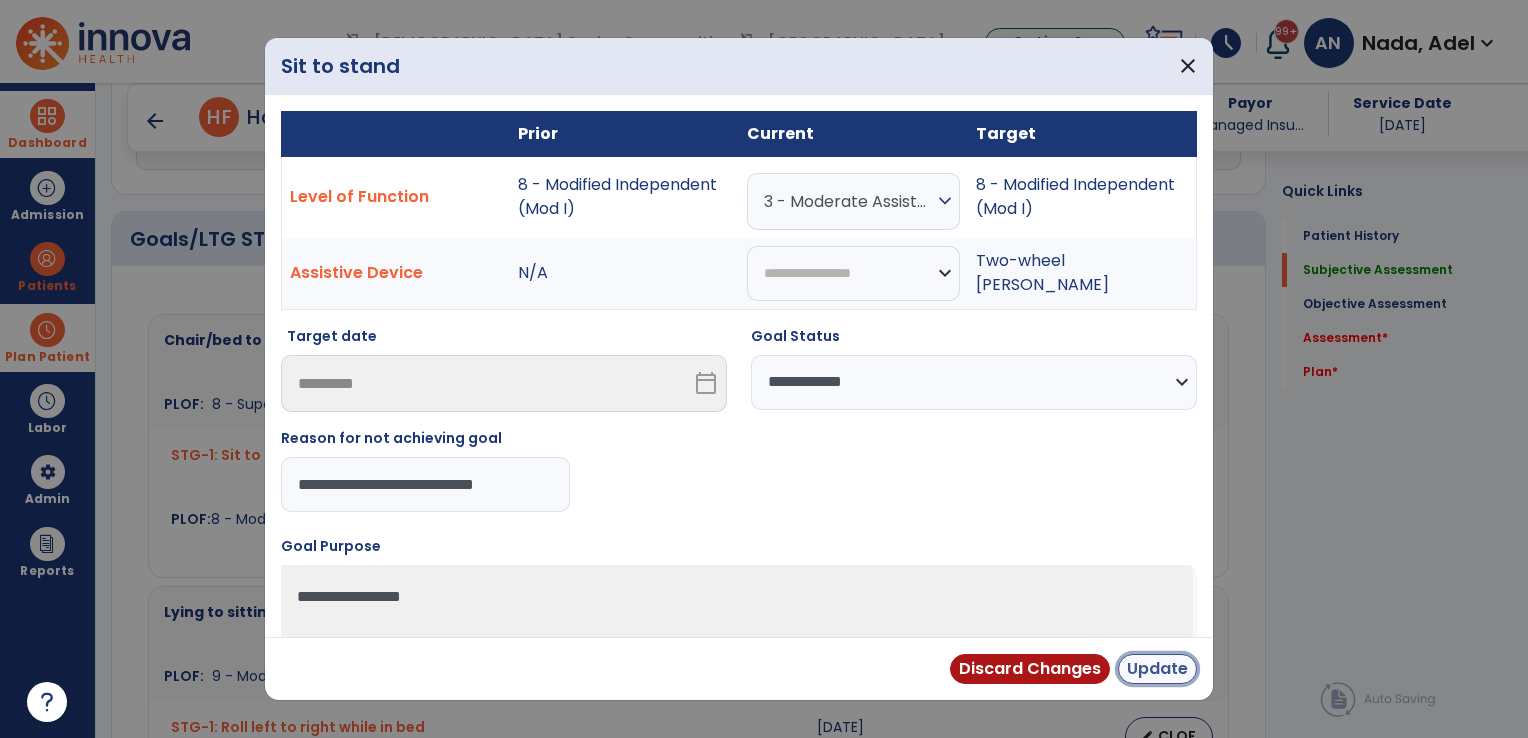 click on "Update" at bounding box center [1157, 669] 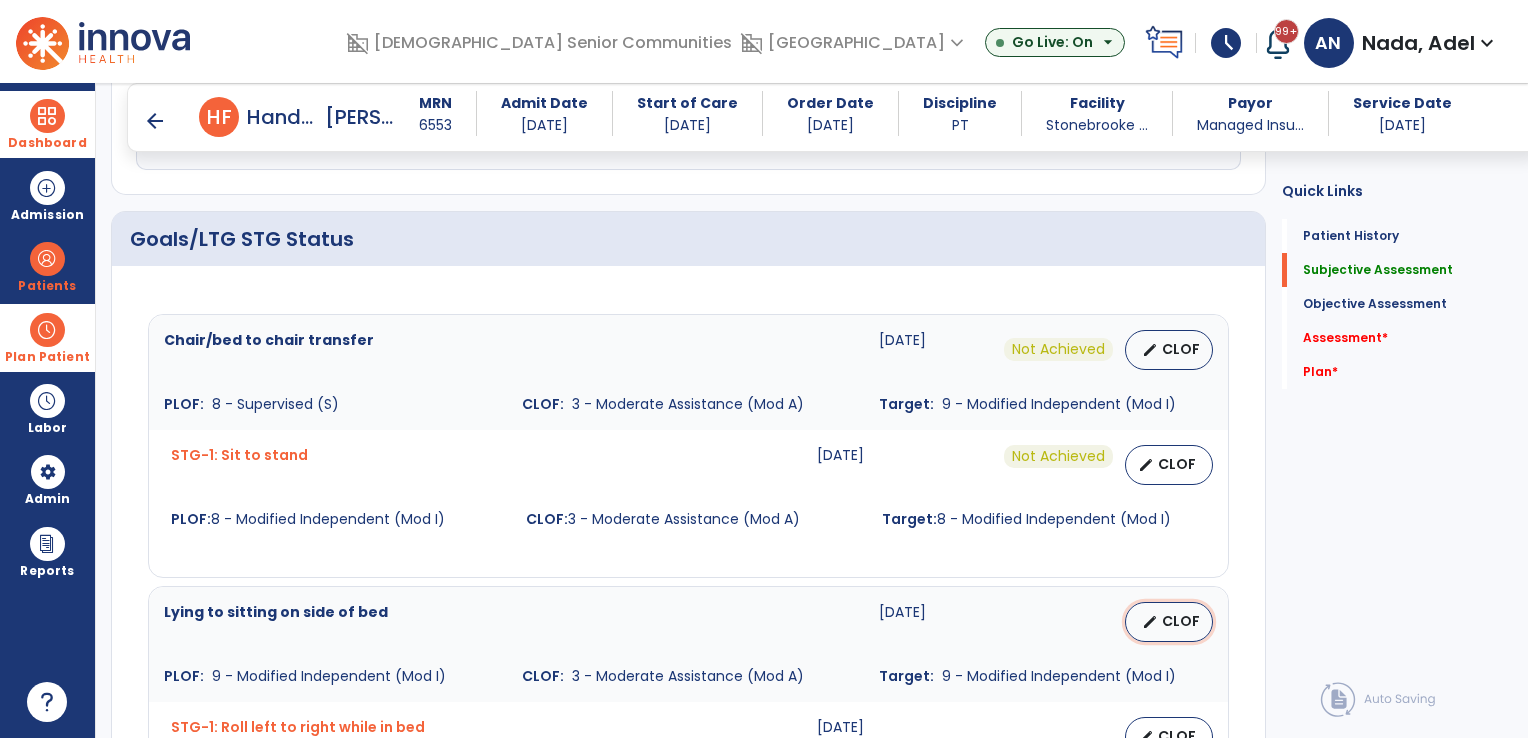 click on "edit   CLOF" at bounding box center [1169, 622] 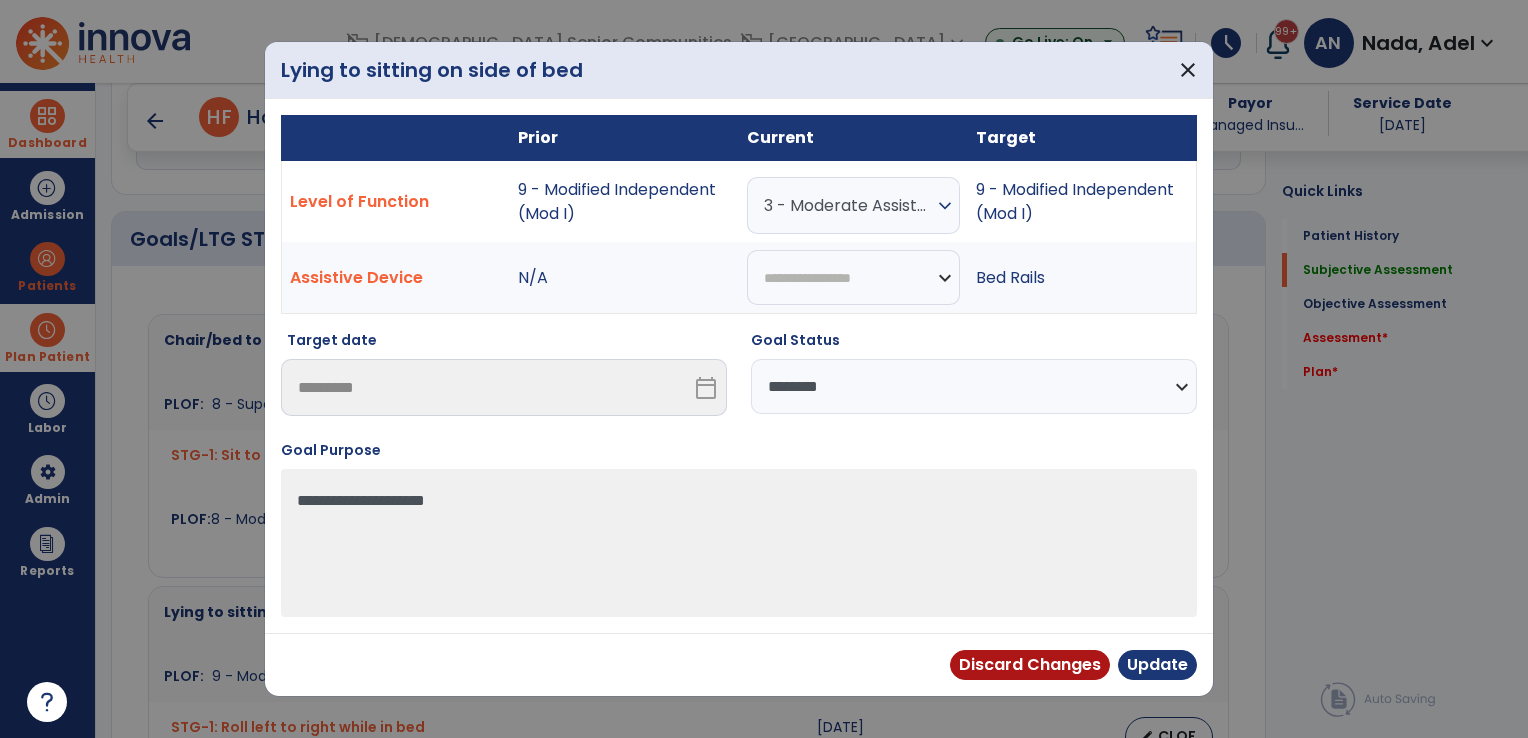 drag, startPoint x: 843, startPoint y: 394, endPoint x: 841, endPoint y: 416, distance: 22.090721 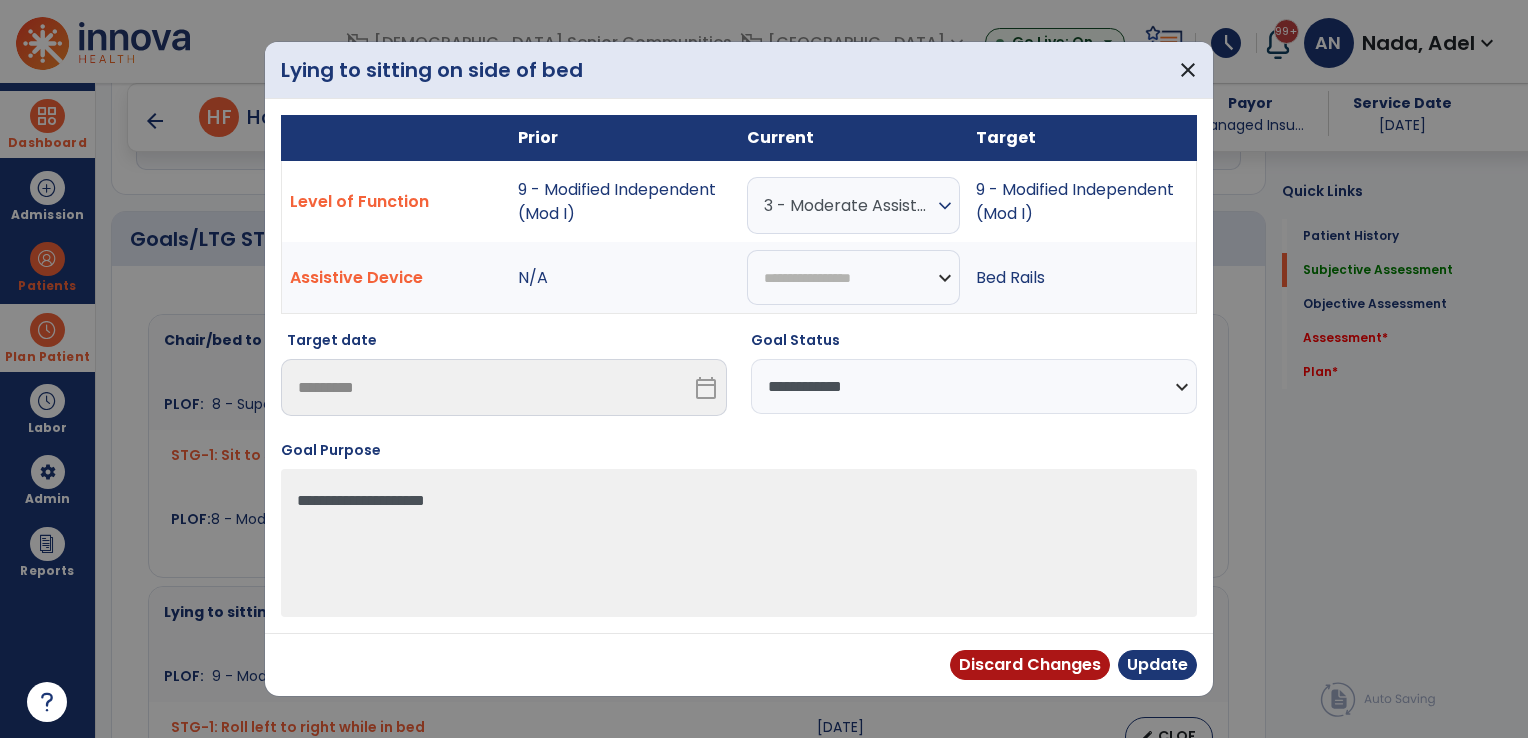 click on "**********" at bounding box center [974, 386] 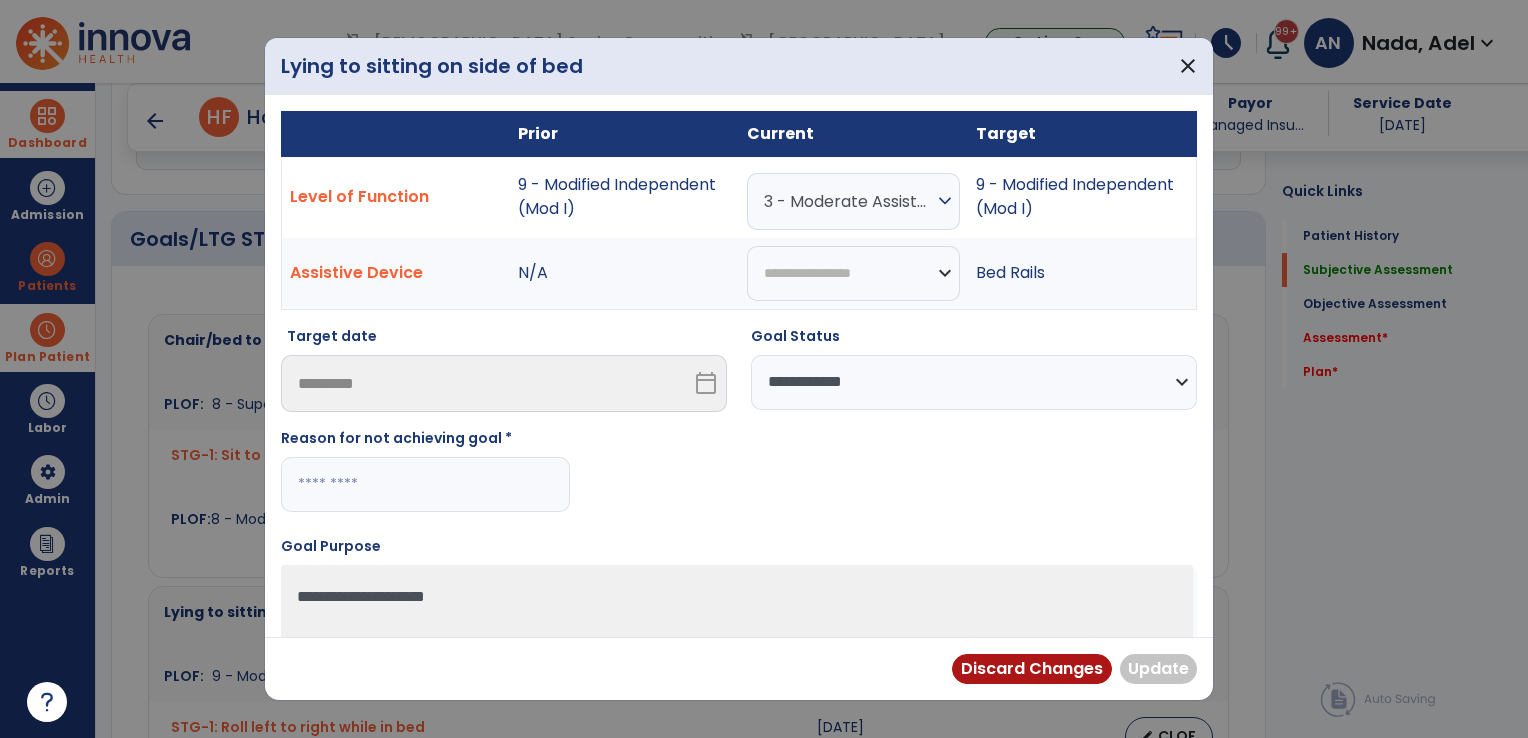 click at bounding box center (425, 484) 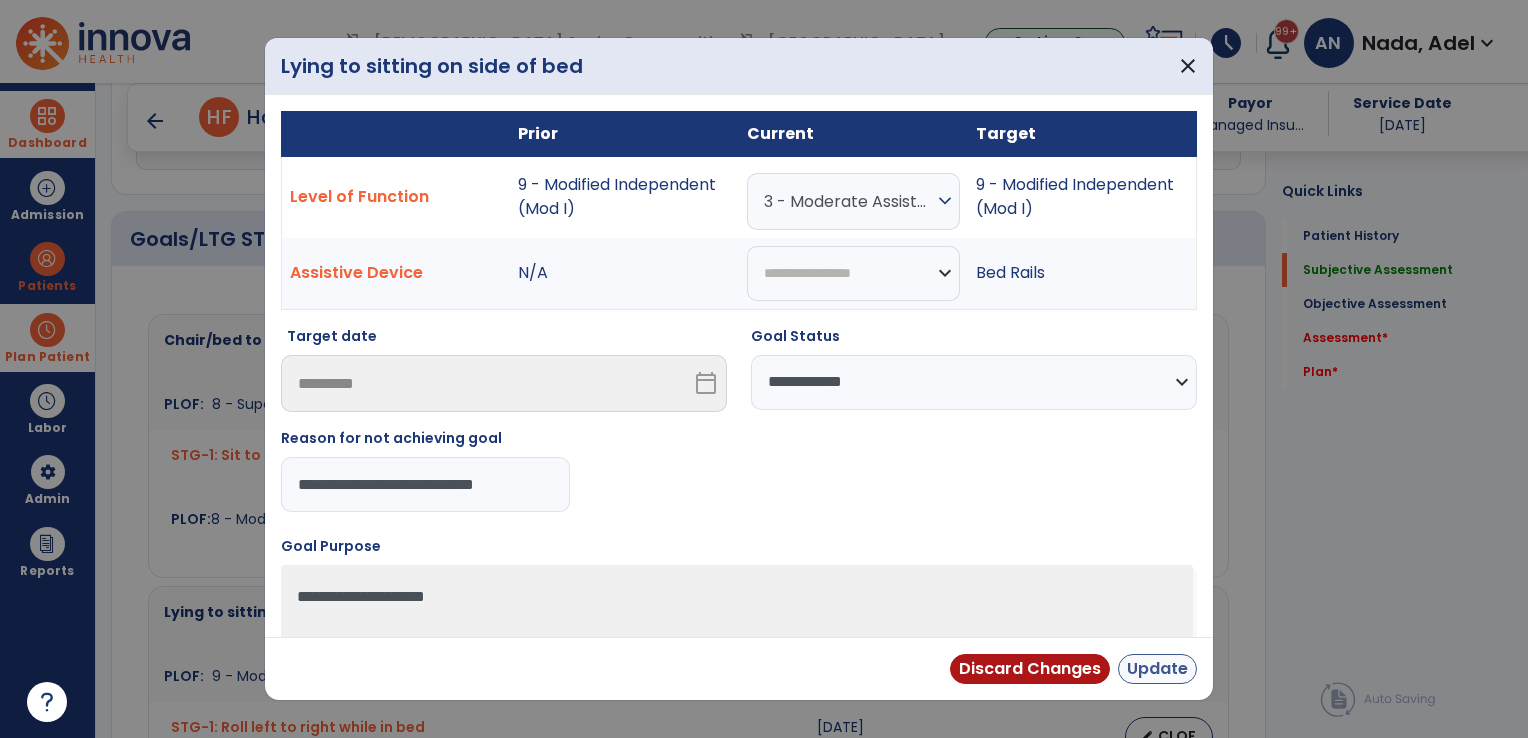 type on "**********" 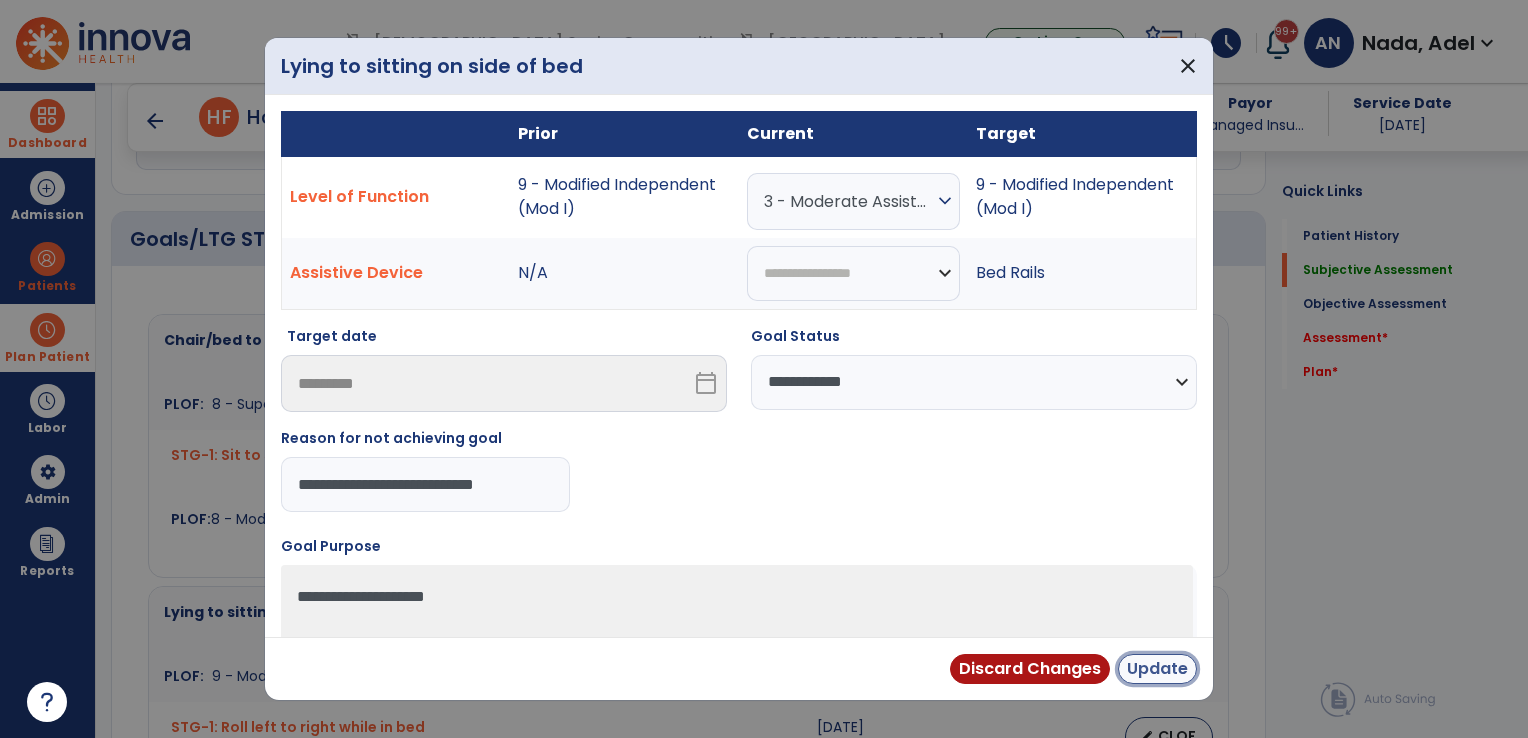 click on "Update" at bounding box center [1157, 669] 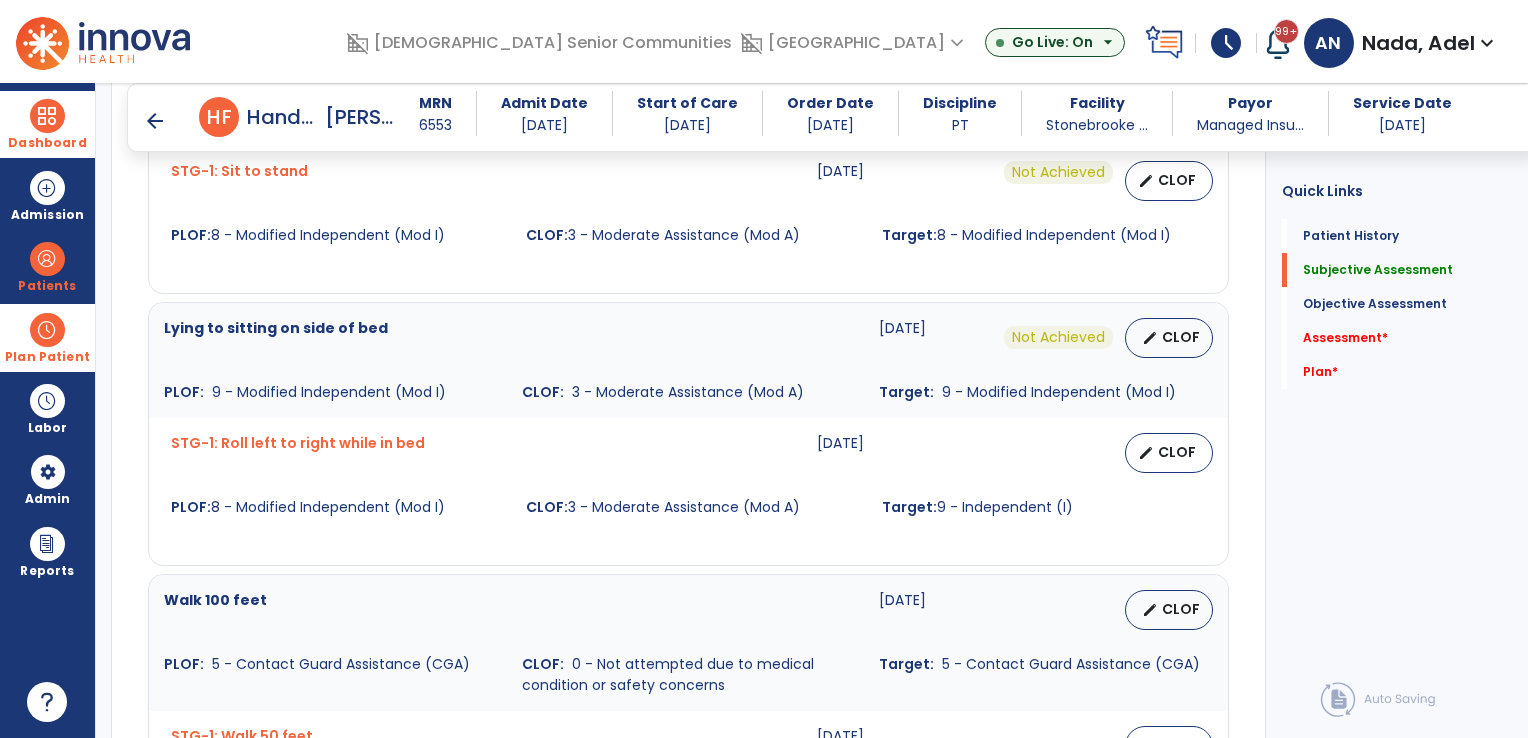 scroll, scrollTop: 900, scrollLeft: 0, axis: vertical 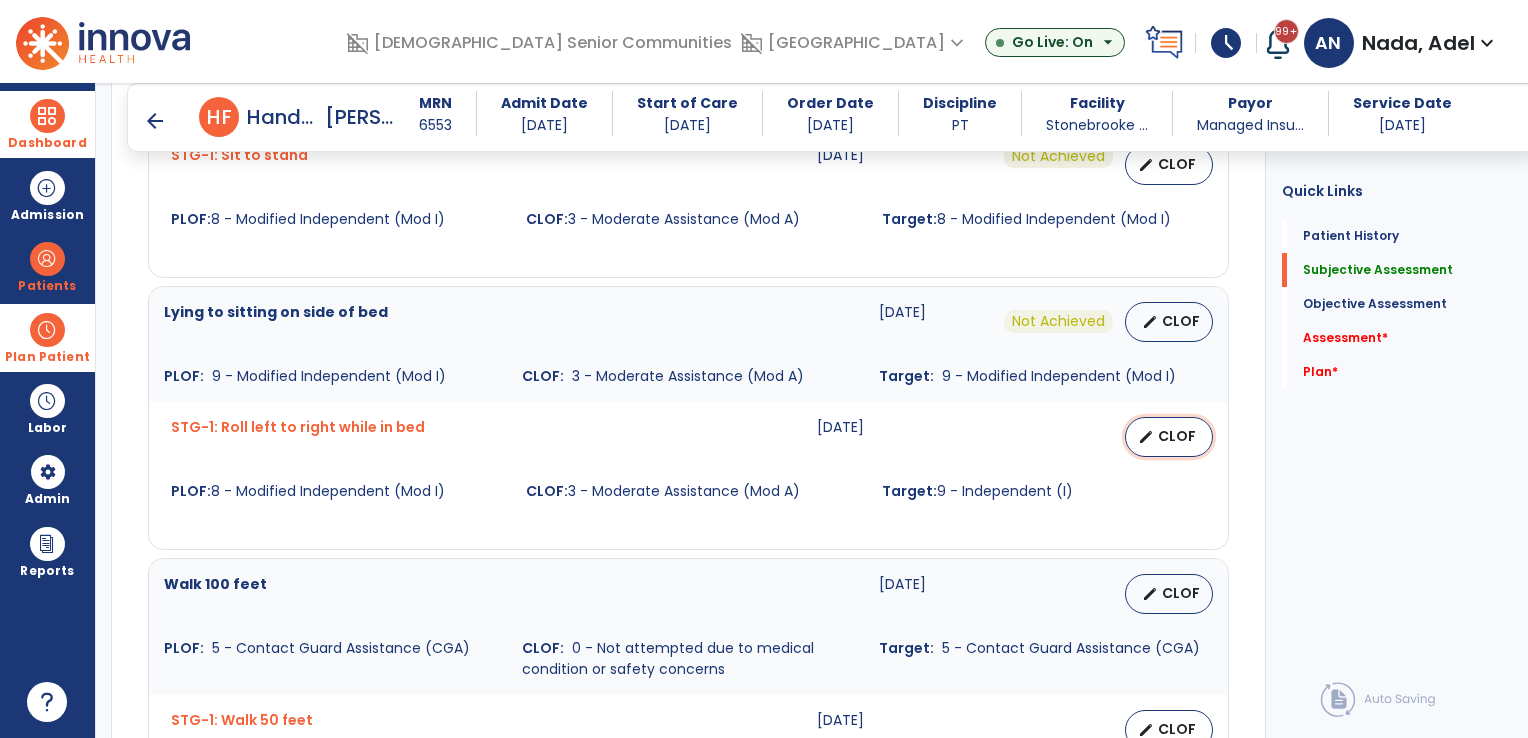 click on "CLOF" at bounding box center [1177, 436] 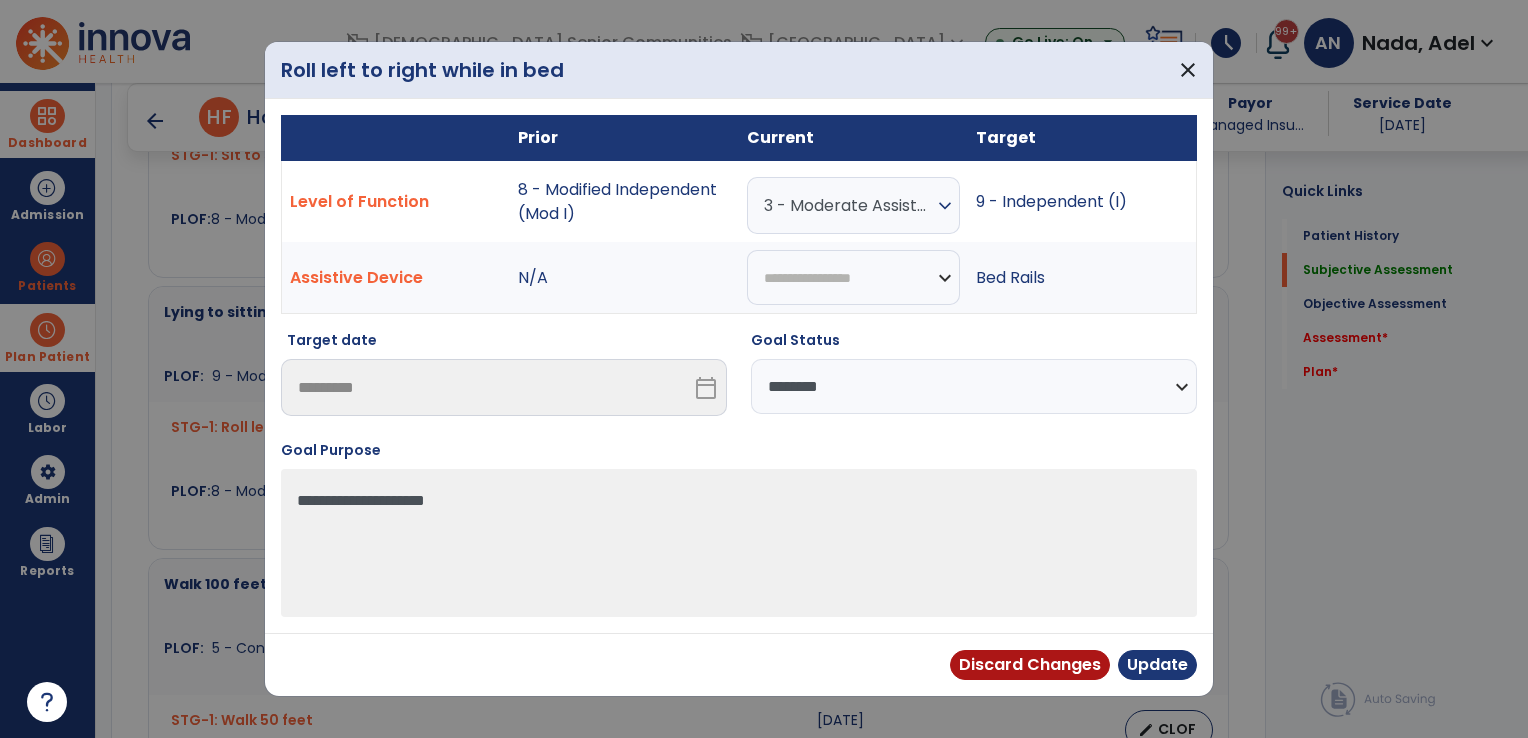 click on "**********" at bounding box center (974, 386) 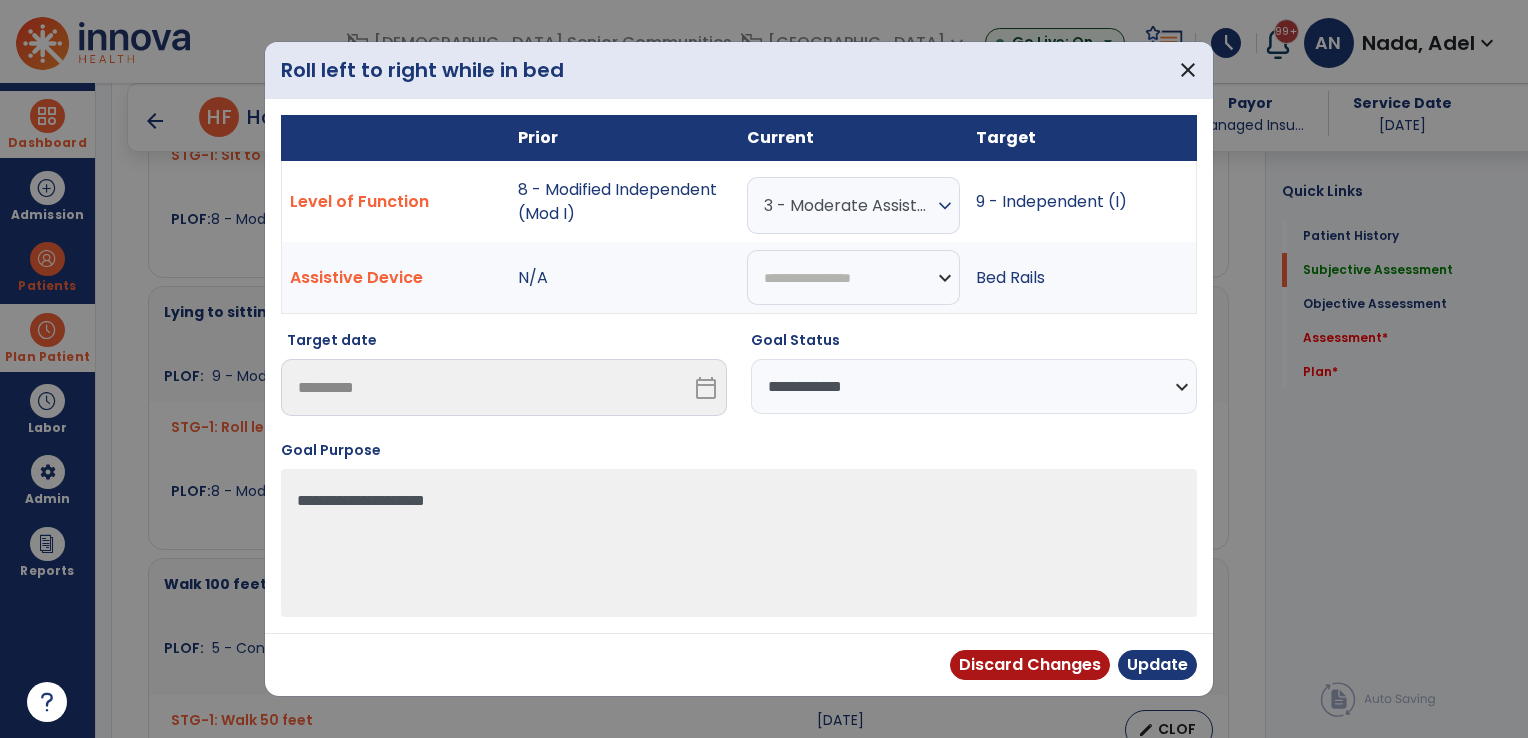 click on "**********" at bounding box center (974, 386) 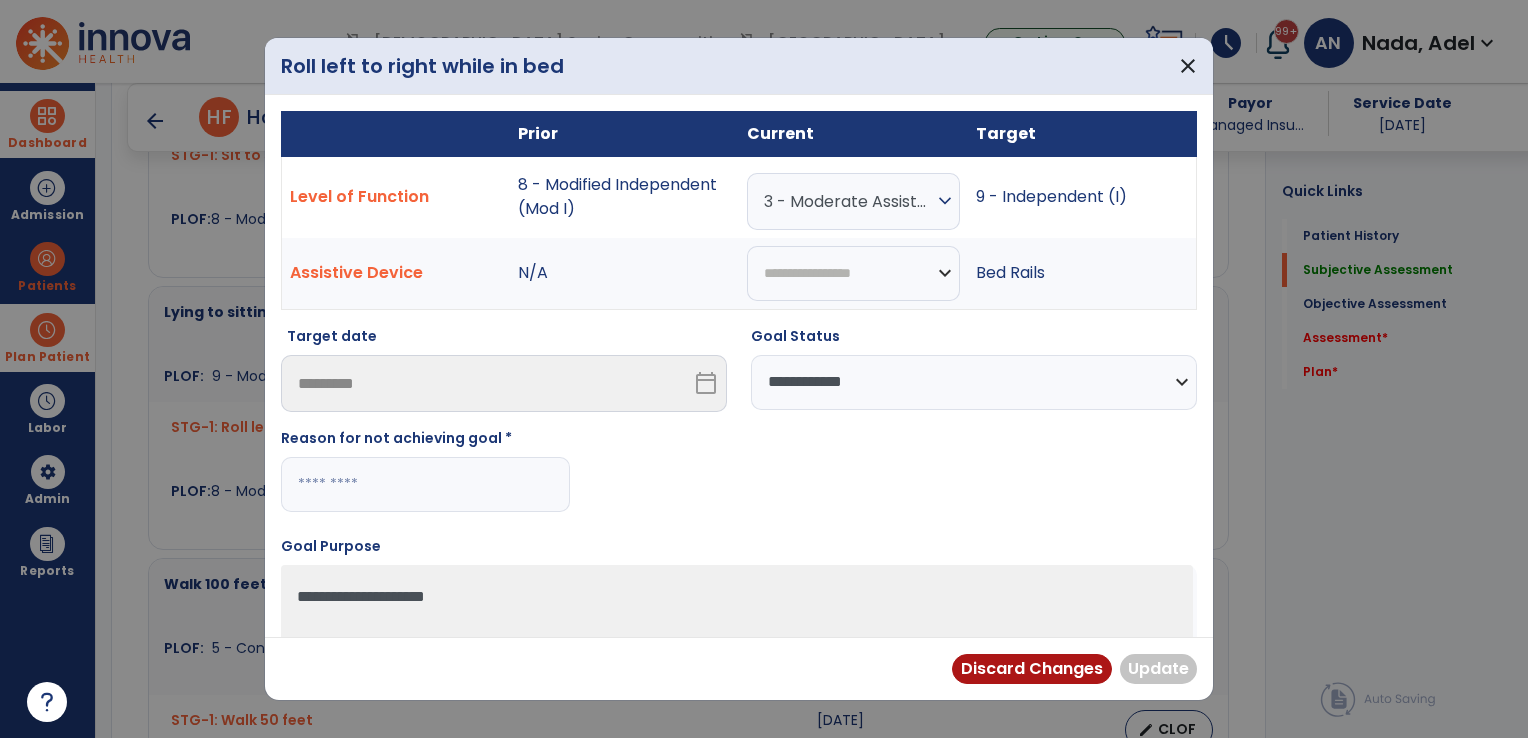 click at bounding box center [425, 484] 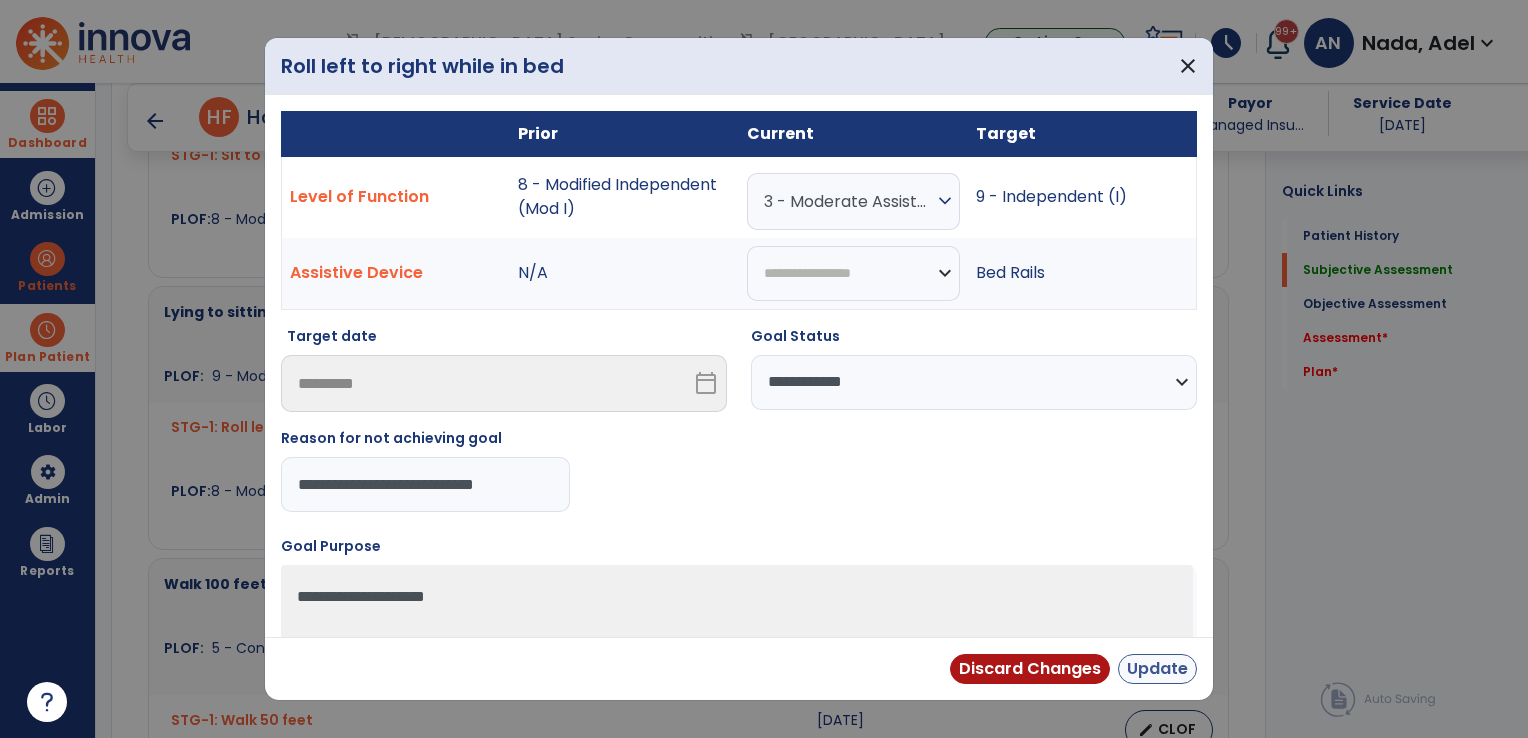 type on "**********" 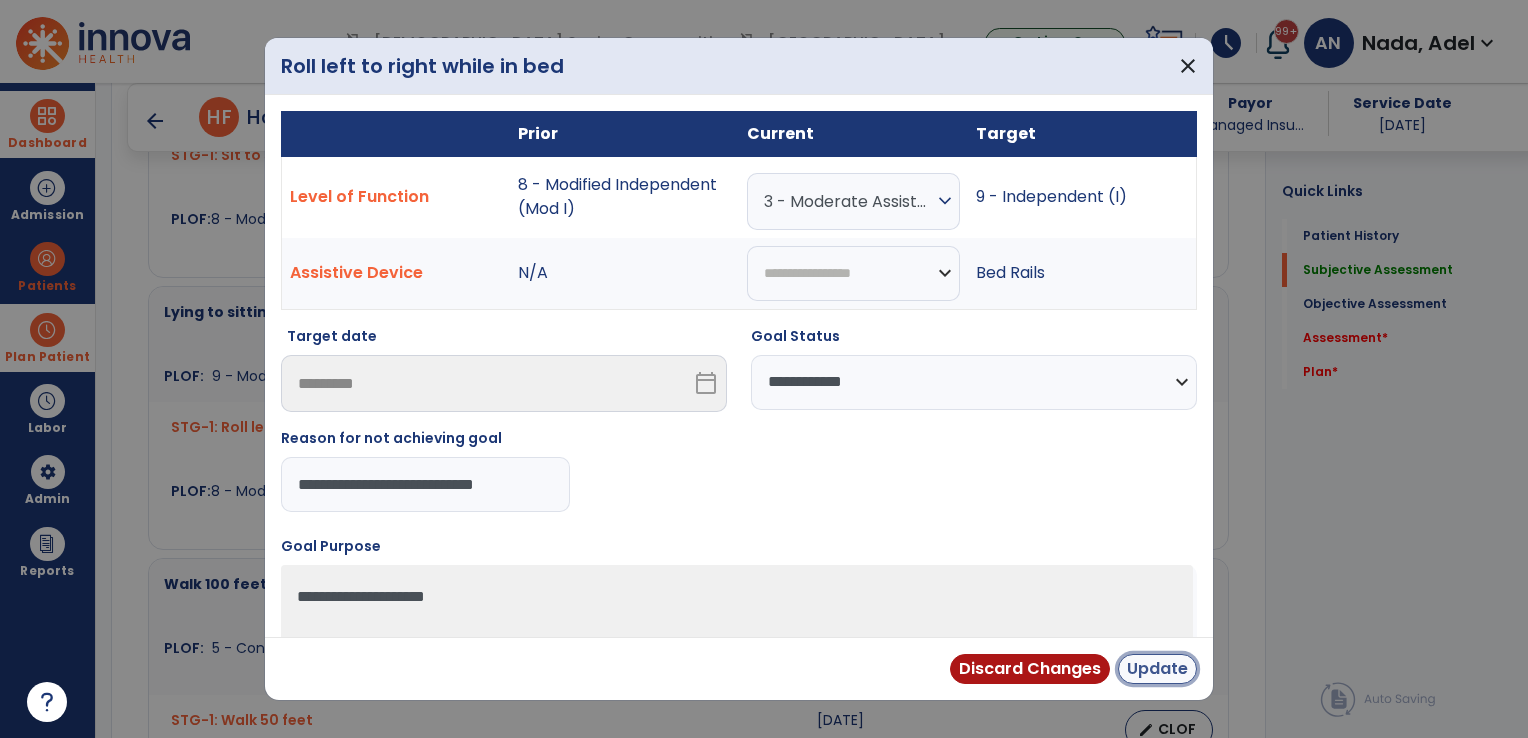 click on "Update" at bounding box center (1157, 669) 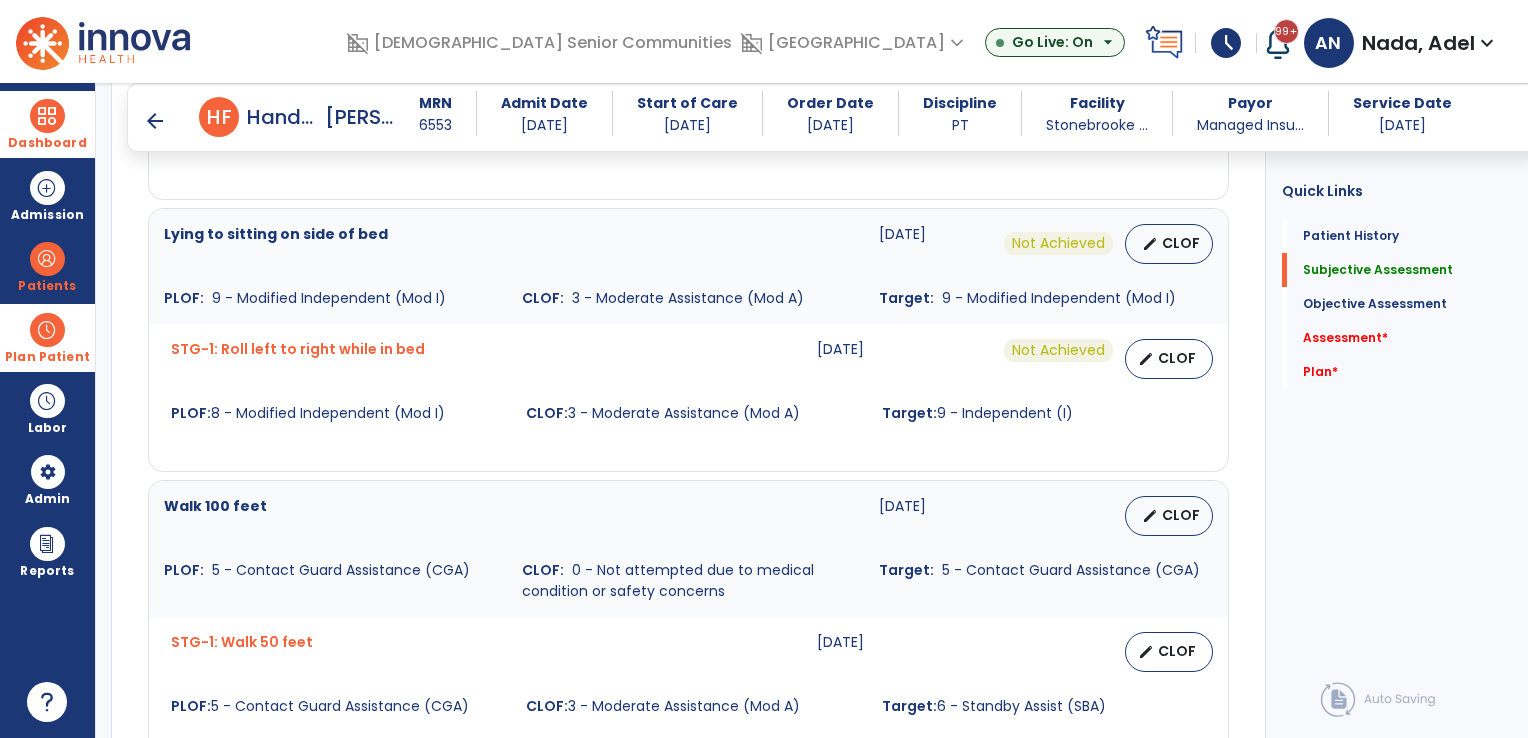 scroll, scrollTop: 1100, scrollLeft: 0, axis: vertical 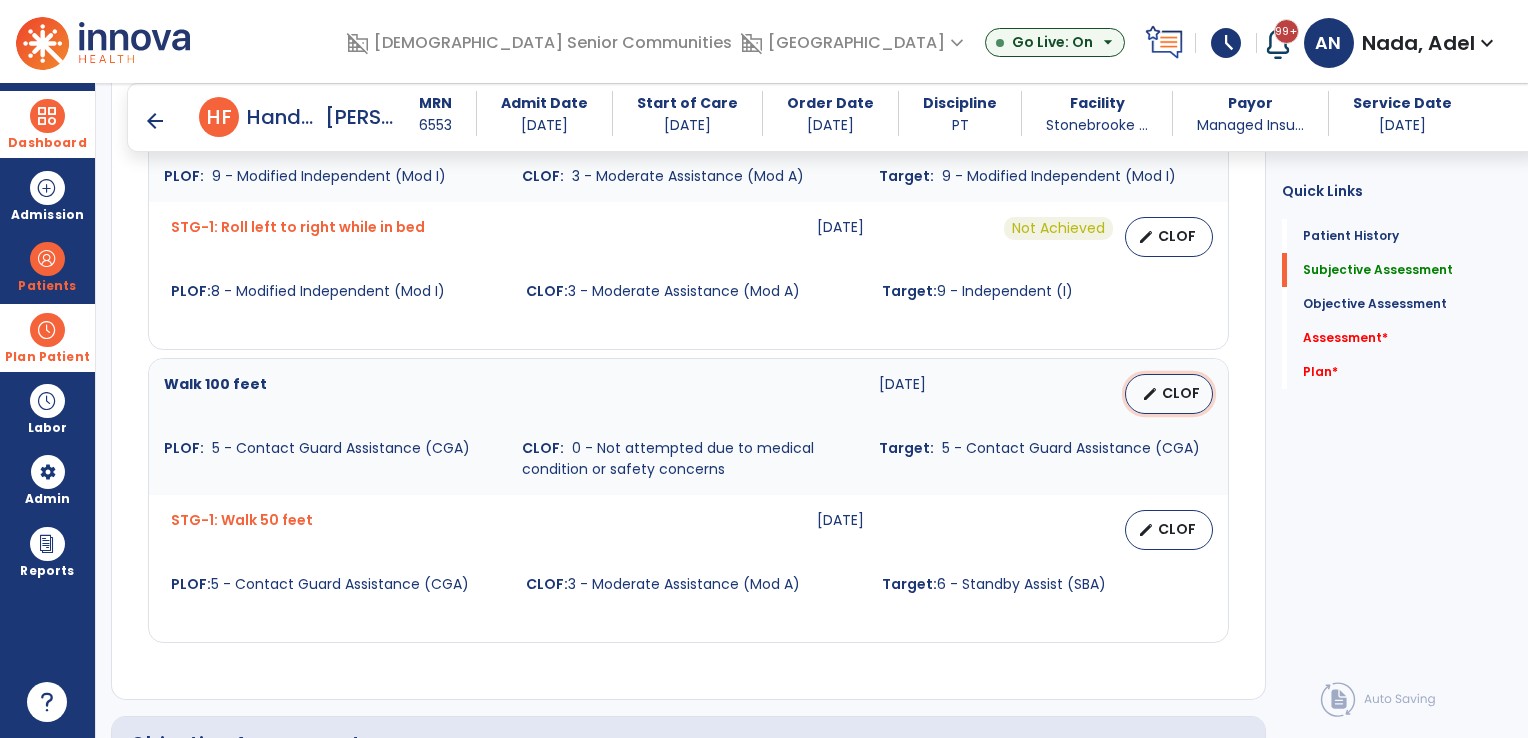 click on "CLOF" at bounding box center (1181, 393) 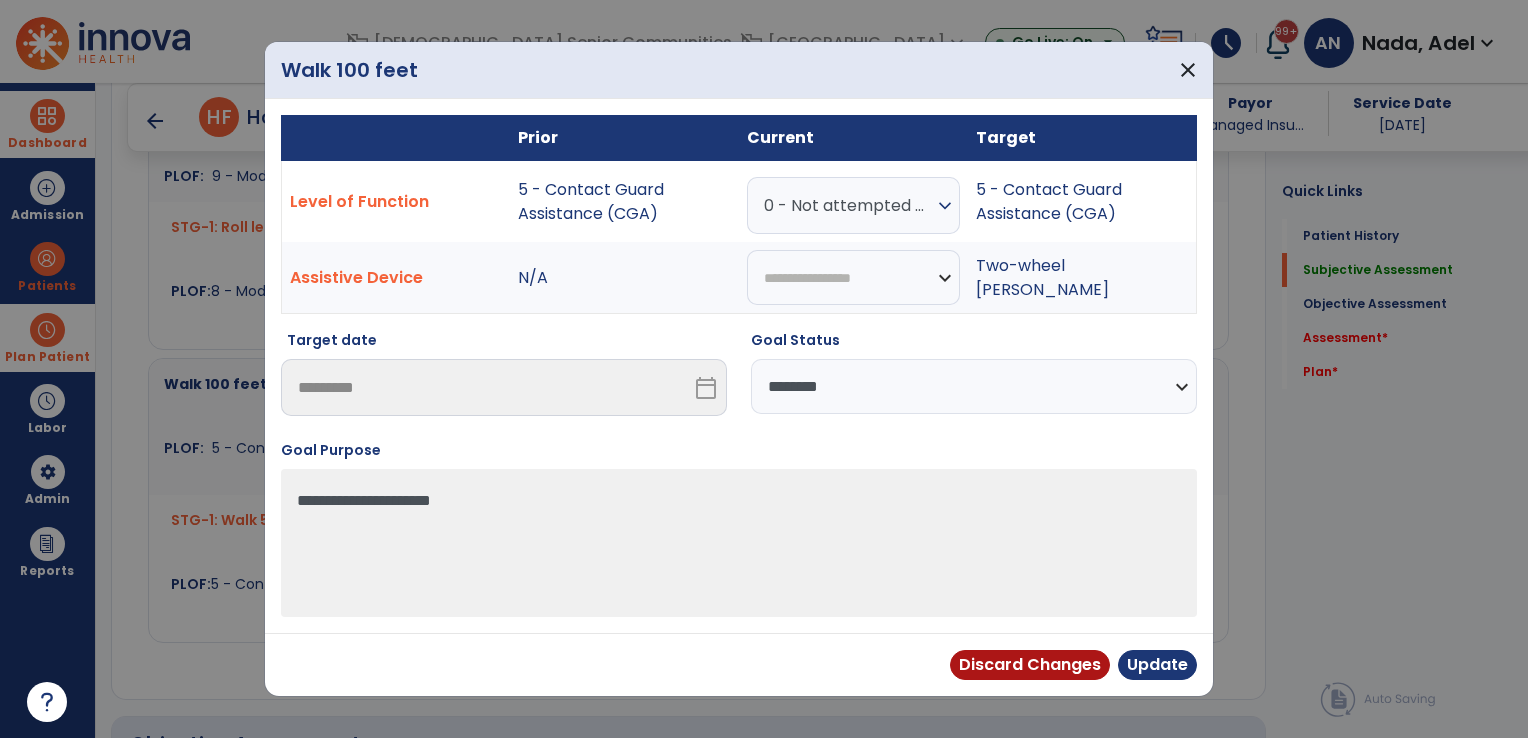 drag, startPoint x: 1058, startPoint y: 381, endPoint x: 1048, endPoint y: 387, distance: 11.661903 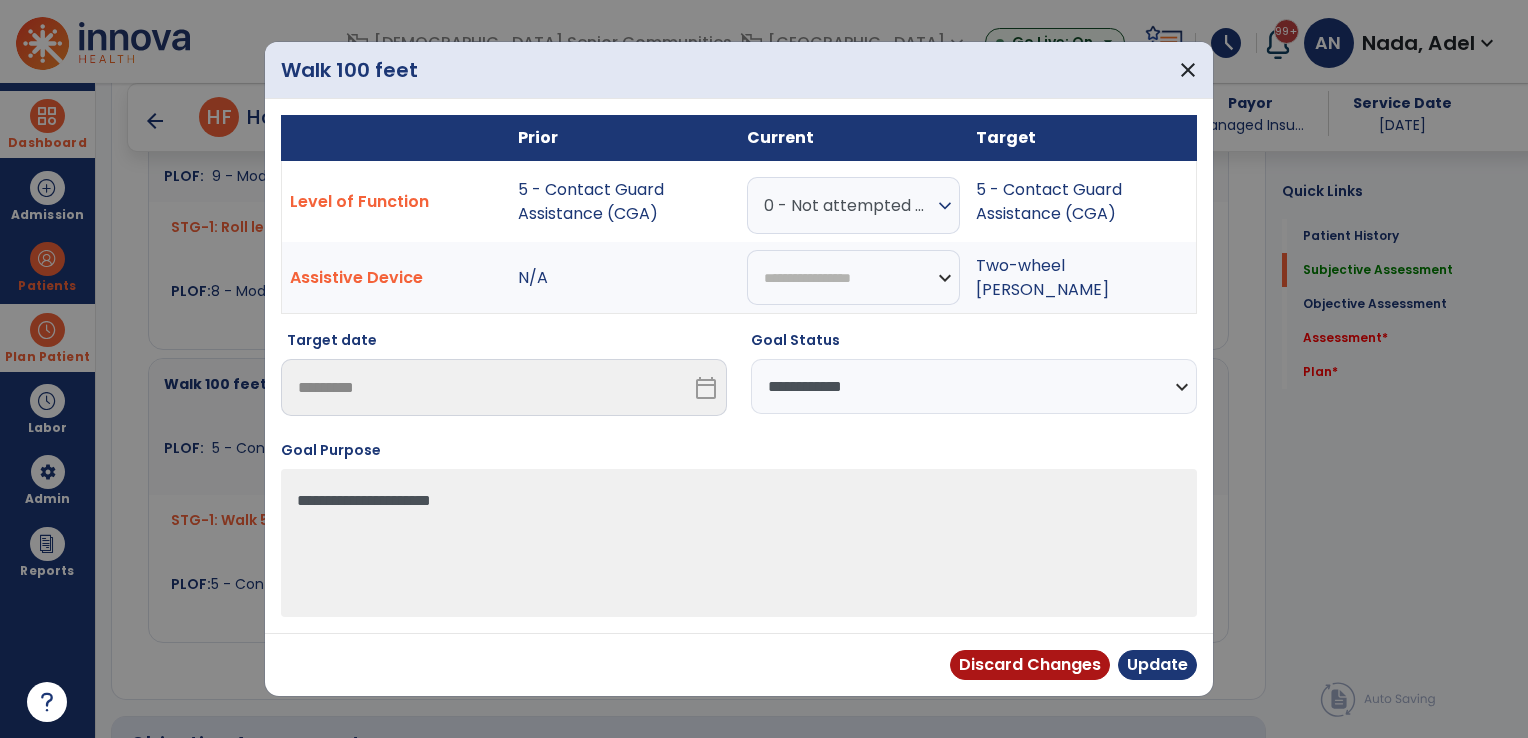 click on "**********" at bounding box center [974, 386] 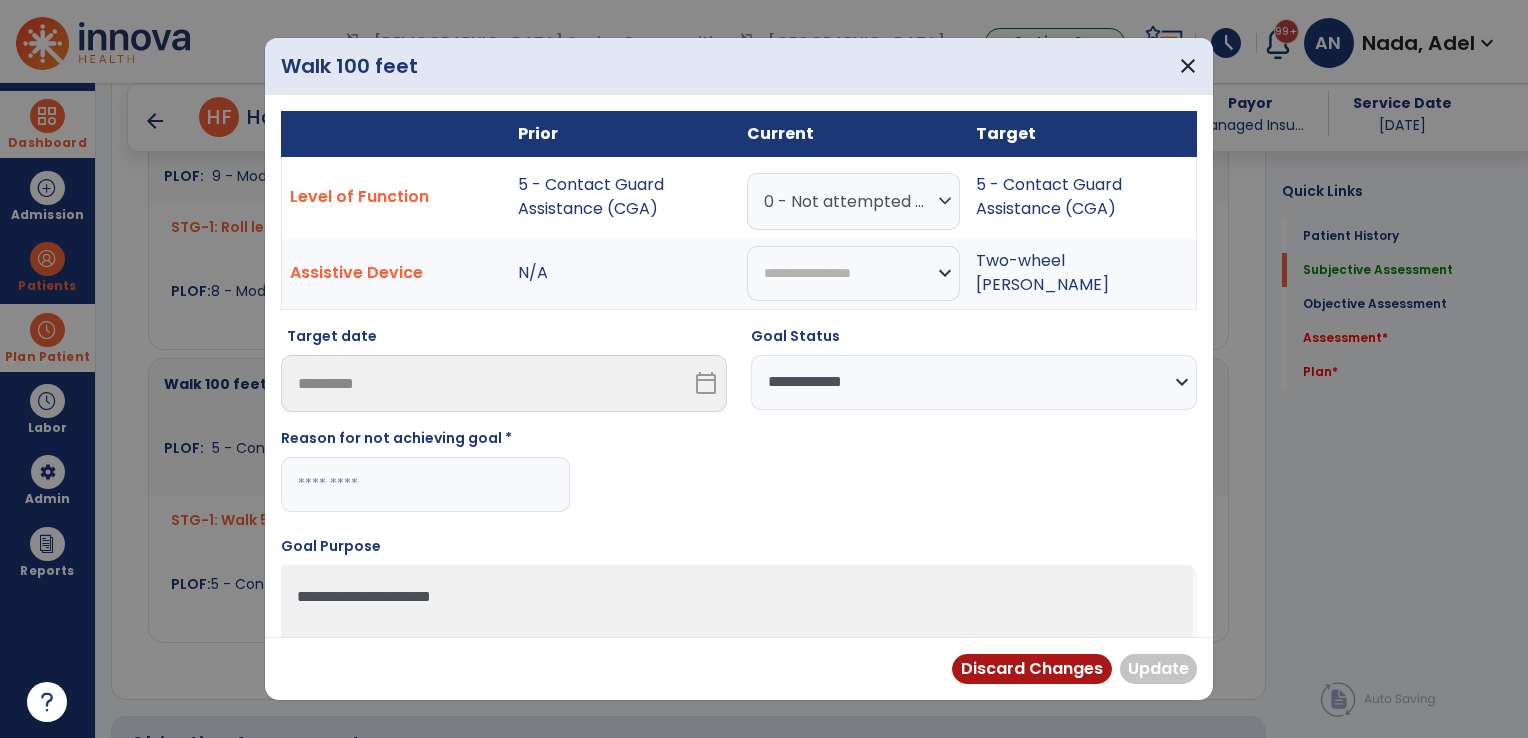click at bounding box center (425, 484) 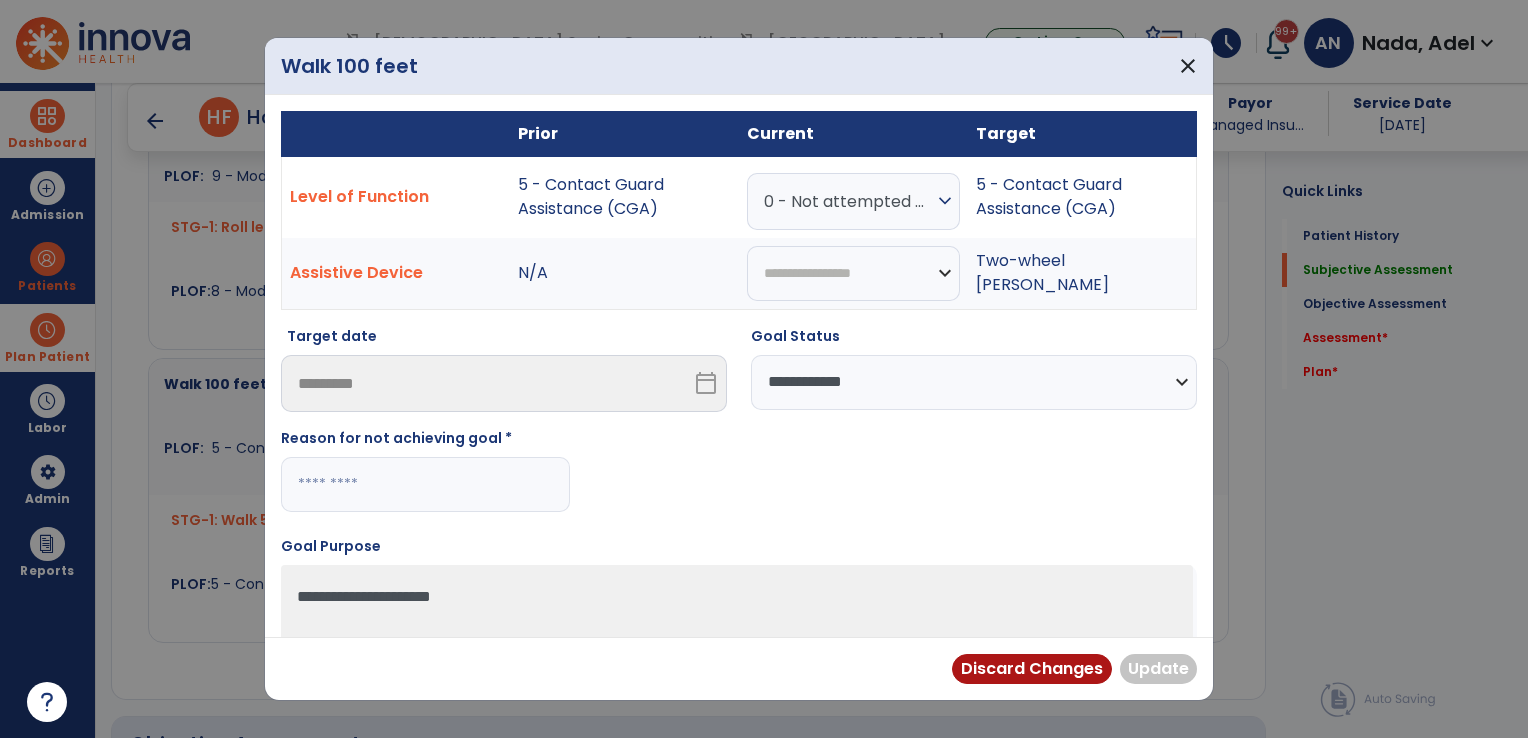 paste on "**********" 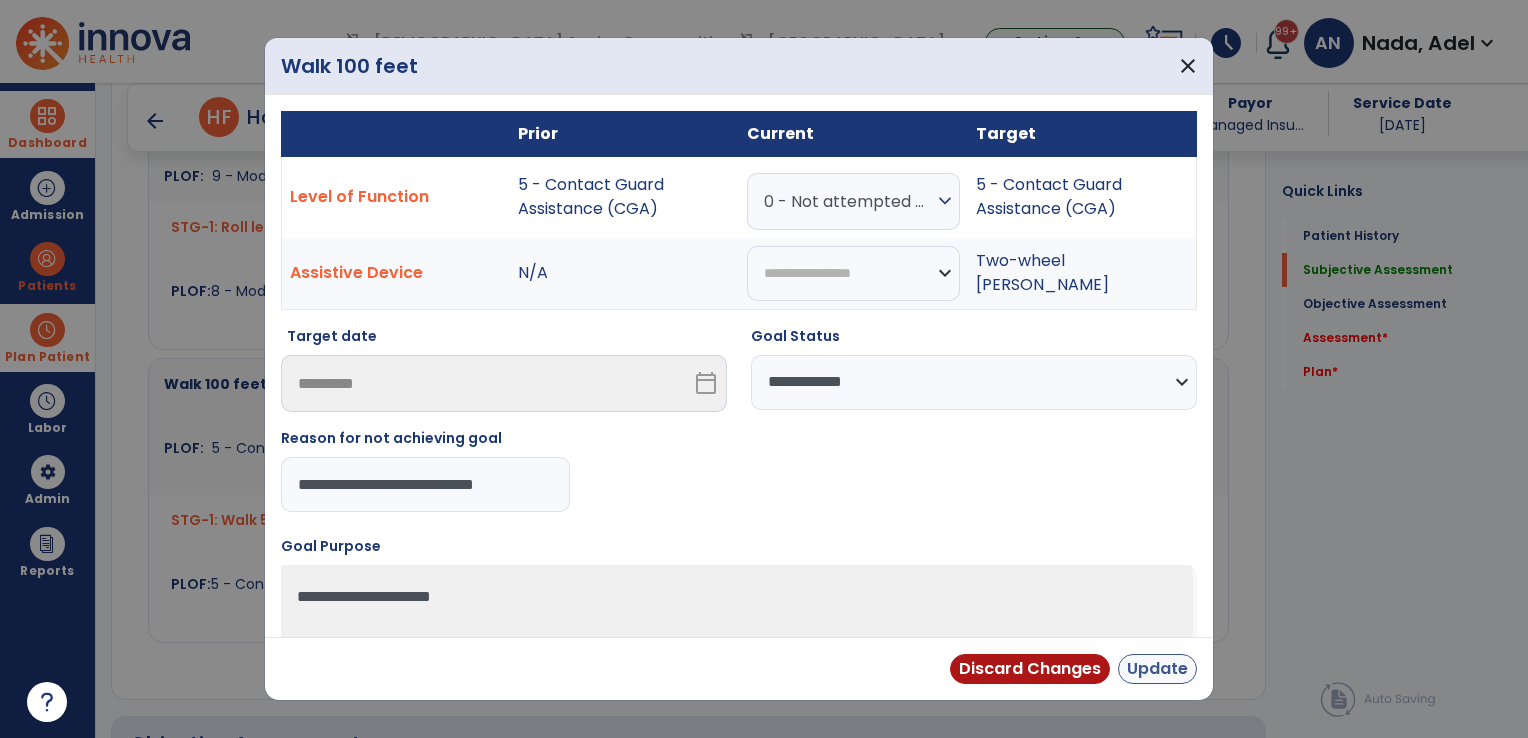 type on "**********" 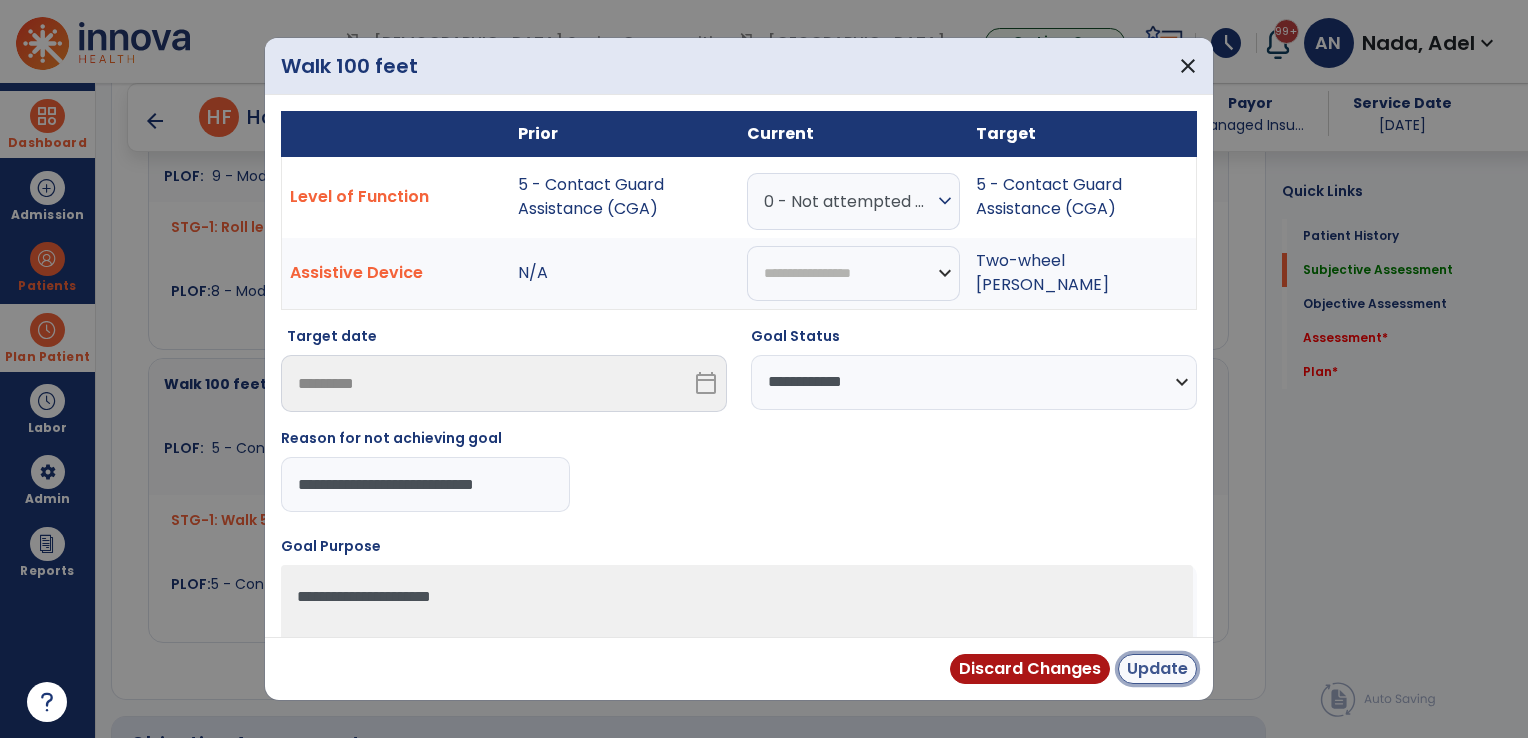 click on "Update" at bounding box center [1157, 669] 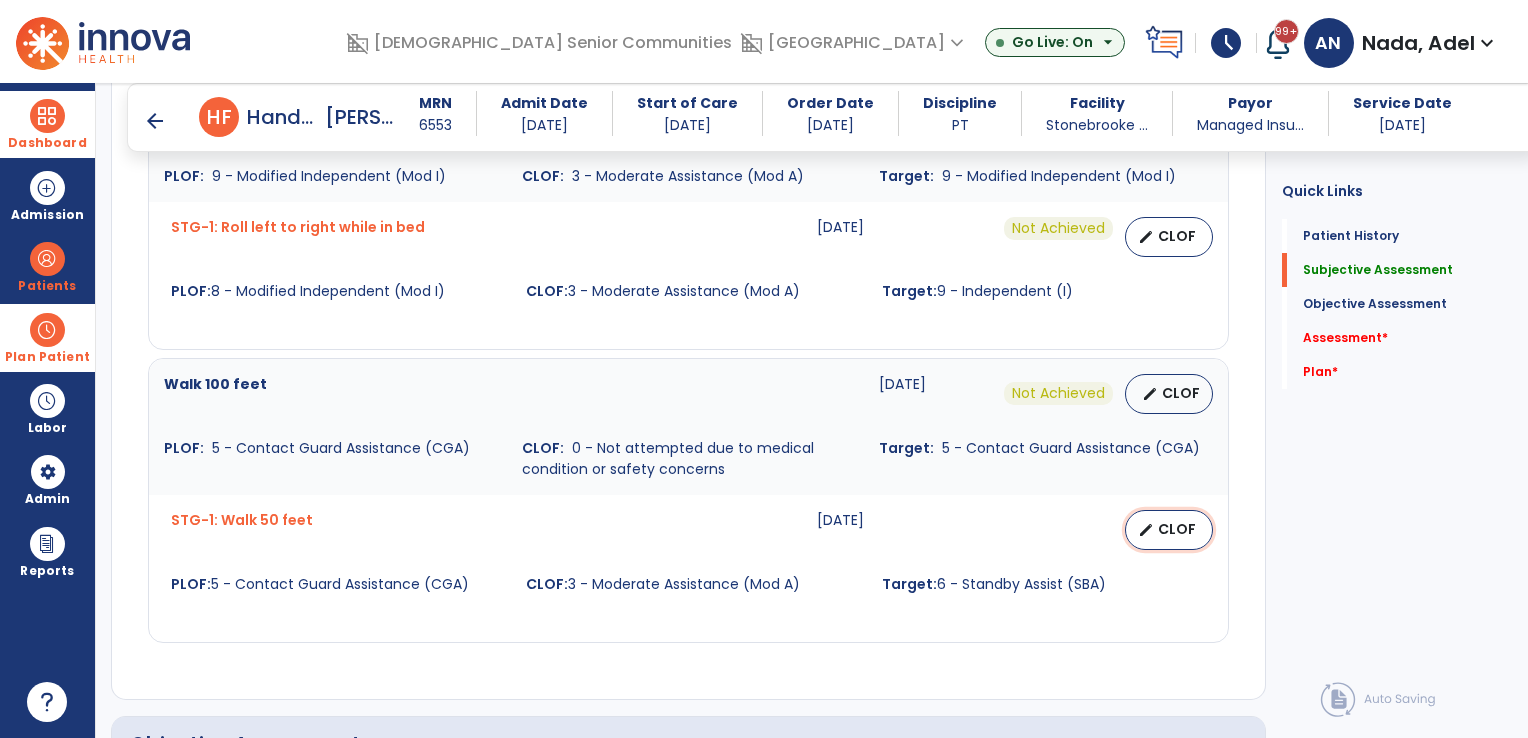 click on "CLOF" at bounding box center [1177, 529] 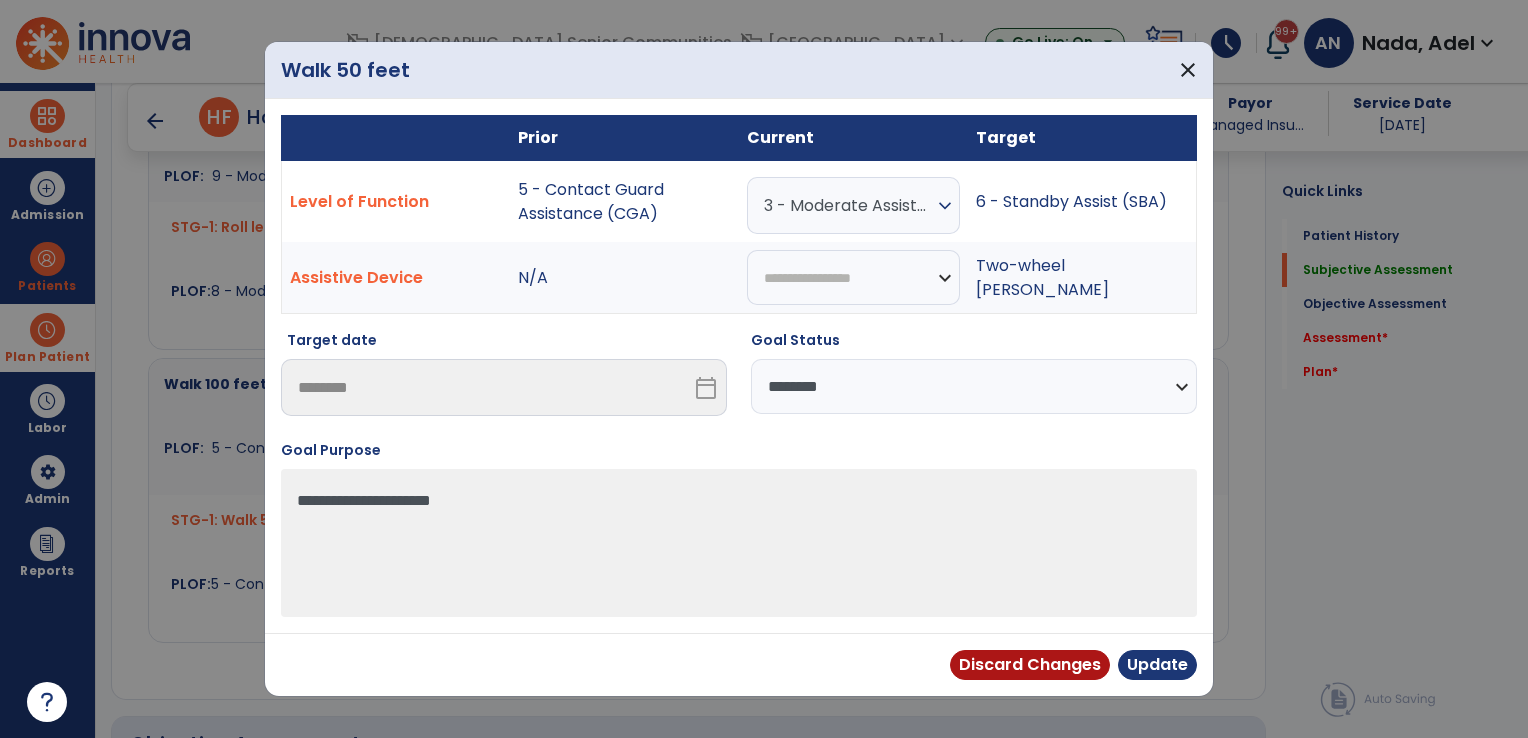 click on "**********" at bounding box center [974, 386] 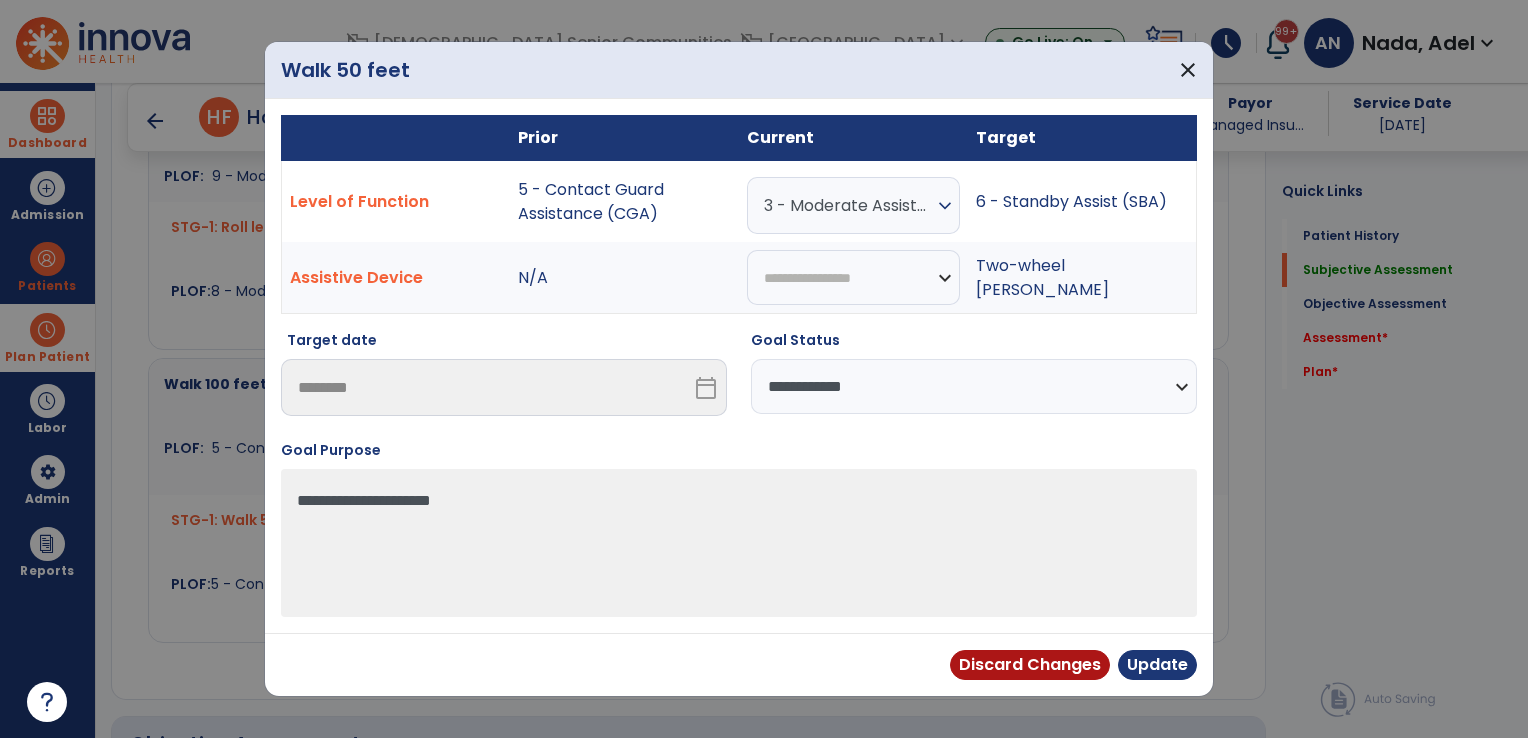 click on "**********" at bounding box center [974, 386] 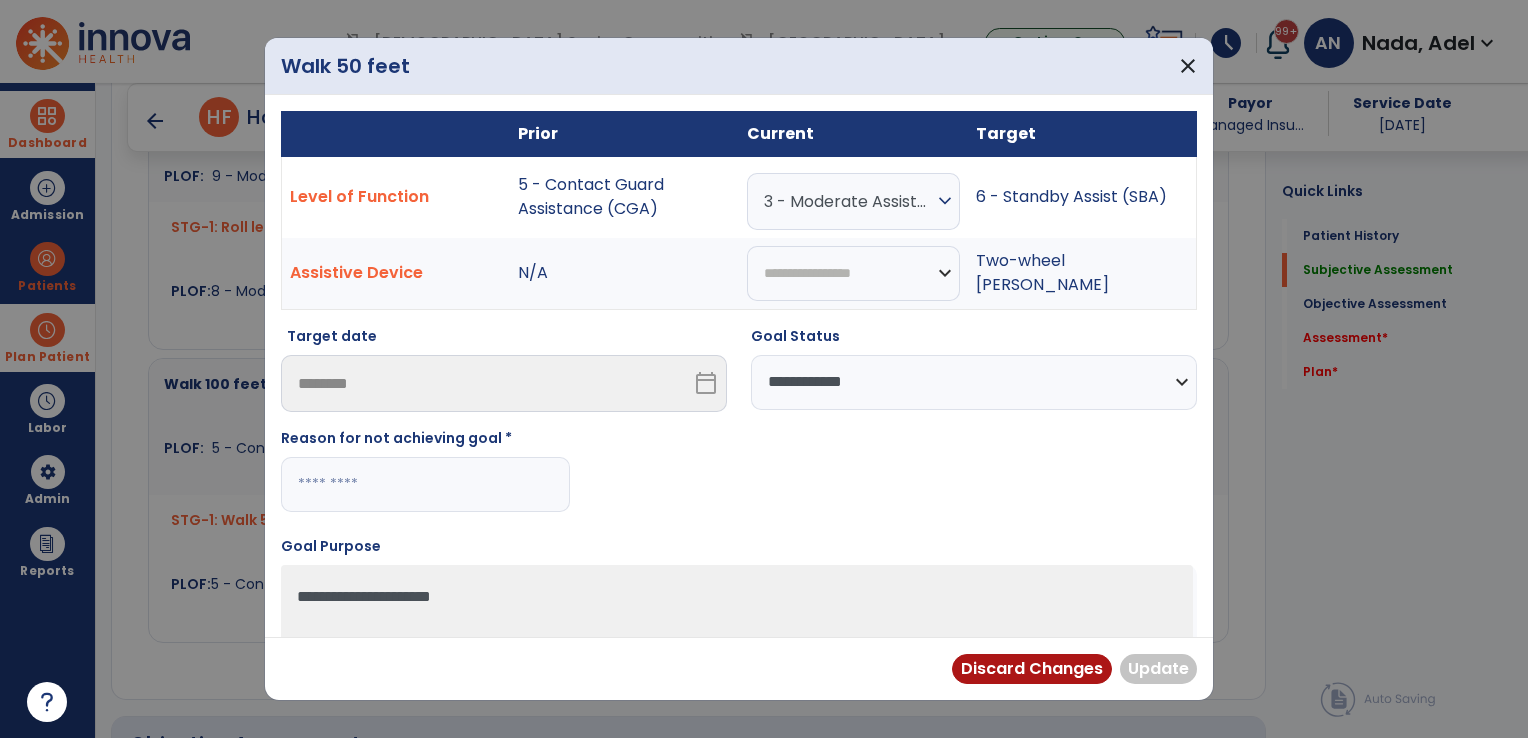 click at bounding box center [425, 484] 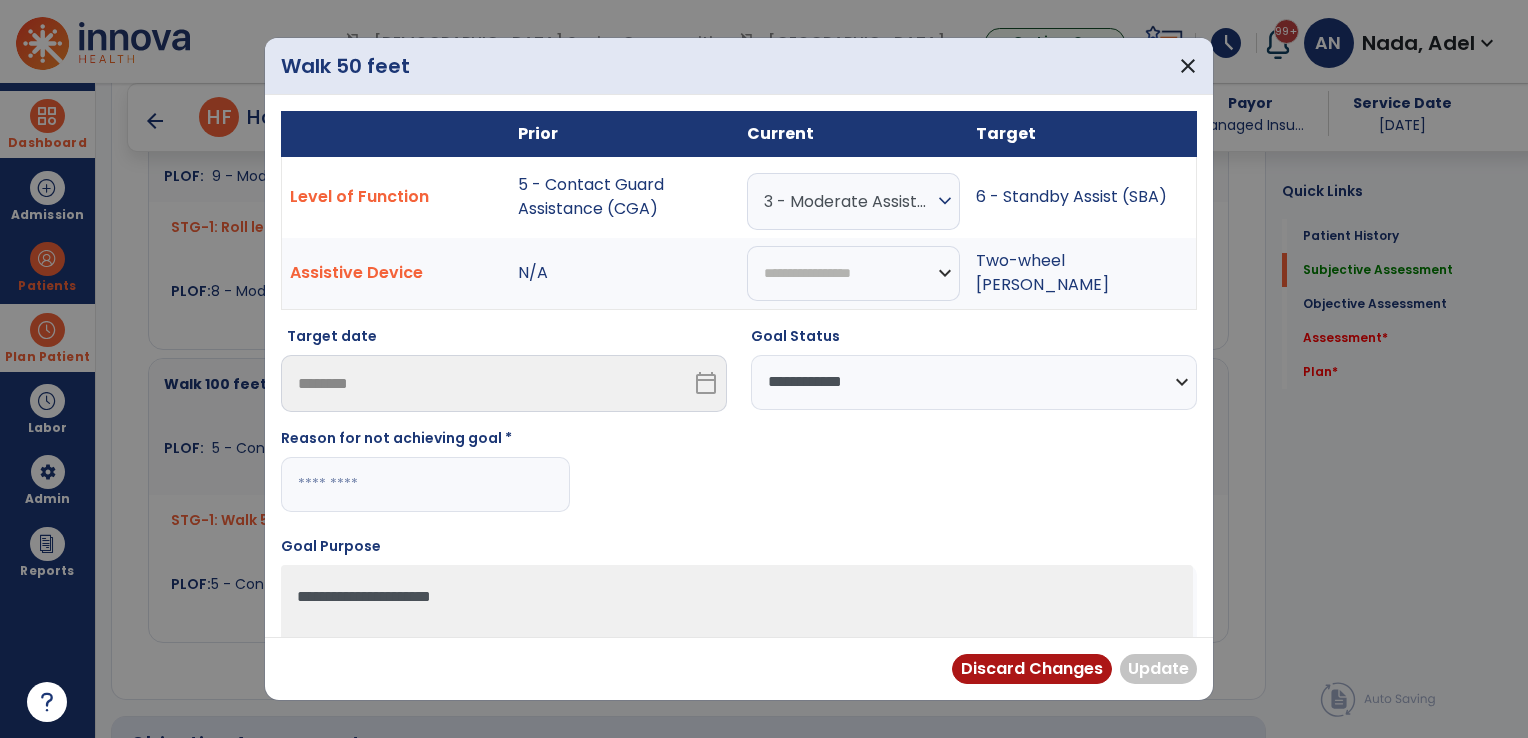 paste on "**********" 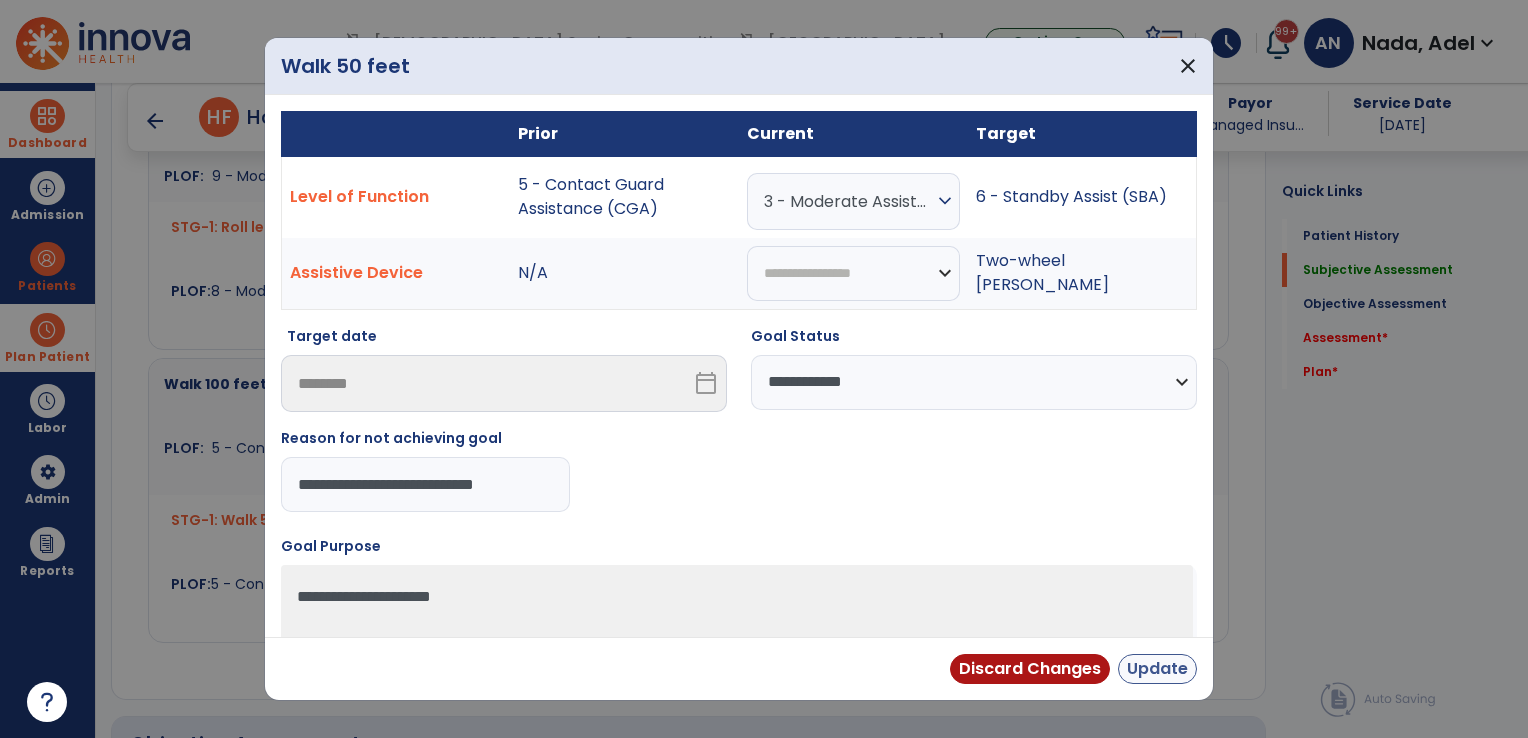 type on "**********" 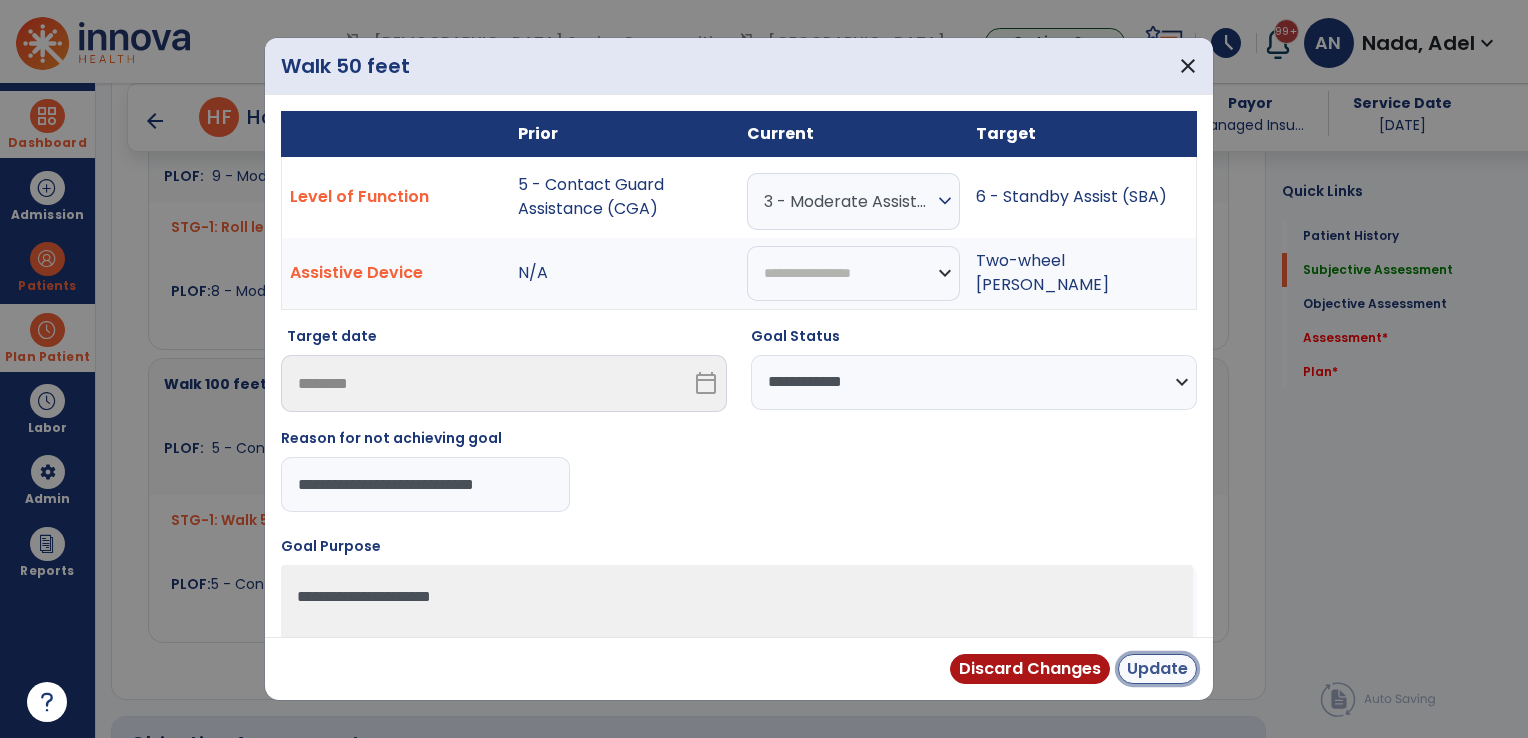 click on "Update" at bounding box center [1157, 669] 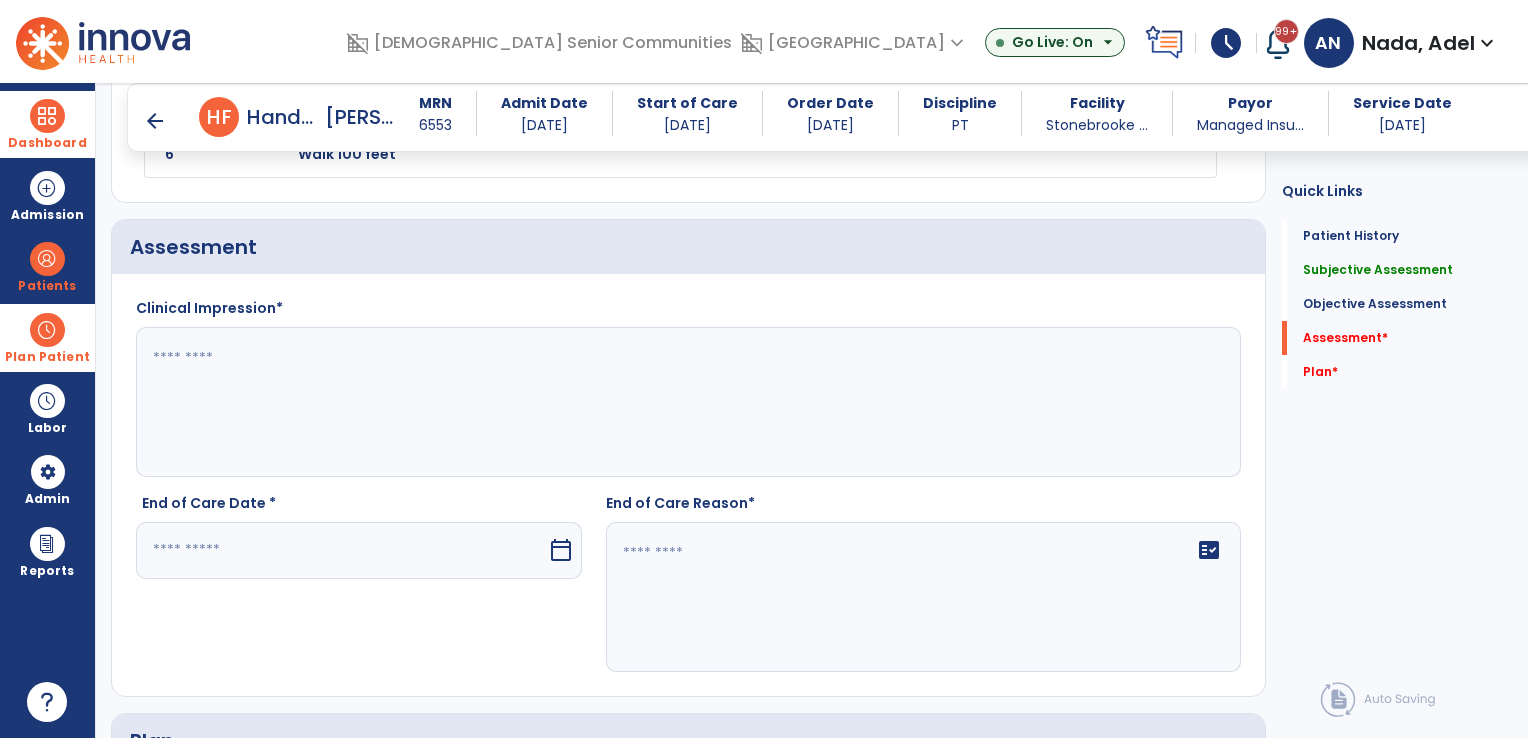 scroll, scrollTop: 2100, scrollLeft: 0, axis: vertical 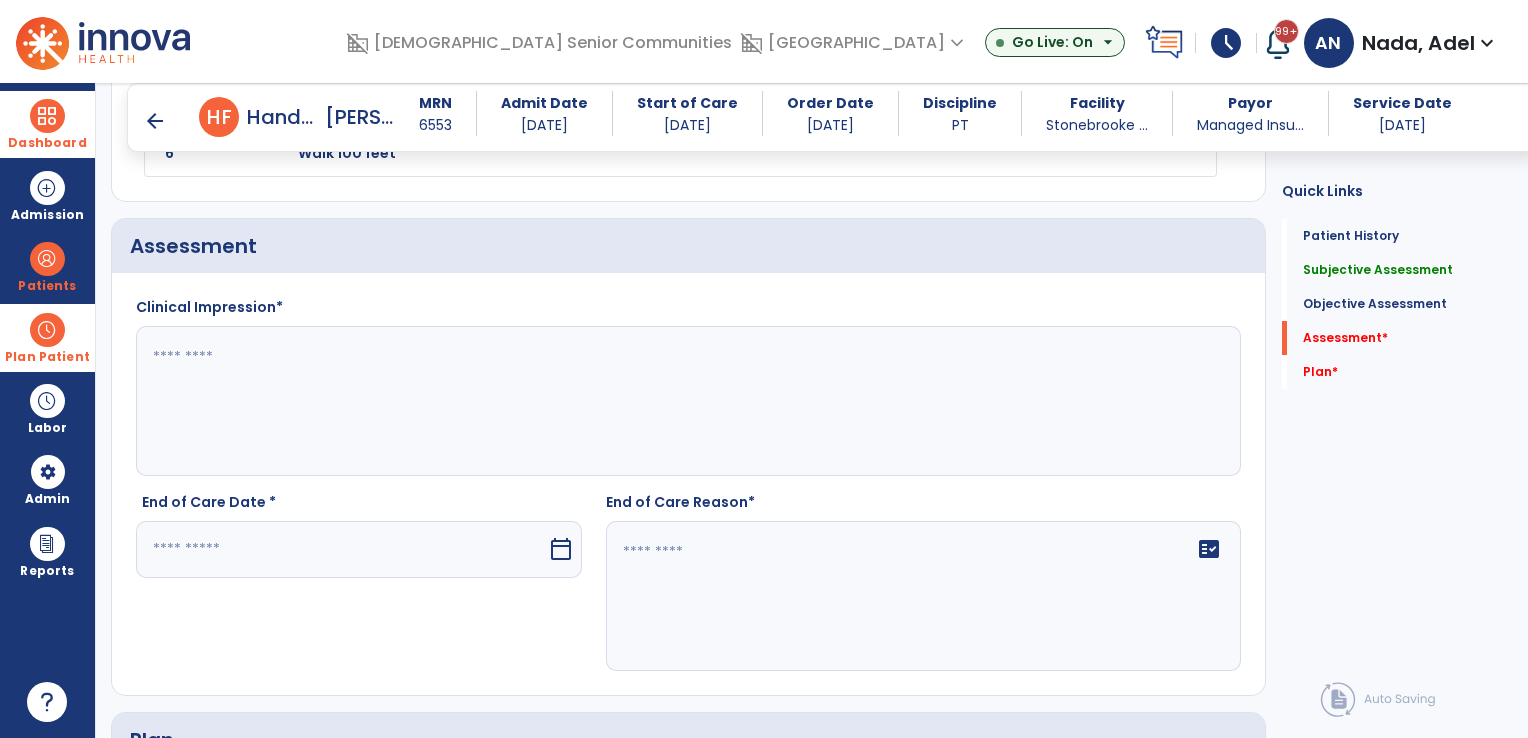 click 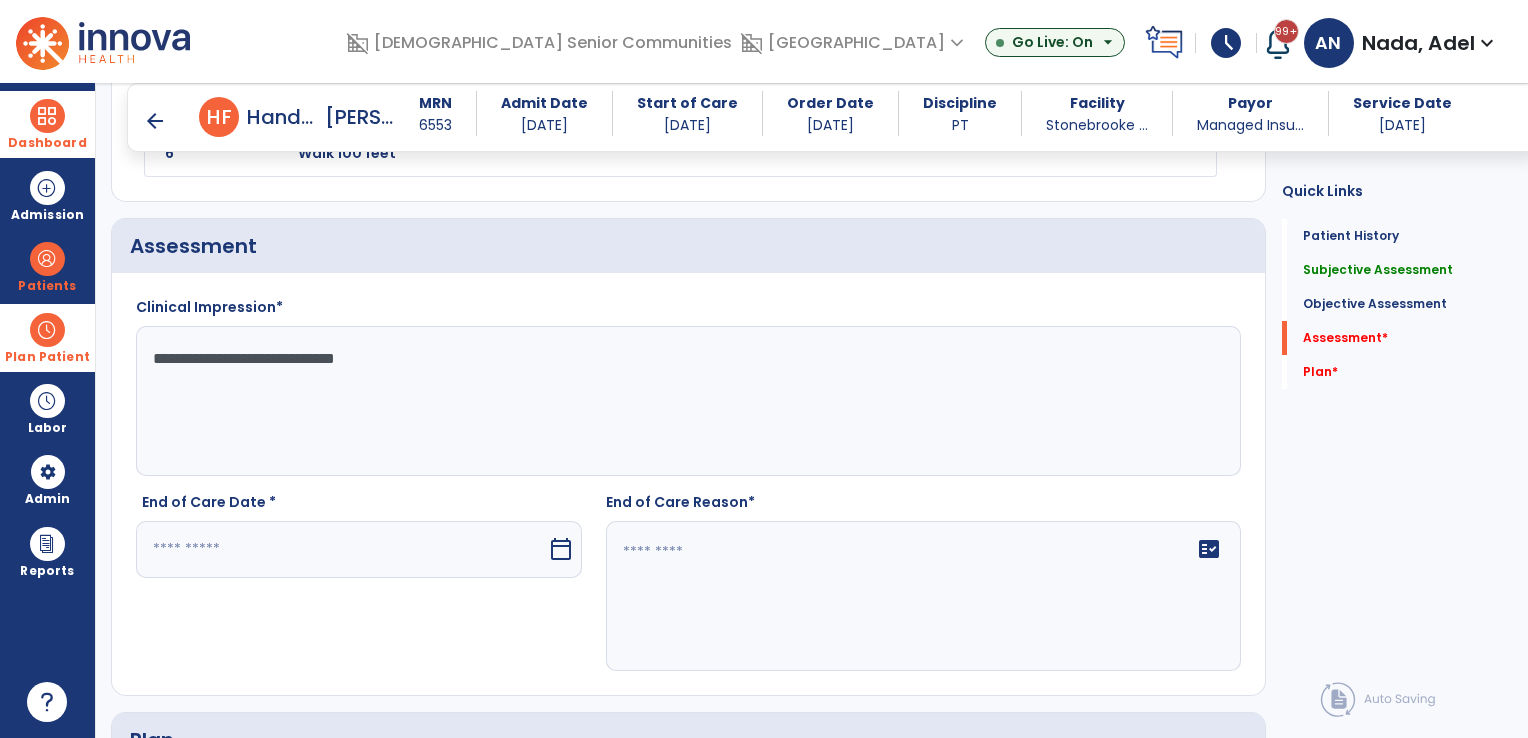 type on "**********" 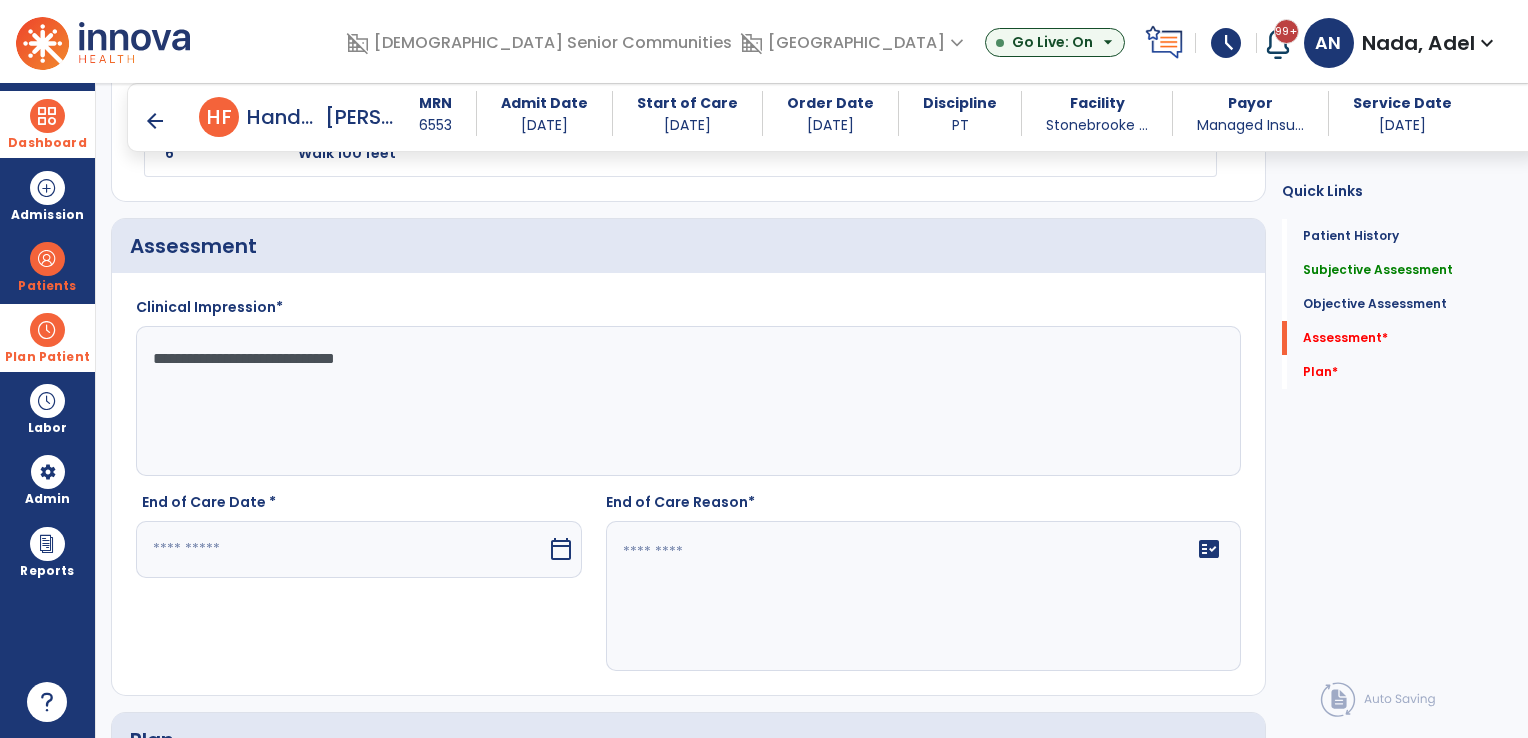 click at bounding box center (341, 549) 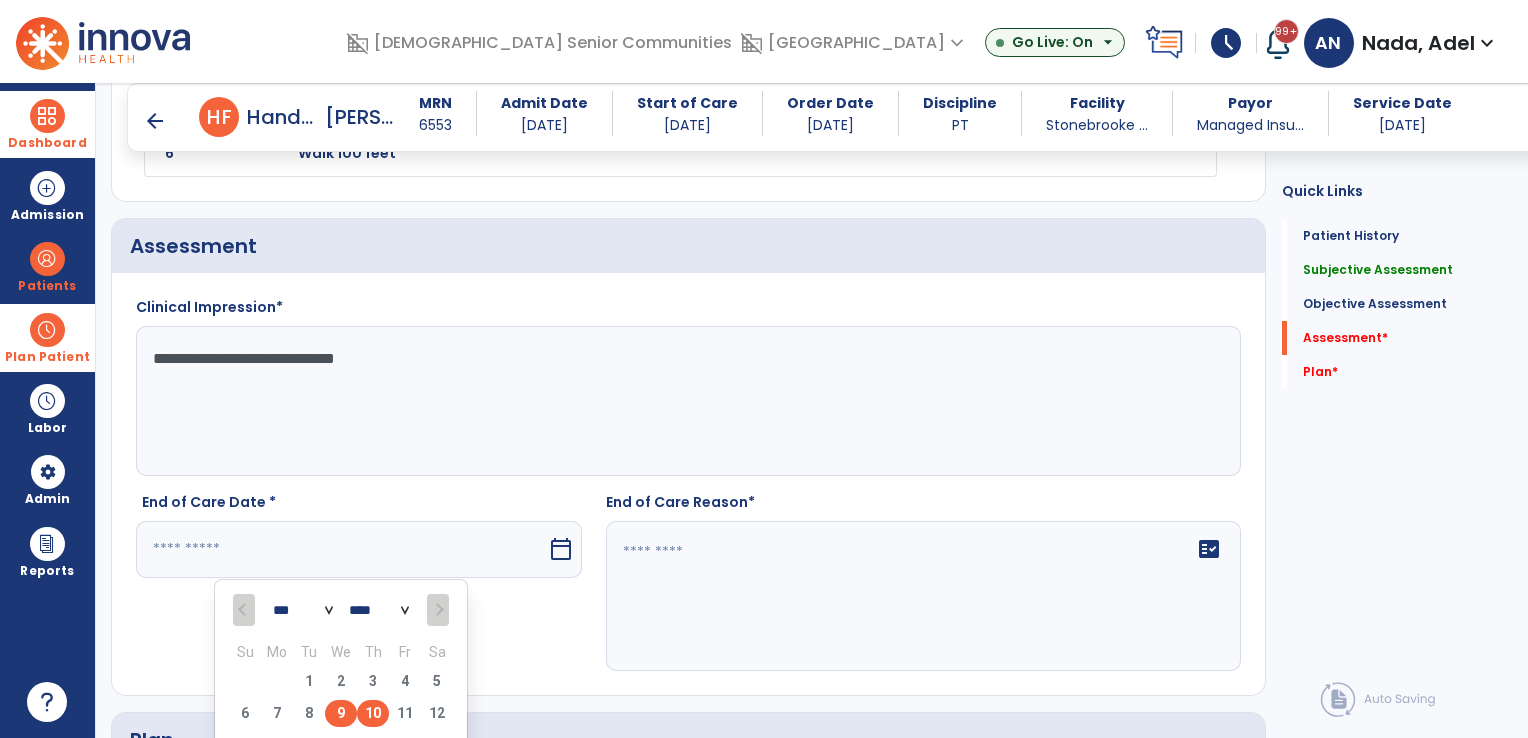 click on "9" at bounding box center (341, 713) 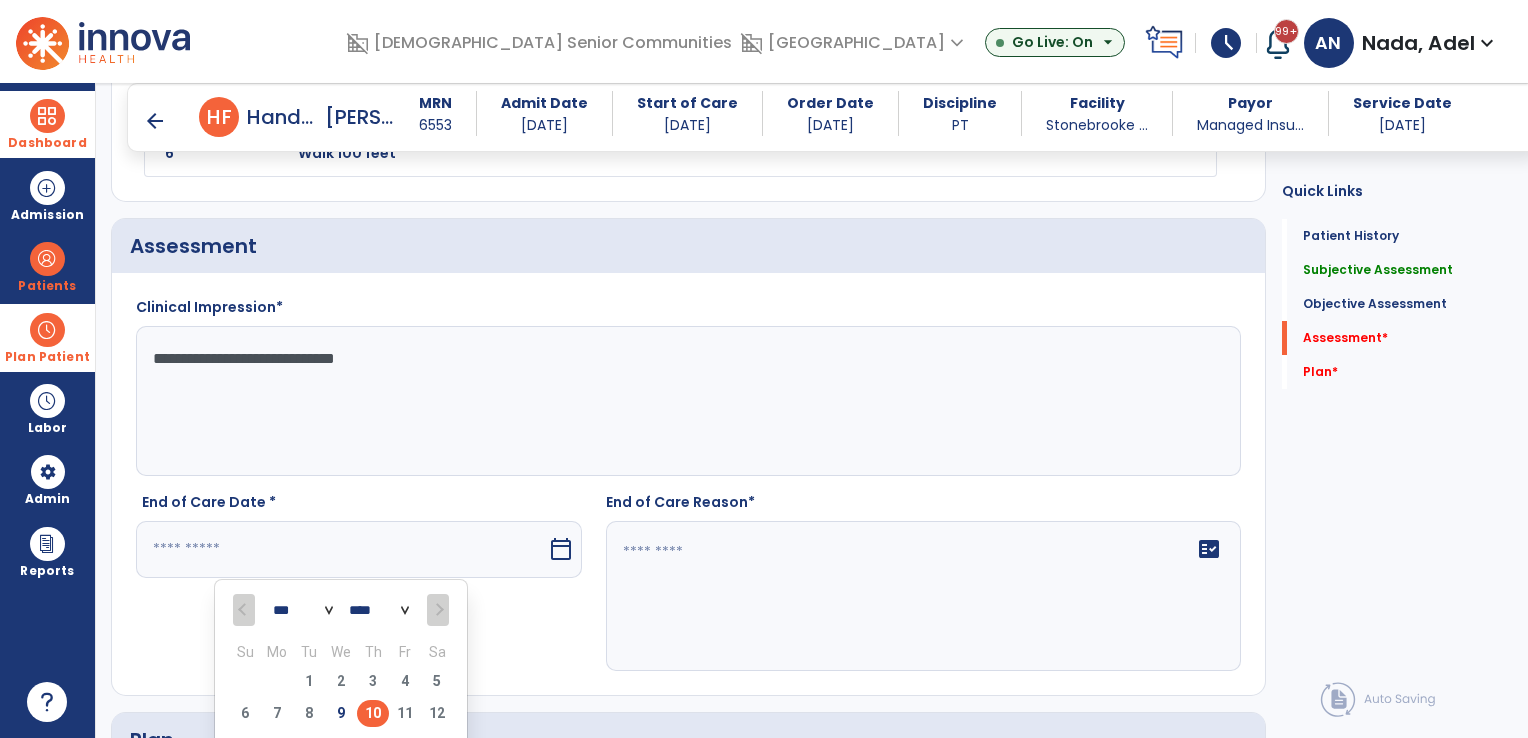 type on "********" 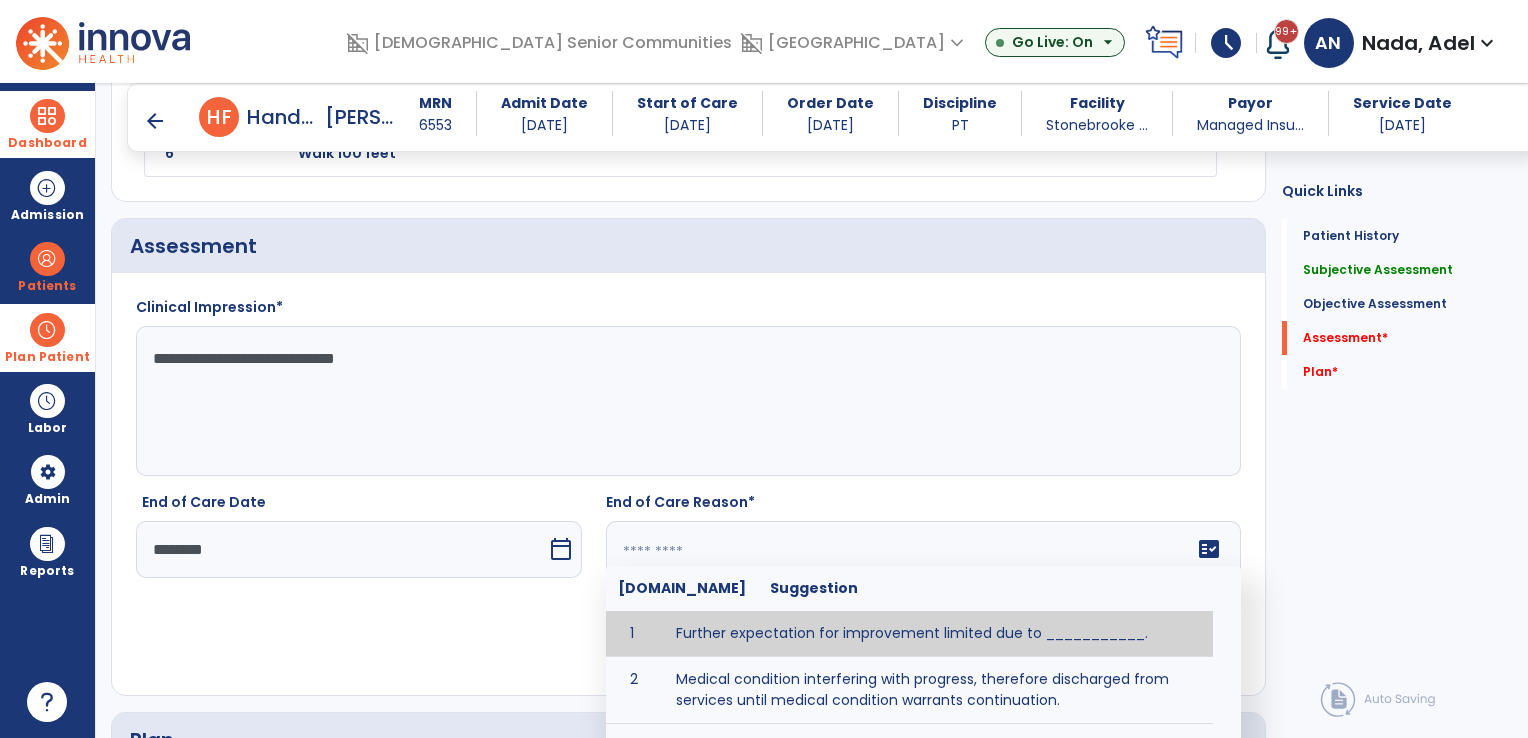 click on "fact_check  [DOMAIN_NAME] Suggestion 1 Further expectation for improvement limited due to ___________. 2 Medical condition interfering with progress, therefore discharged from services until medical condition warrants continuation. 3 Patient has met goals and is able to ________. 4 Patient has reached safe level of _______ and is competent to follow prescribed home exercise program. 5 Patient responded to therapy ____________. 6 Unexpected facility discharge - patient continues to warrant further therapy and will be re-screened upon readmission. 7 Unstable medical condition makes continued services inappropriate at this time." 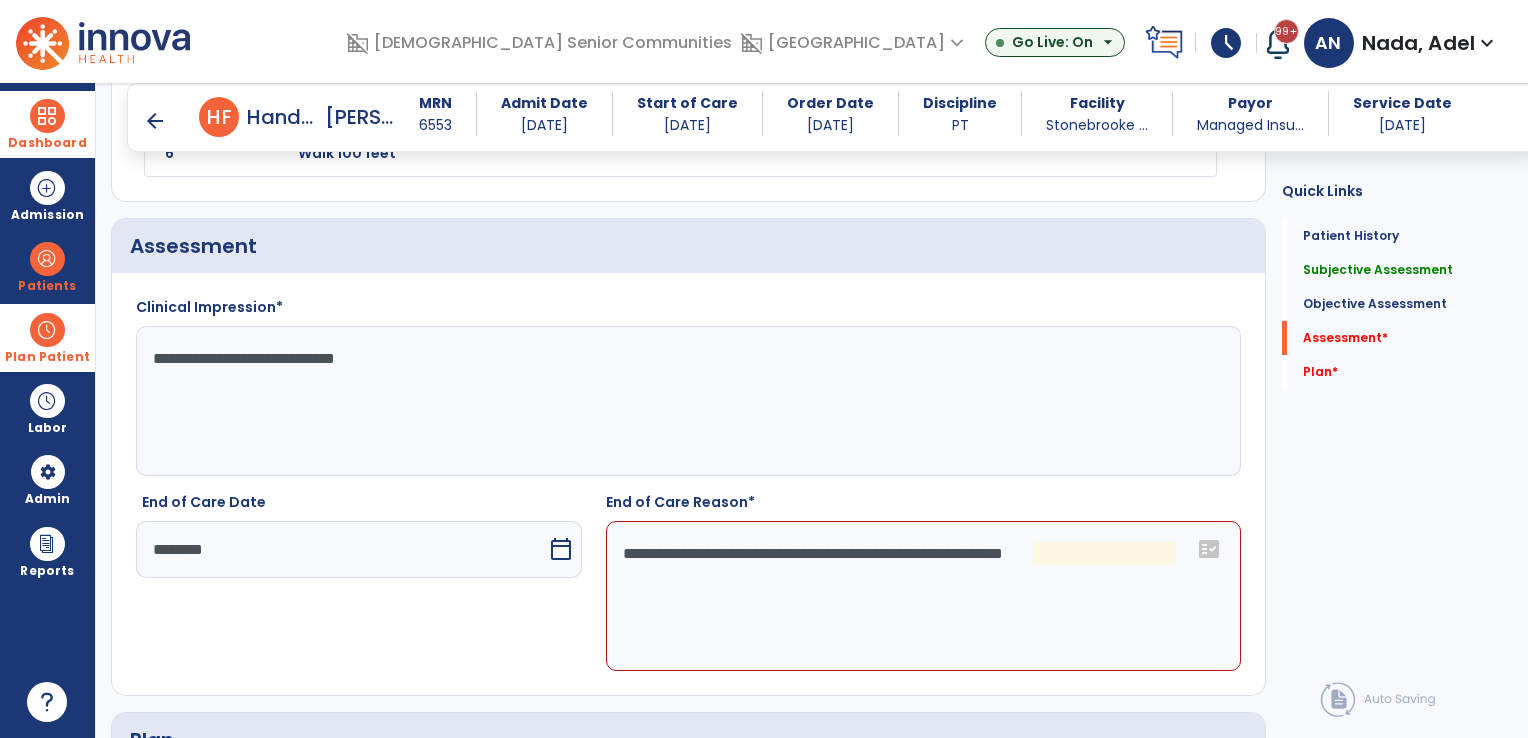 click on "**********" 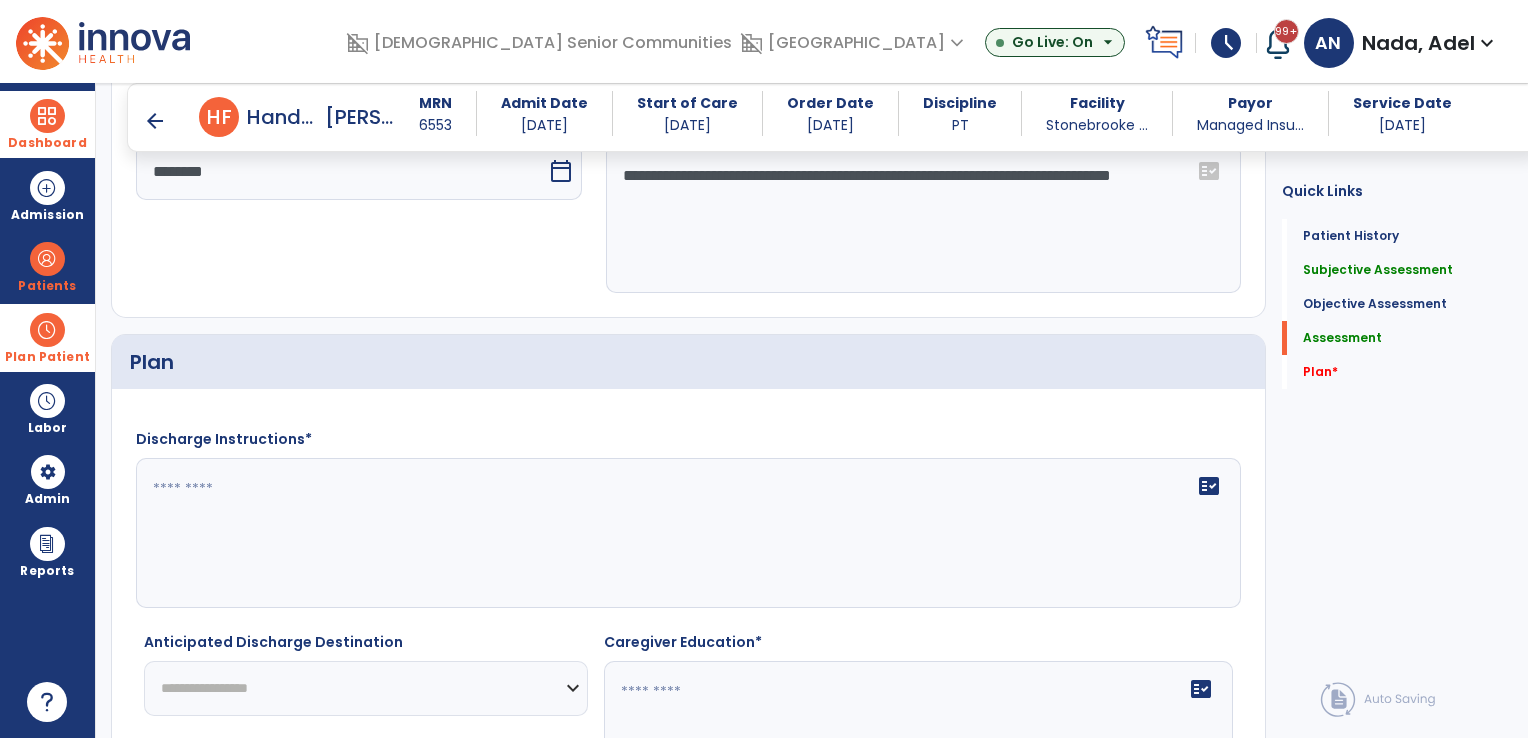 scroll, scrollTop: 2500, scrollLeft: 0, axis: vertical 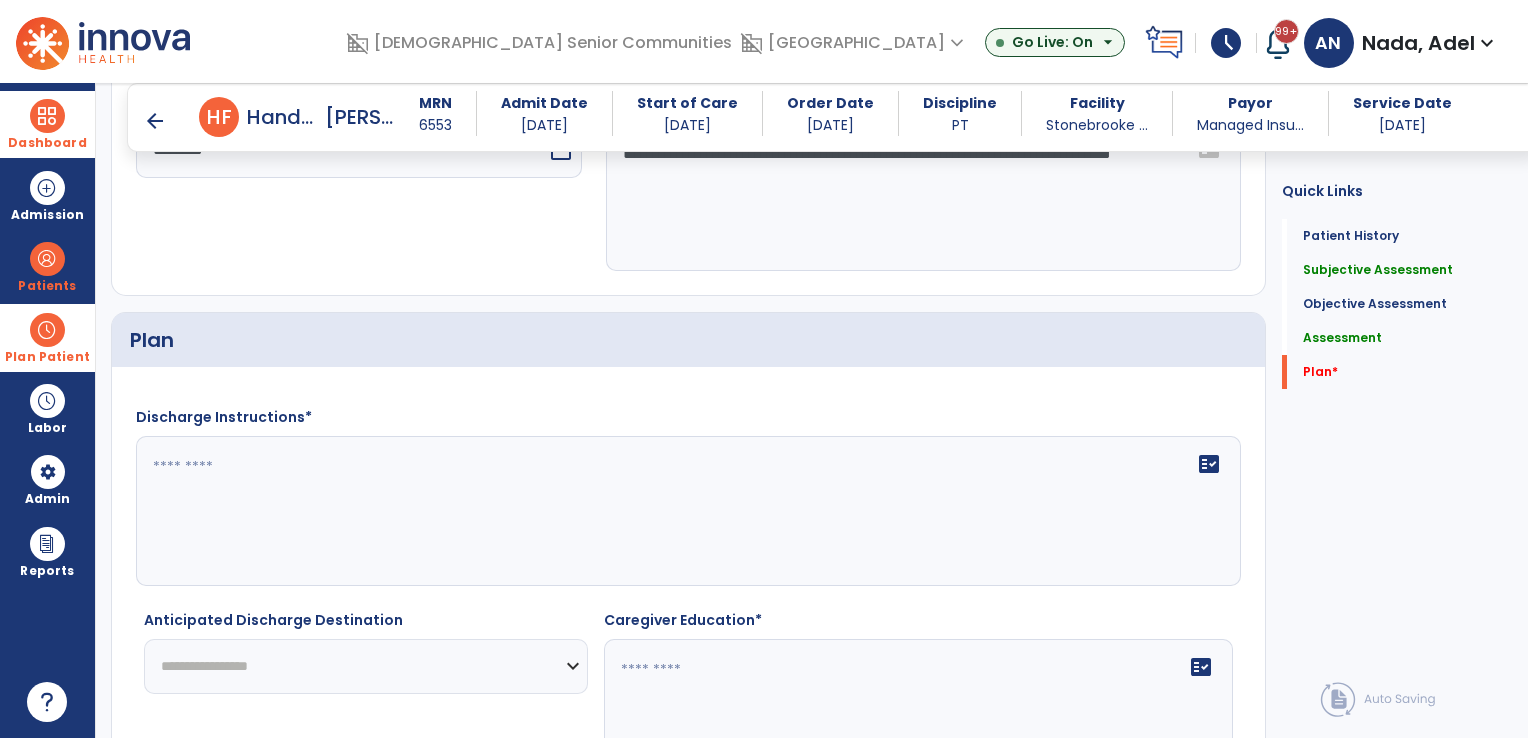 type on "**********" 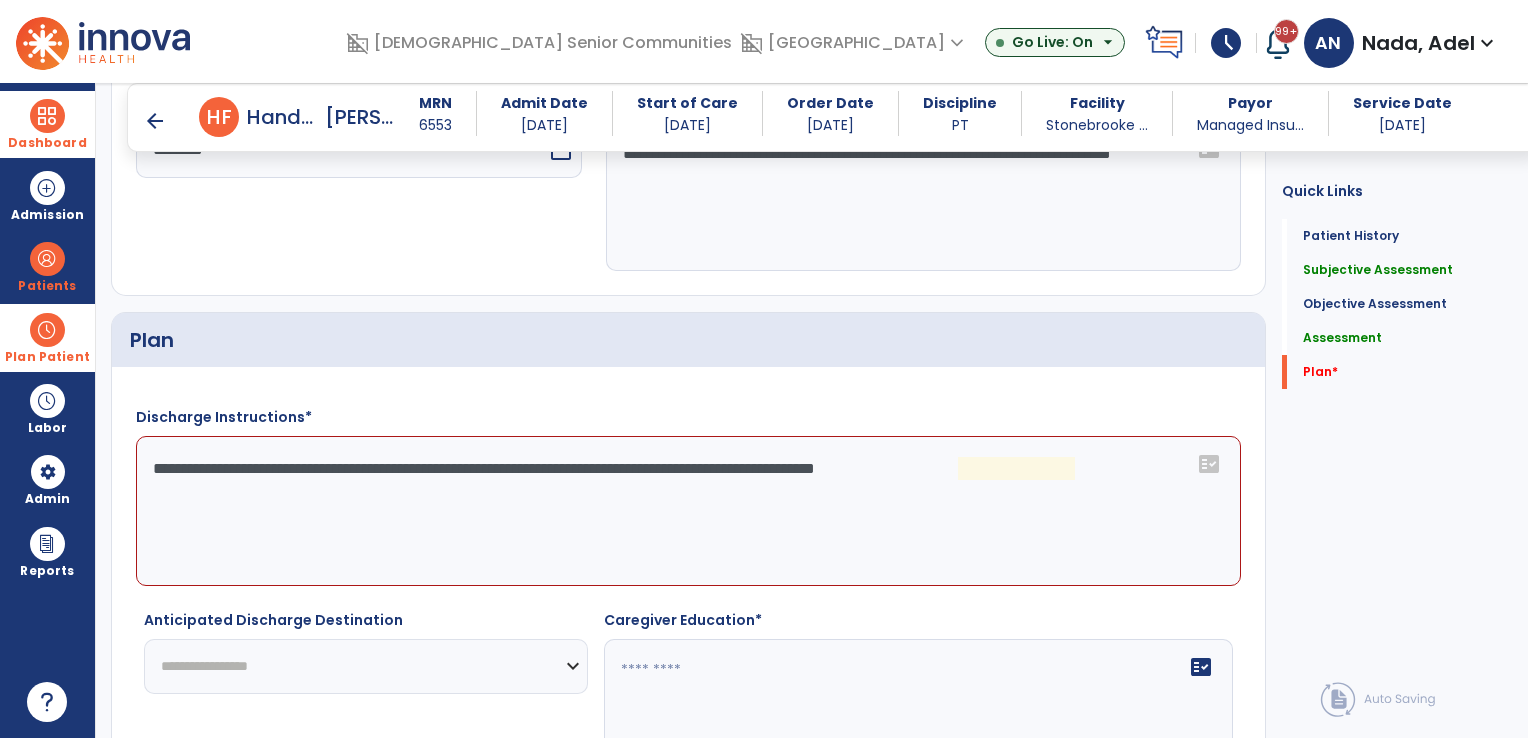 click on "**********" 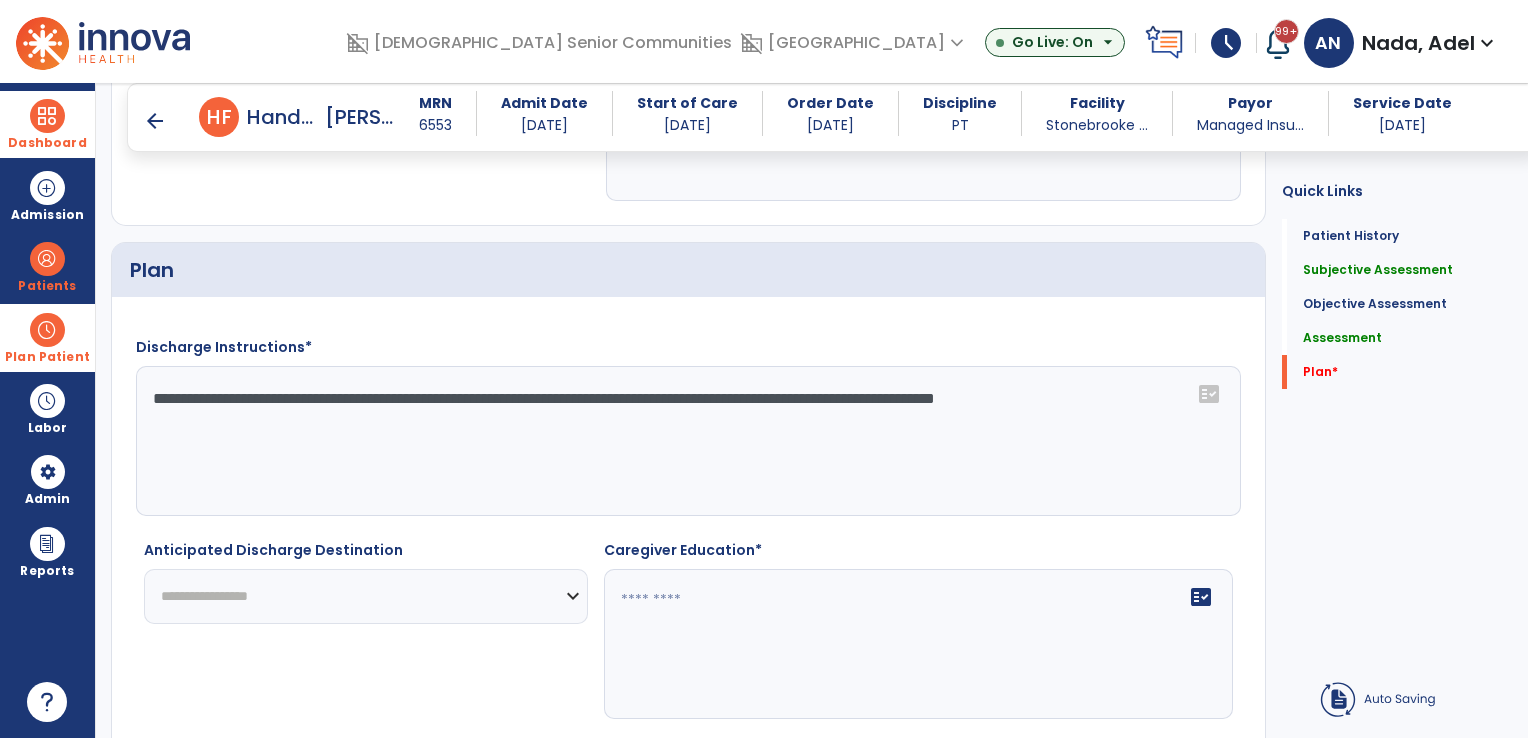 scroll, scrollTop: 2648, scrollLeft: 0, axis: vertical 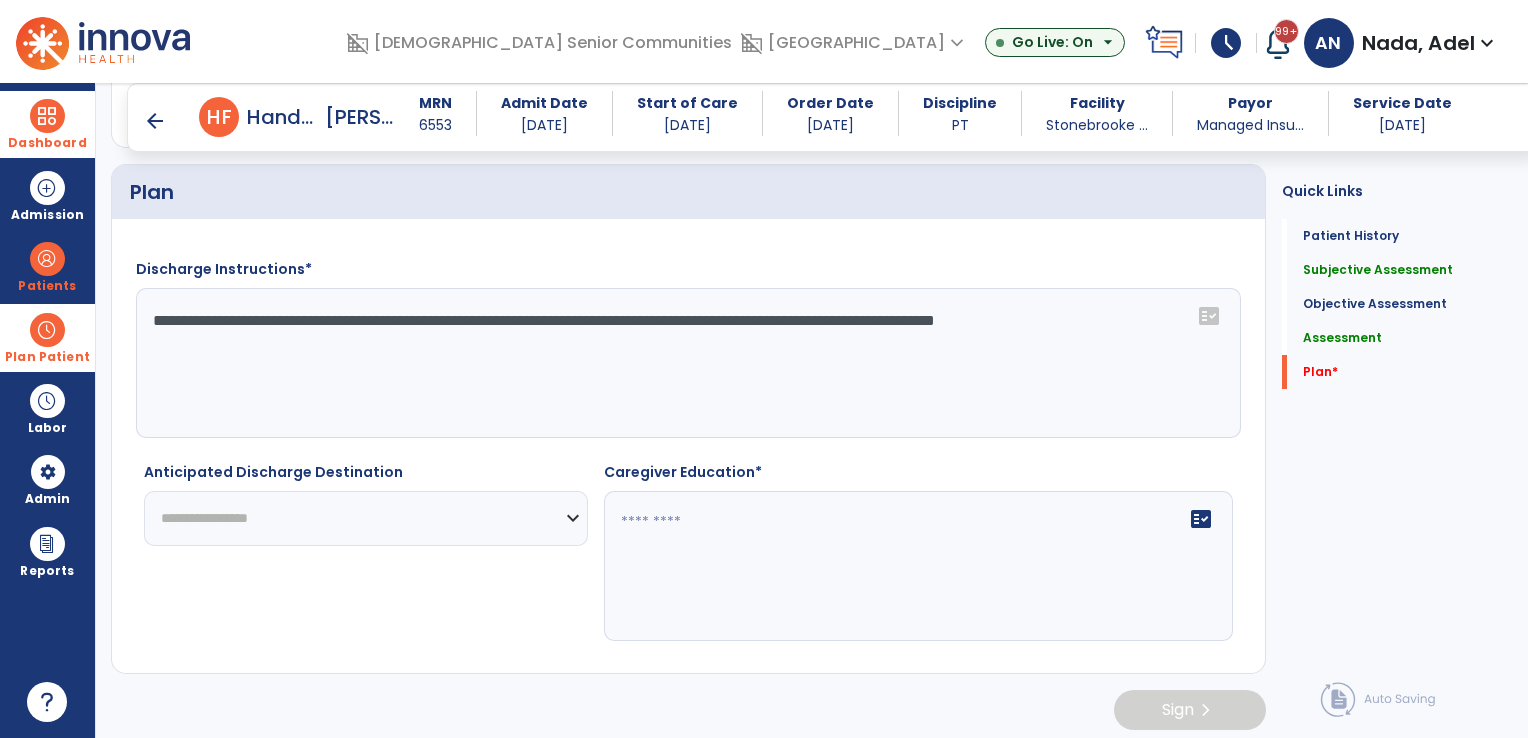 type on "**********" 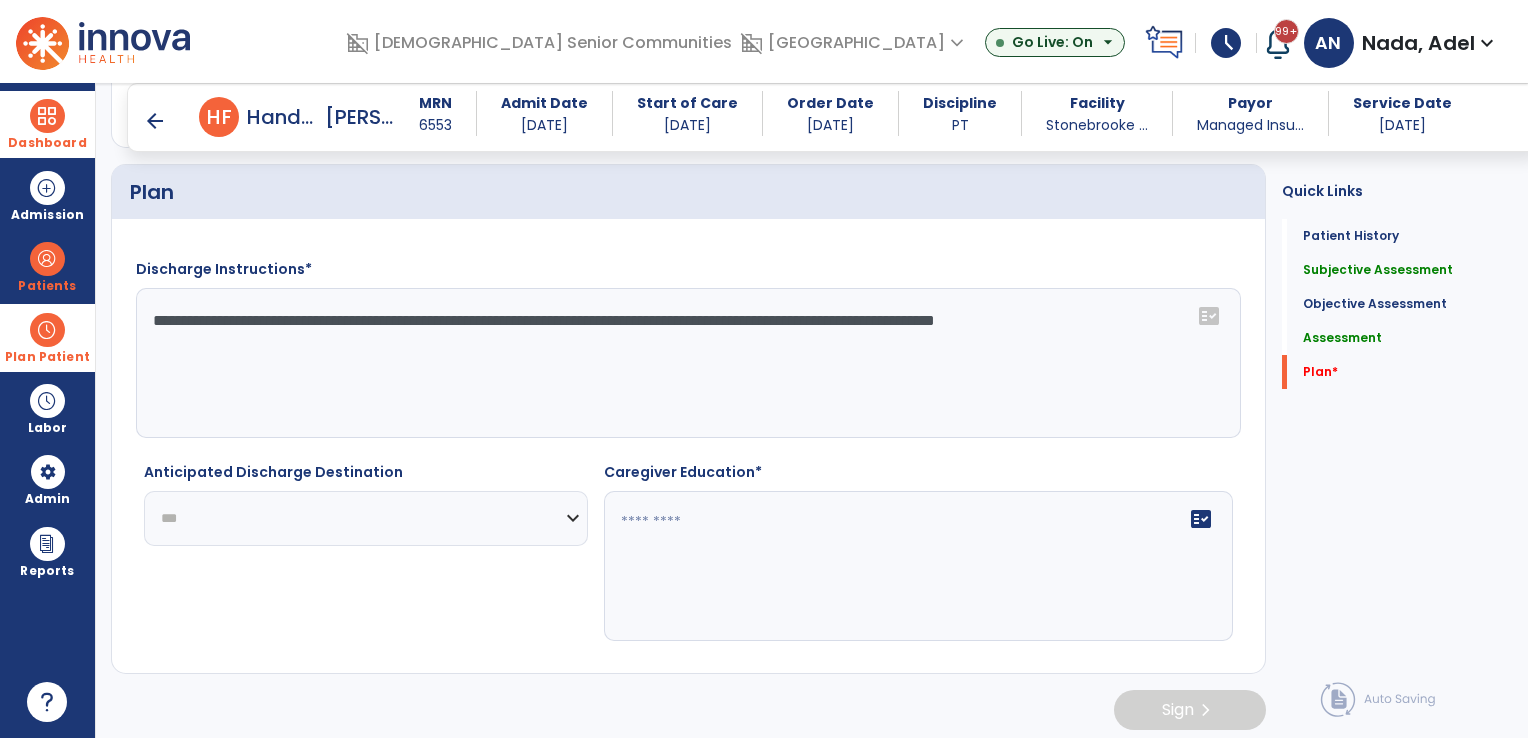 click on "**********" 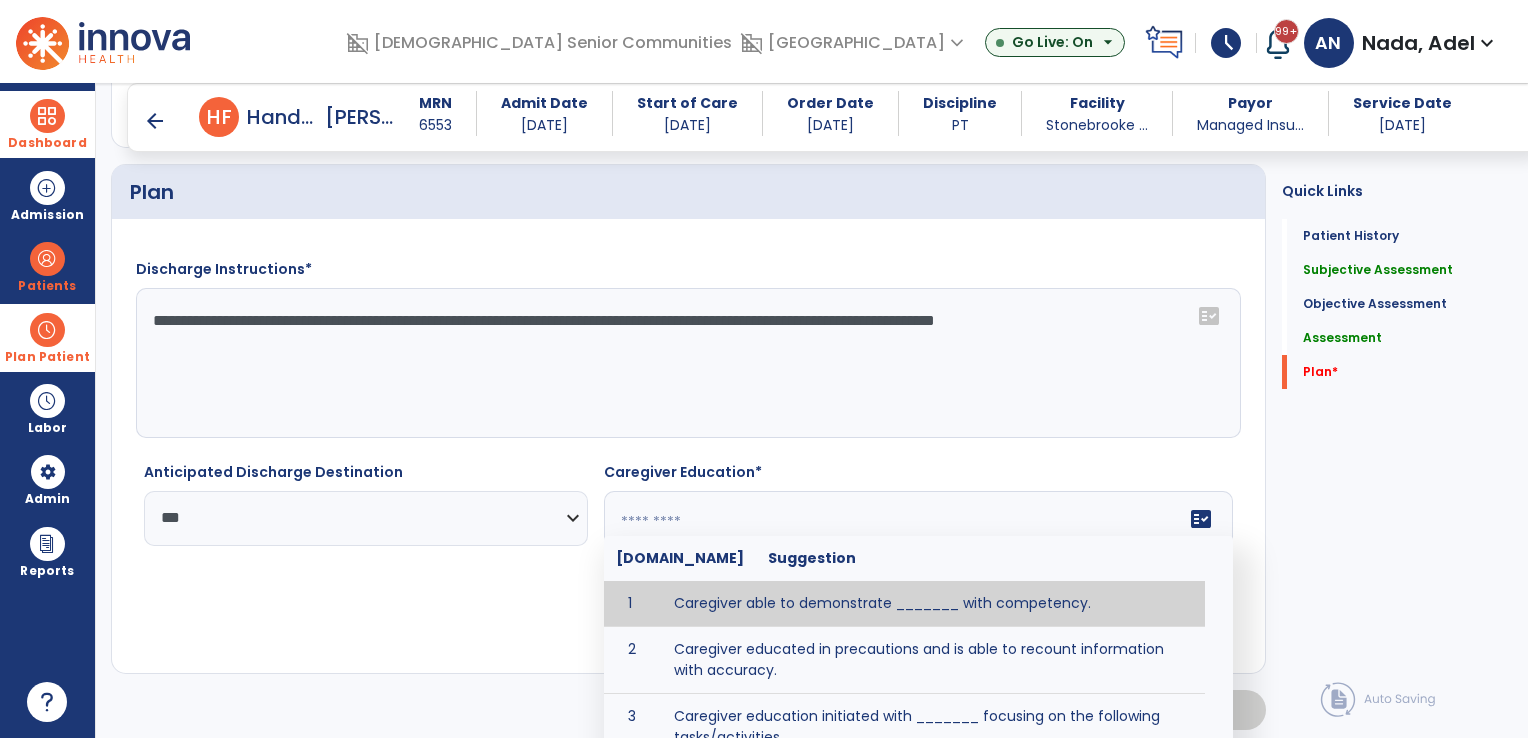click 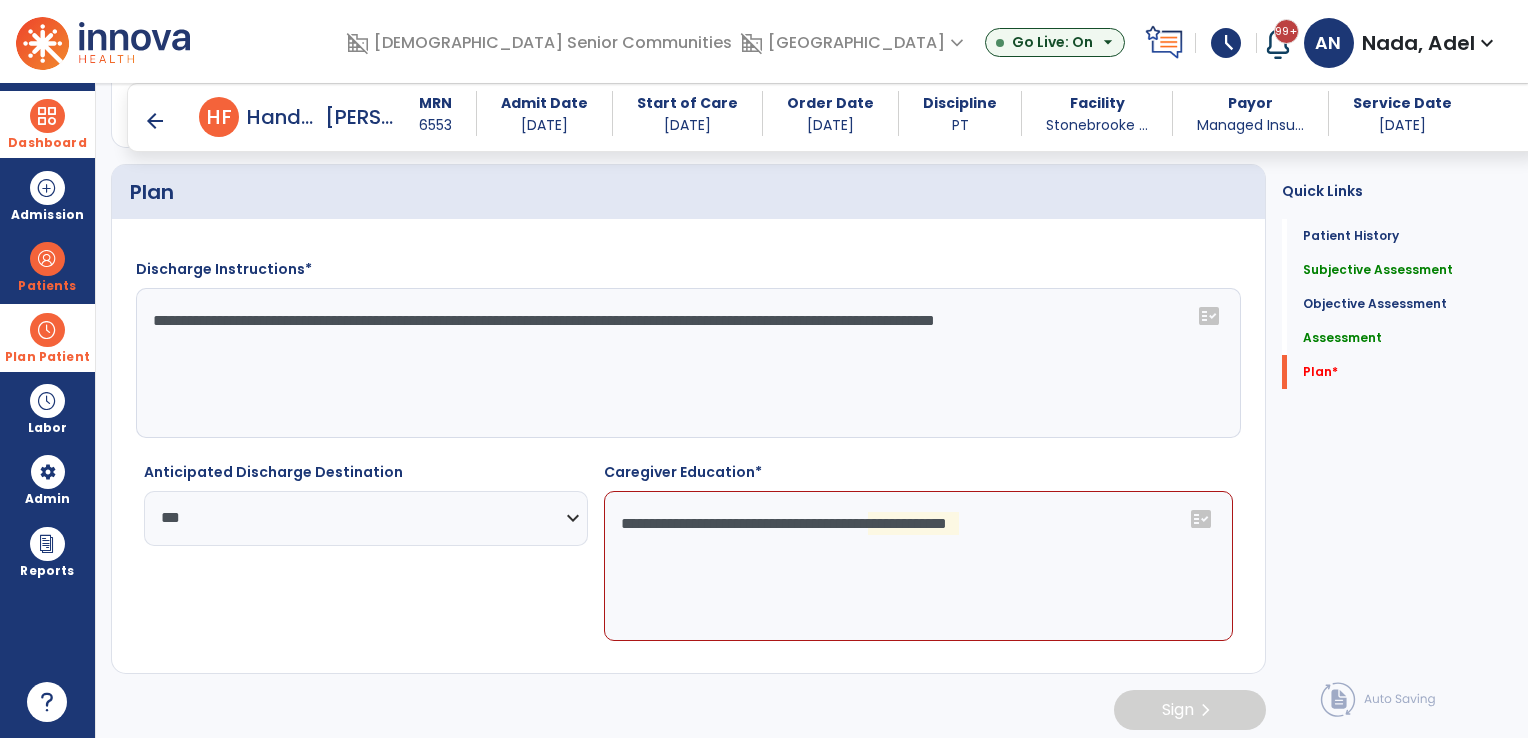 click on "**********" 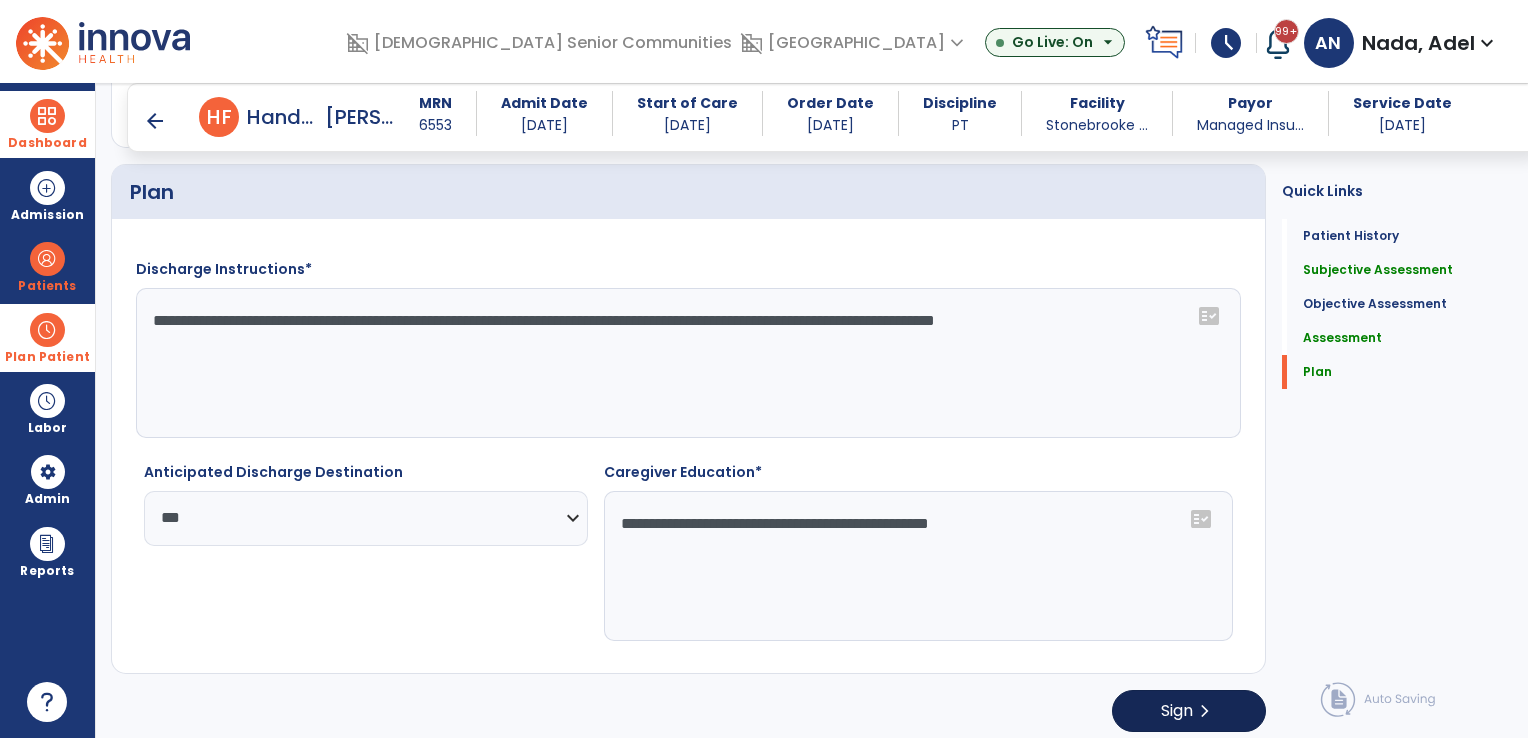 type on "**********" 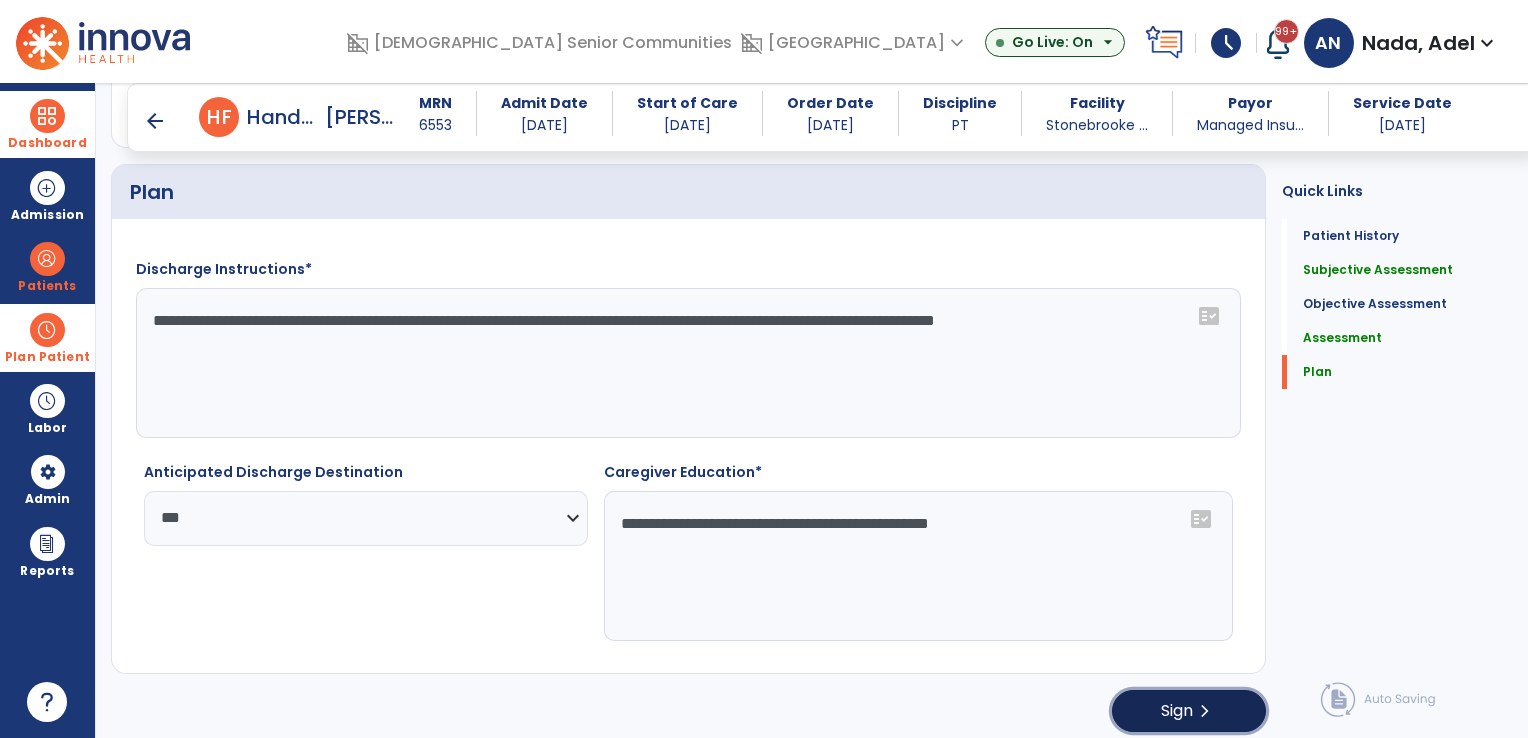 click on "chevron_right" 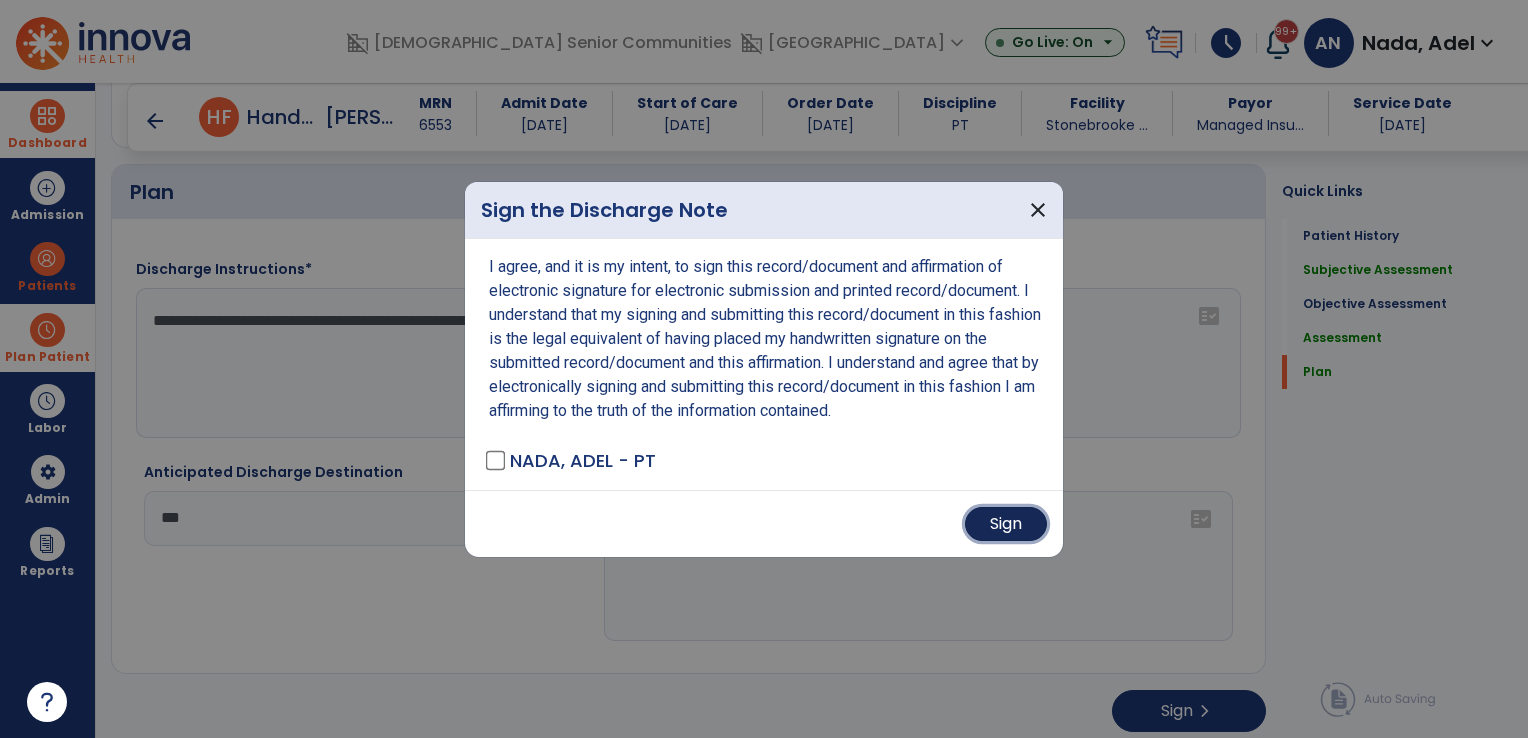 click on "Sign" at bounding box center (1006, 524) 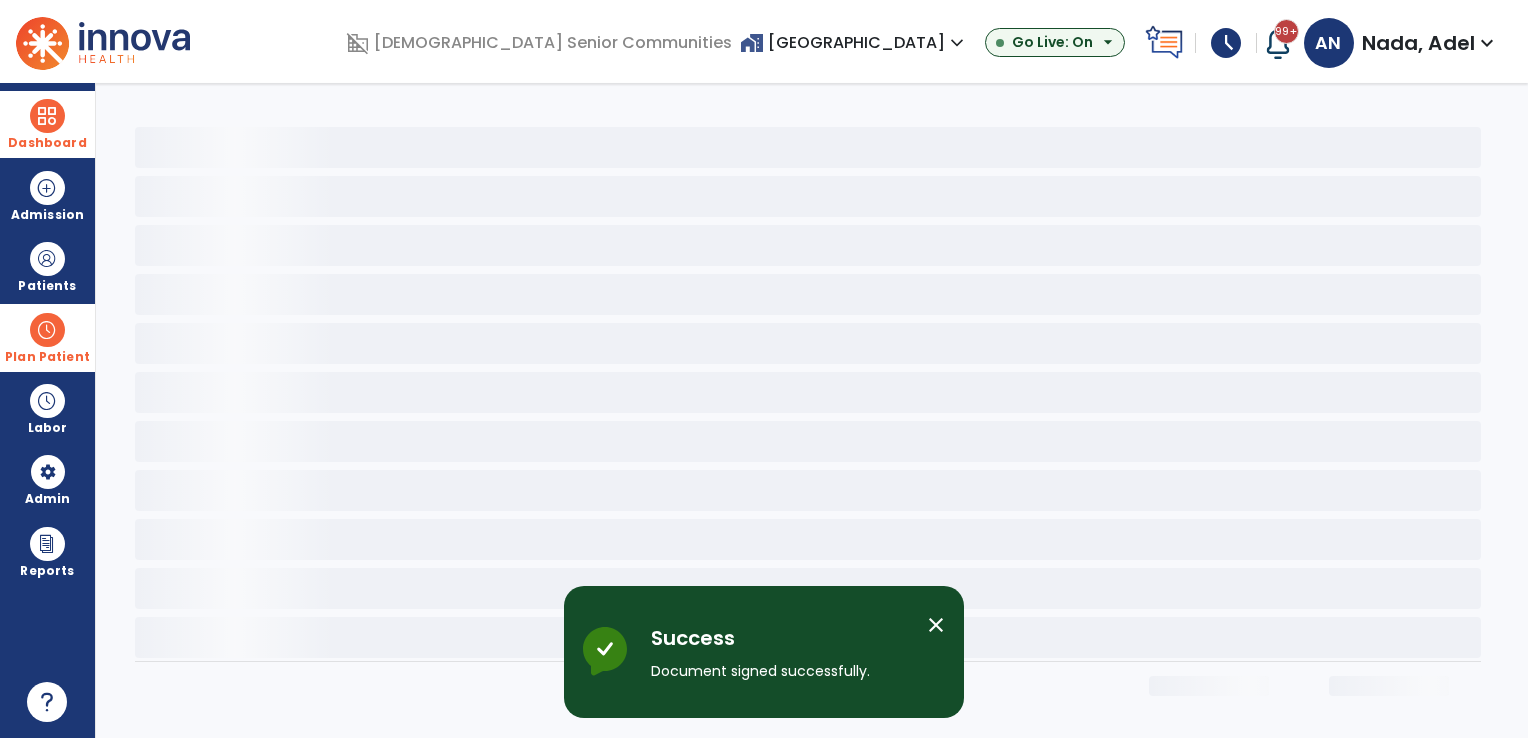 scroll, scrollTop: 0, scrollLeft: 0, axis: both 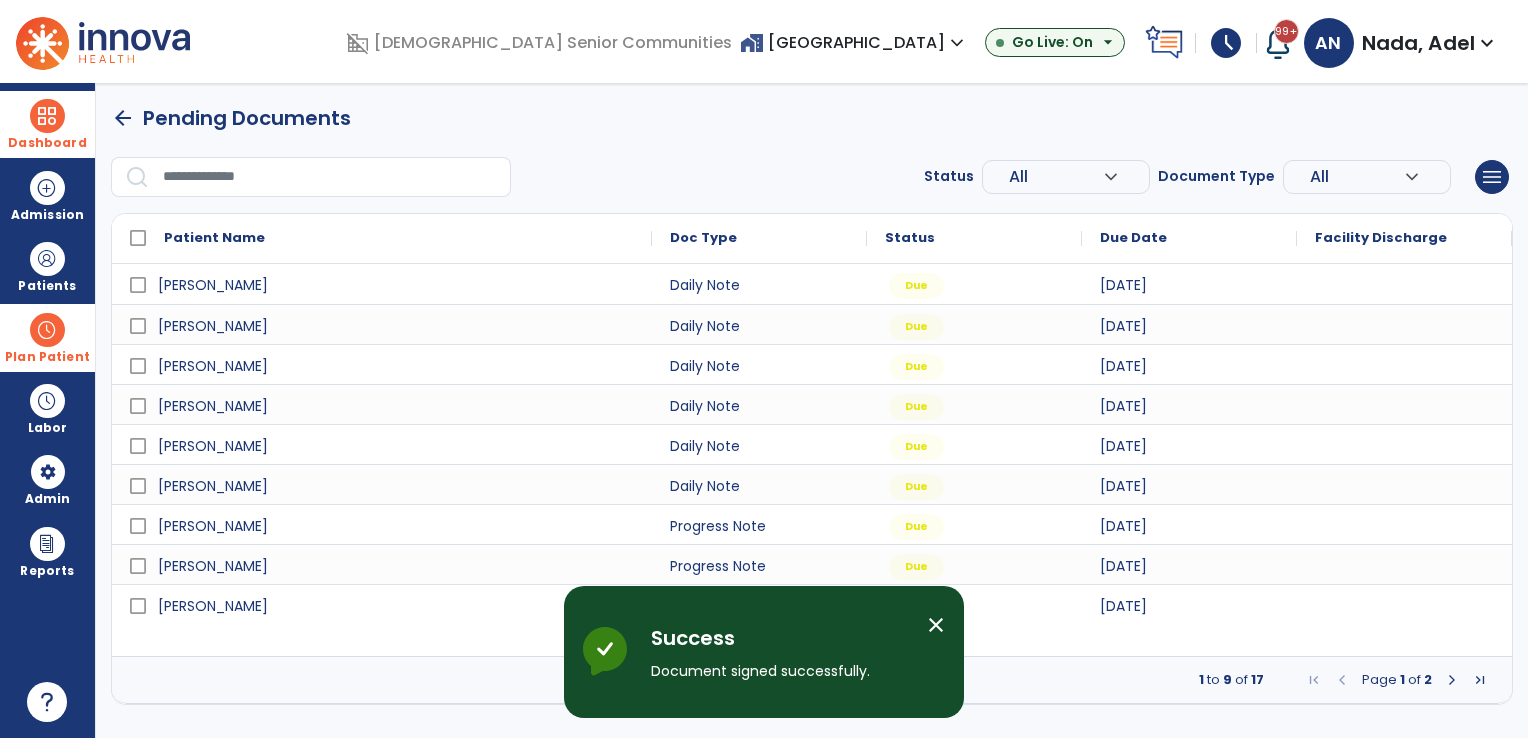 click at bounding box center [1452, 680] 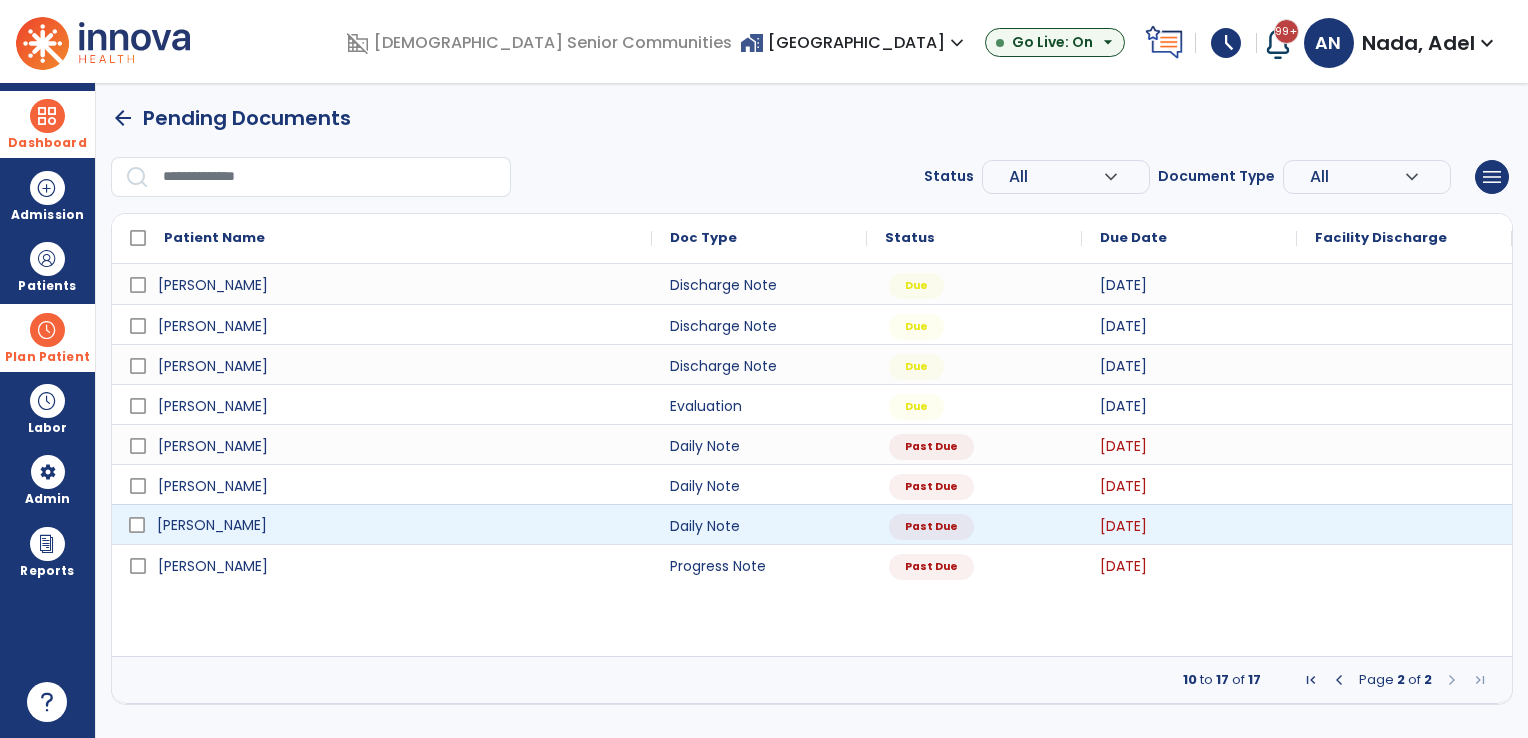 click on "[PERSON_NAME]" at bounding box center (212, 525) 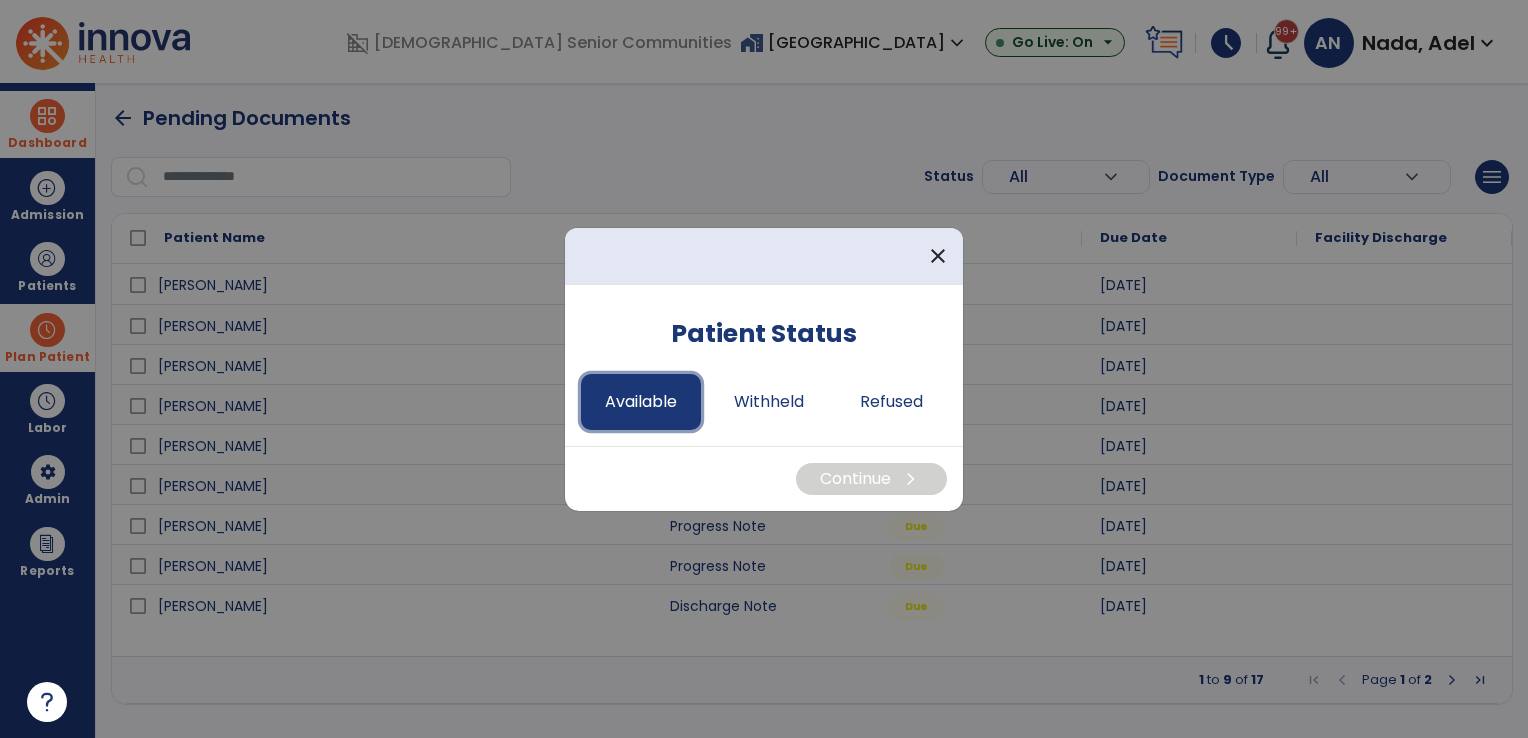 click on "Available" at bounding box center (641, 402) 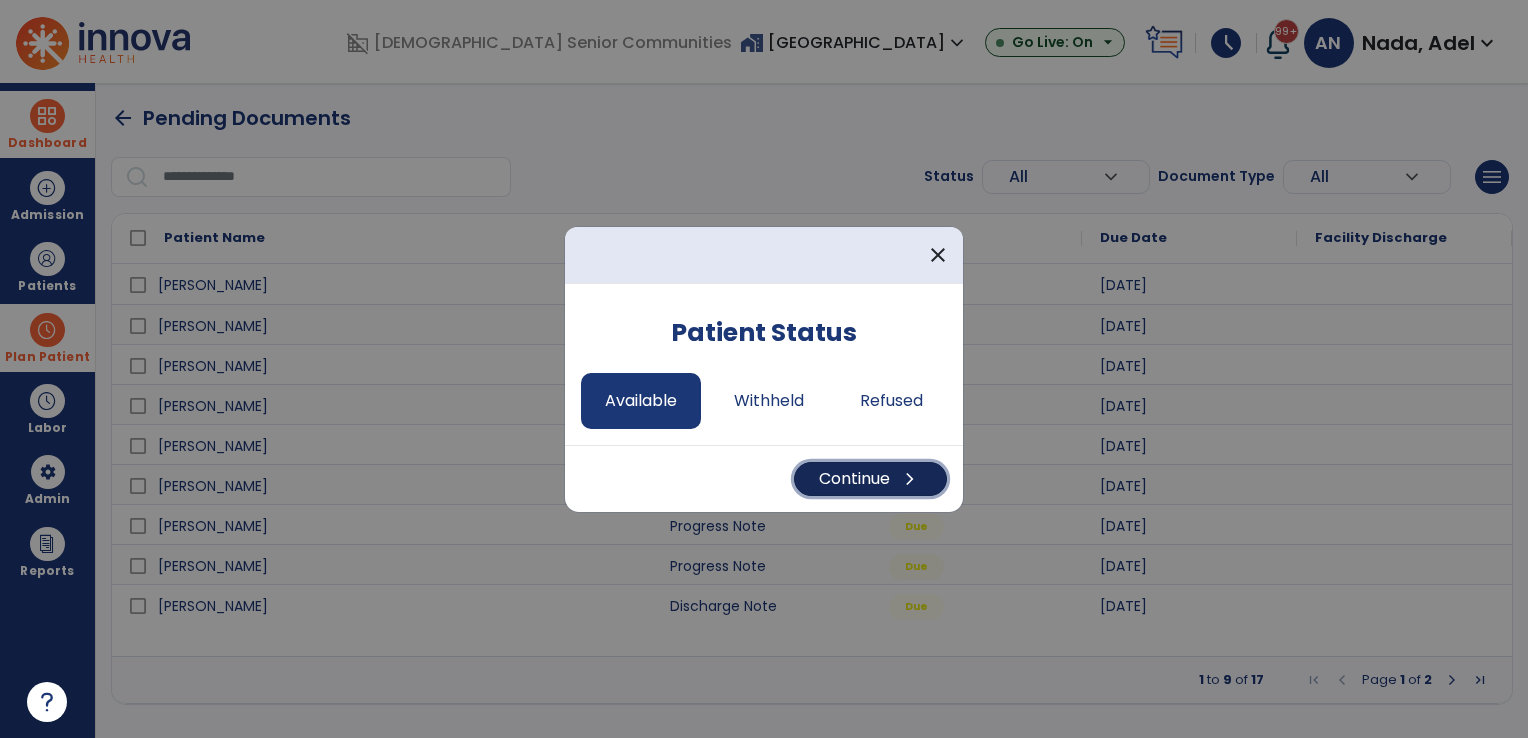 click on "Continue   chevron_right" at bounding box center [870, 479] 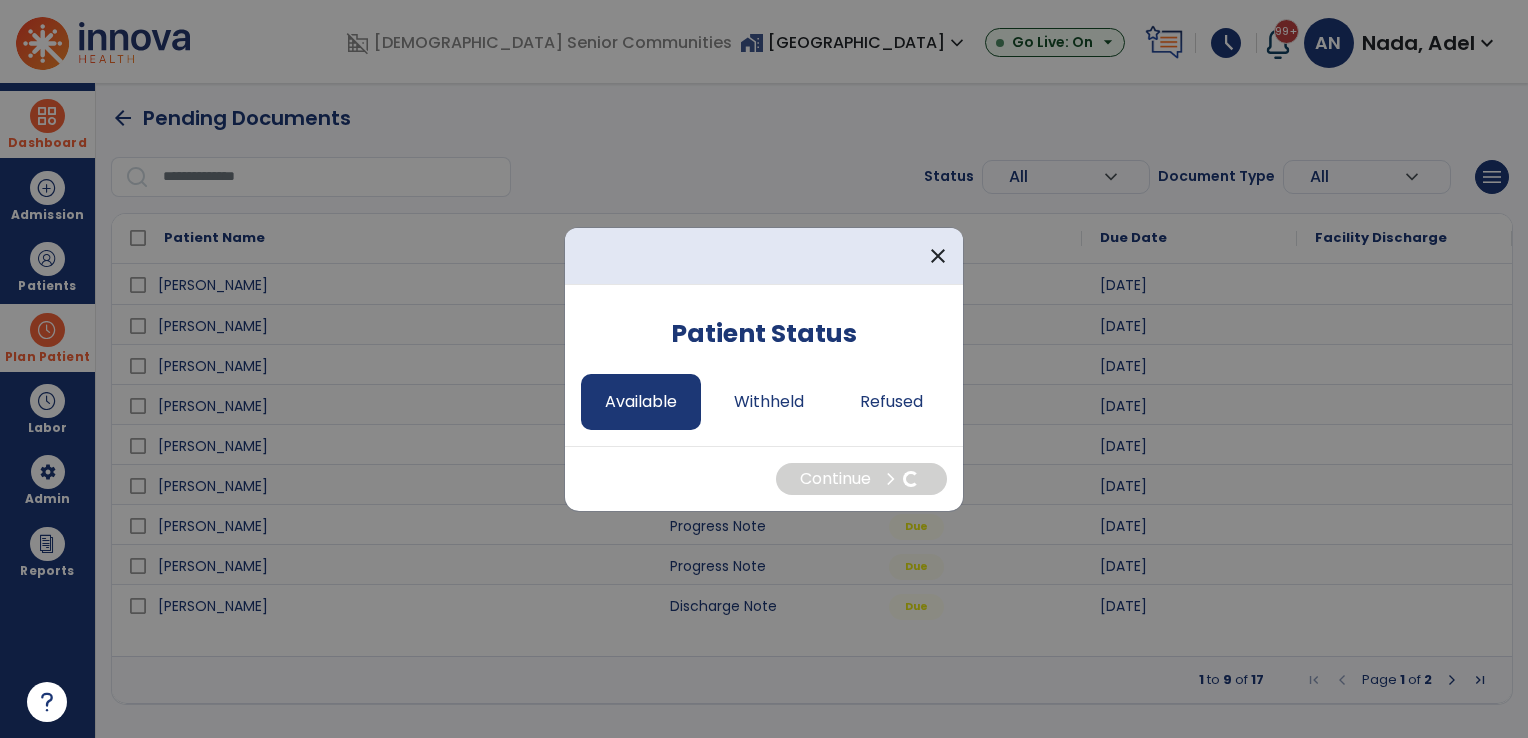 select on "*" 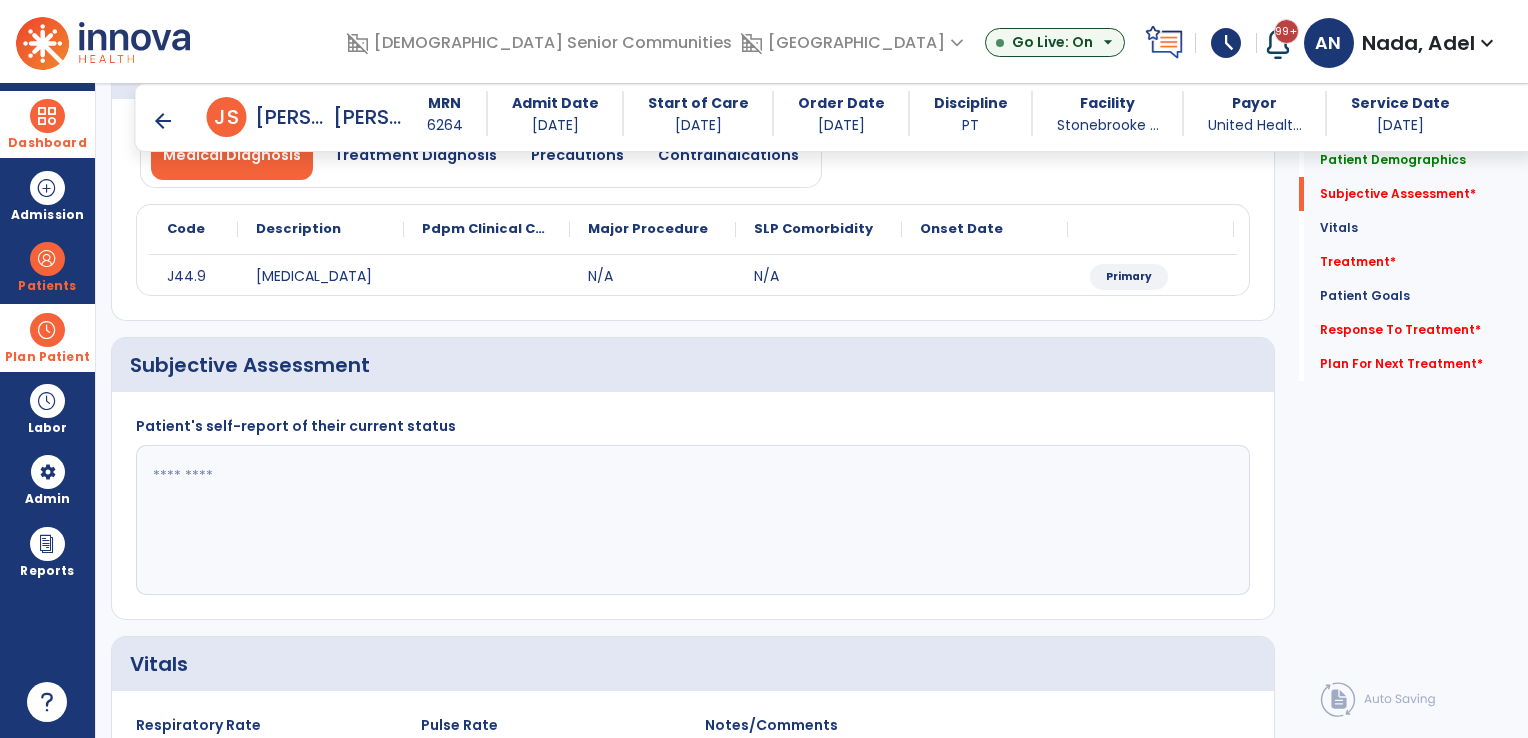 scroll, scrollTop: 300, scrollLeft: 0, axis: vertical 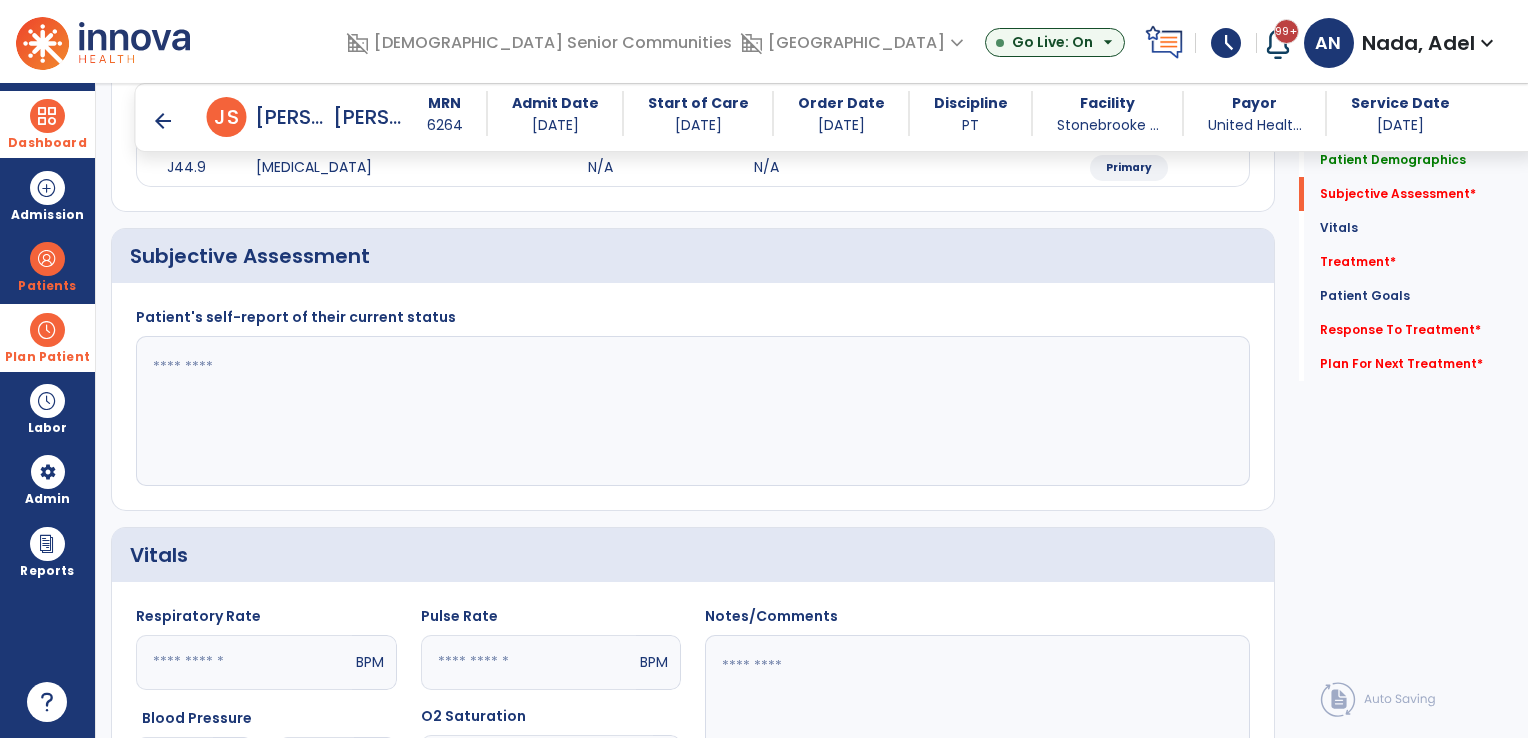 click 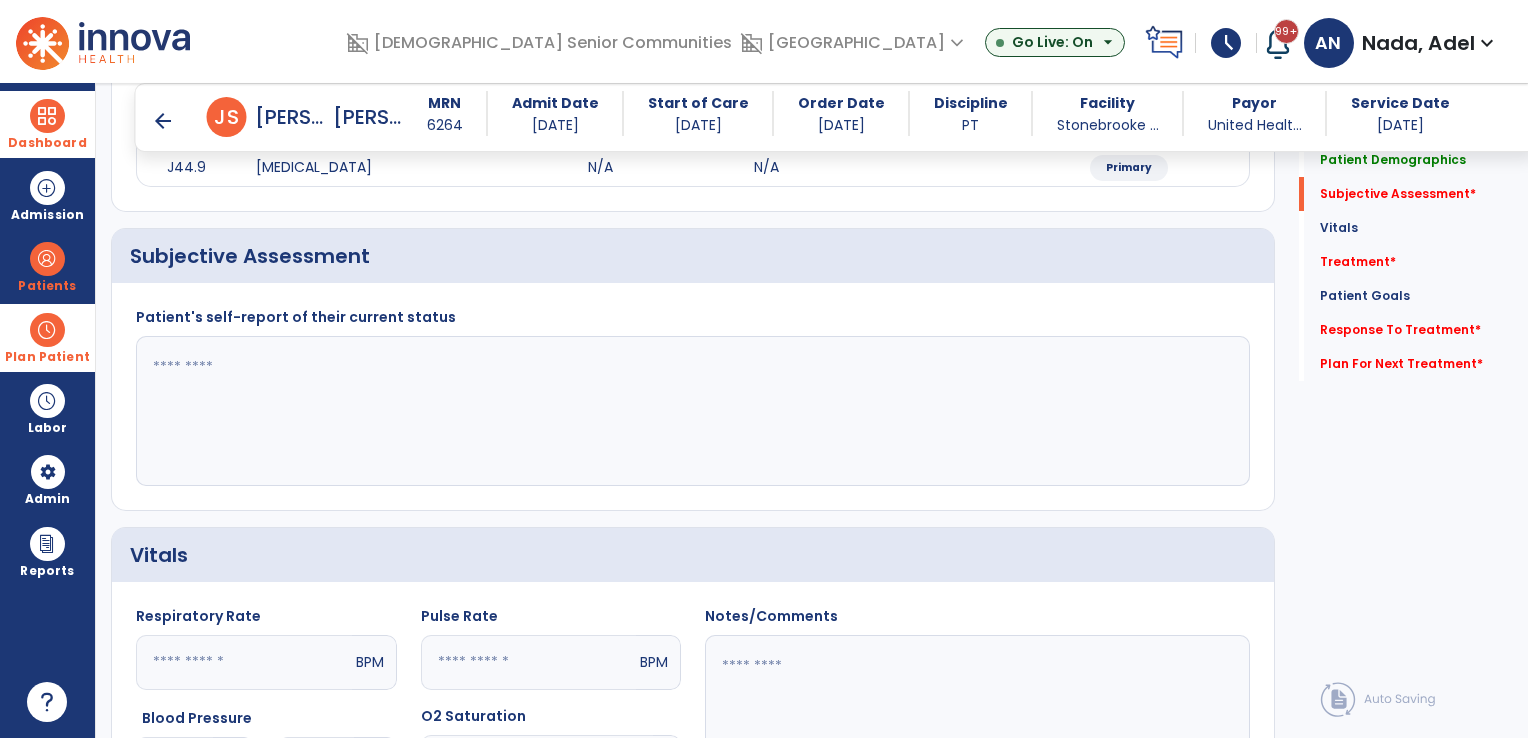 type on "*" 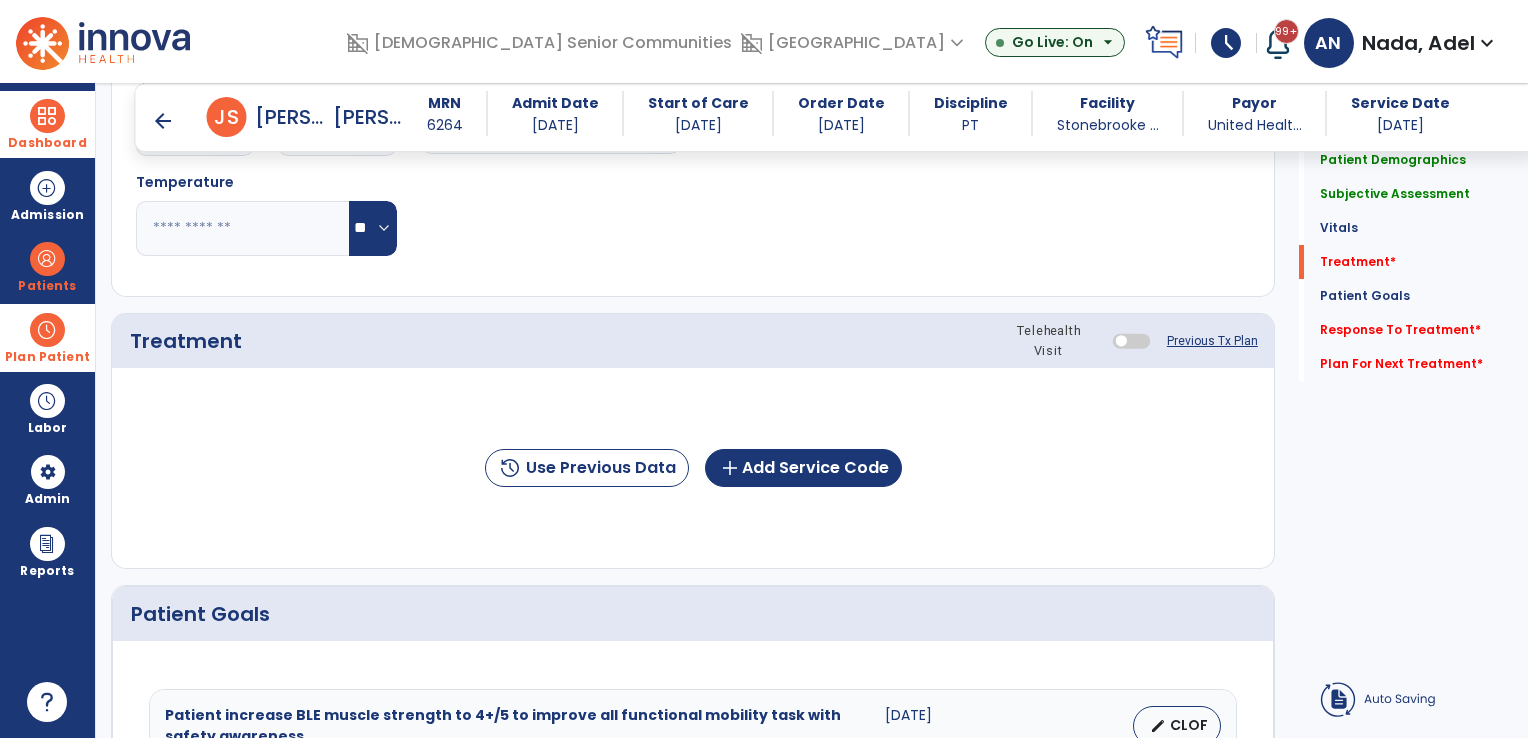 scroll, scrollTop: 1000, scrollLeft: 0, axis: vertical 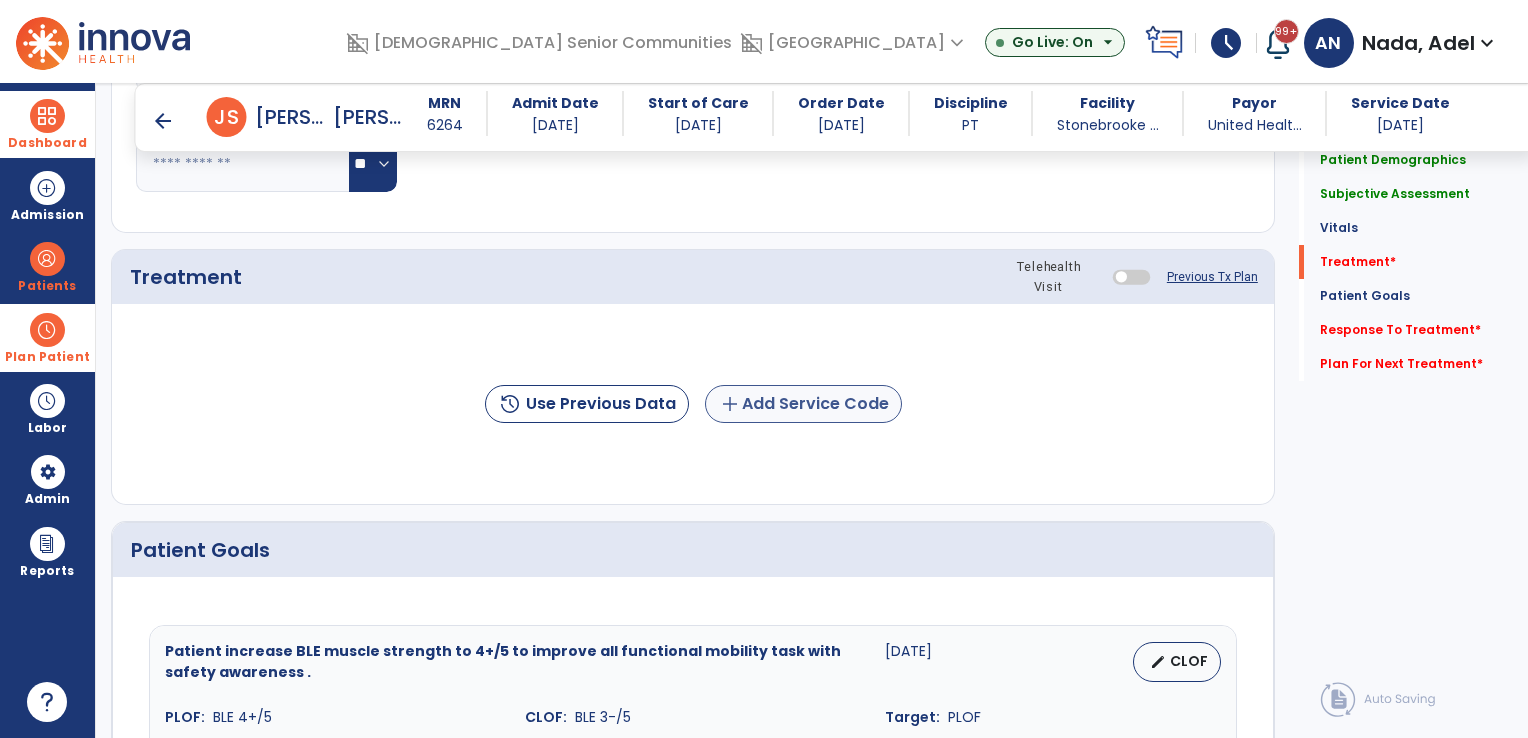 type on "**********" 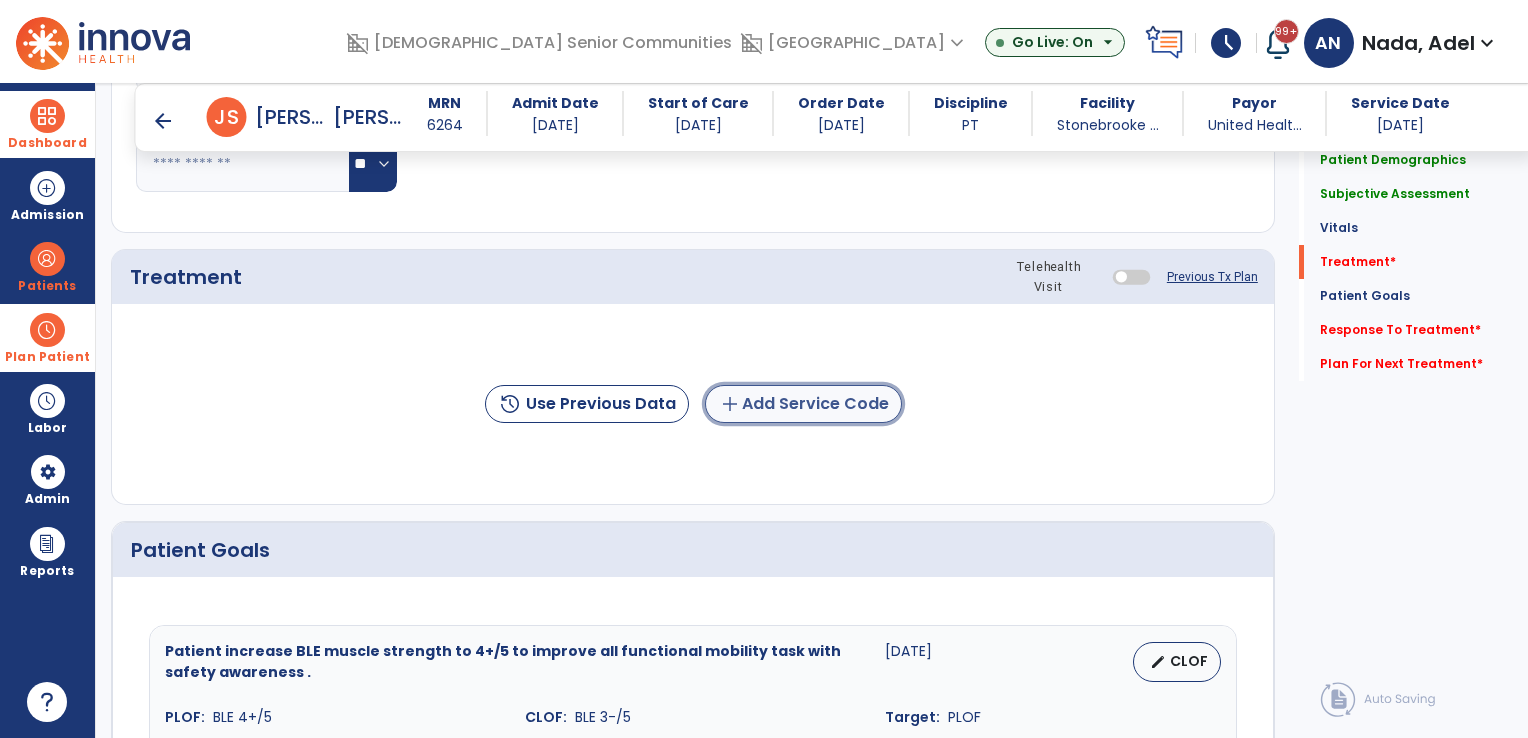 click on "add  Add Service Code" 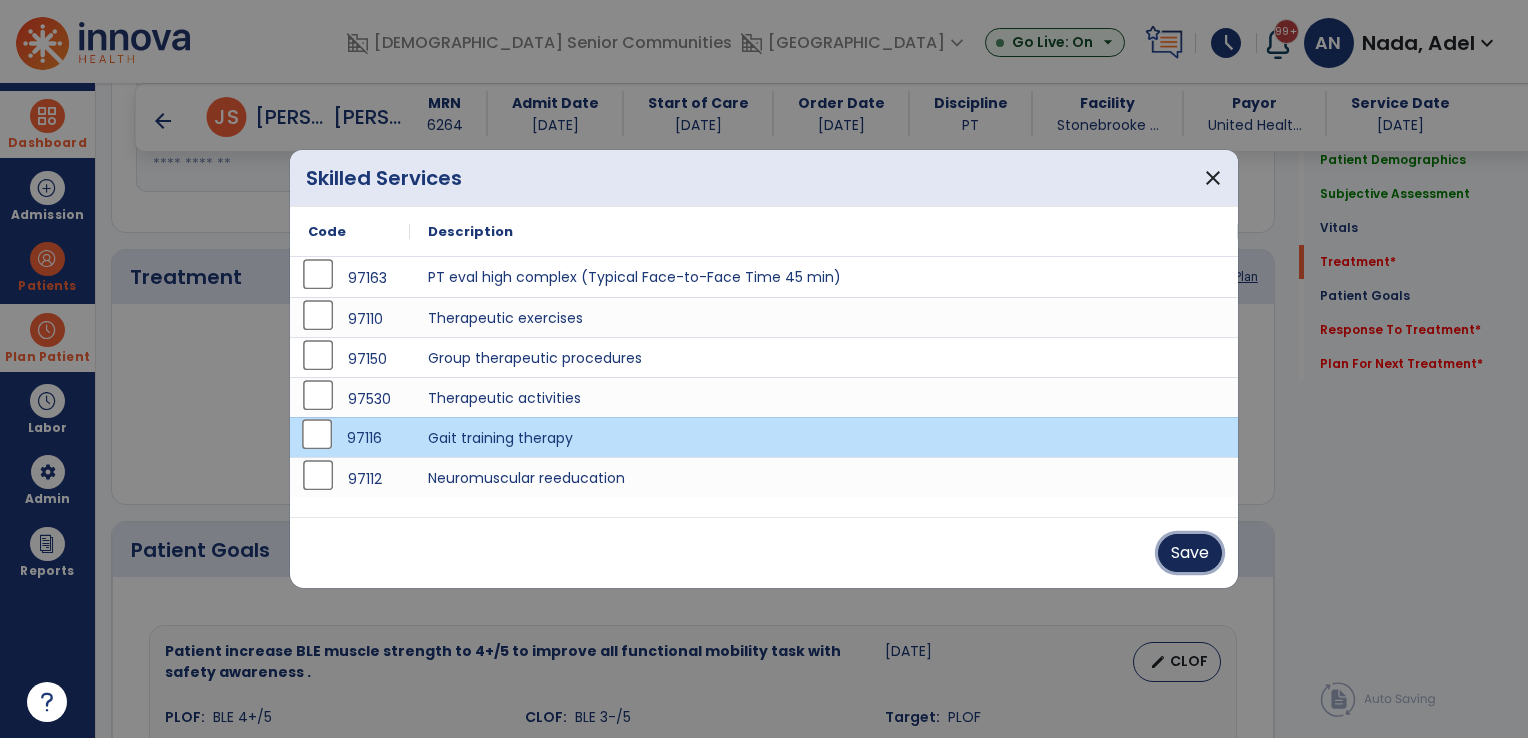 click on "Save" at bounding box center [1190, 553] 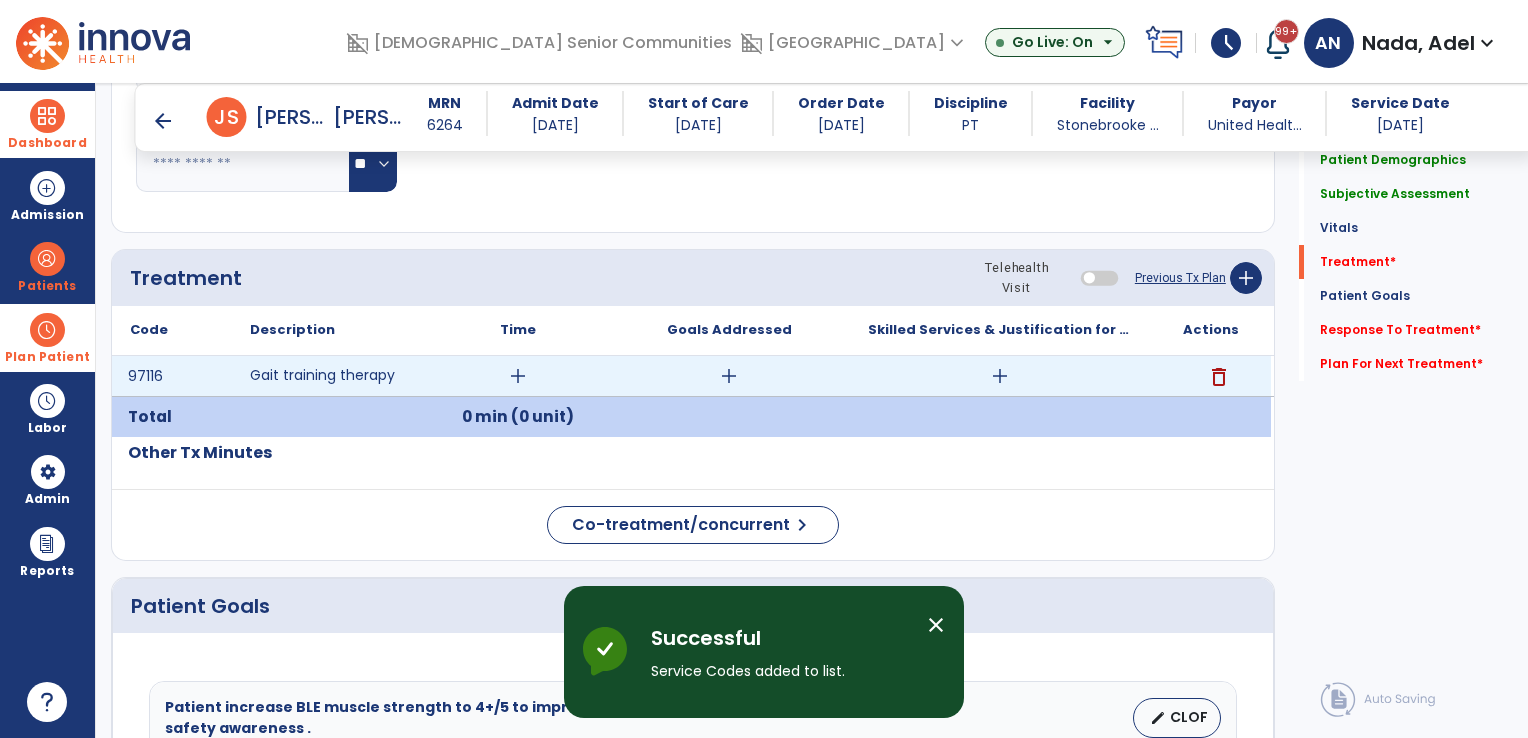 click on "add" at bounding box center [518, 376] 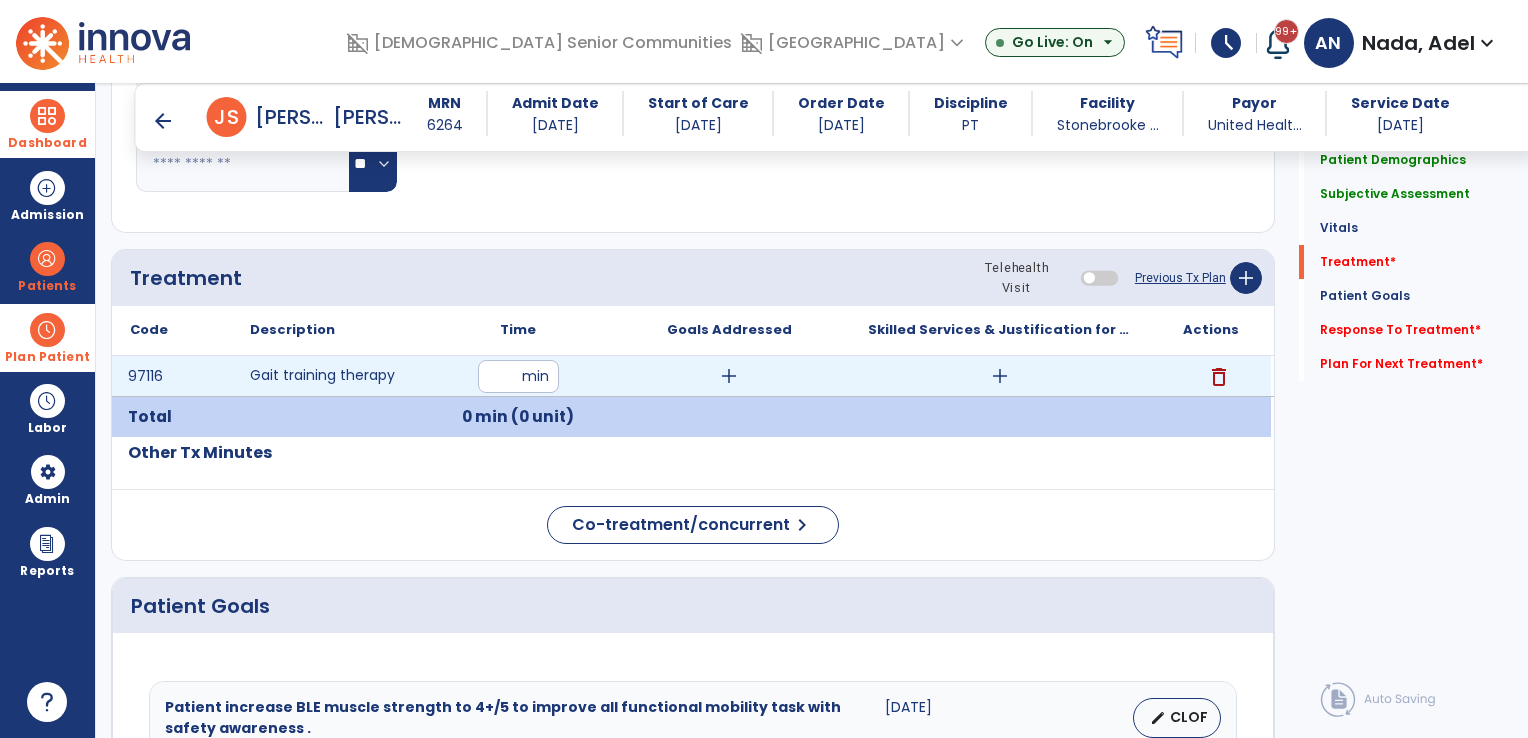 type on "**" 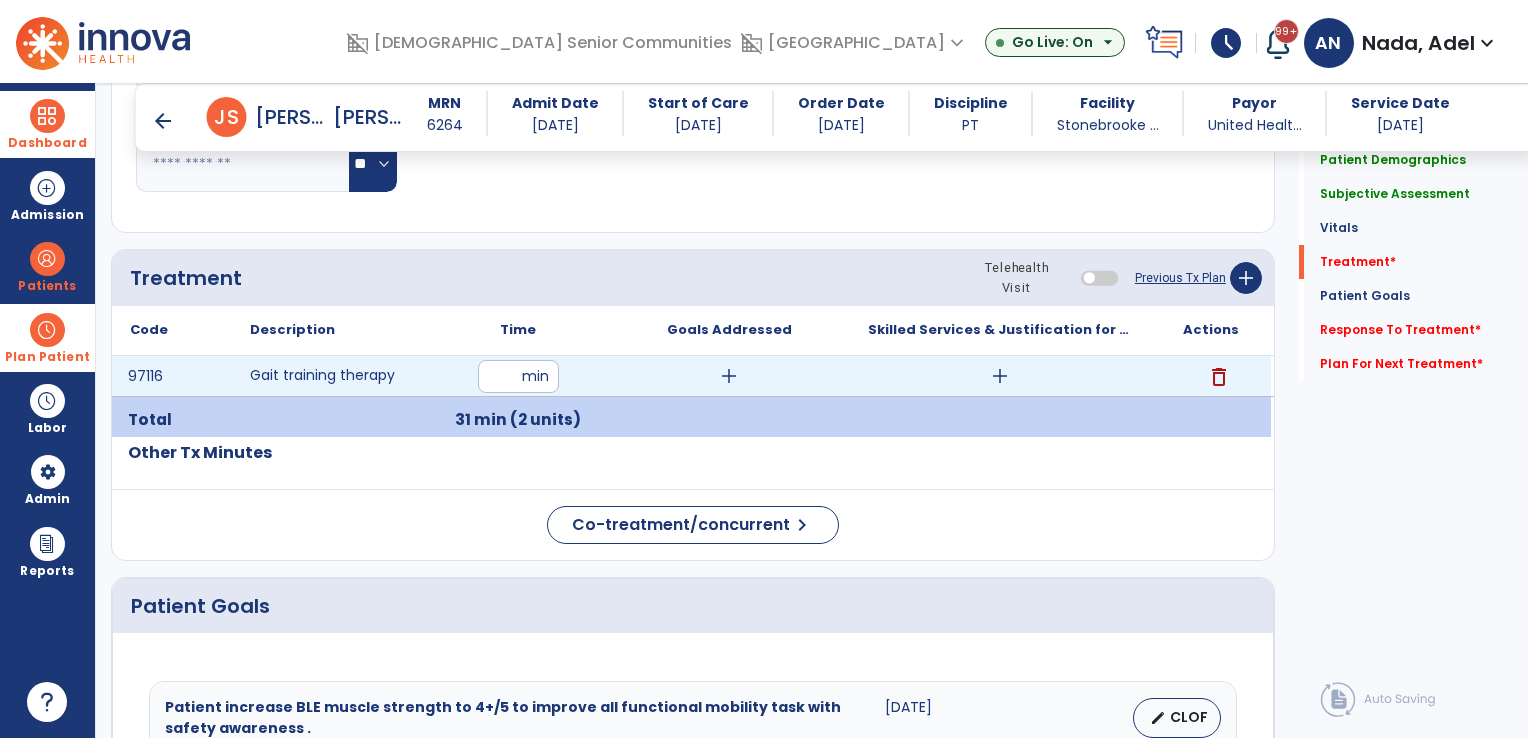 click on "add" at bounding box center [1000, 376] 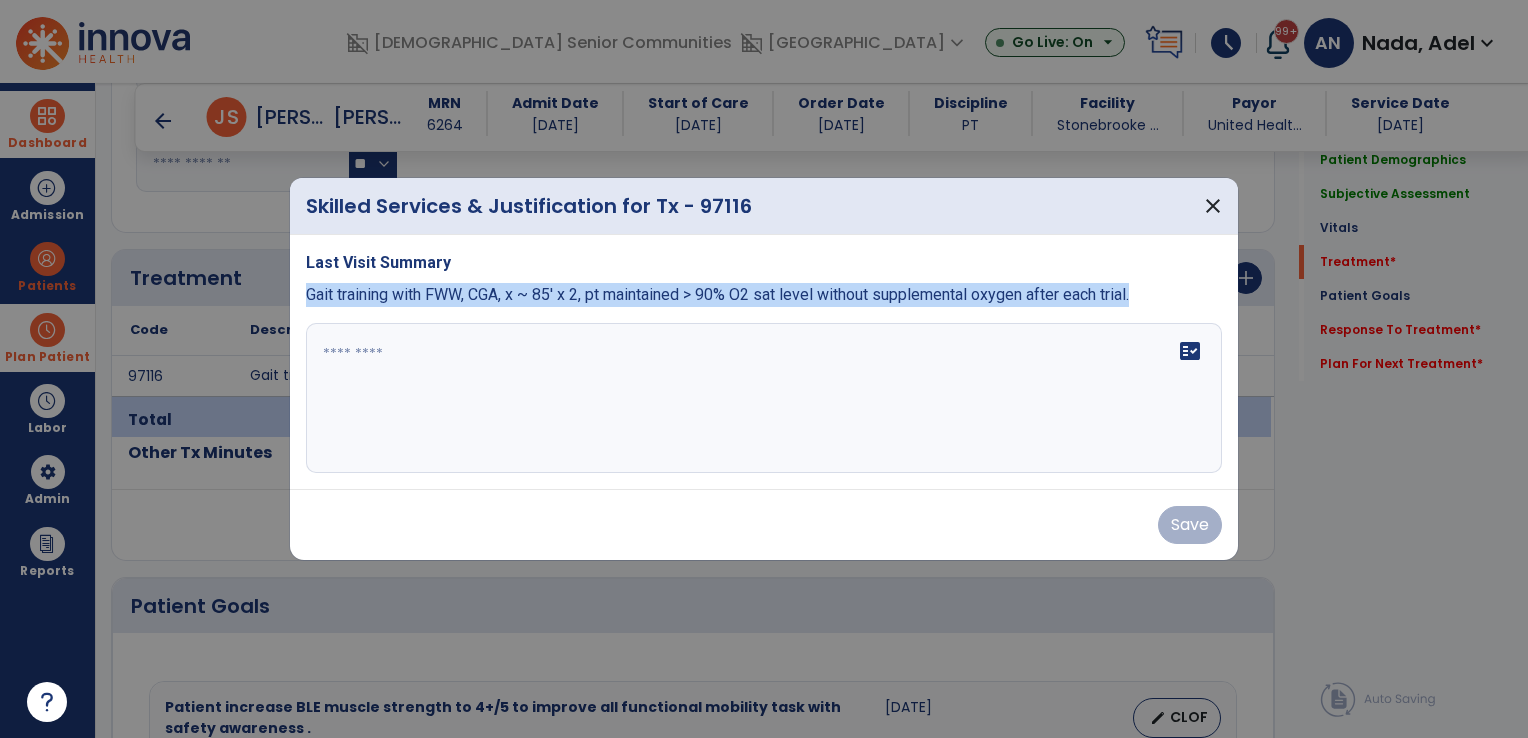 drag, startPoint x: 1152, startPoint y: 299, endPoint x: 309, endPoint y: 297, distance: 843.0024 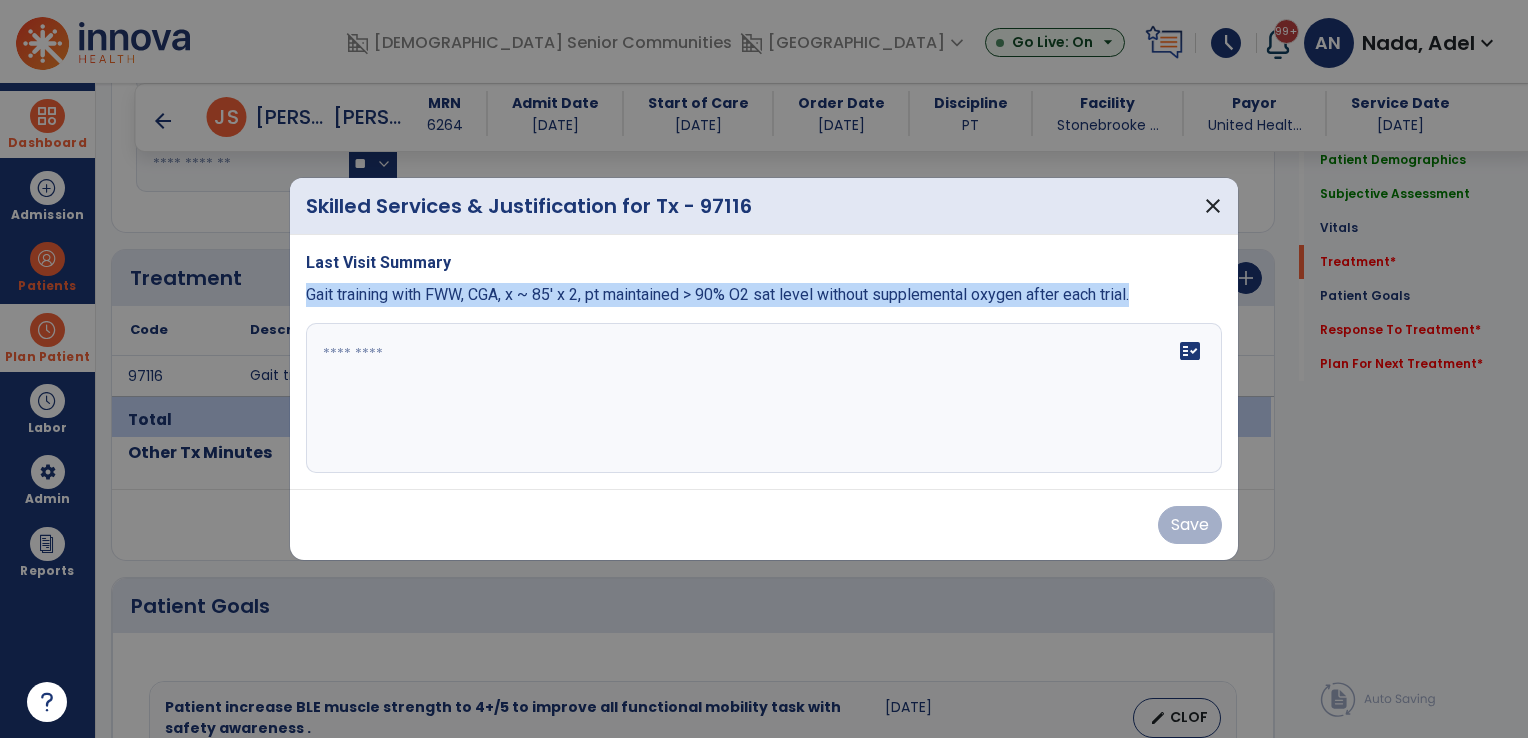 click on "Gait training with FWW, CGA, x ~ 85' x 2, pt maintained > 90% O2 sat level without supplemental oxygen after each trial." at bounding box center (717, 294) 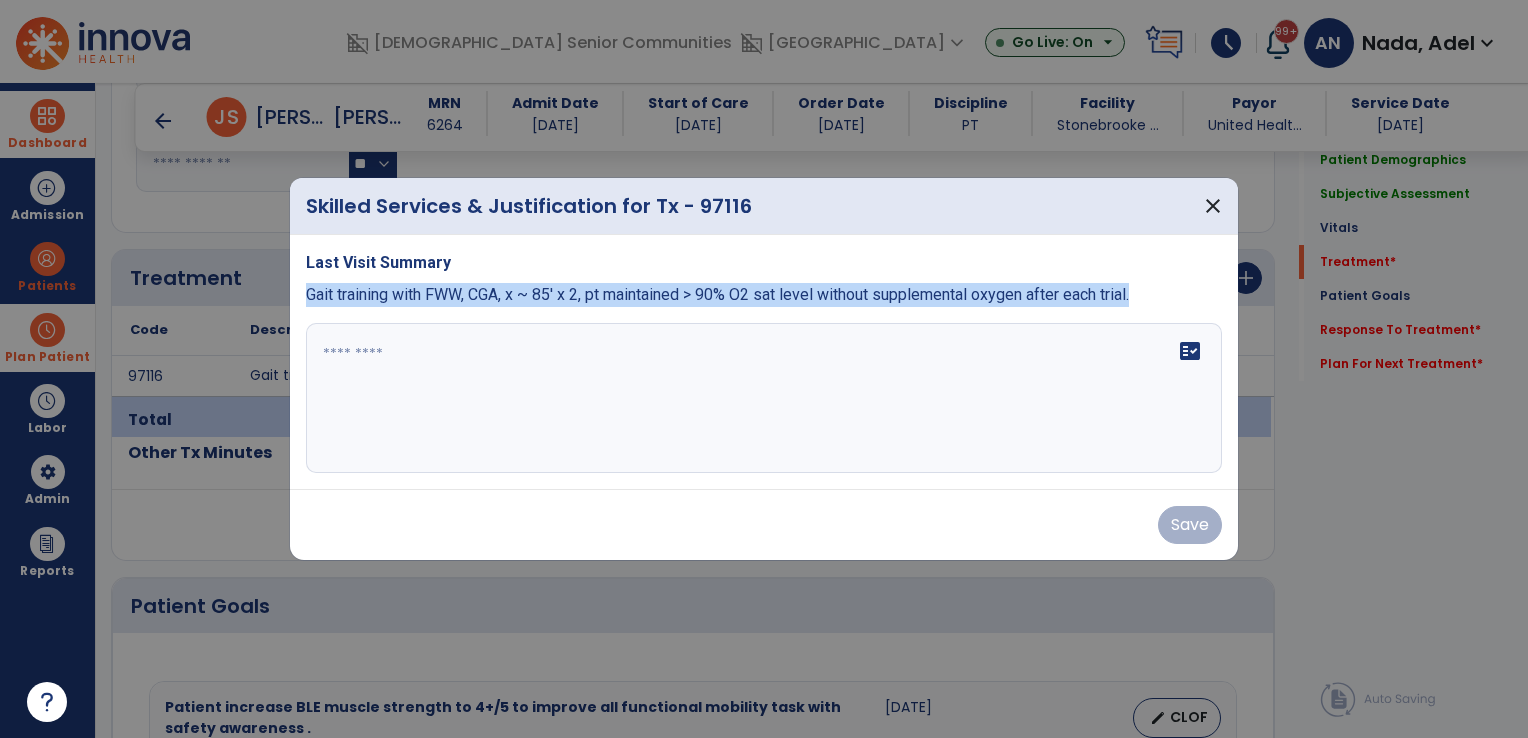 copy on "Gait training with FWW, CGA, x ~ 85' x 2, pt maintained > 90% O2 sat level without supplemental oxygen after each trial." 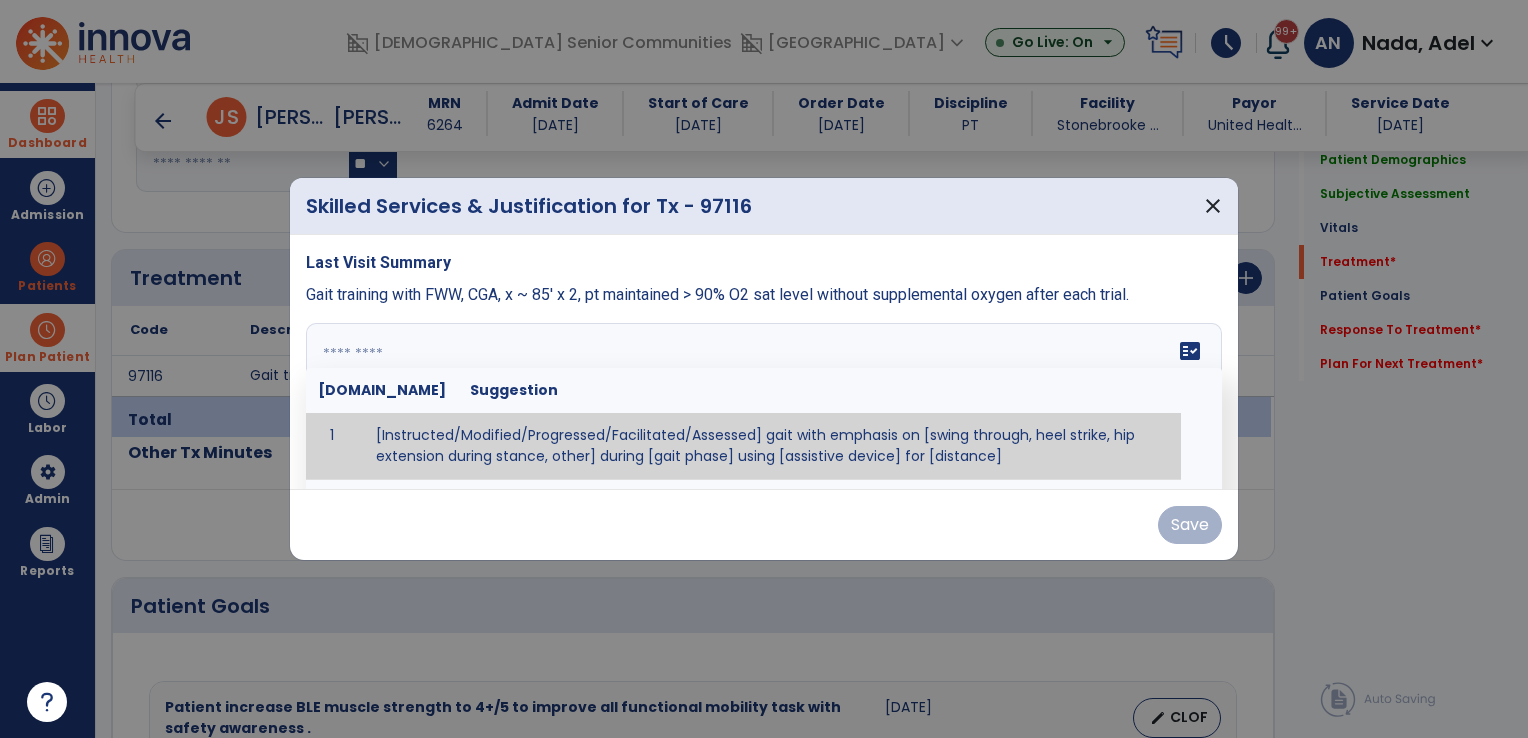 click at bounding box center (762, 398) 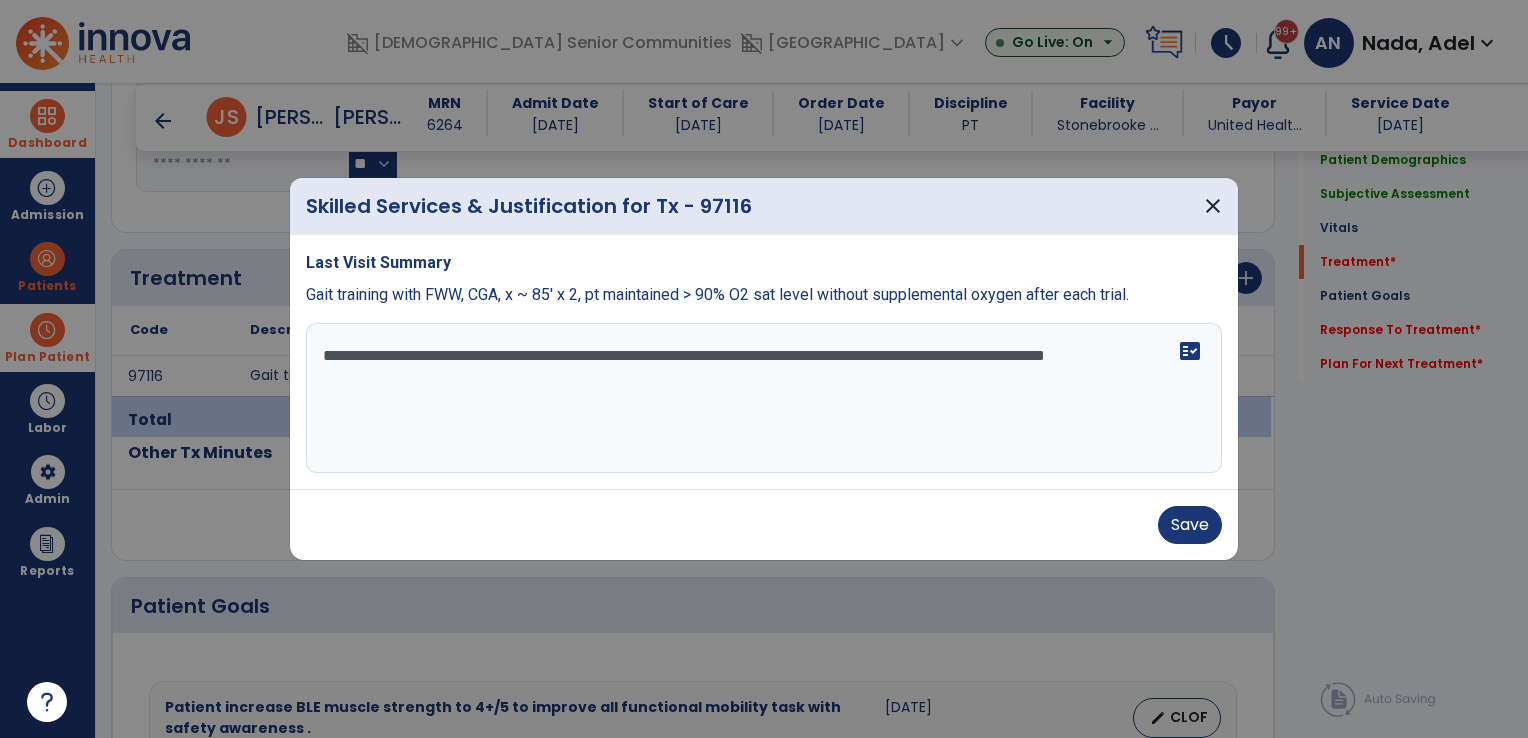 click on "**********" at bounding box center (764, 398) 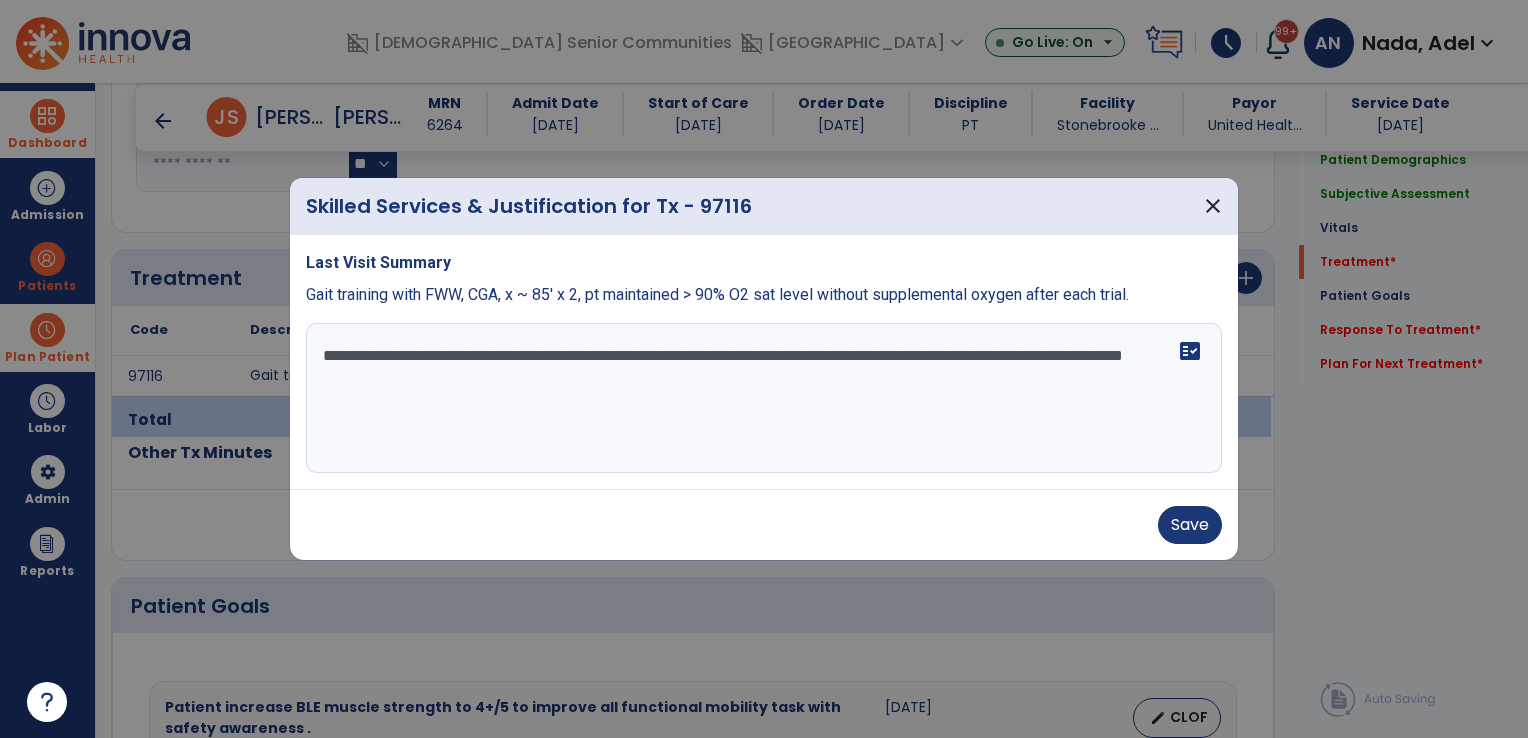 click on "**********" at bounding box center [764, 398] 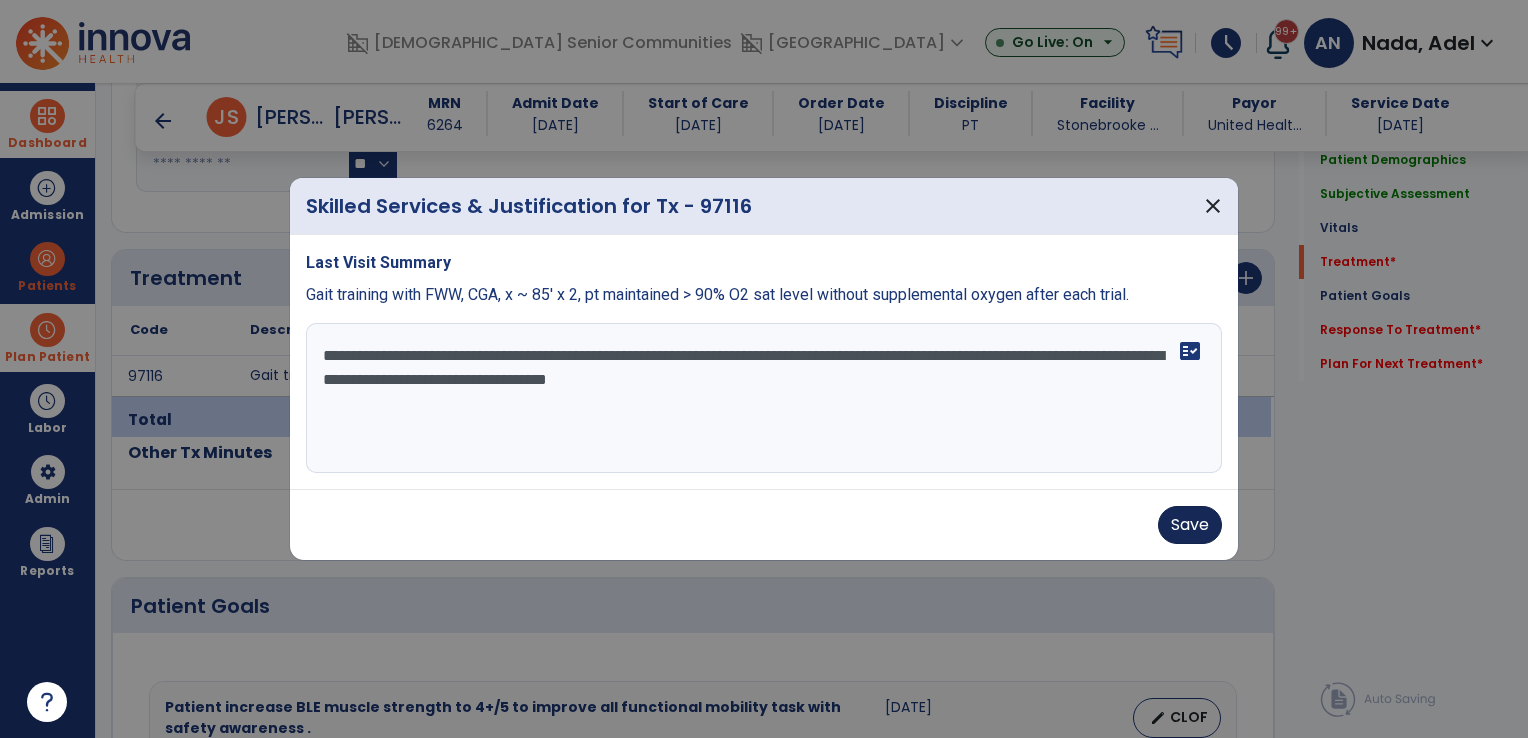 type on "**********" 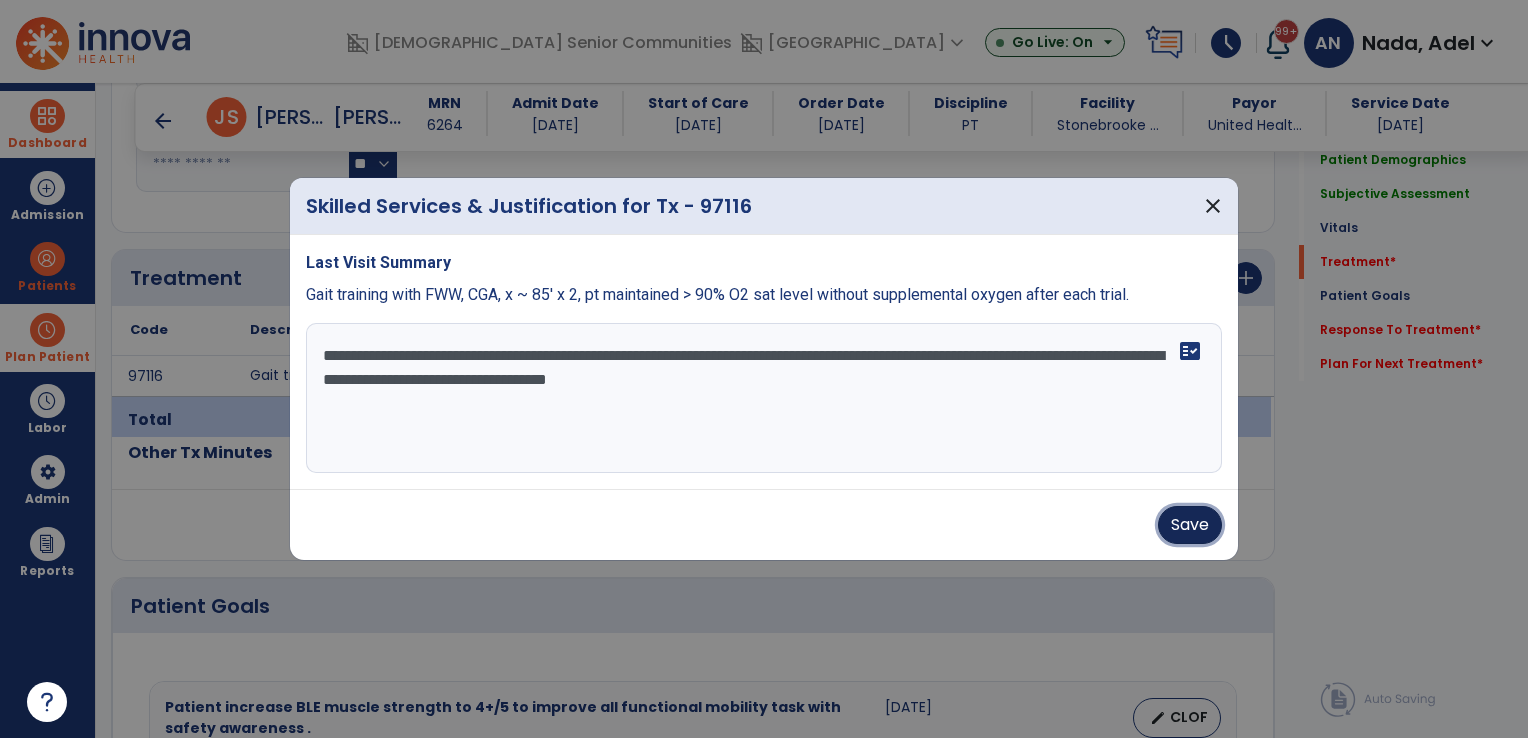 click on "Save" at bounding box center (1190, 525) 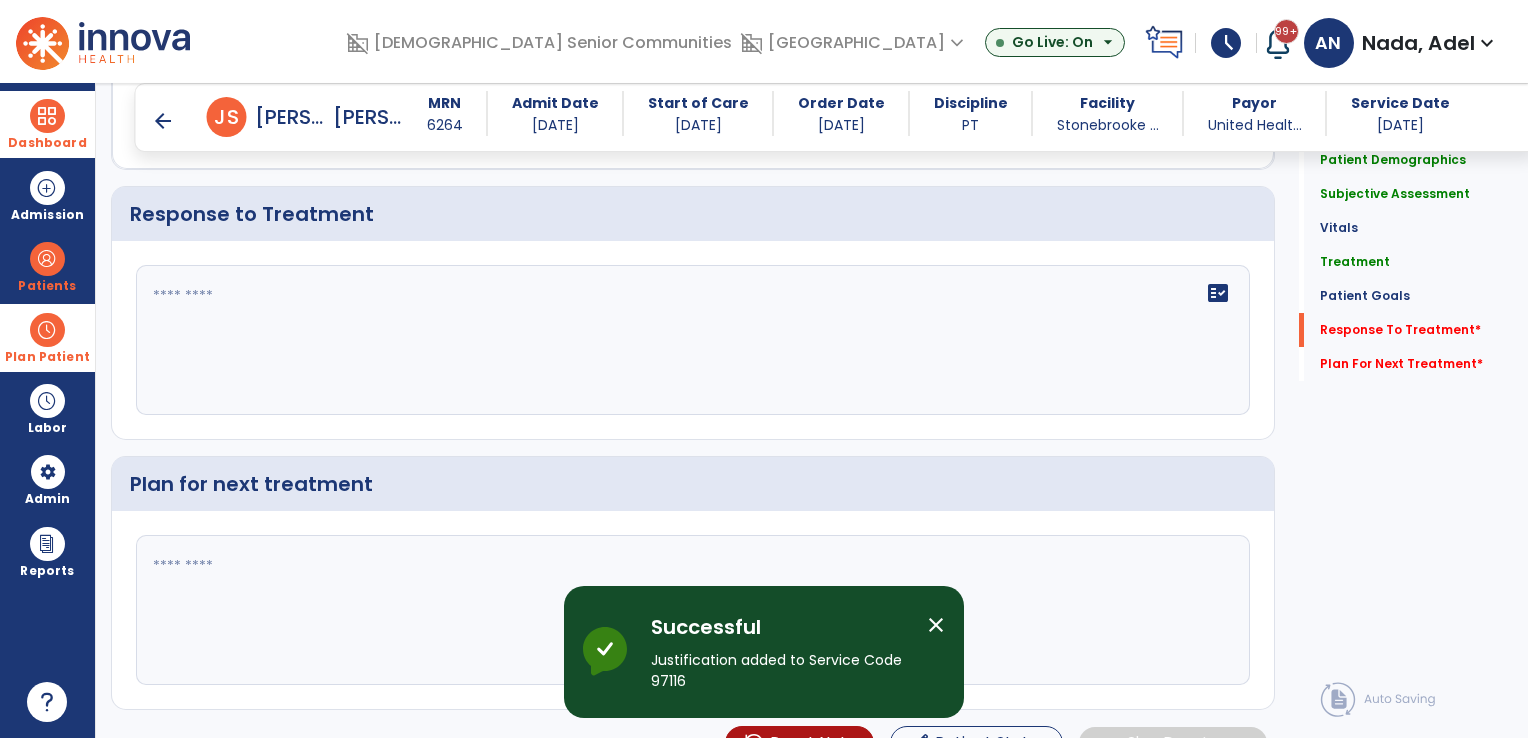 scroll, scrollTop: 2700, scrollLeft: 0, axis: vertical 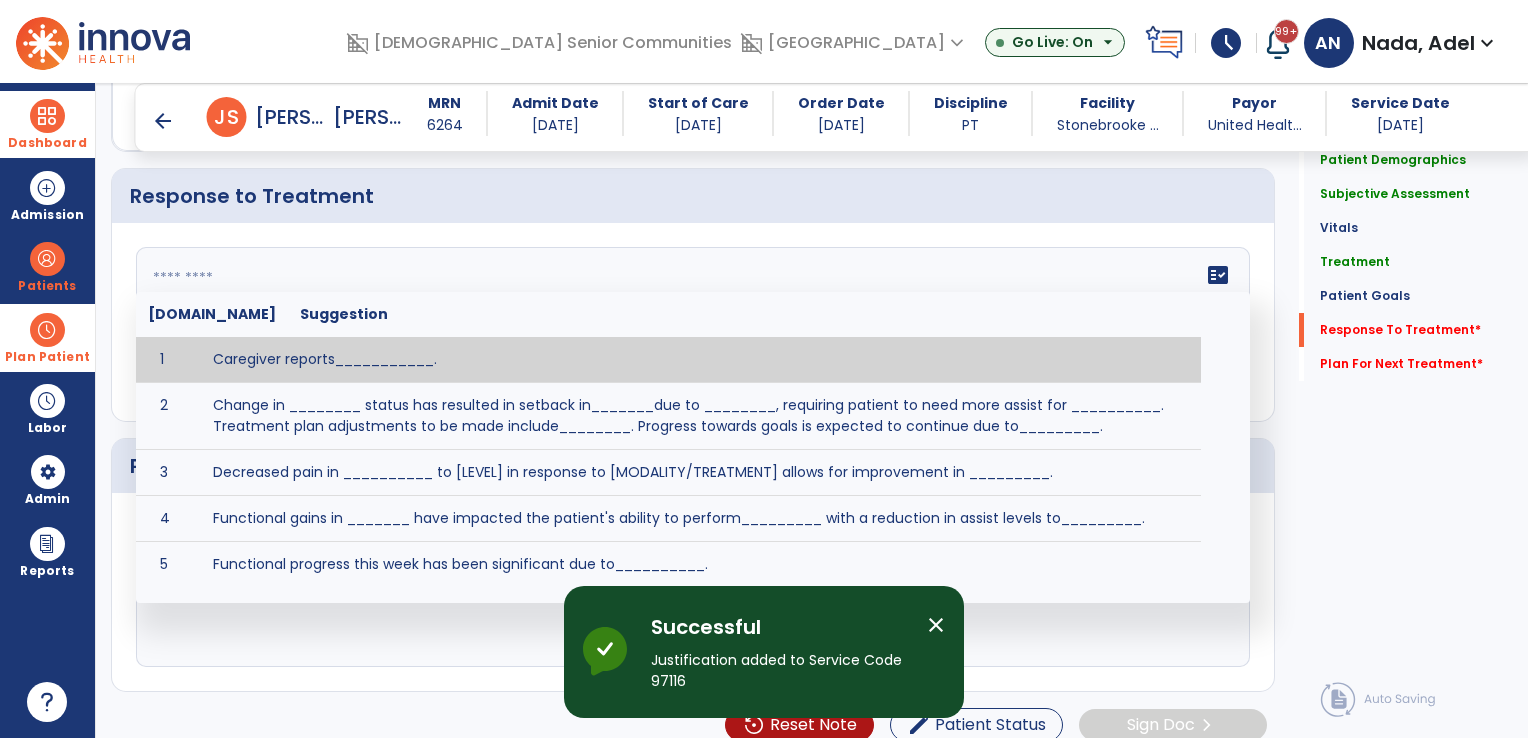 click on "fact_check  [DOMAIN_NAME] Suggestion 1 Caregiver reports___________. 2 Change in ________ status has resulted in setback in_______due to ________, requiring patient to need more assist for __________.   Treatment plan adjustments to be made include________.  Progress towards goals is expected to continue due to_________. 3 Decreased pain in __________ to [LEVEL] in response to [MODALITY/TREATMENT] allows for improvement in _________. 4 Functional gains in _______ have impacted the patient's ability to perform_________ with a reduction in assist levels to_________. 5 Functional progress this week has been significant due to__________. 6 Gains in ________ have improved the patient's ability to perform ______with decreased levels of assist to___________. 7 Improvement in ________allows patient to tolerate higher levels of challenges in_________. 8 Pain in [AREA] has decreased to [LEVEL] in response to [TREATMENT/MODALITY], allowing fore ease in completing__________. 9 10 11 12 13 14 15 16 17 18 19 20 21" 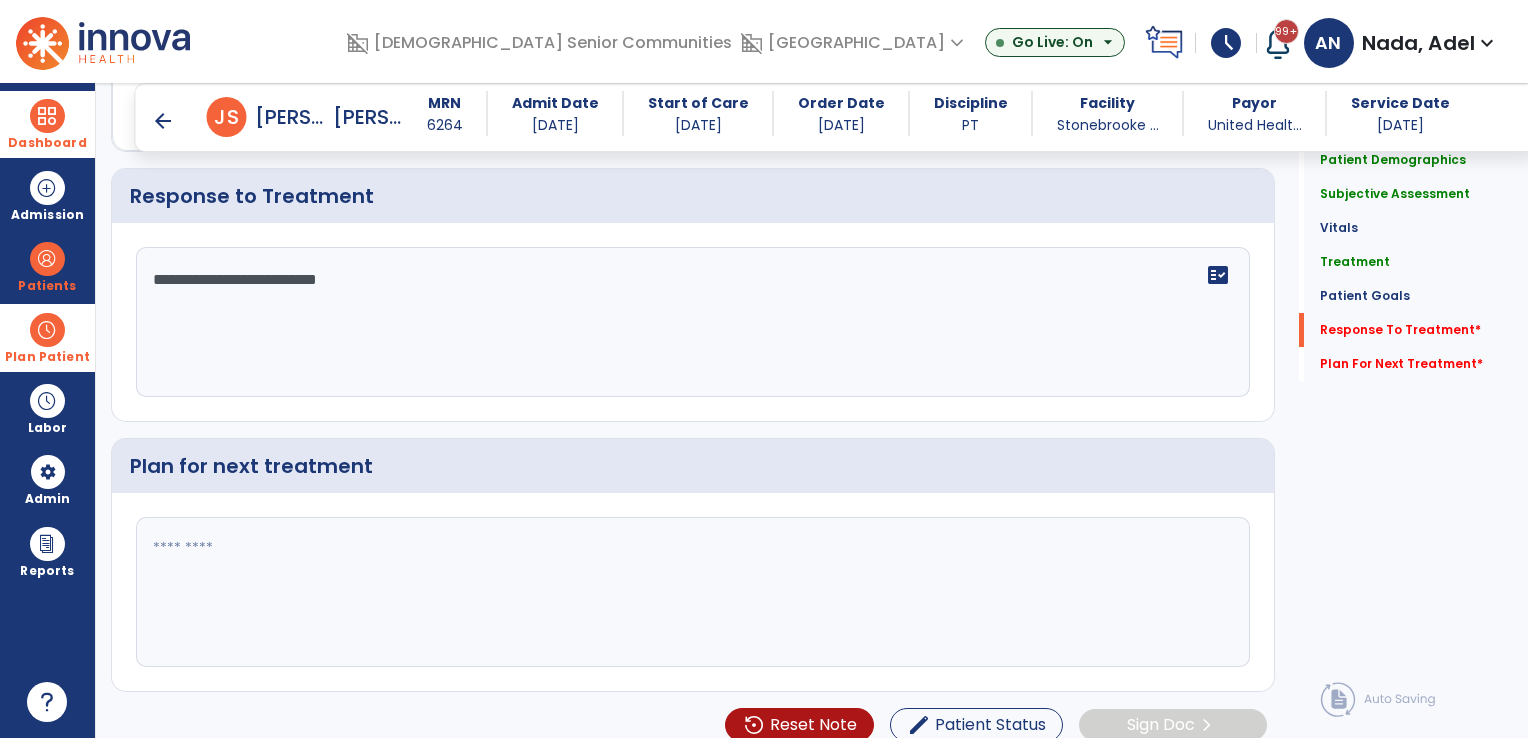 type on "**********" 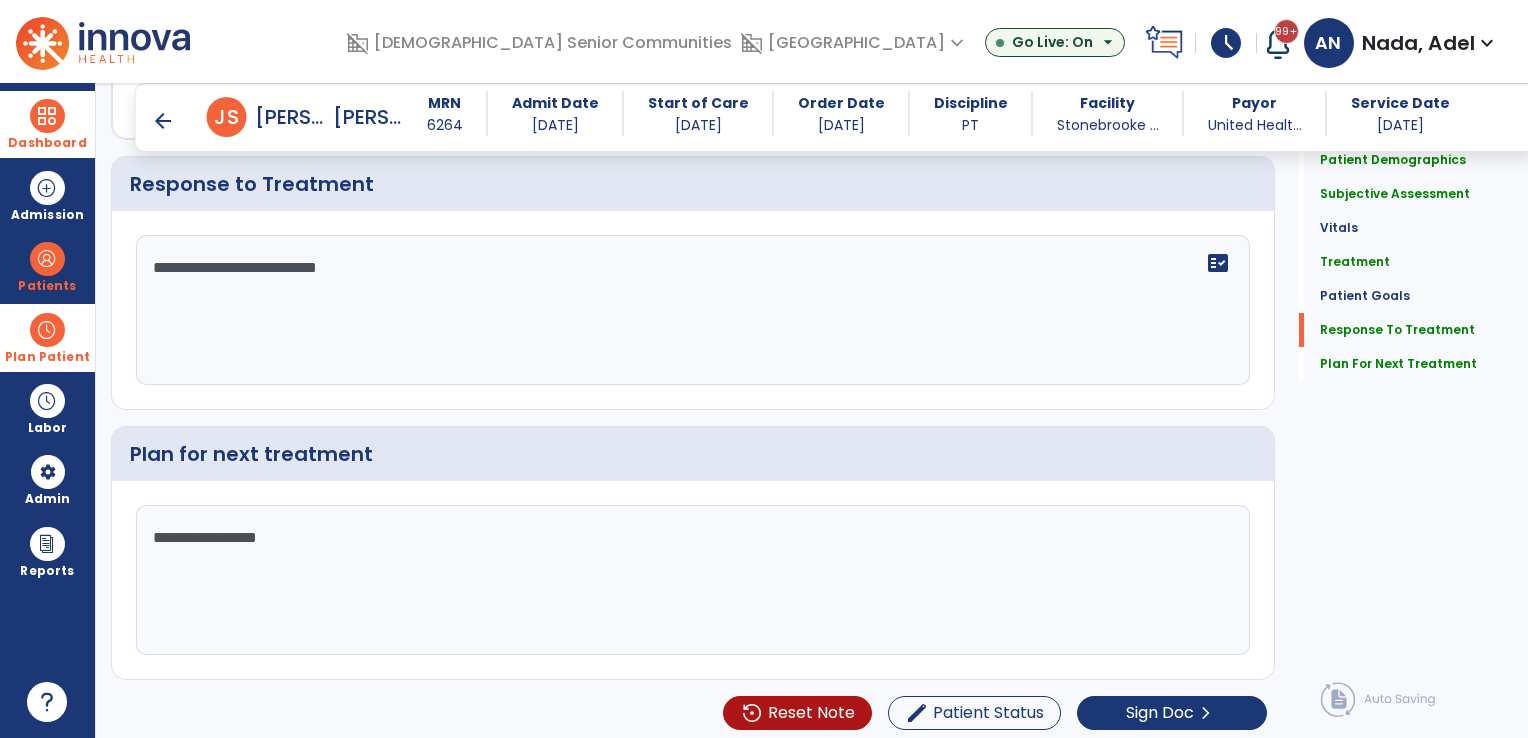 scroll, scrollTop: 2712, scrollLeft: 0, axis: vertical 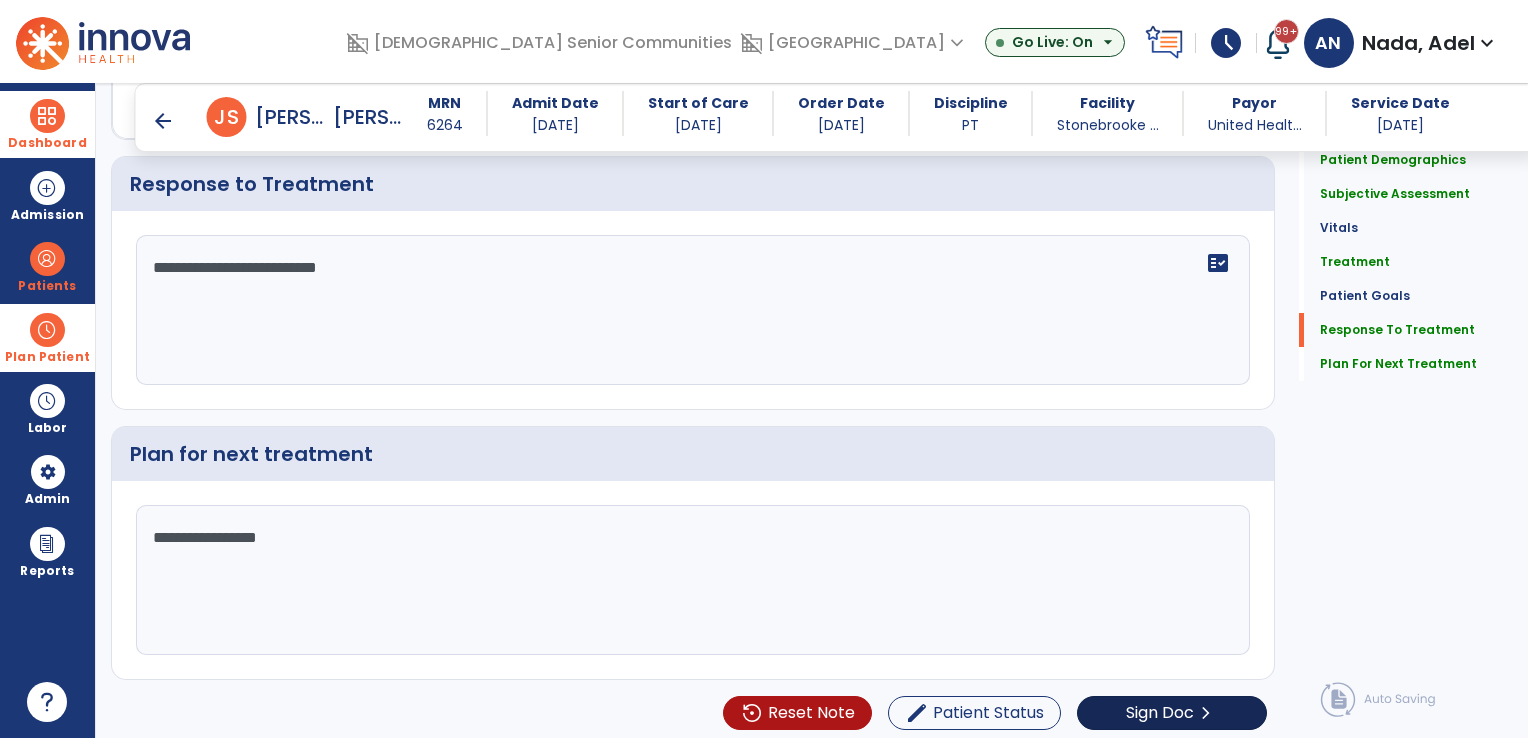 type on "**********" 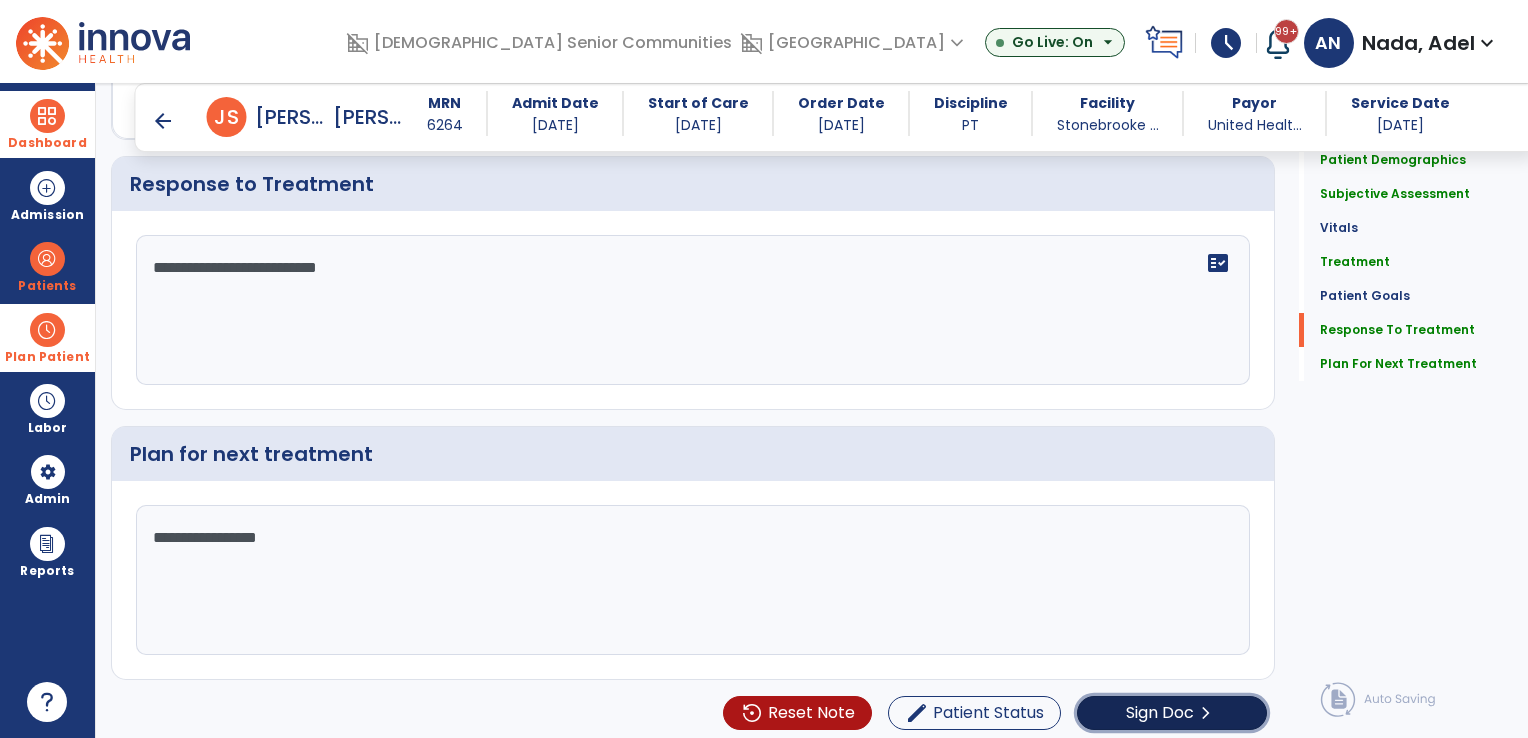 click on "chevron_right" 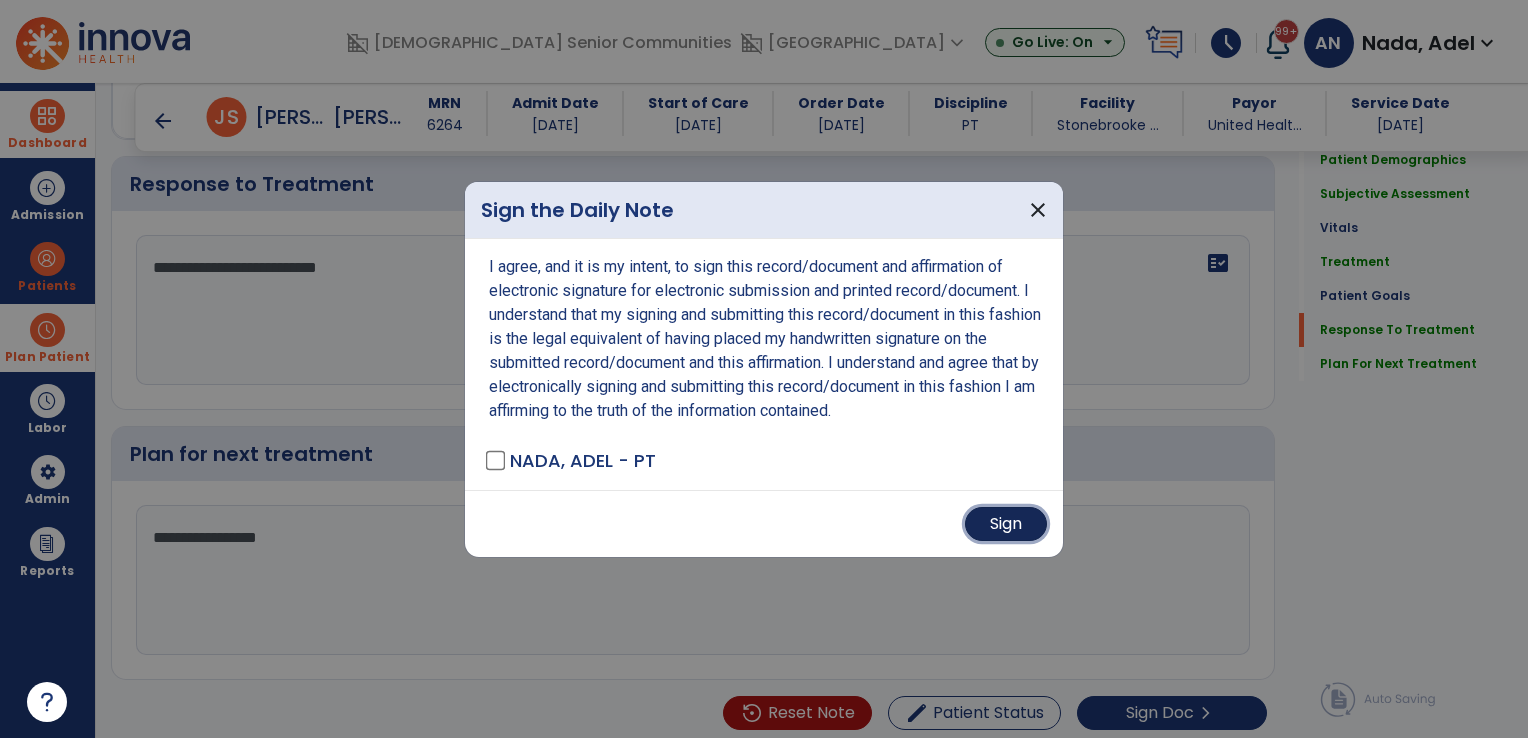 click on "Sign" at bounding box center [1006, 524] 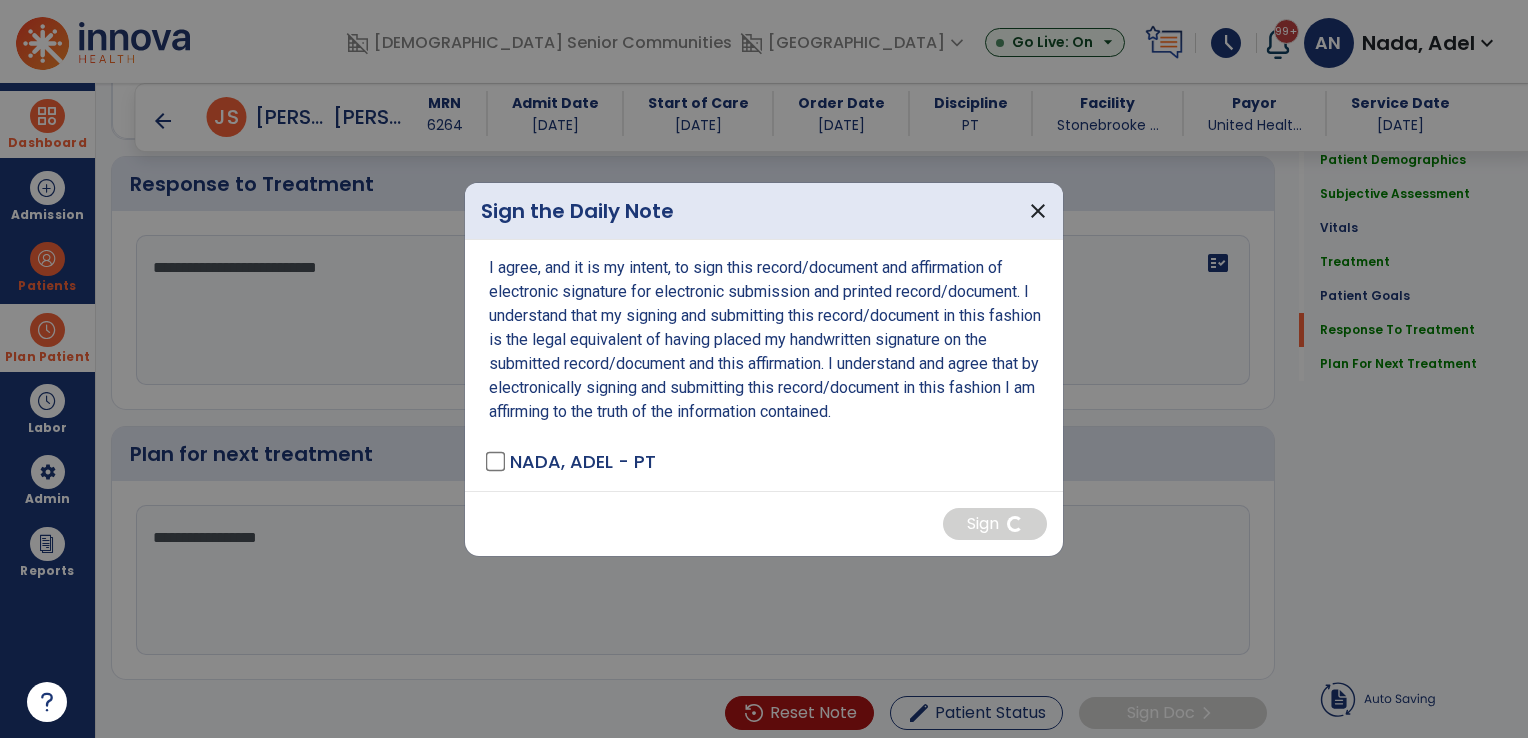 scroll, scrollTop: 0, scrollLeft: 0, axis: both 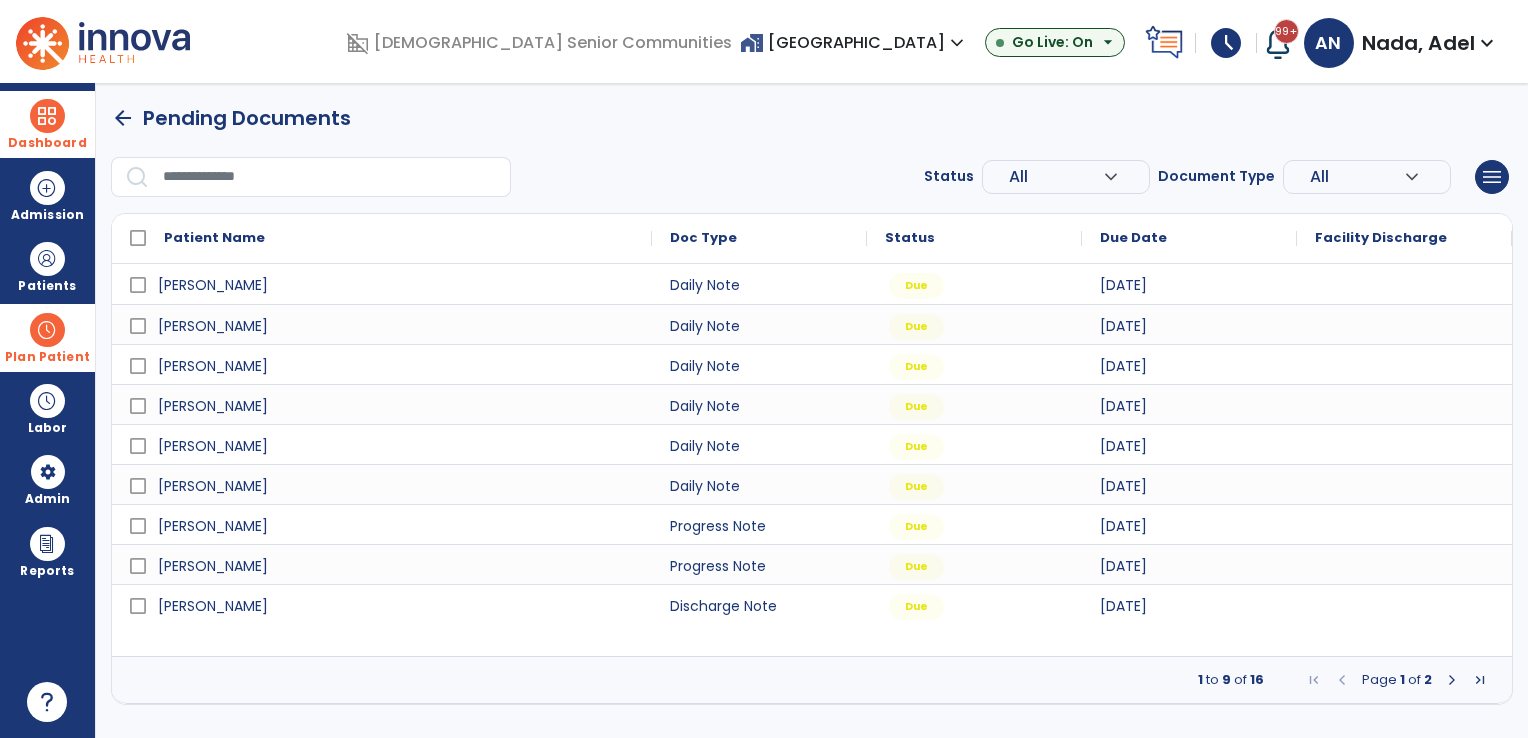 click at bounding box center [1452, 680] 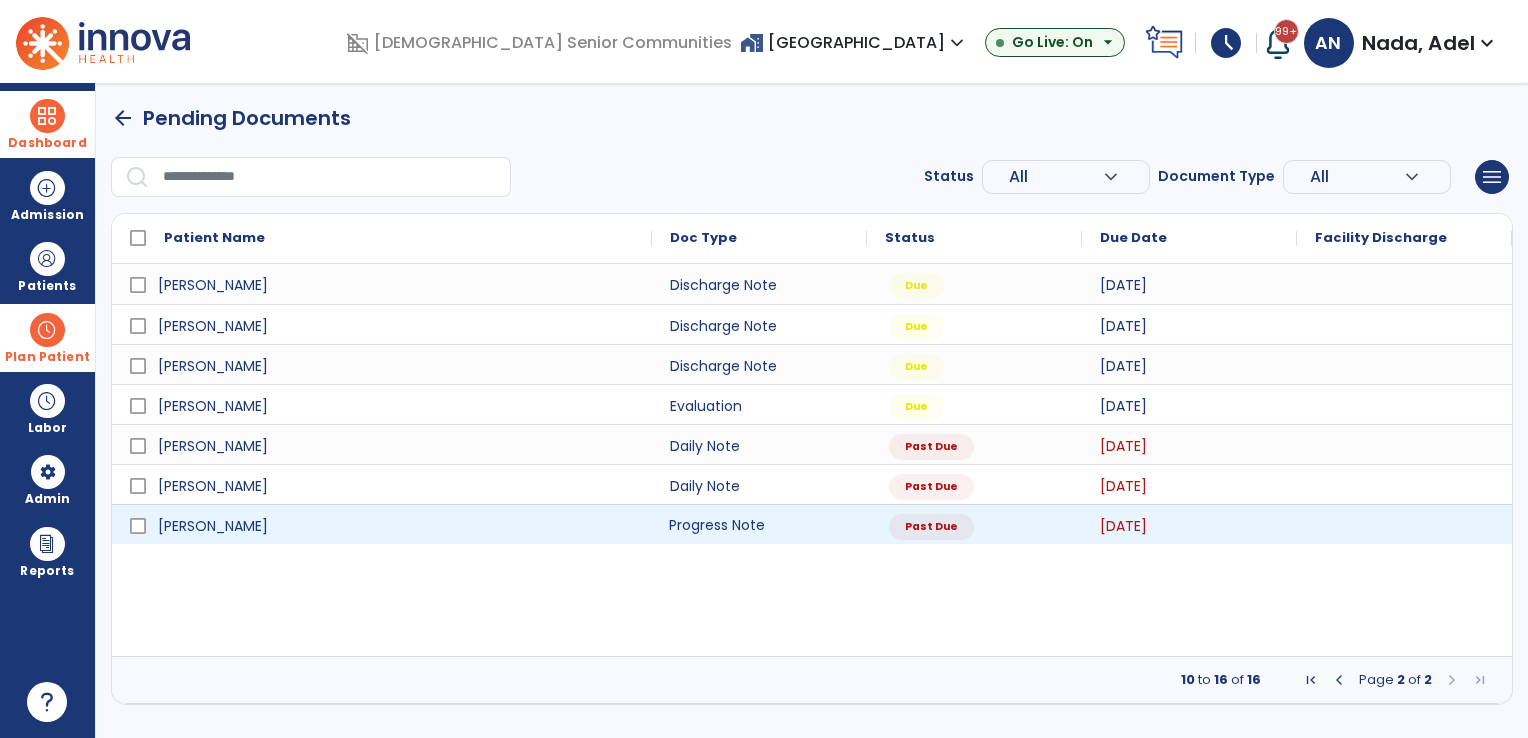 click on "Progress Note" at bounding box center (759, 524) 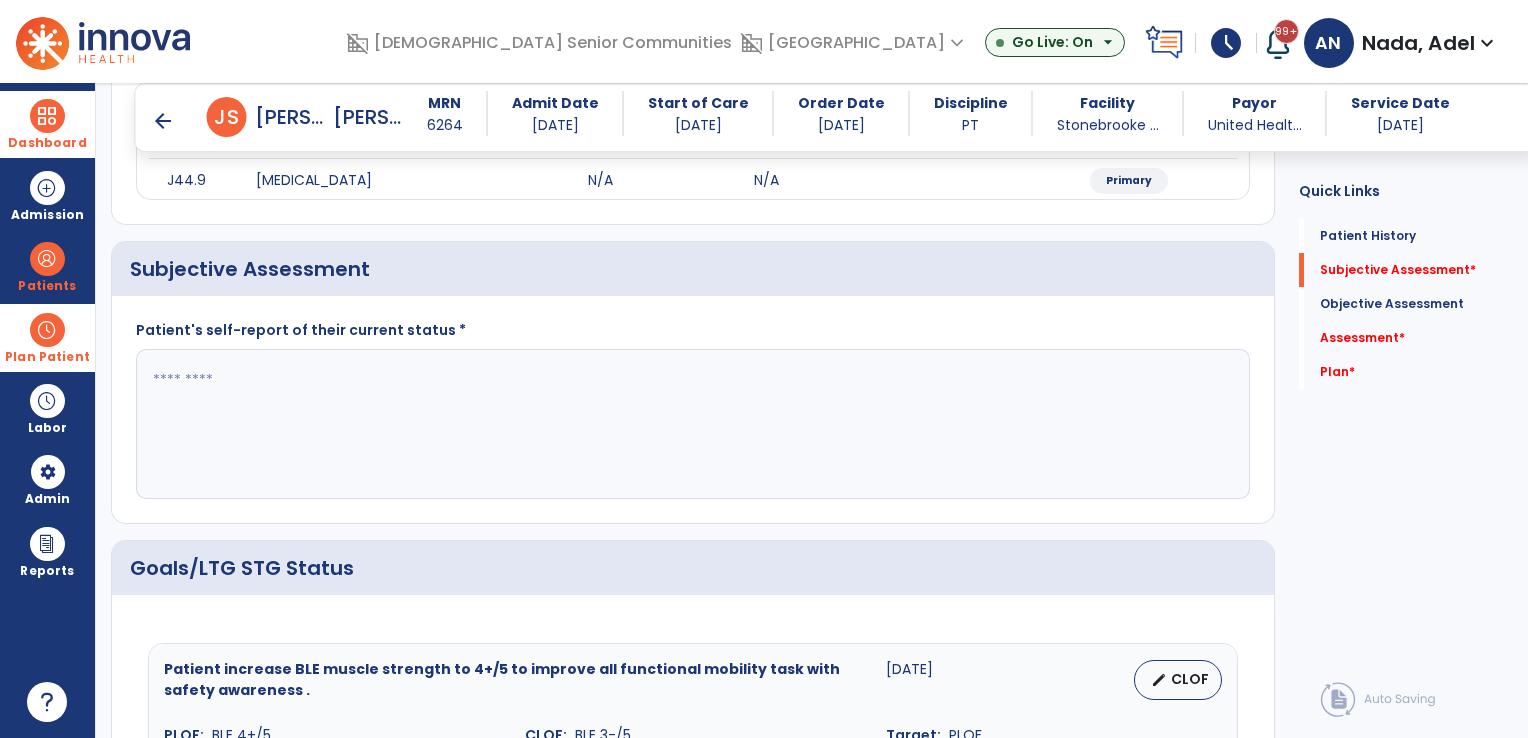 click on "Patient Demographics  Medical Diagnosis   Treatment Diagnosis   Precautions   Contraindications
Code
Description
Pdpm Clinical Category
J44.9 to" 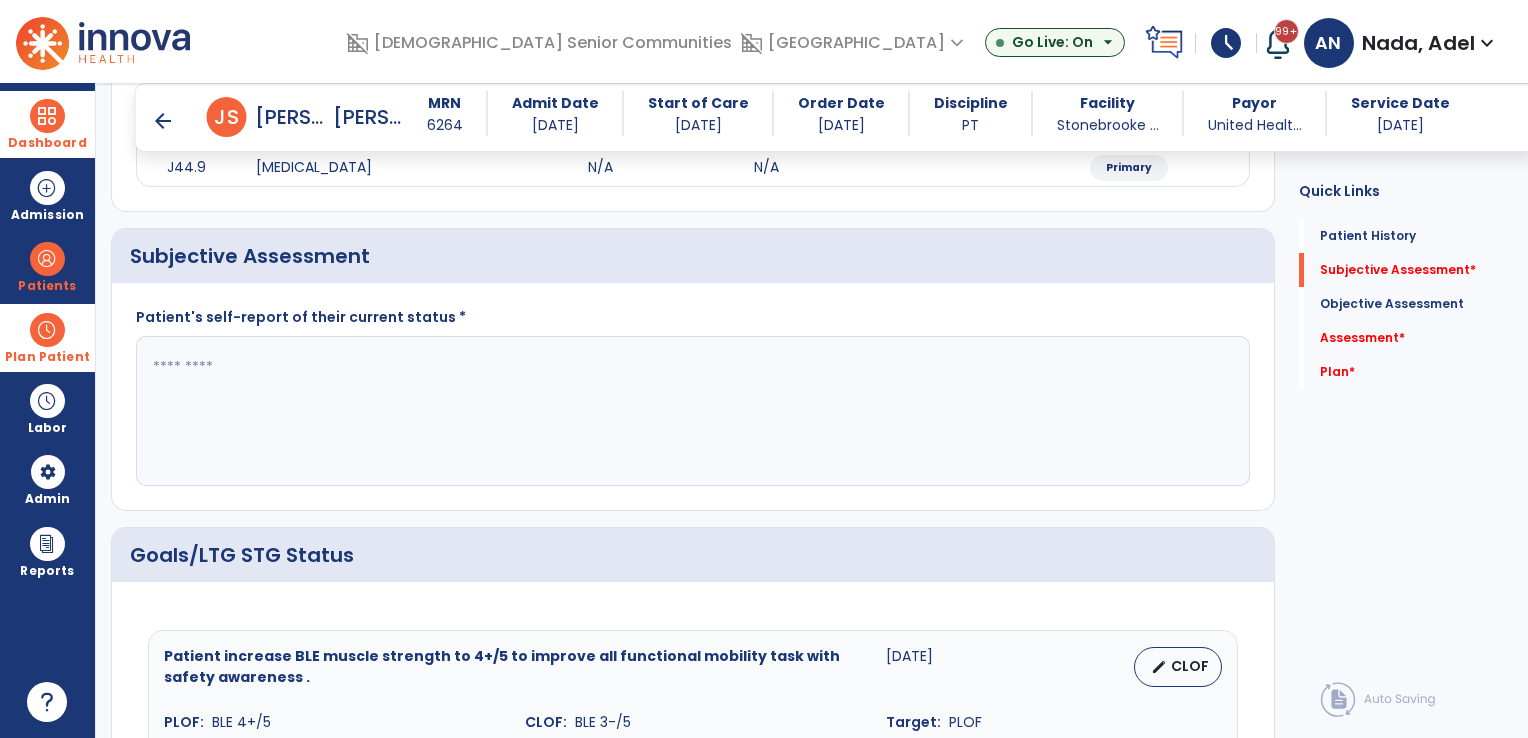 click 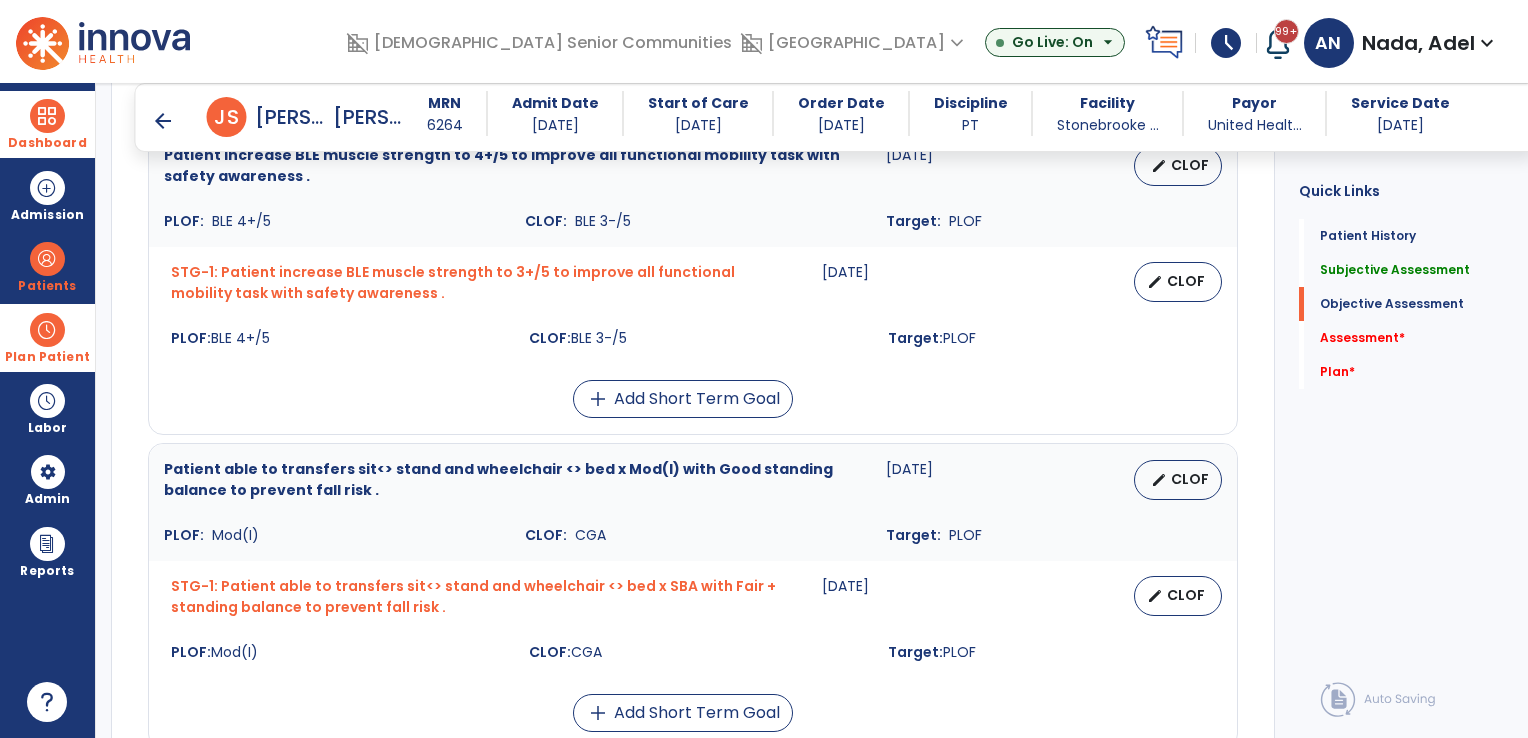 scroll, scrollTop: 900, scrollLeft: 0, axis: vertical 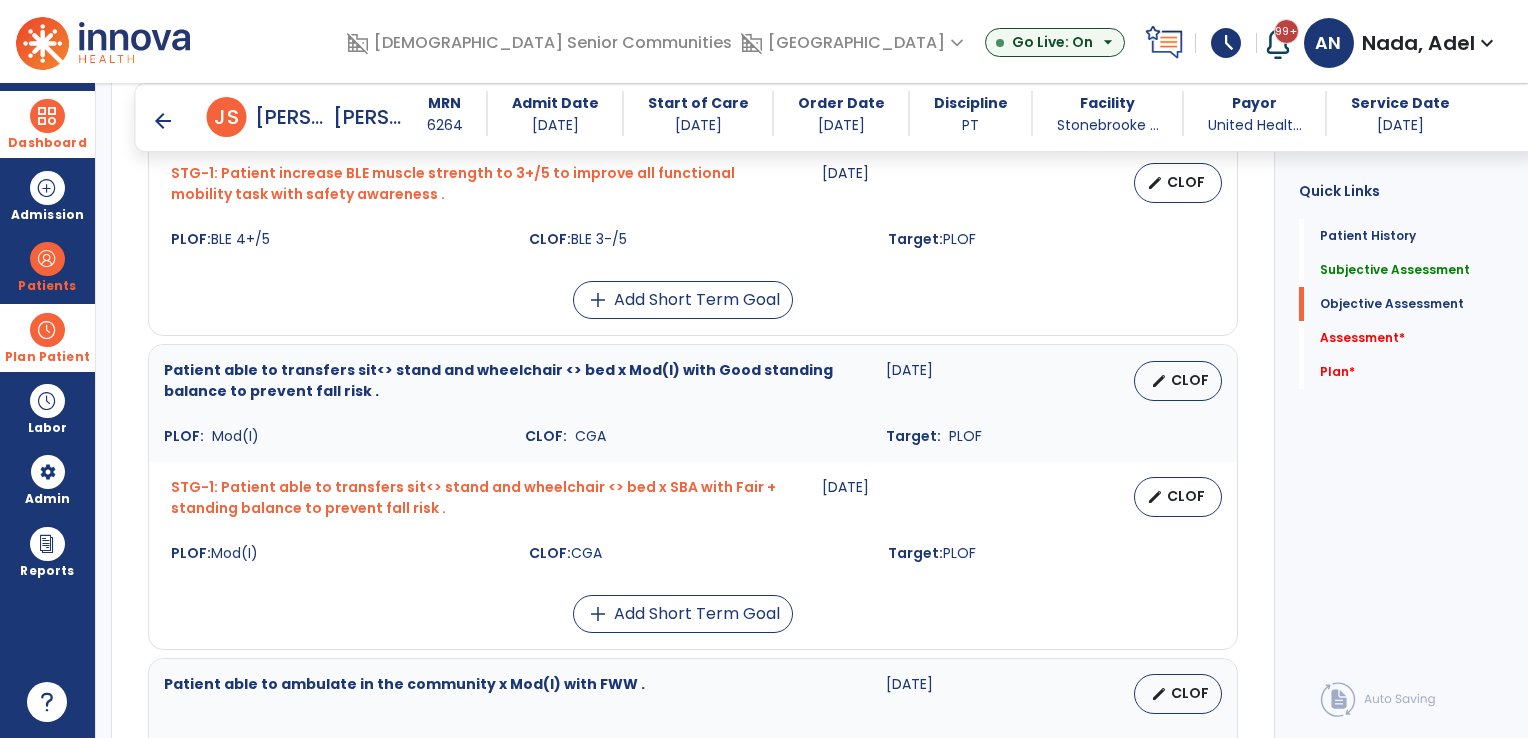 type on "**********" 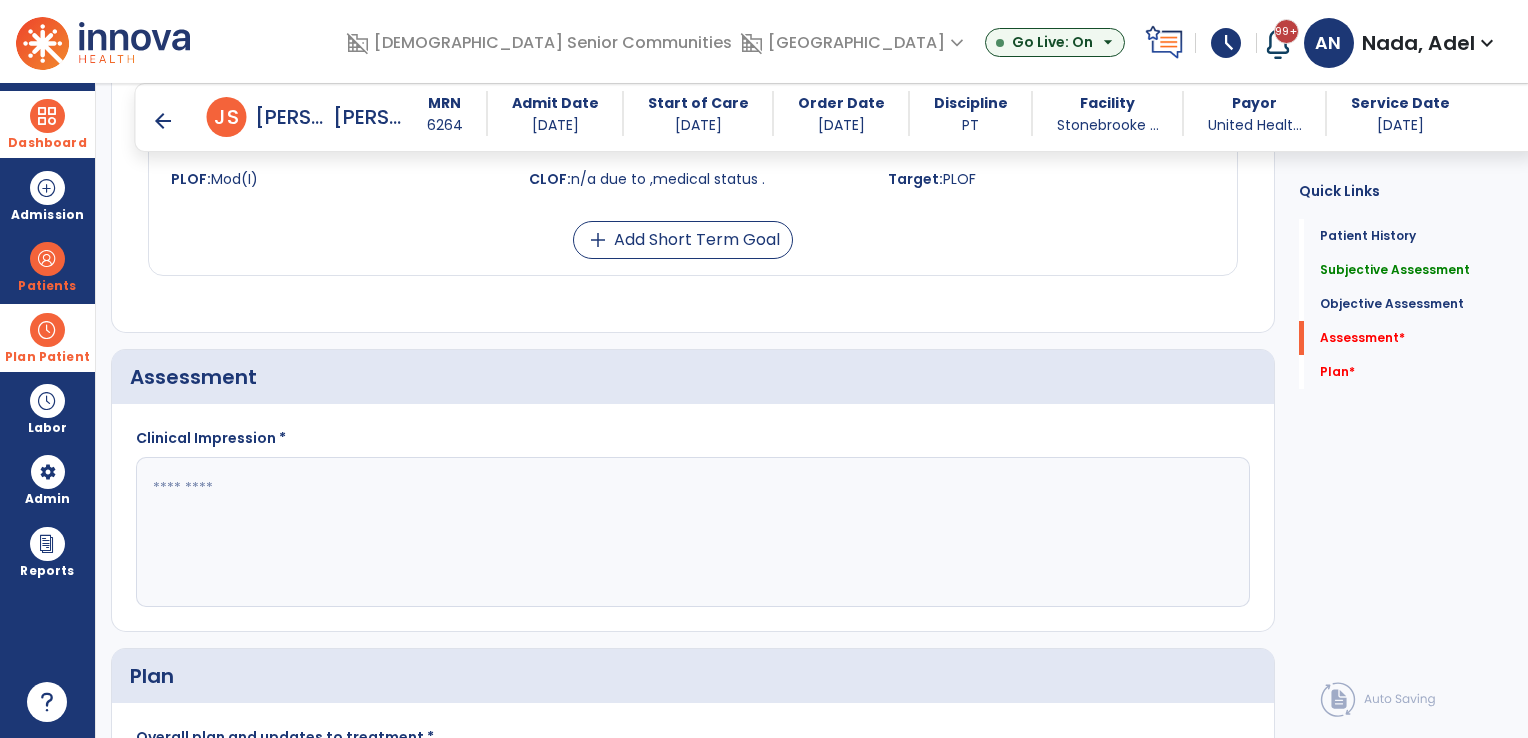 scroll, scrollTop: 1900, scrollLeft: 0, axis: vertical 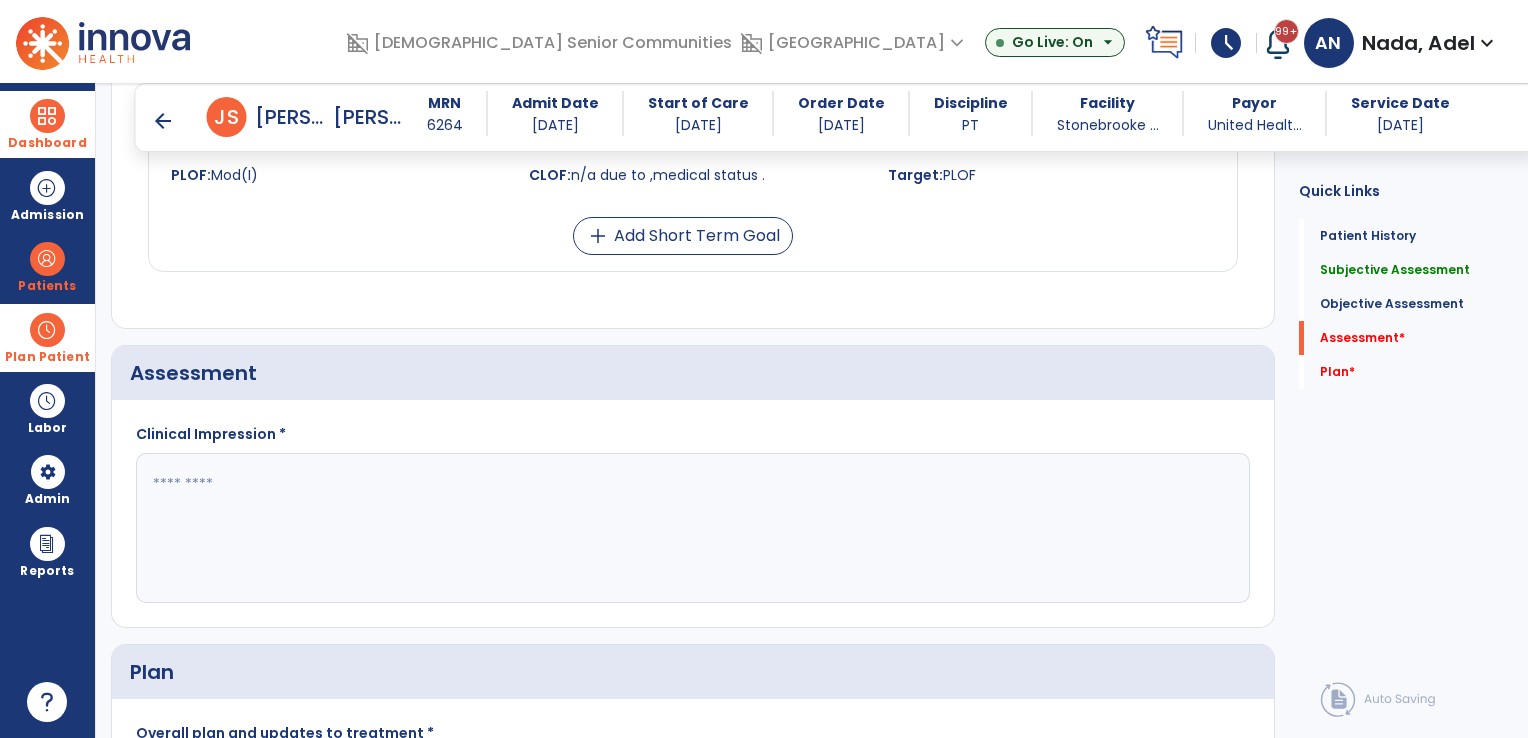 click 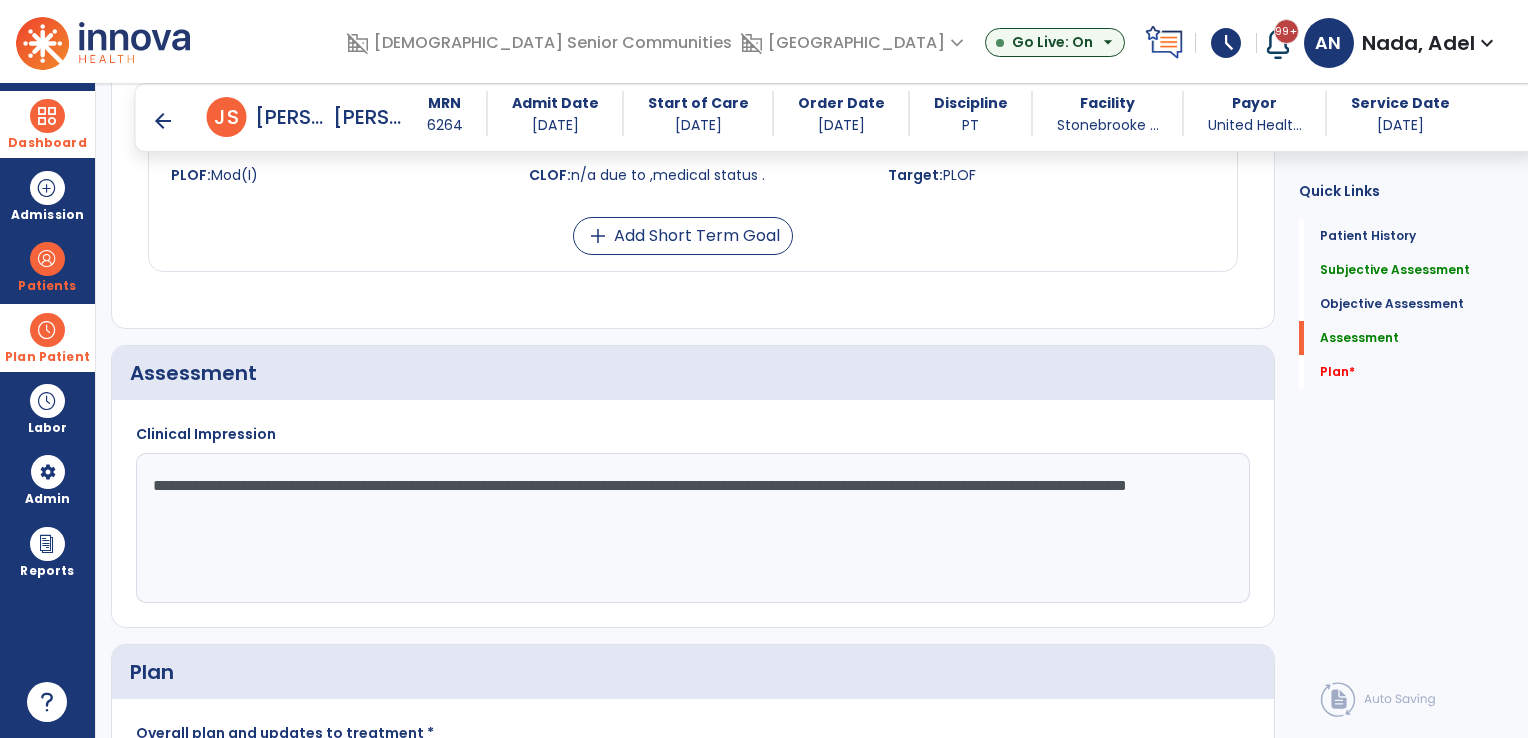 drag, startPoint x: 411, startPoint y: 499, endPoint x: 141, endPoint y: 466, distance: 272.0092 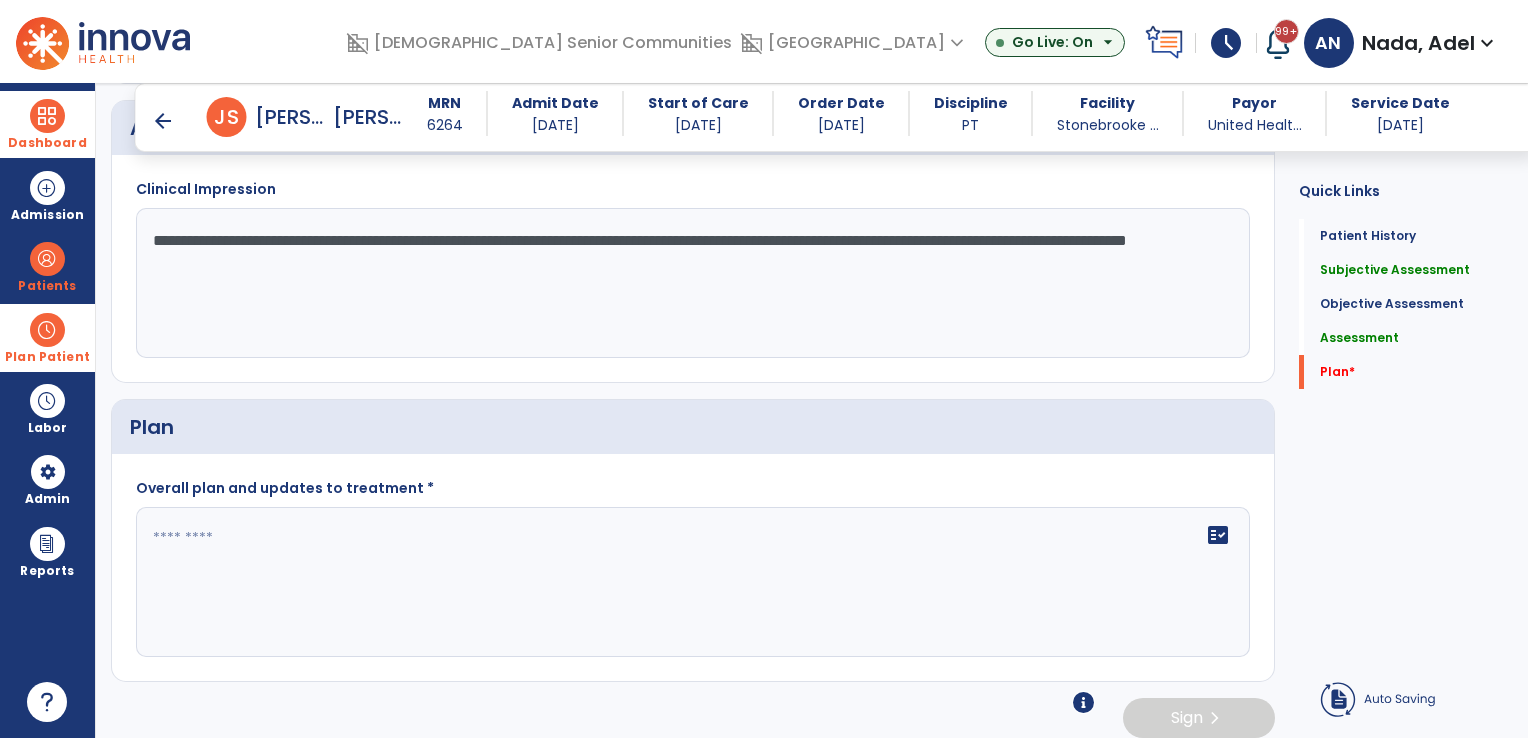 scroll, scrollTop: 2153, scrollLeft: 0, axis: vertical 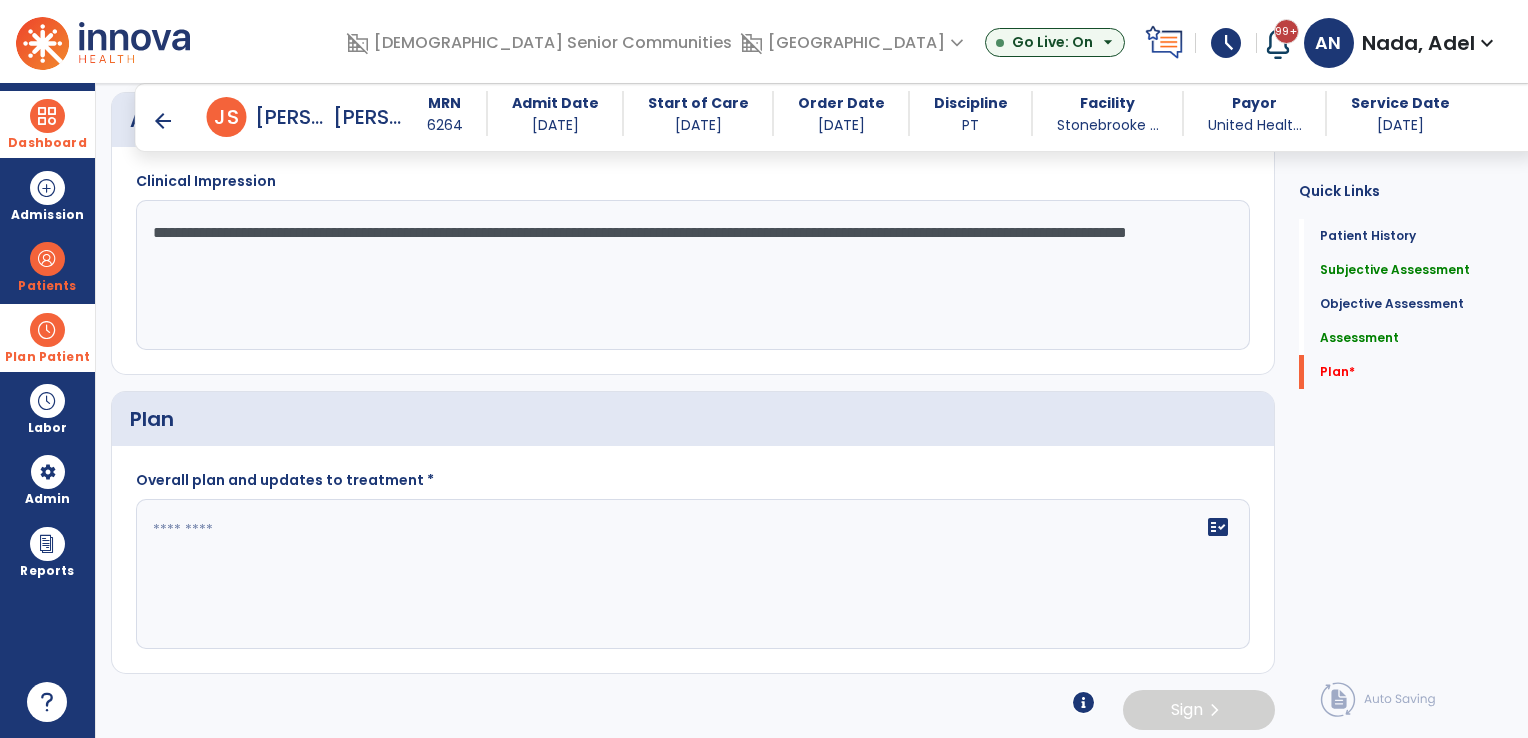 type on "**********" 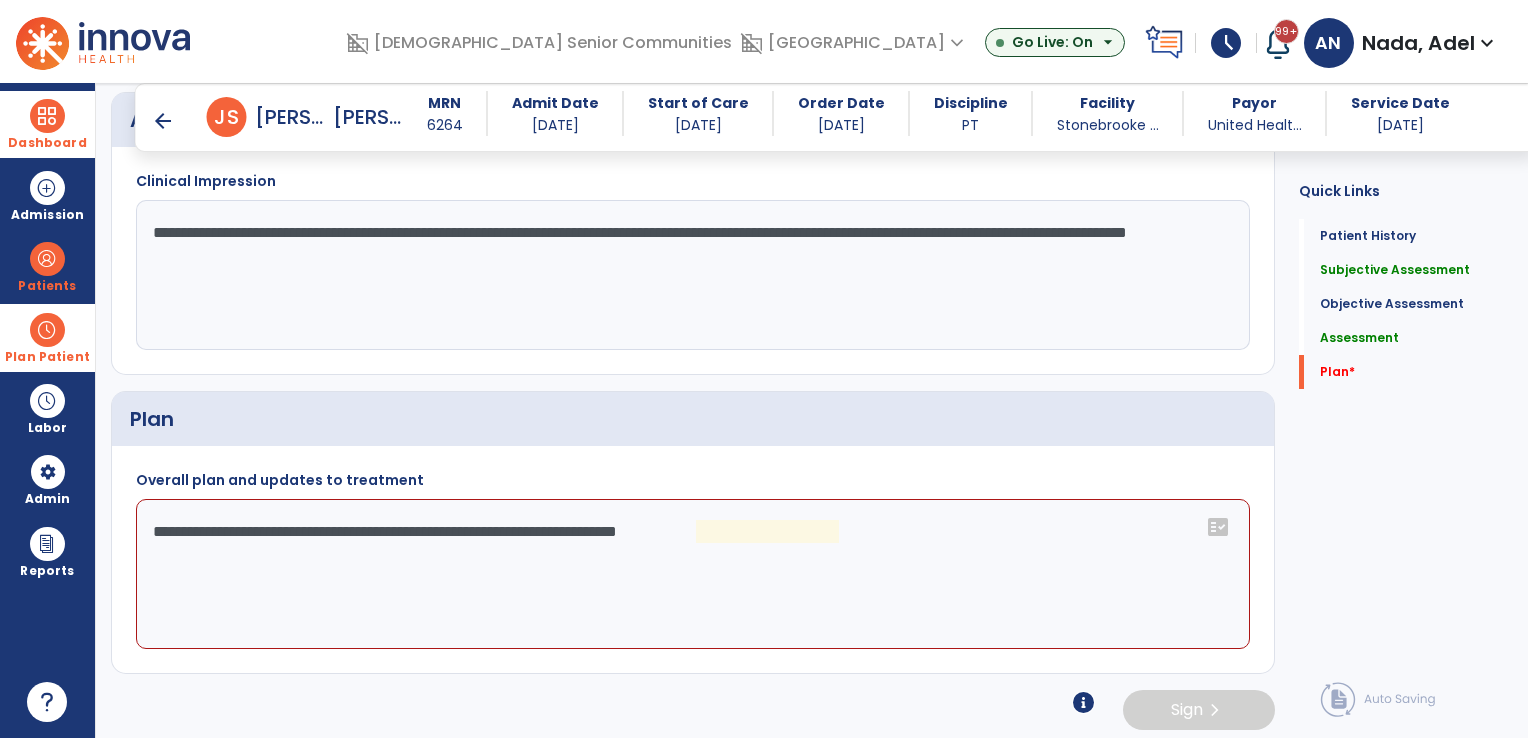 click on "**********" 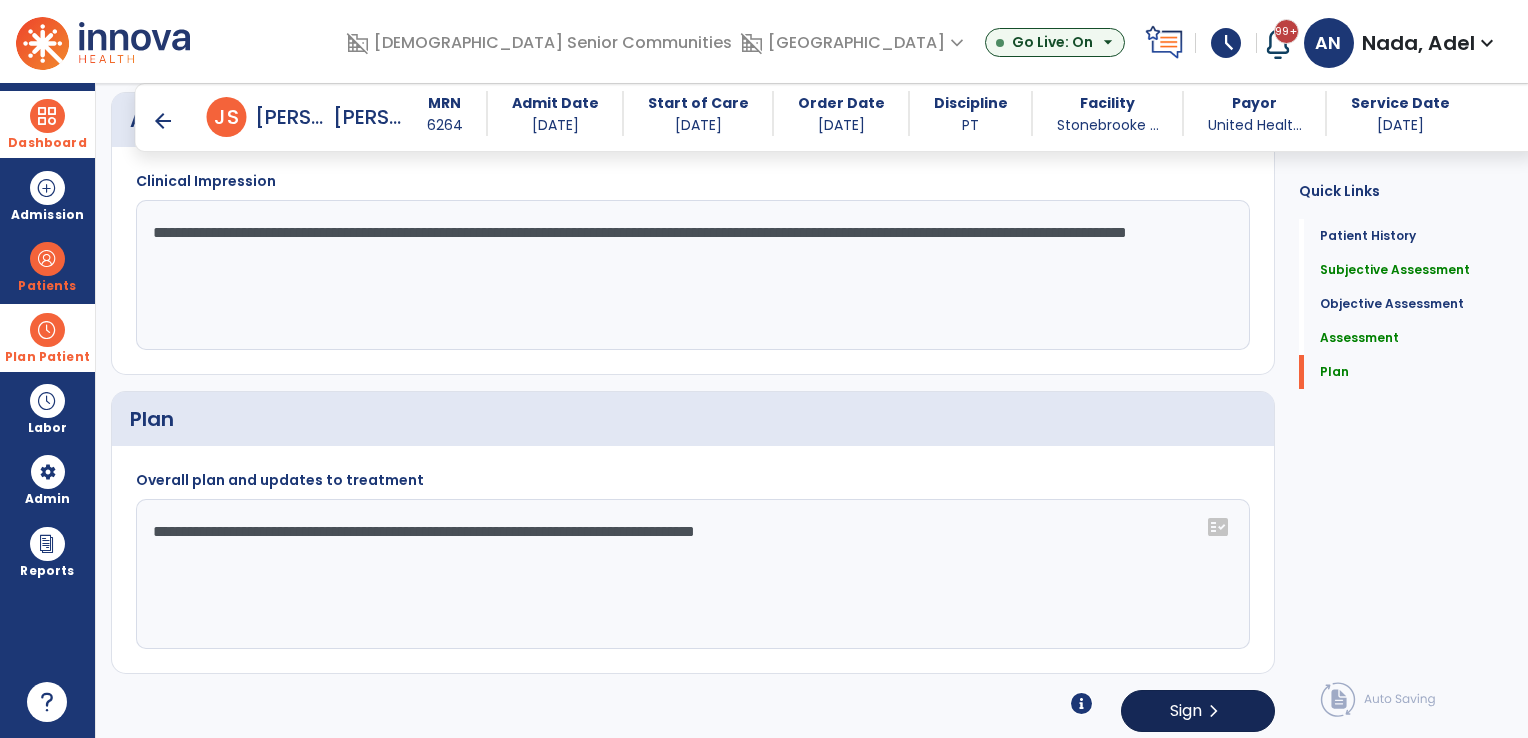 type on "**********" 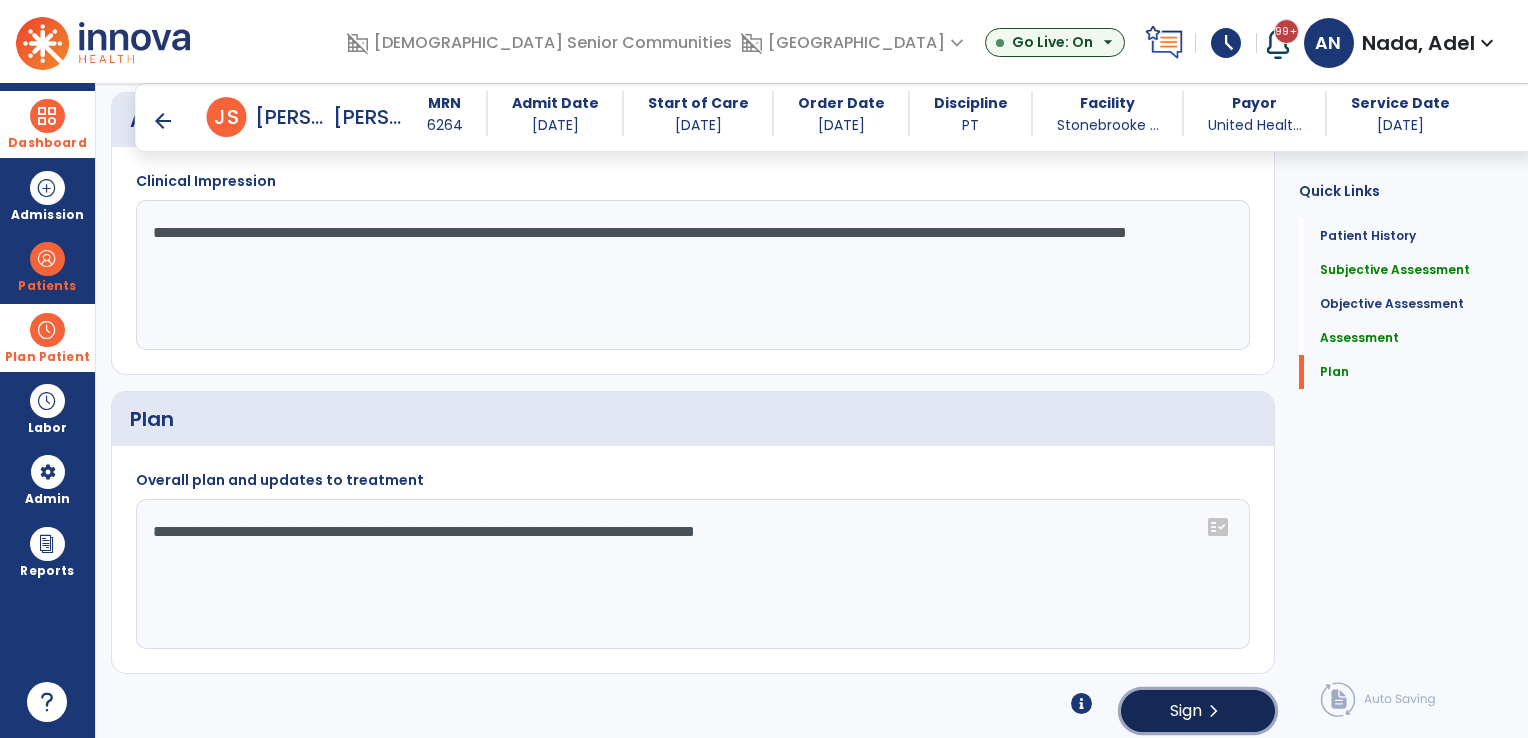 click on "chevron_right" 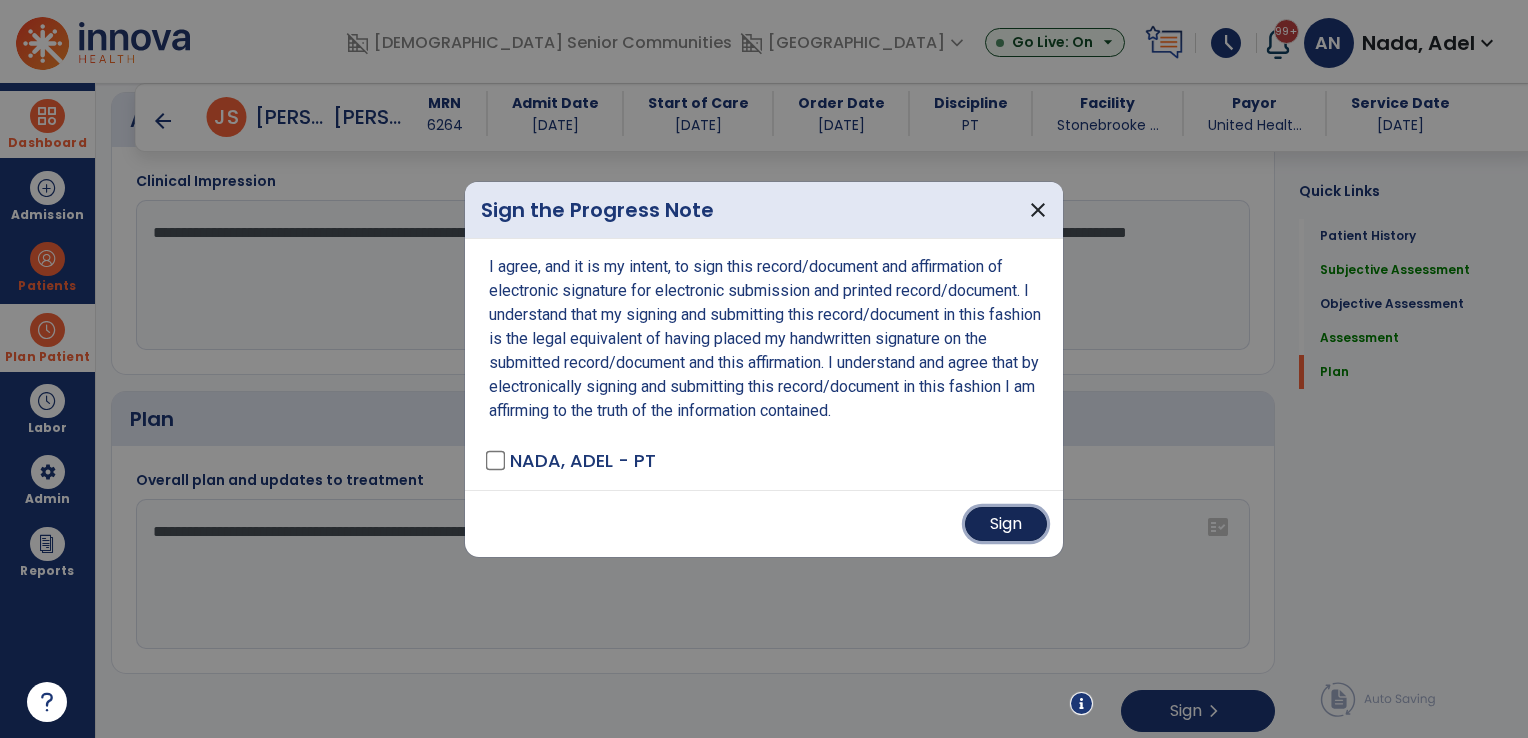 click on "Sign" at bounding box center [1006, 524] 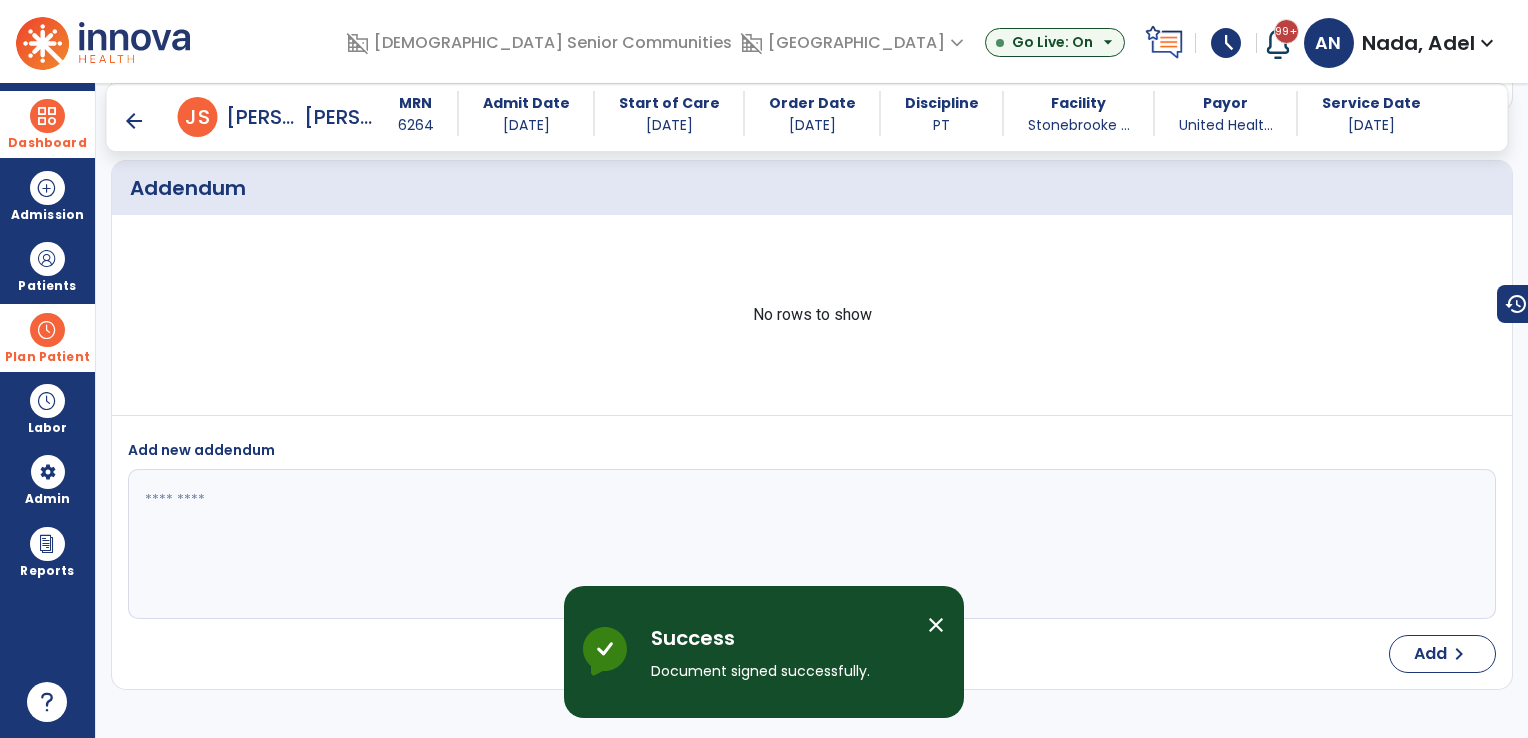 scroll, scrollTop: 2720, scrollLeft: 0, axis: vertical 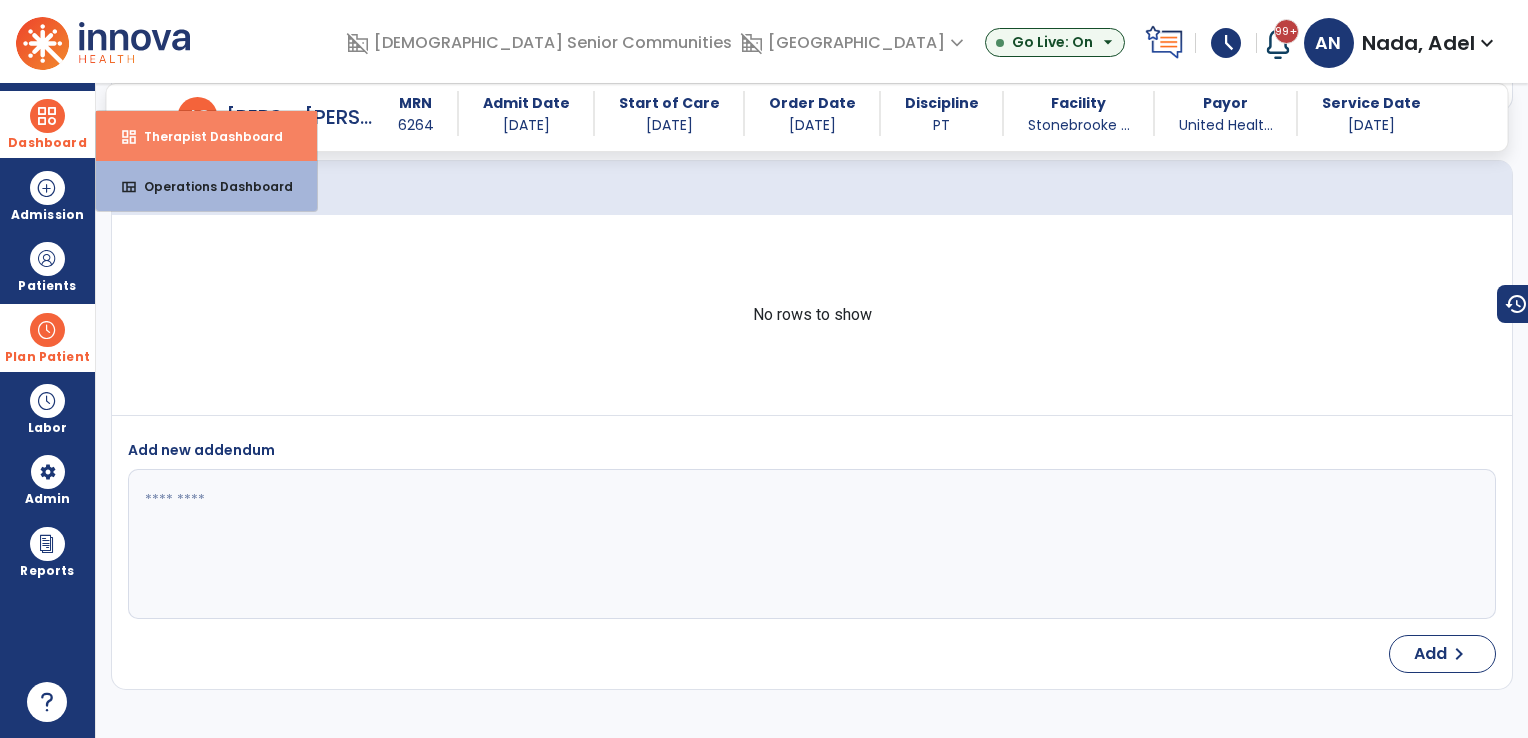 click on "Therapist Dashboard" at bounding box center (205, 136) 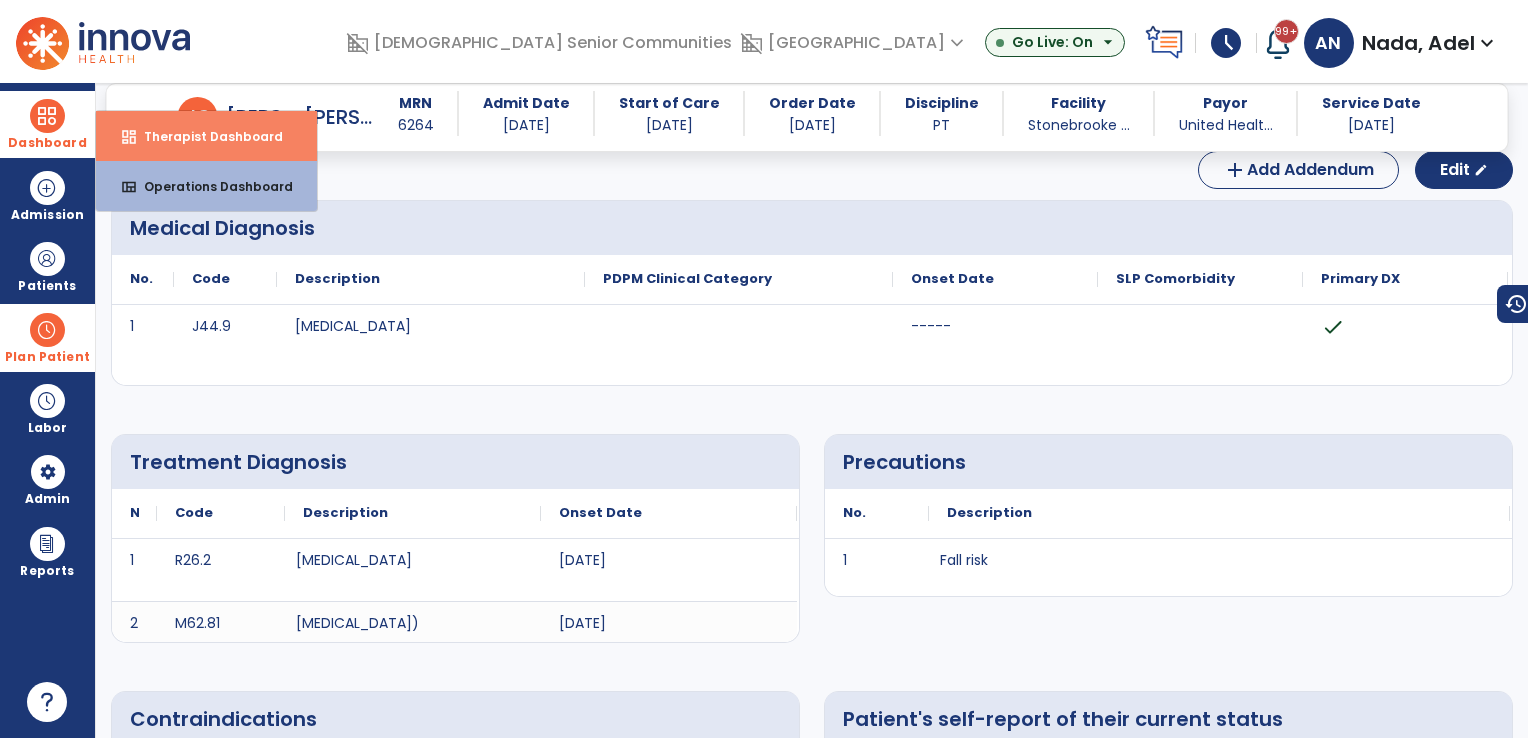 select on "****" 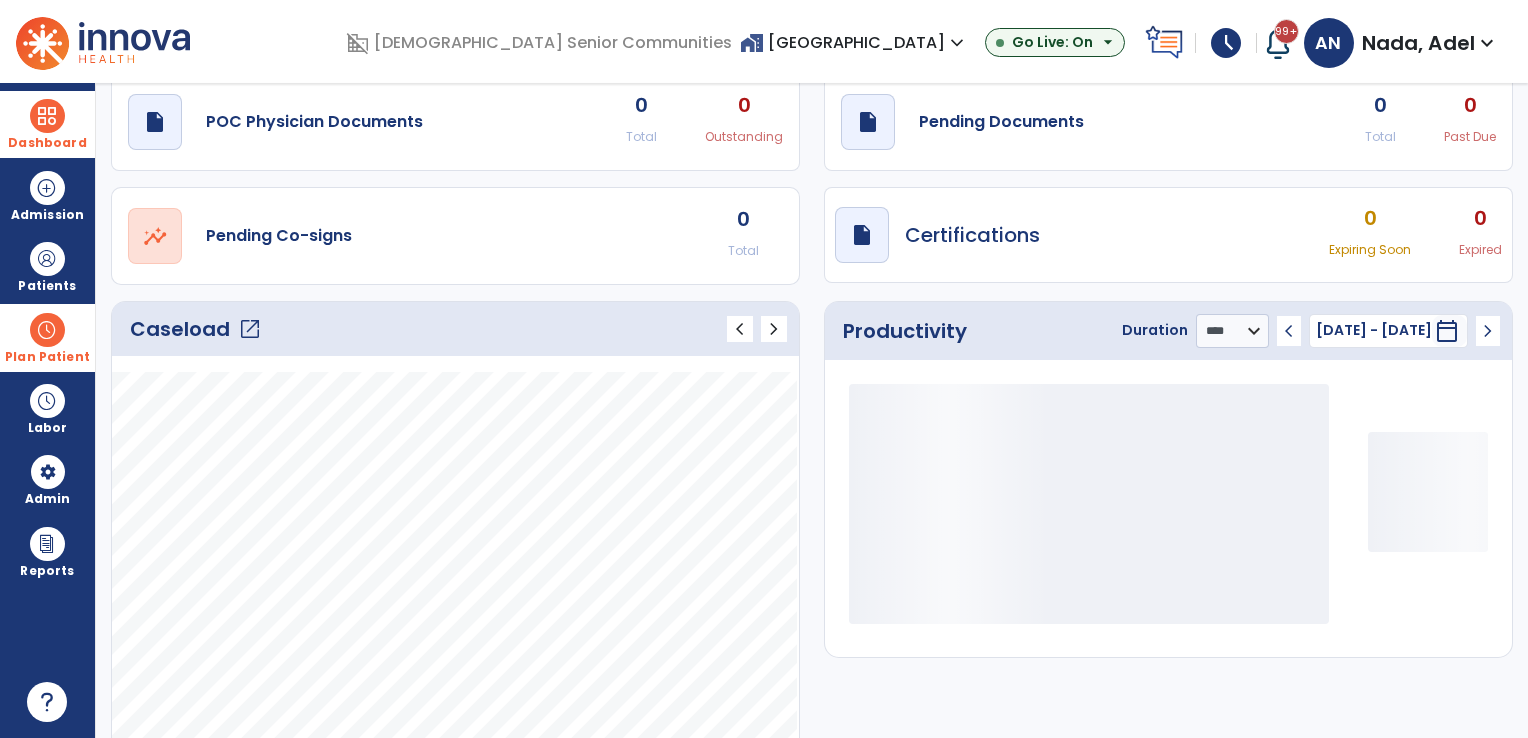 scroll, scrollTop: 68, scrollLeft: 0, axis: vertical 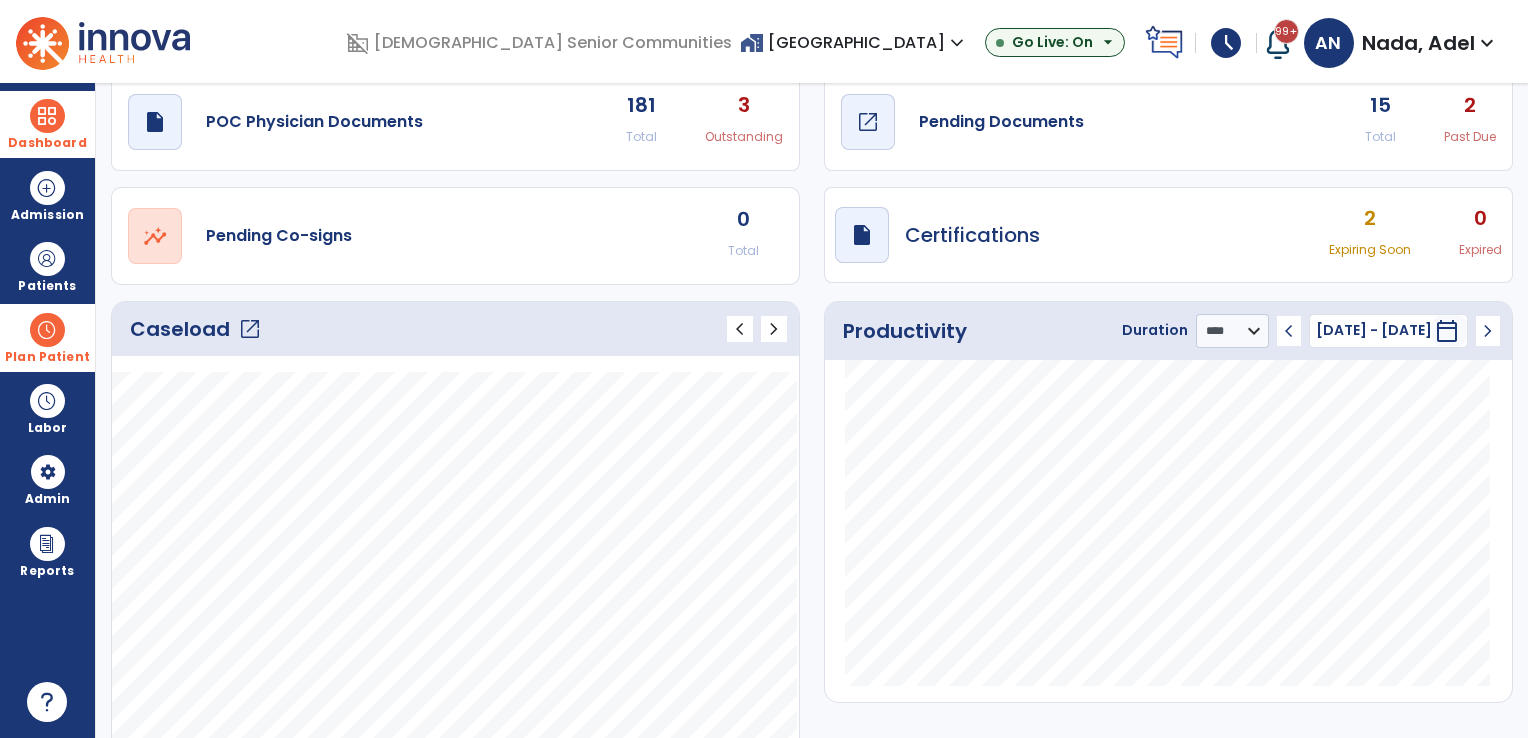 click on "Pending Documents" 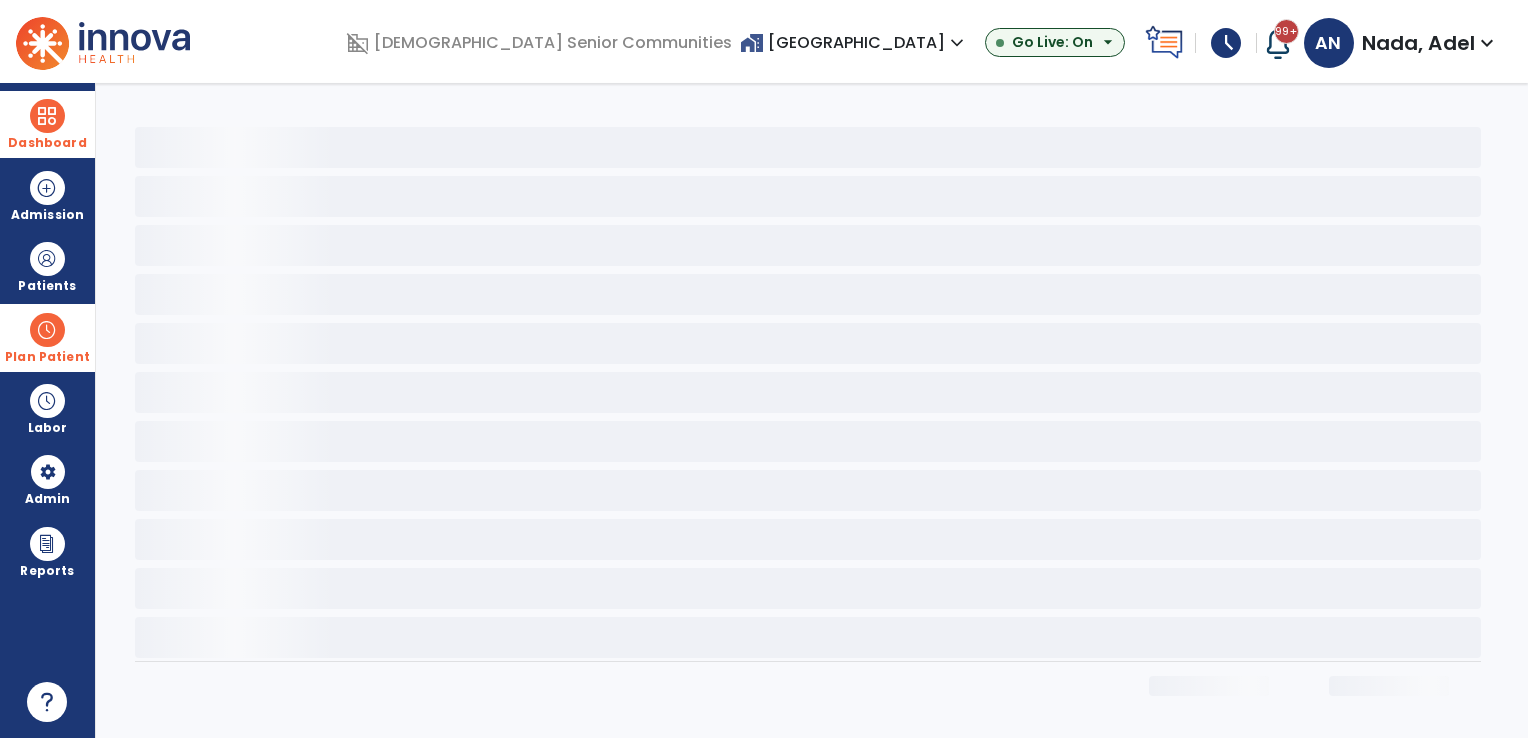 scroll, scrollTop: 0, scrollLeft: 0, axis: both 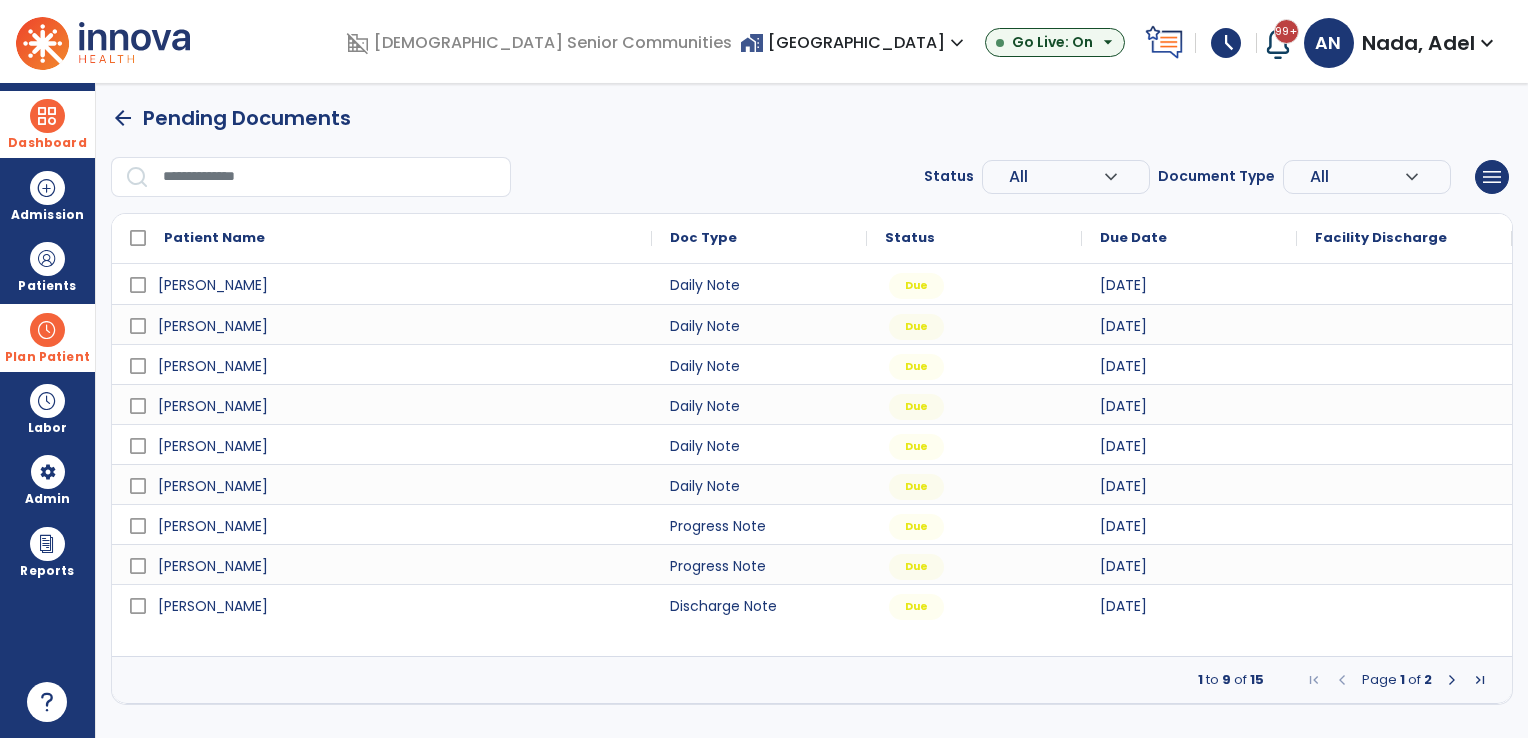 click at bounding box center (1452, 680) 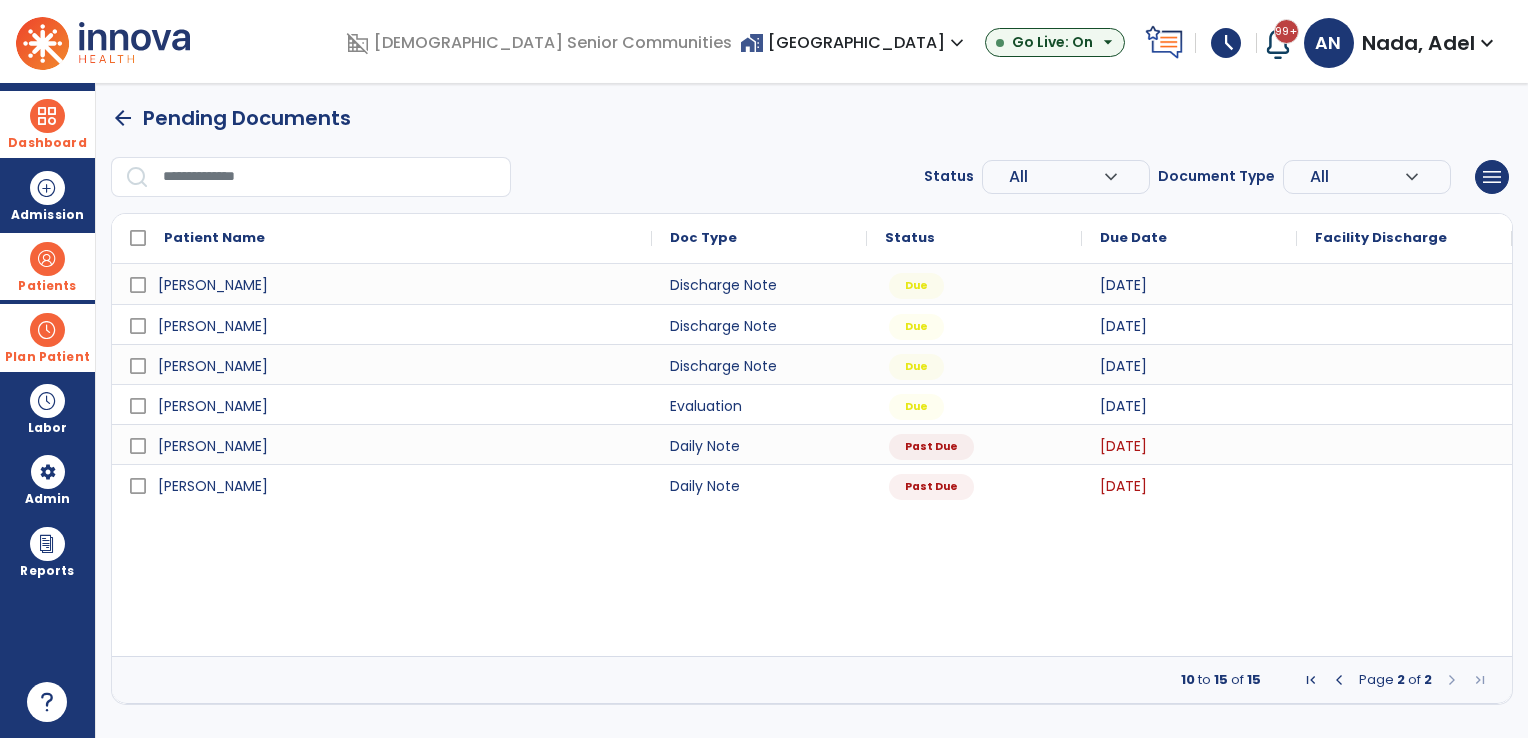 click at bounding box center [47, 259] 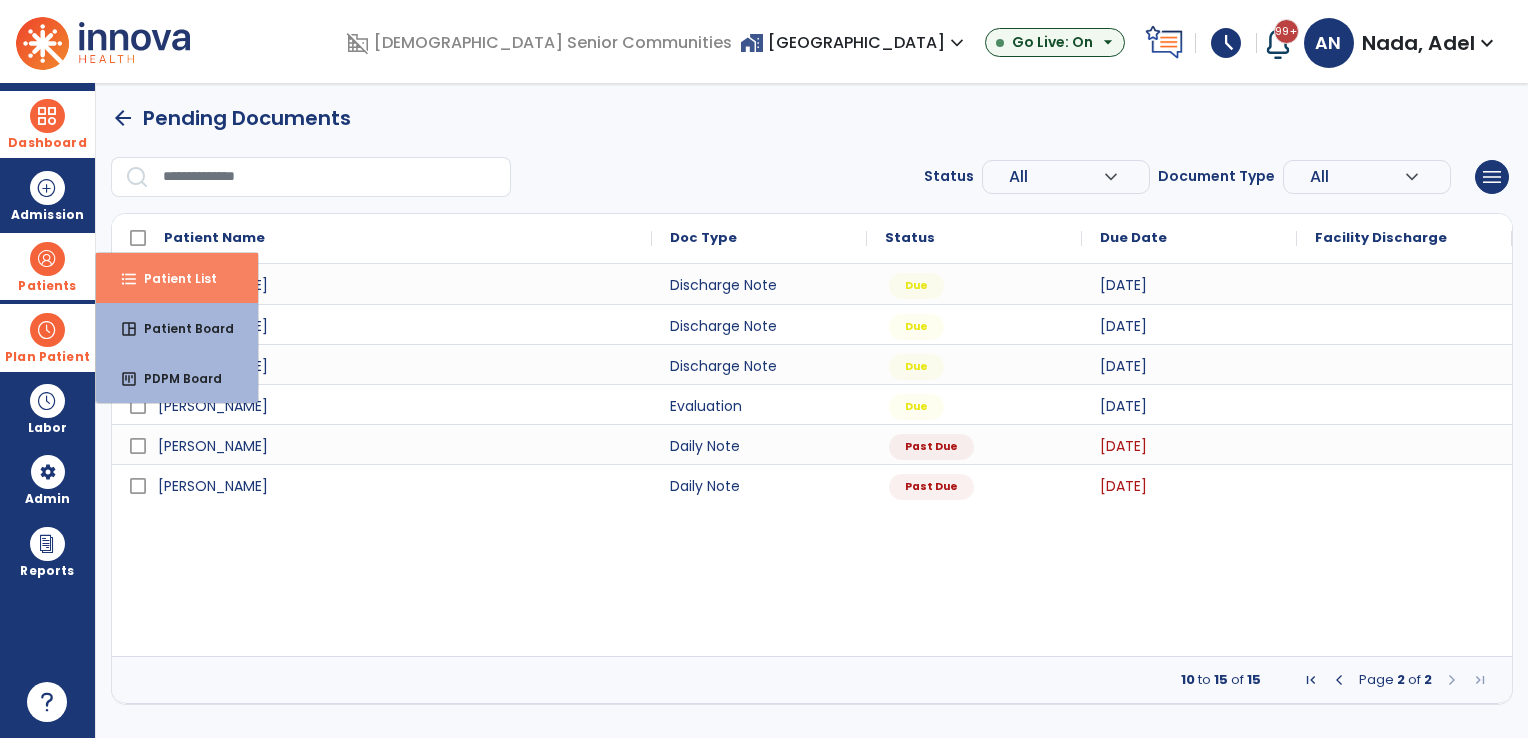 click on "Patient List" at bounding box center (172, 278) 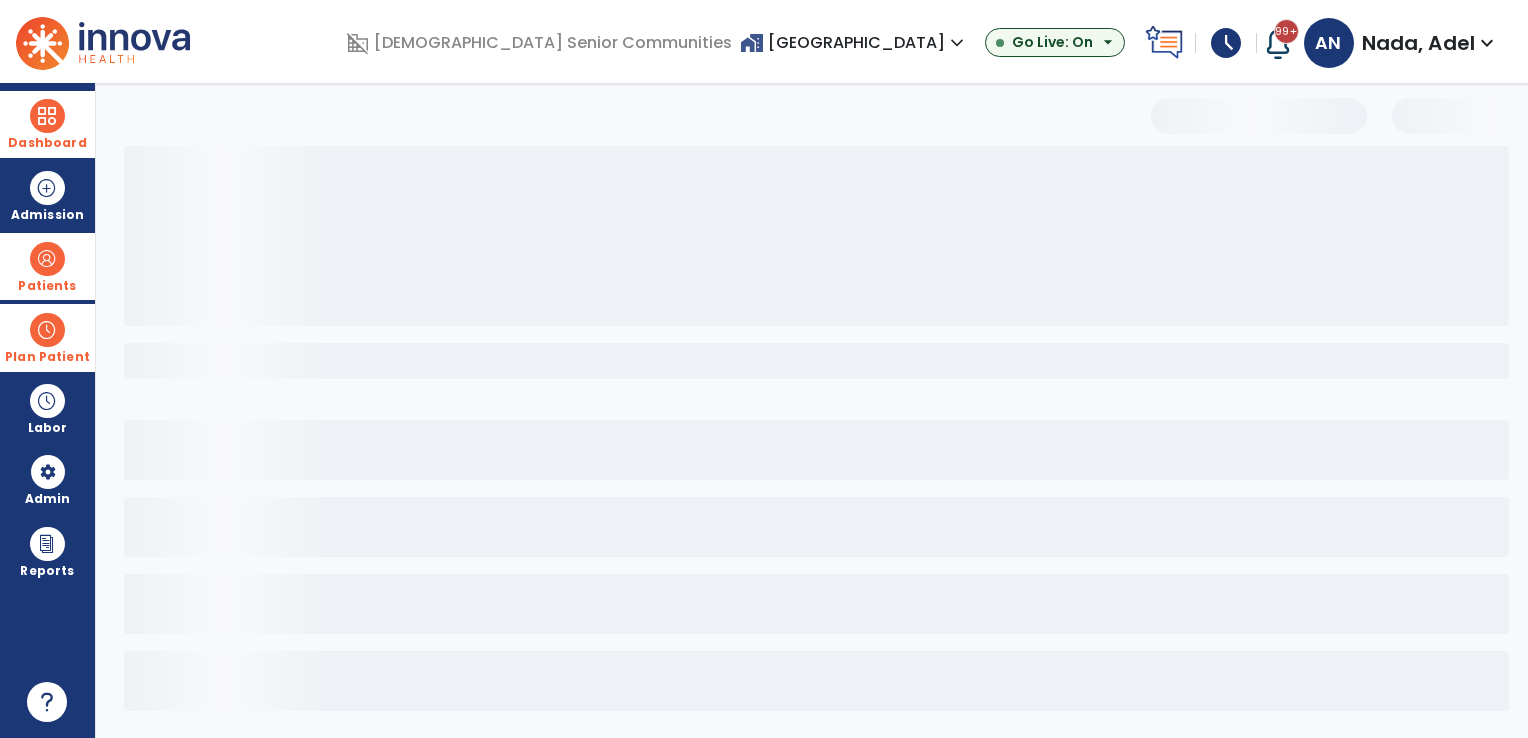 select on "***" 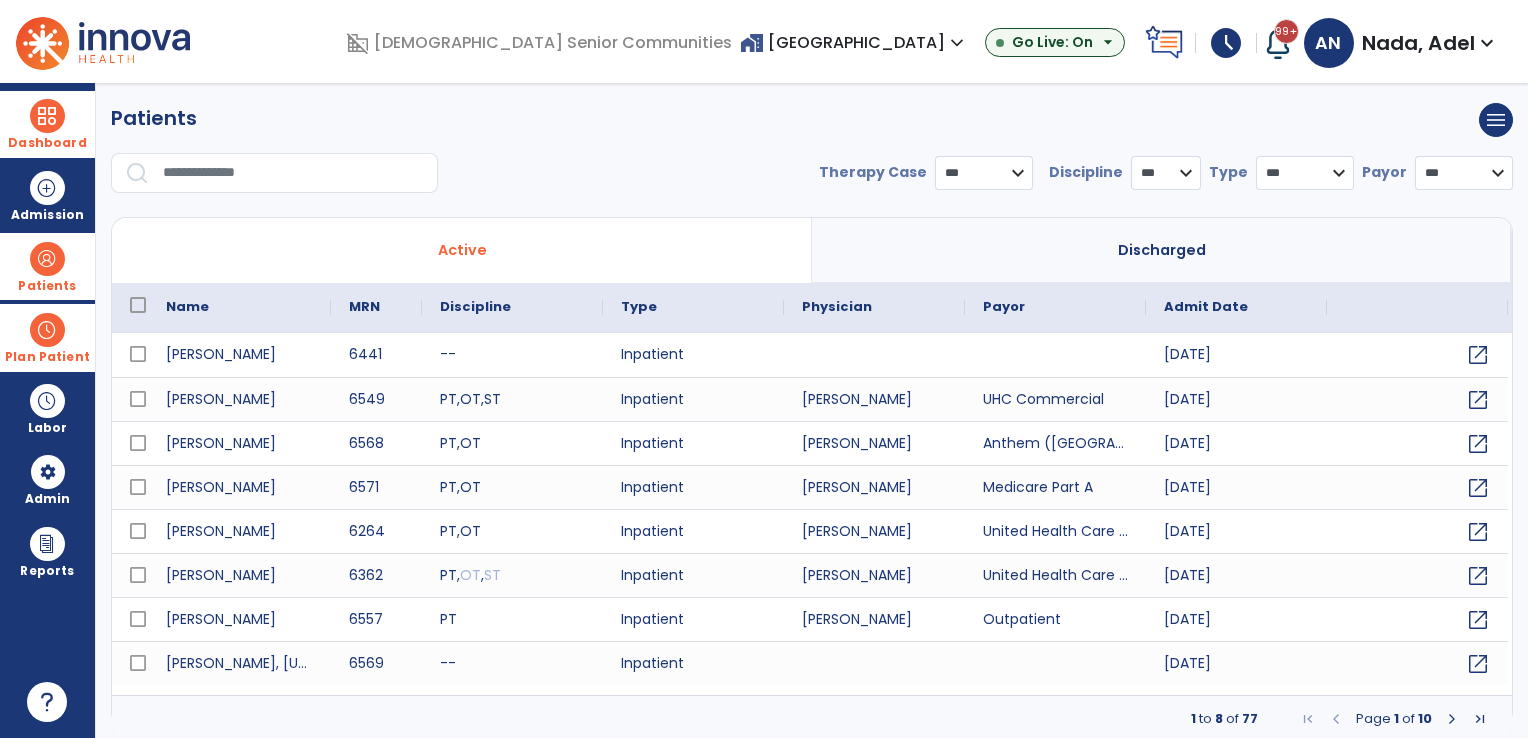 click at bounding box center [293, 173] 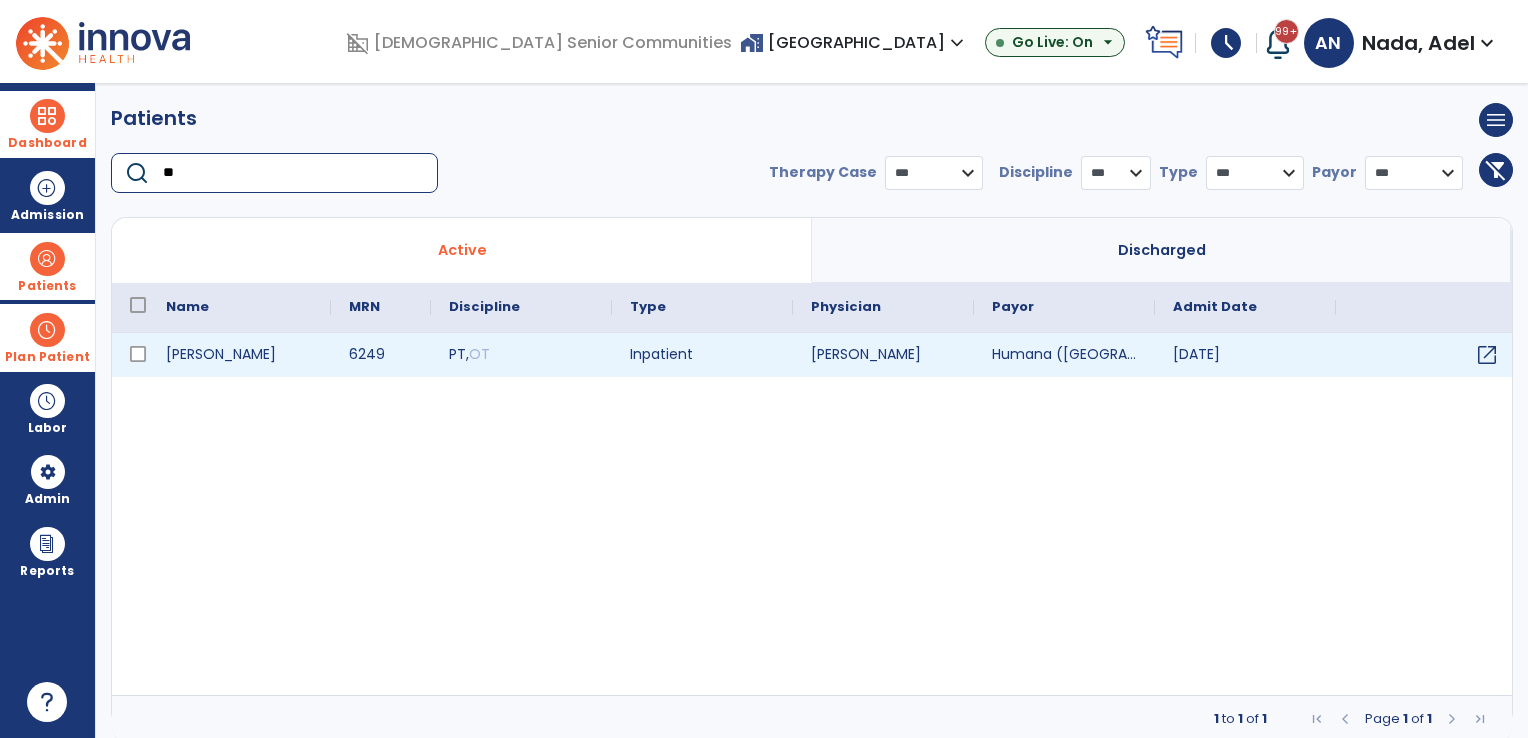 type on "**" 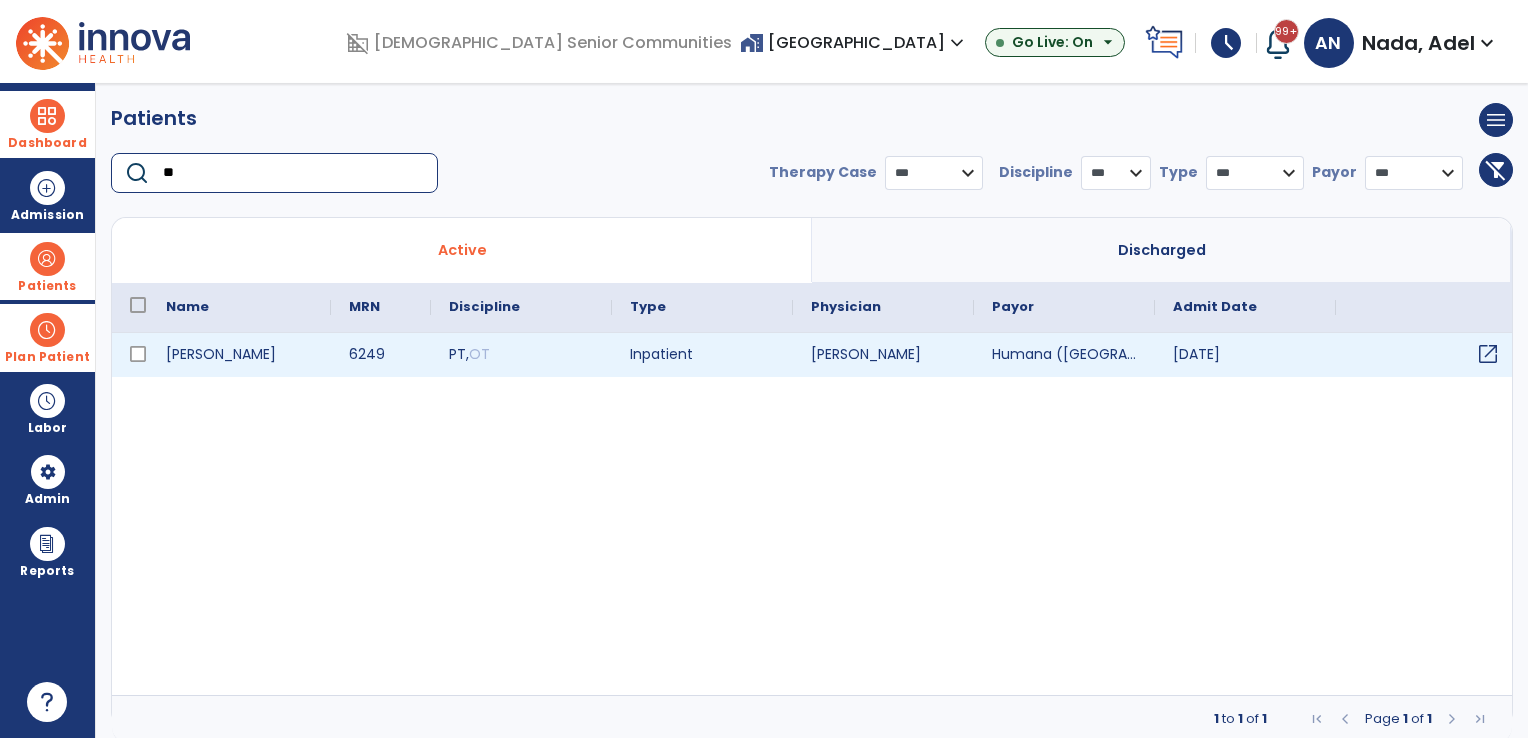 click on "open_in_new" at bounding box center [1488, 354] 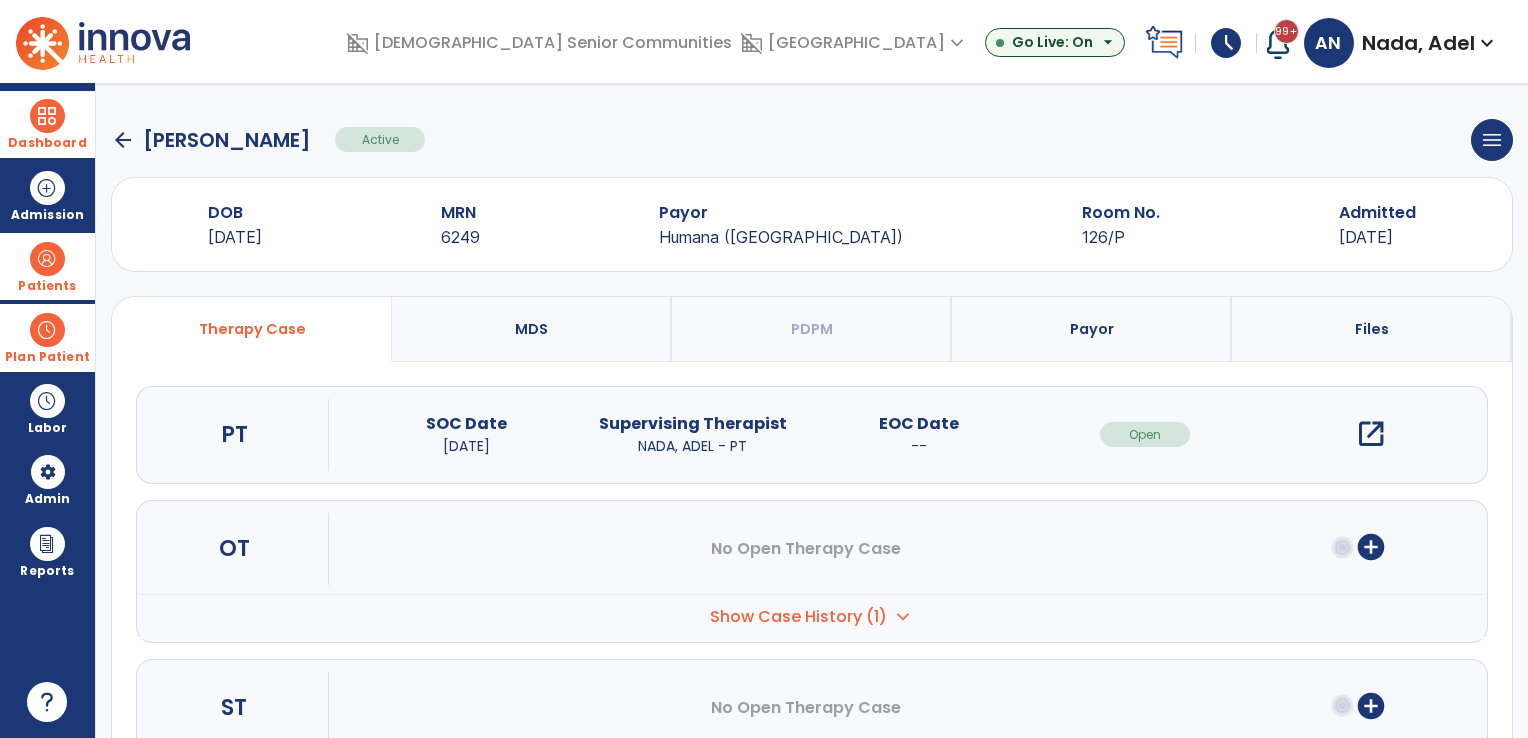 click on "open_in_new" at bounding box center [1371, 434] 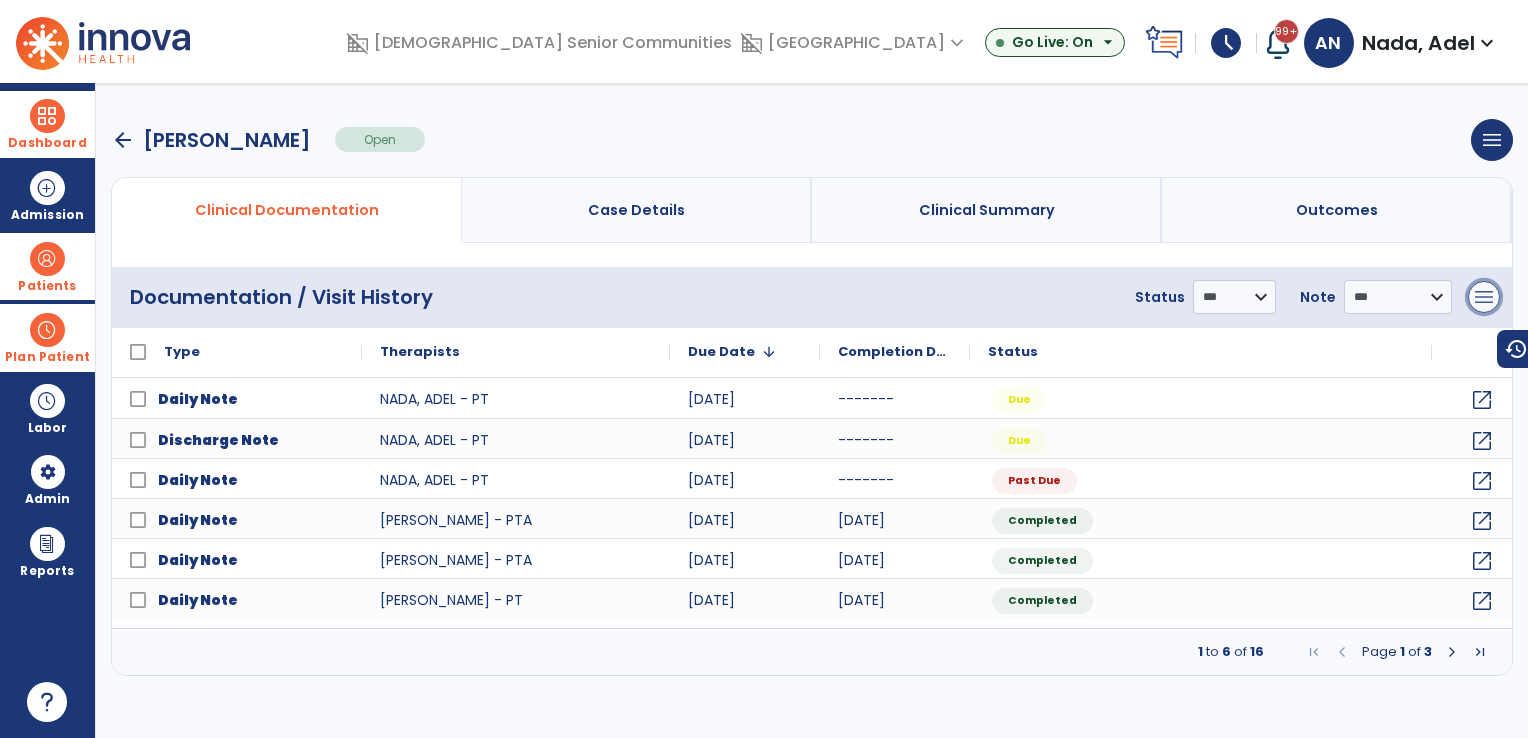 click on "menu" at bounding box center (1484, 297) 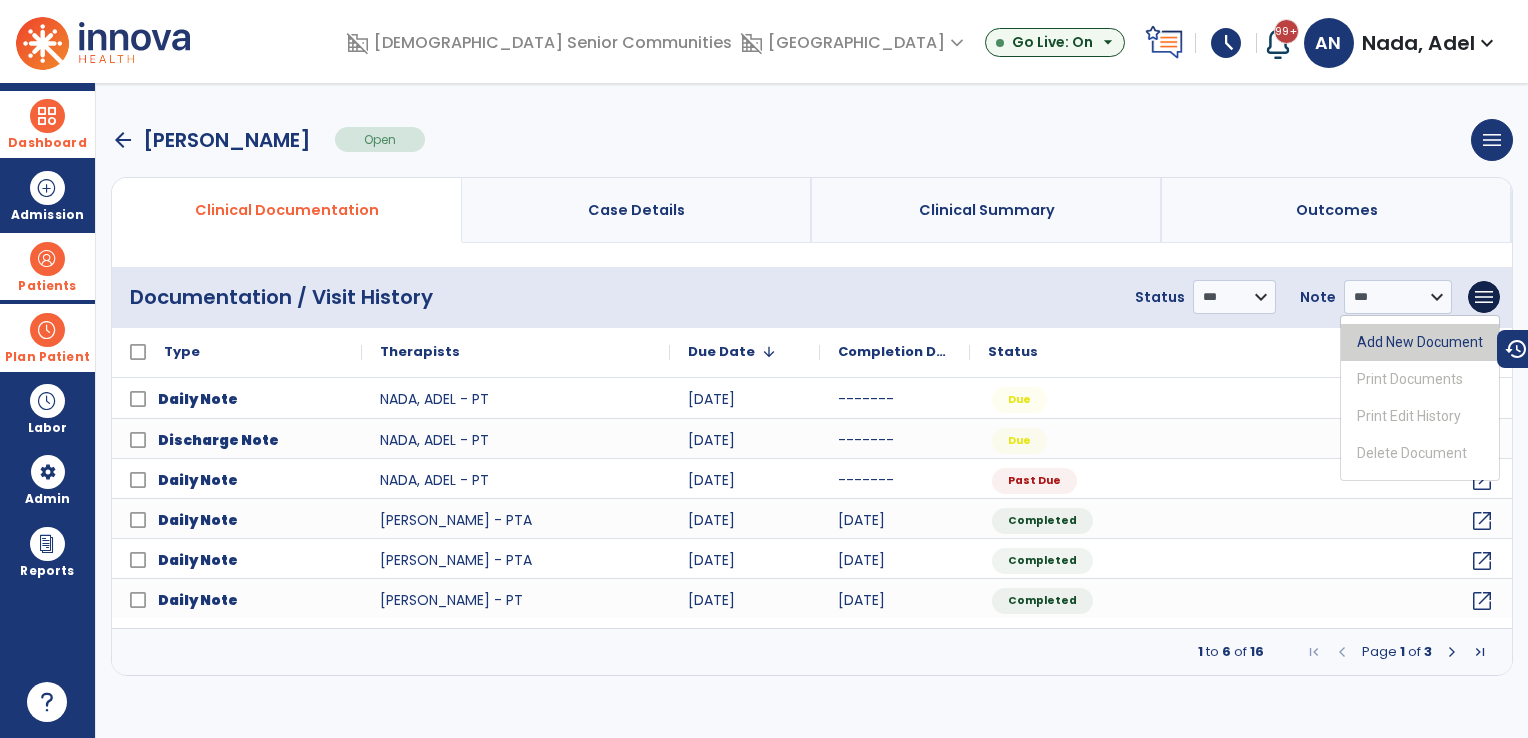 click on "Add New Document" at bounding box center (1420, 342) 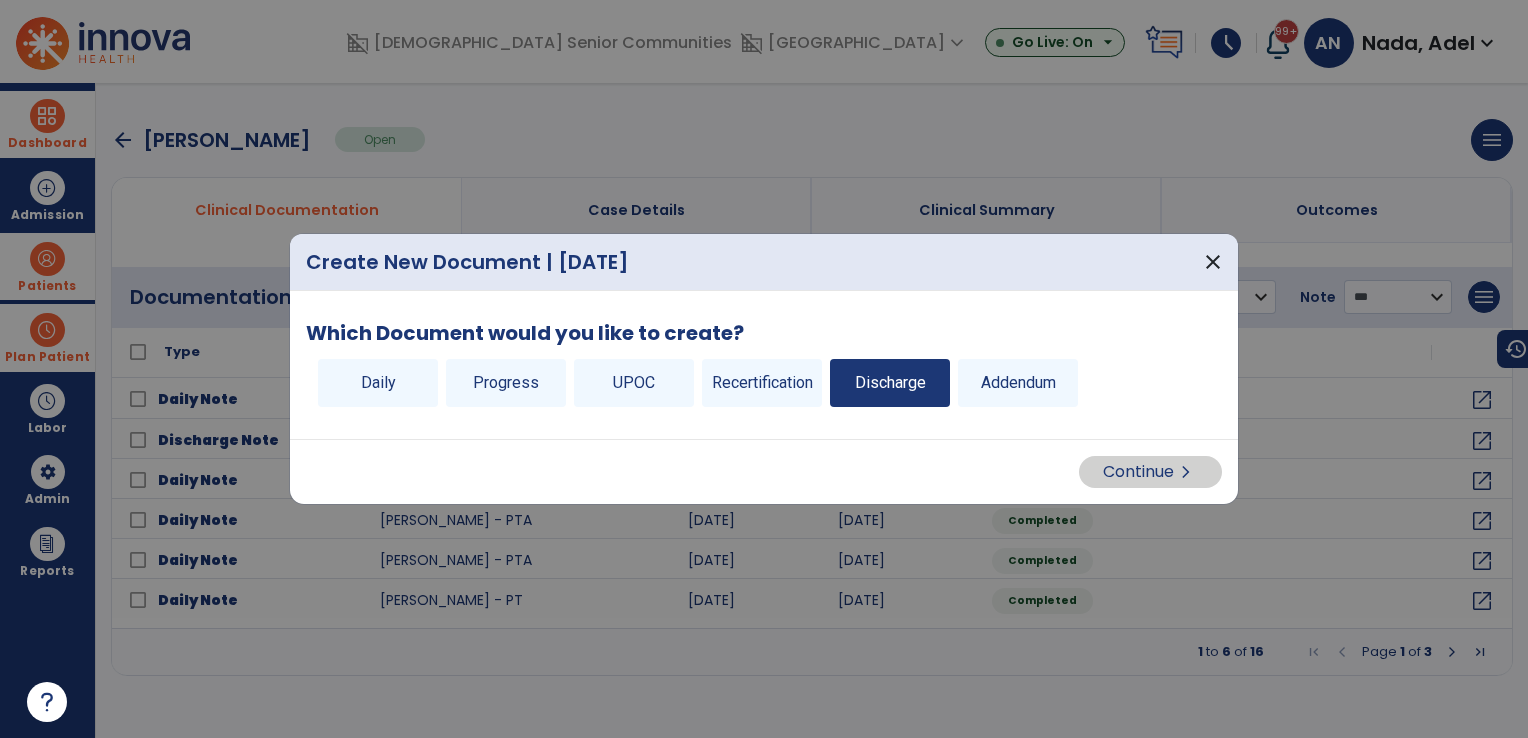 click on "Discharge" at bounding box center [890, 383] 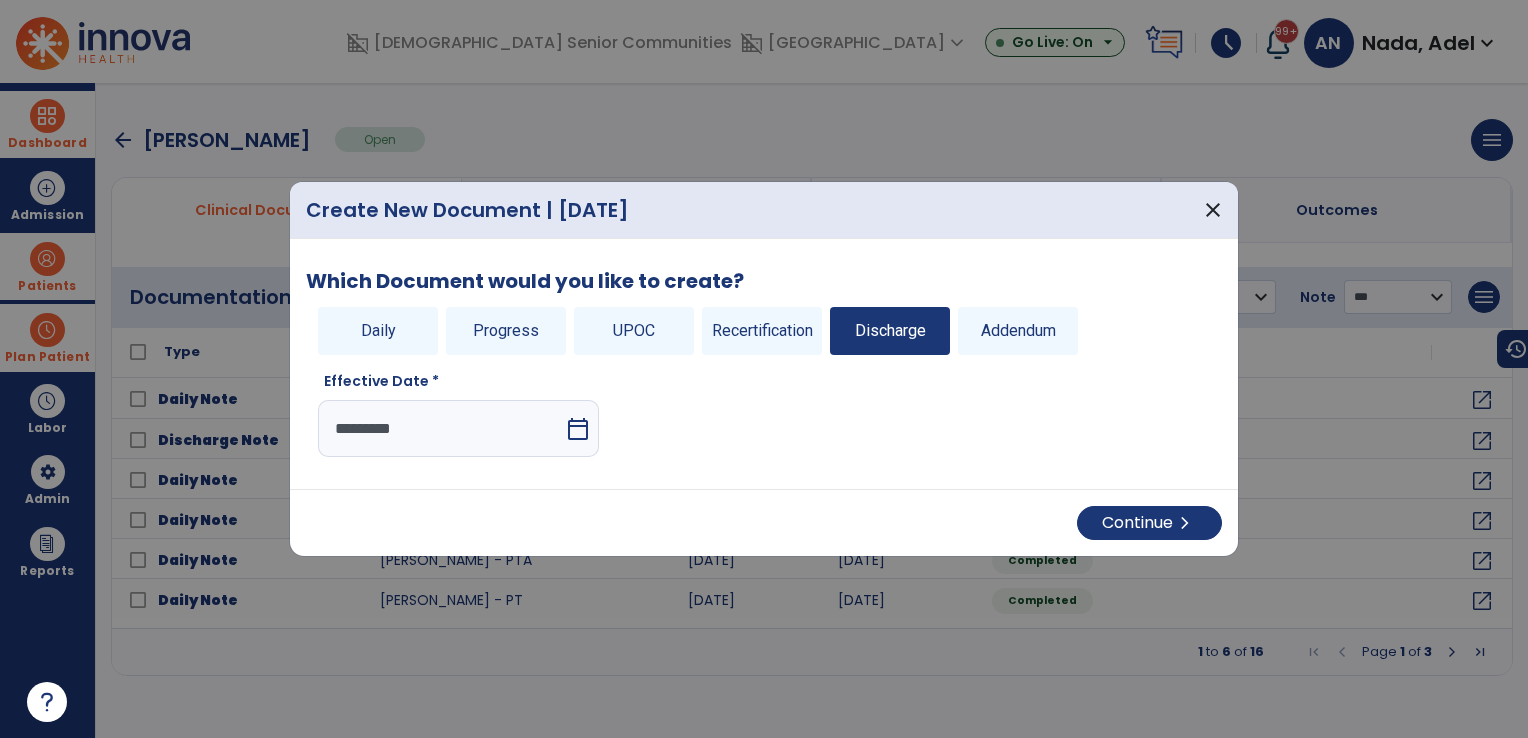click on "calendar_today" at bounding box center [578, 429] 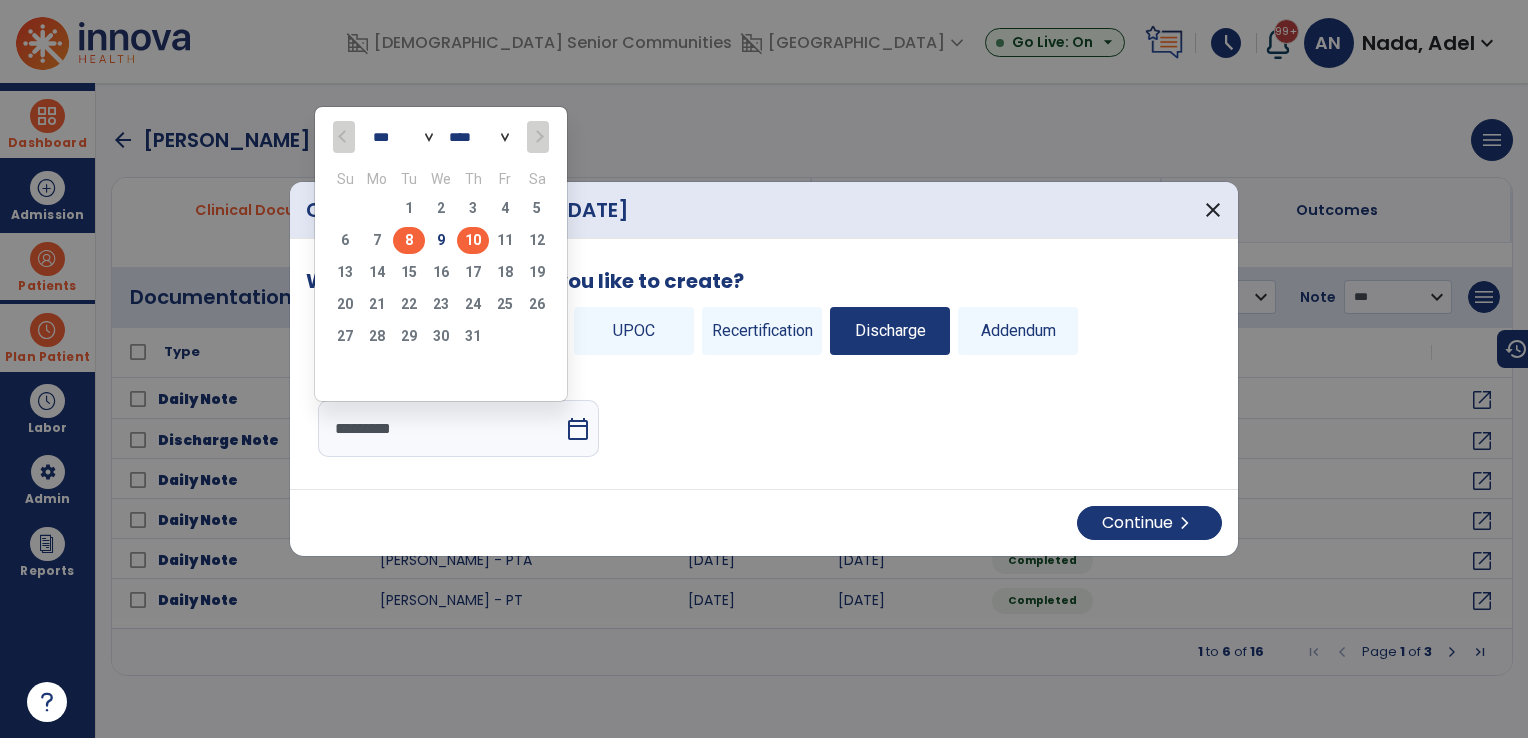 click on "8" 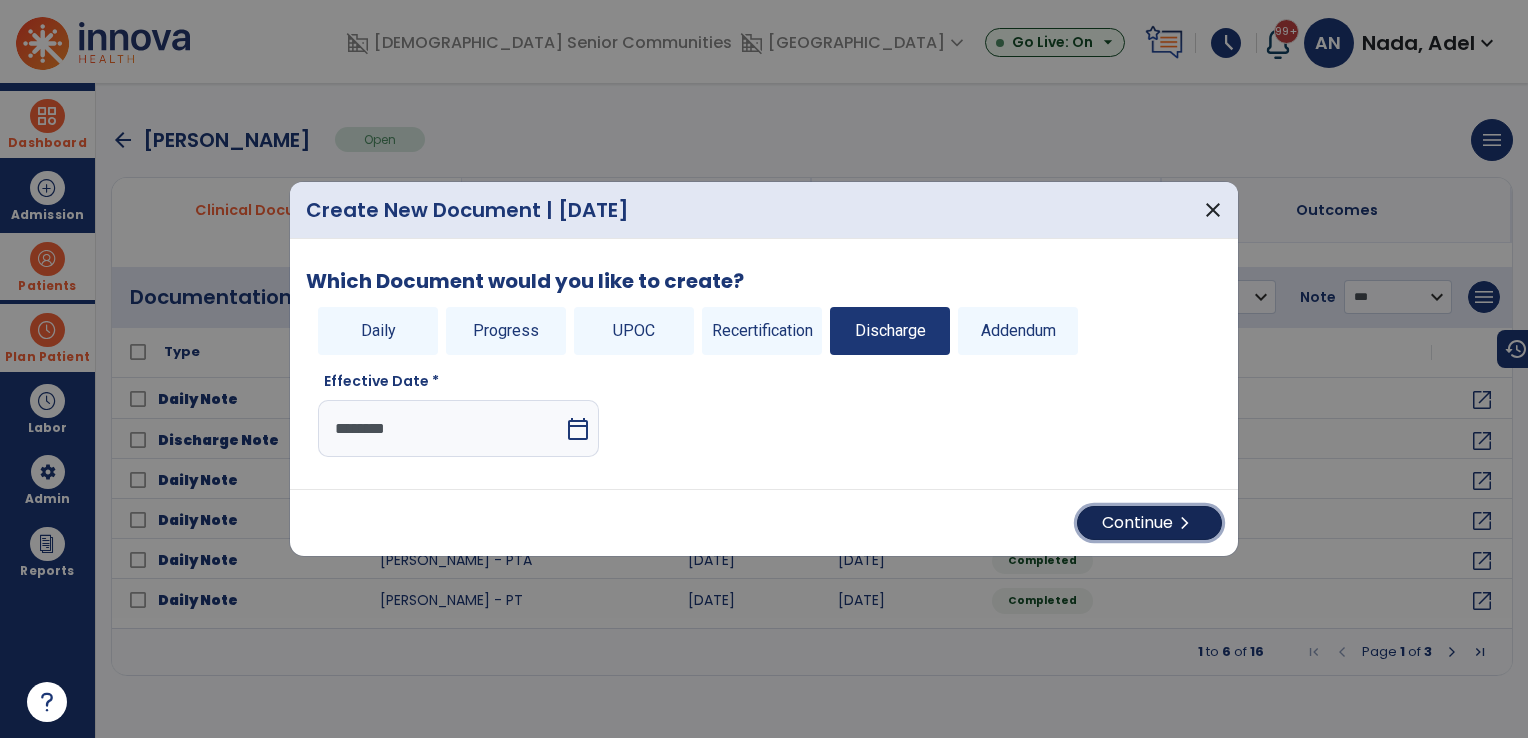 click on "Continue   chevron_right" at bounding box center (1149, 523) 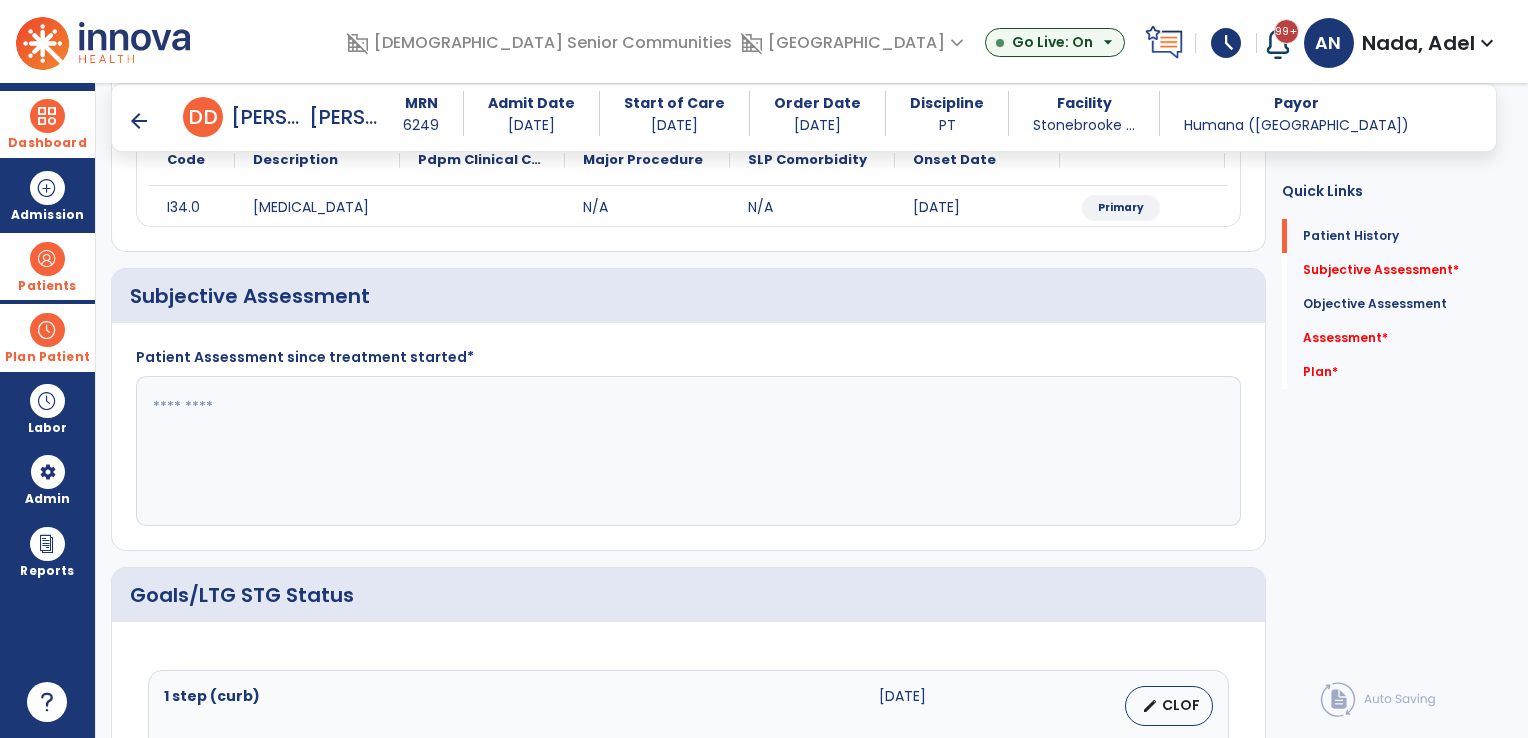 scroll, scrollTop: 300, scrollLeft: 0, axis: vertical 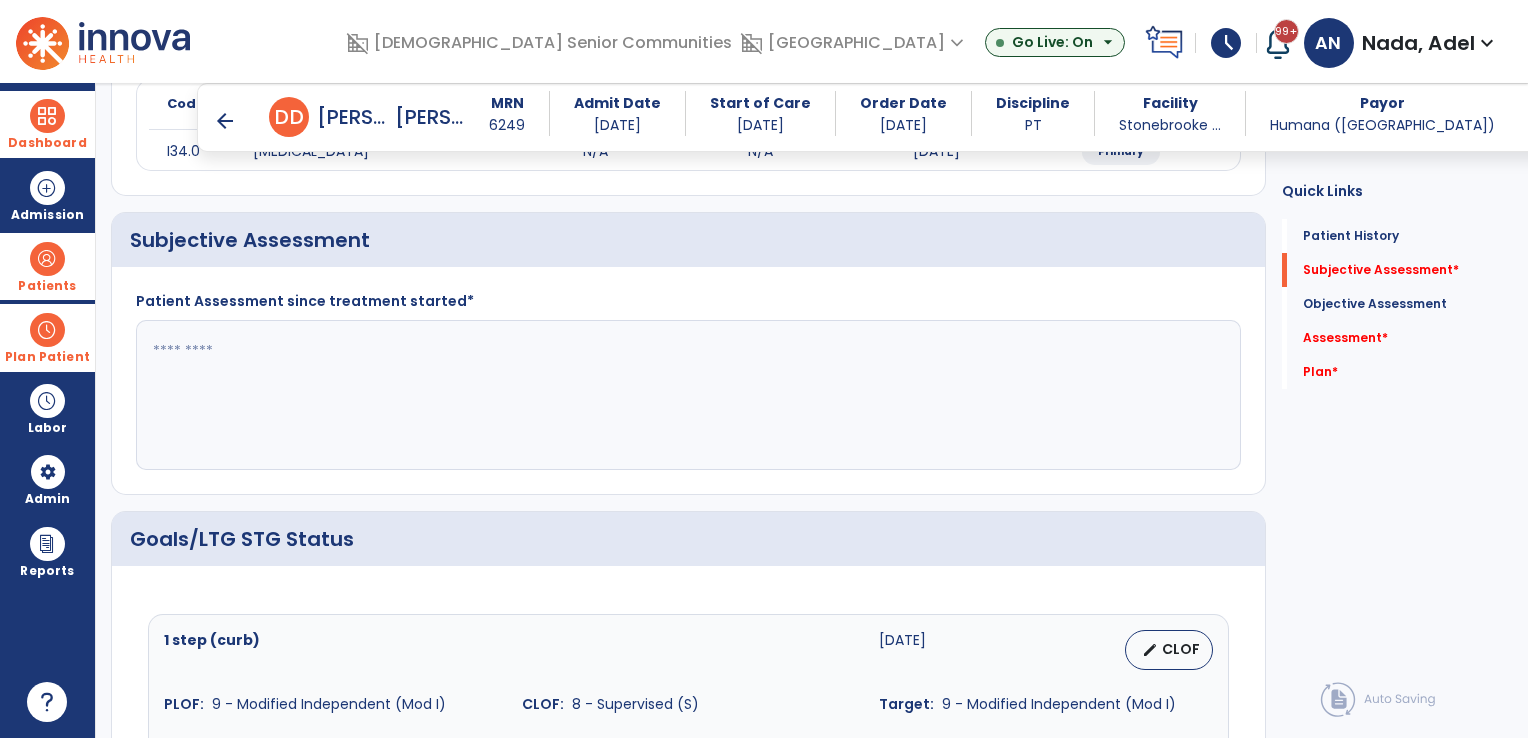 click 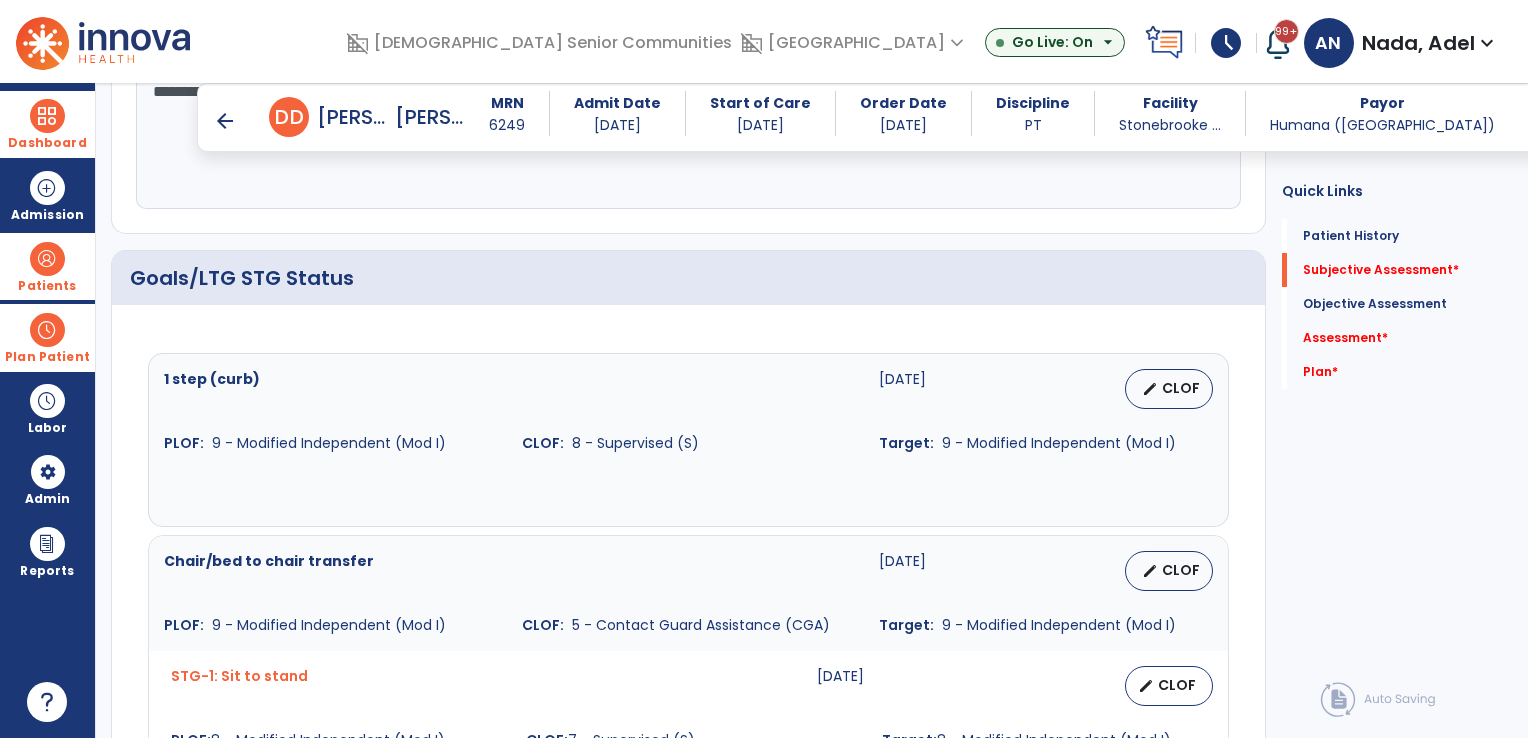 scroll, scrollTop: 600, scrollLeft: 0, axis: vertical 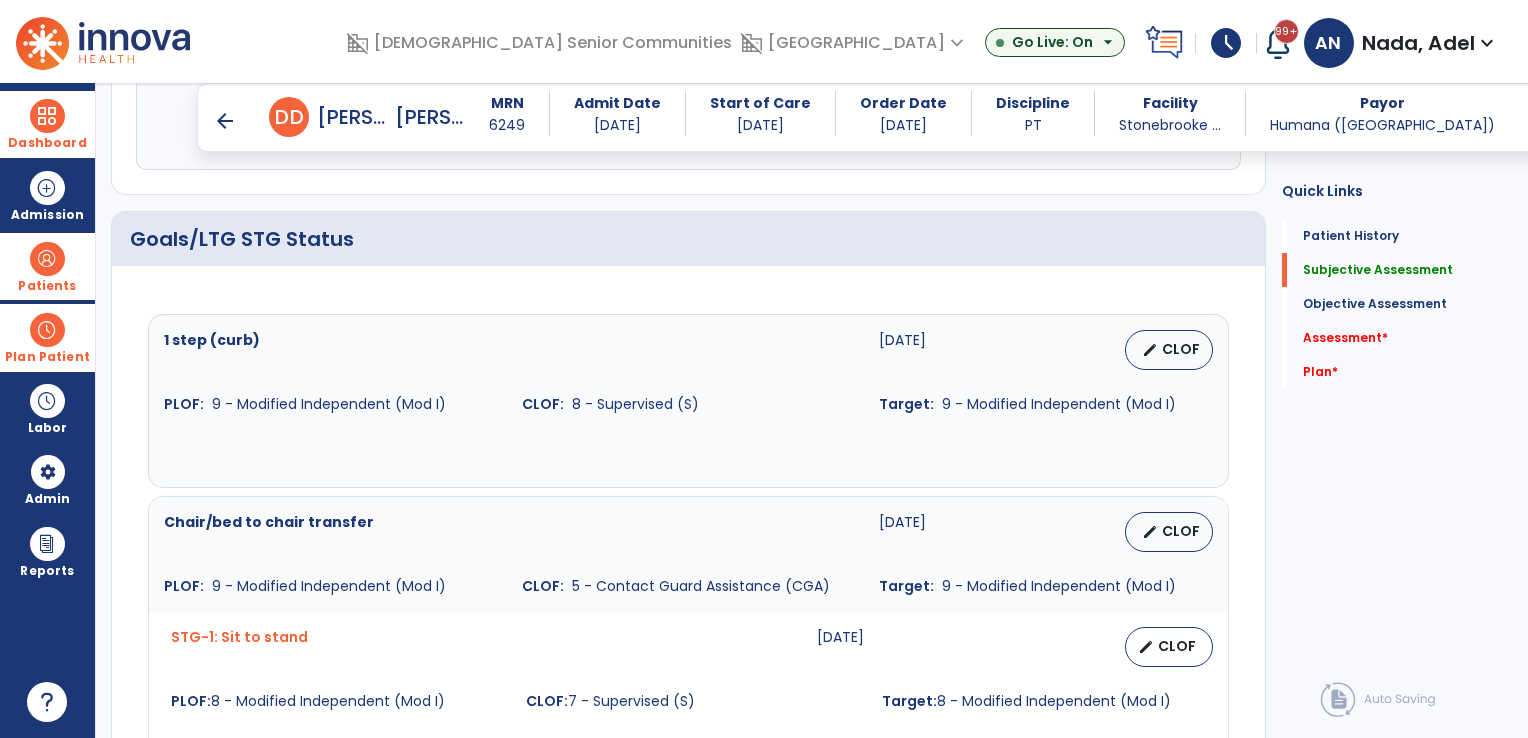 type on "**********" 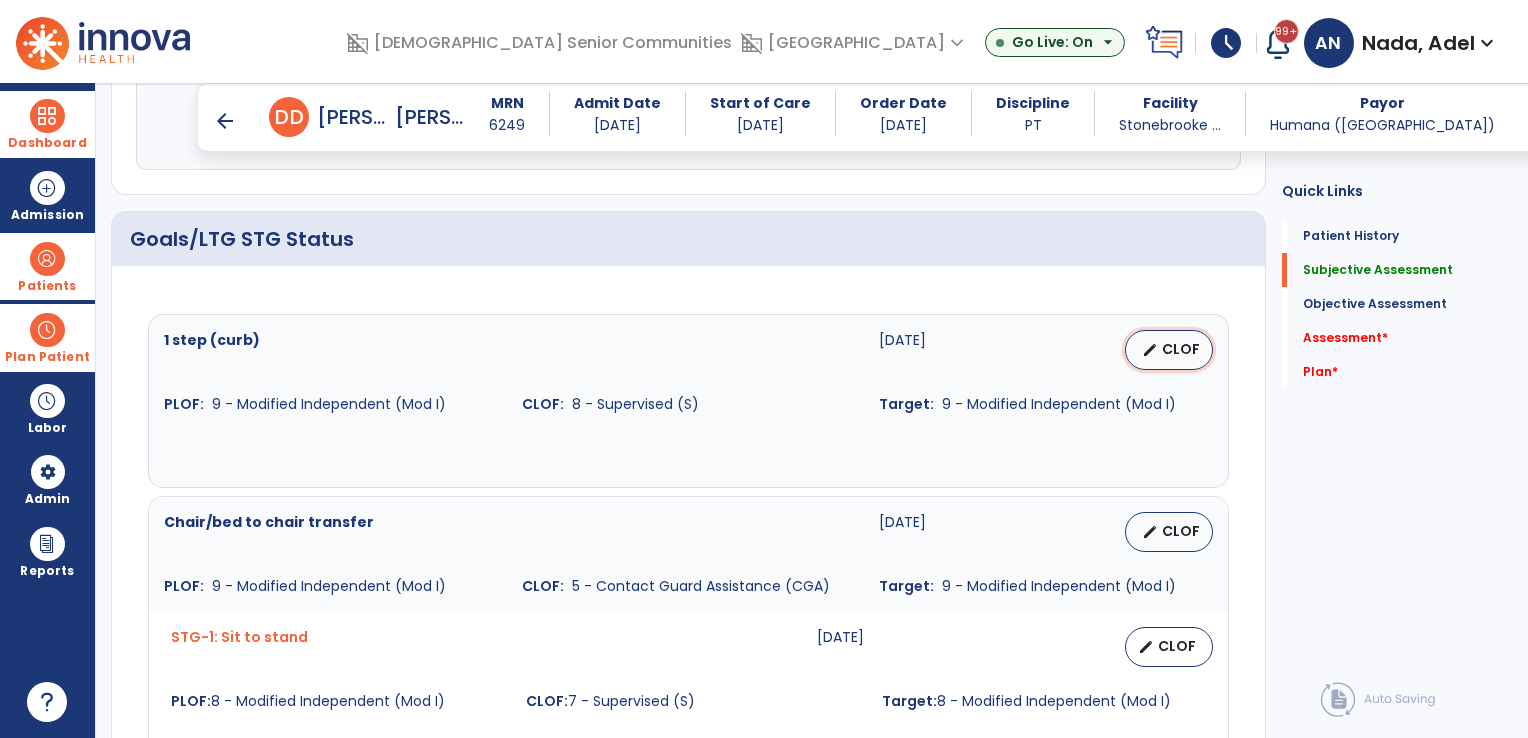 click on "edit" at bounding box center [1150, 350] 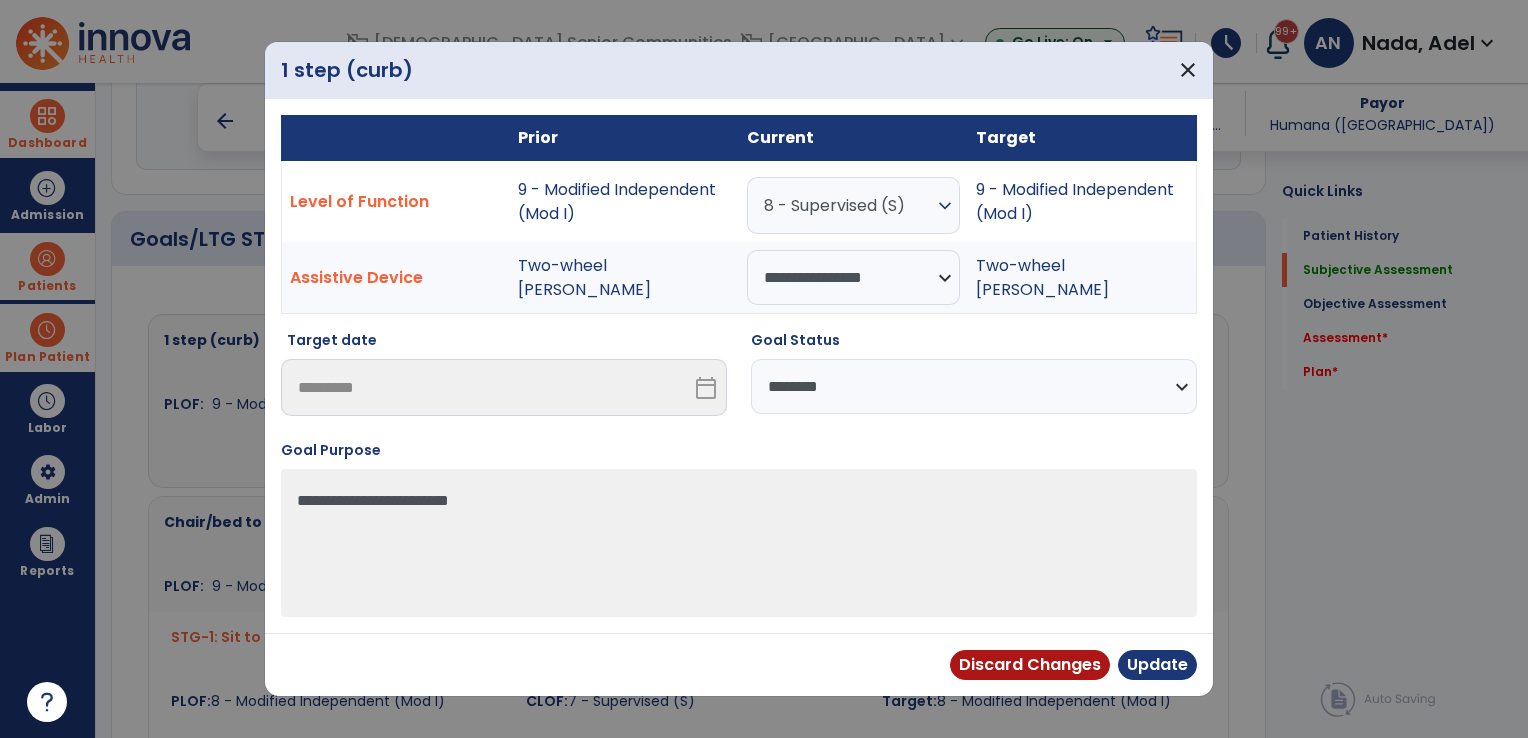 click on "**********" at bounding box center [974, 386] 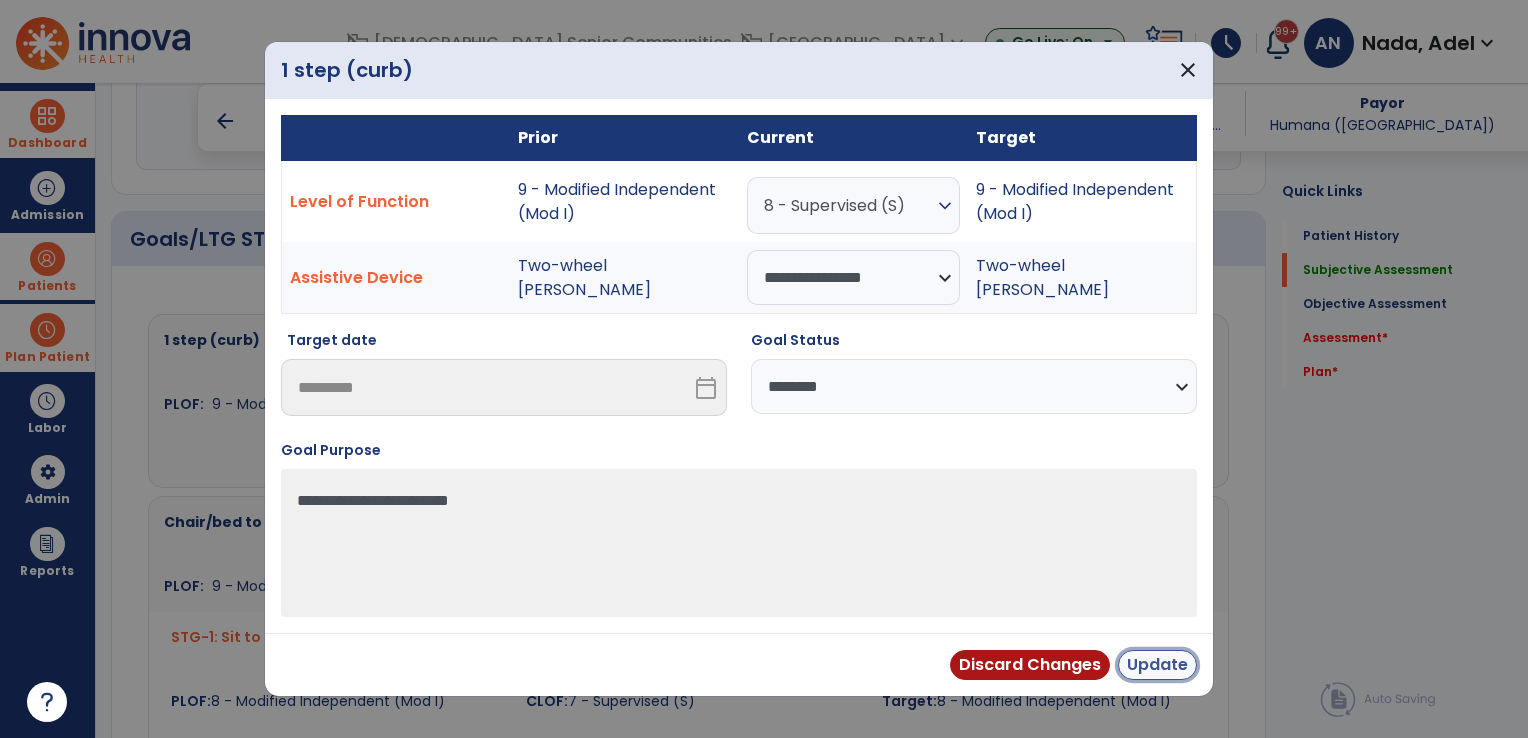 click on "Update" at bounding box center [1157, 665] 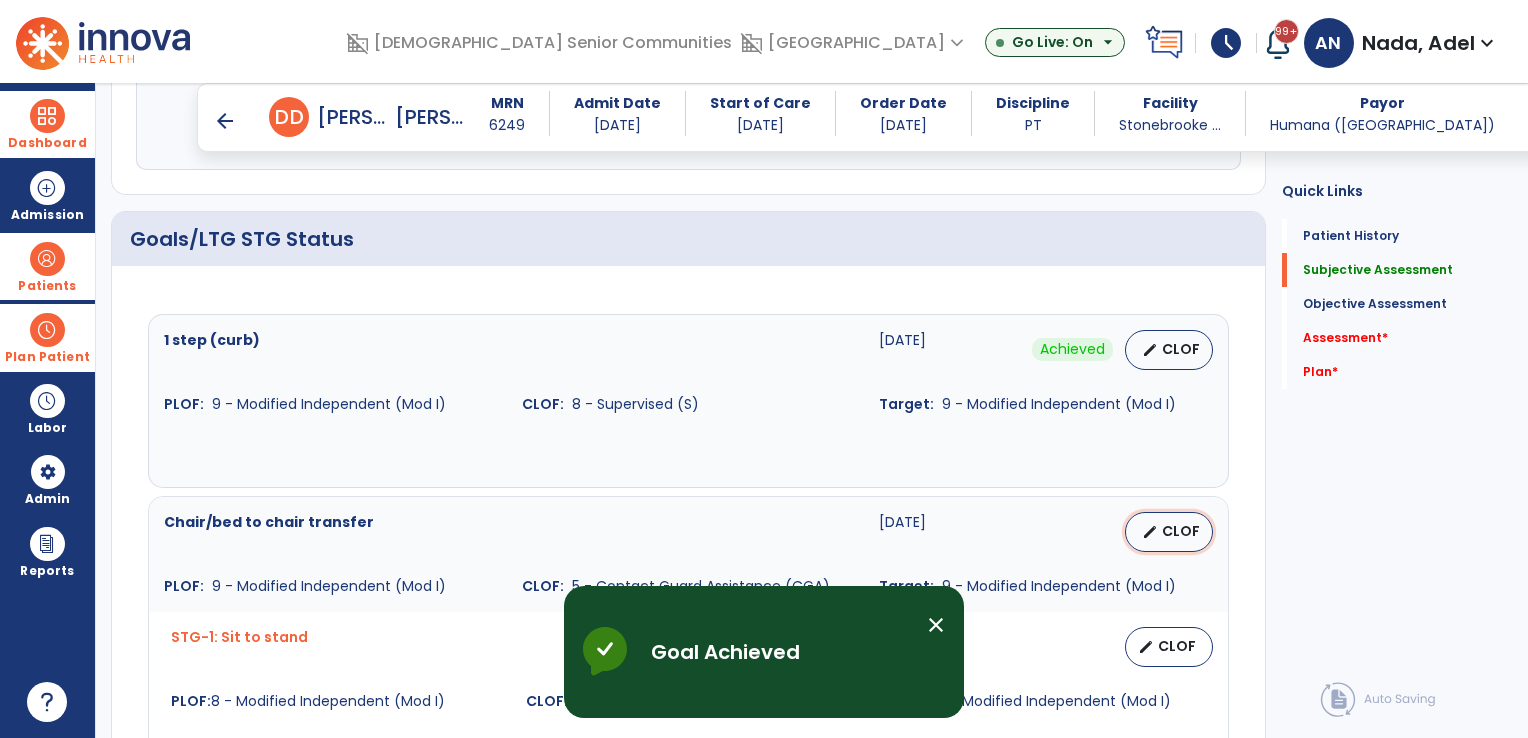 click on "CLOF" at bounding box center (1181, 531) 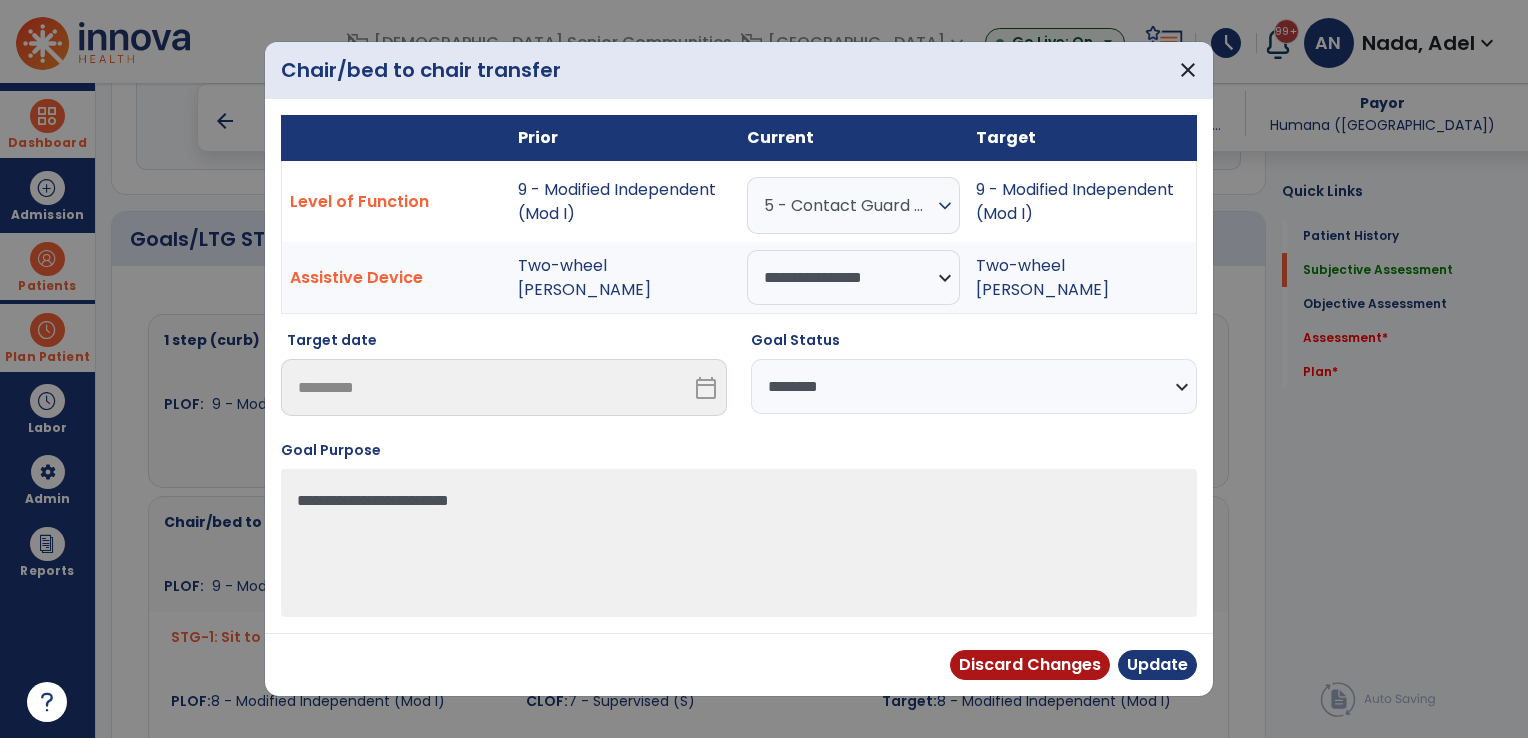 click on "**********" at bounding box center [974, 386] 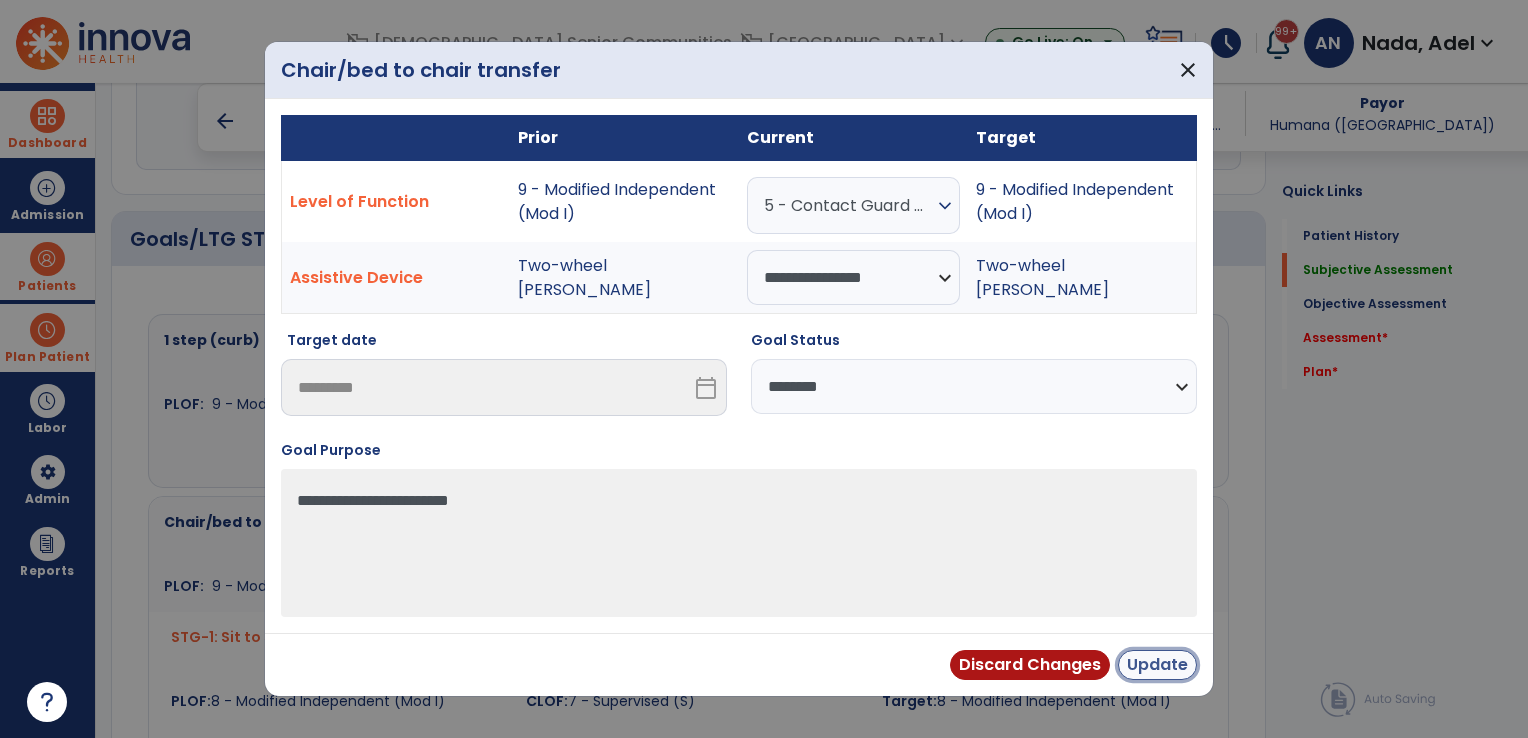 click on "Update" at bounding box center [1157, 665] 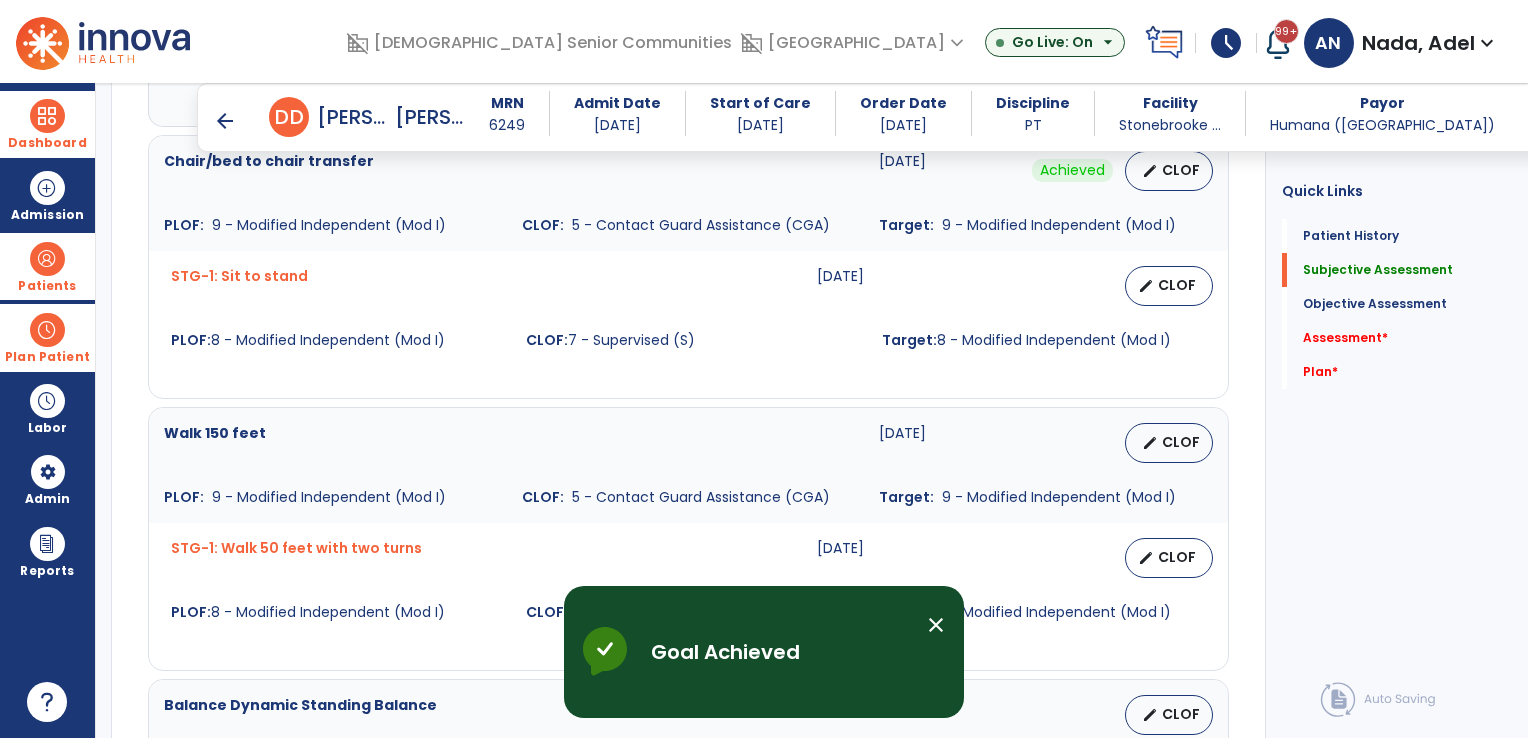 scroll, scrollTop: 1000, scrollLeft: 0, axis: vertical 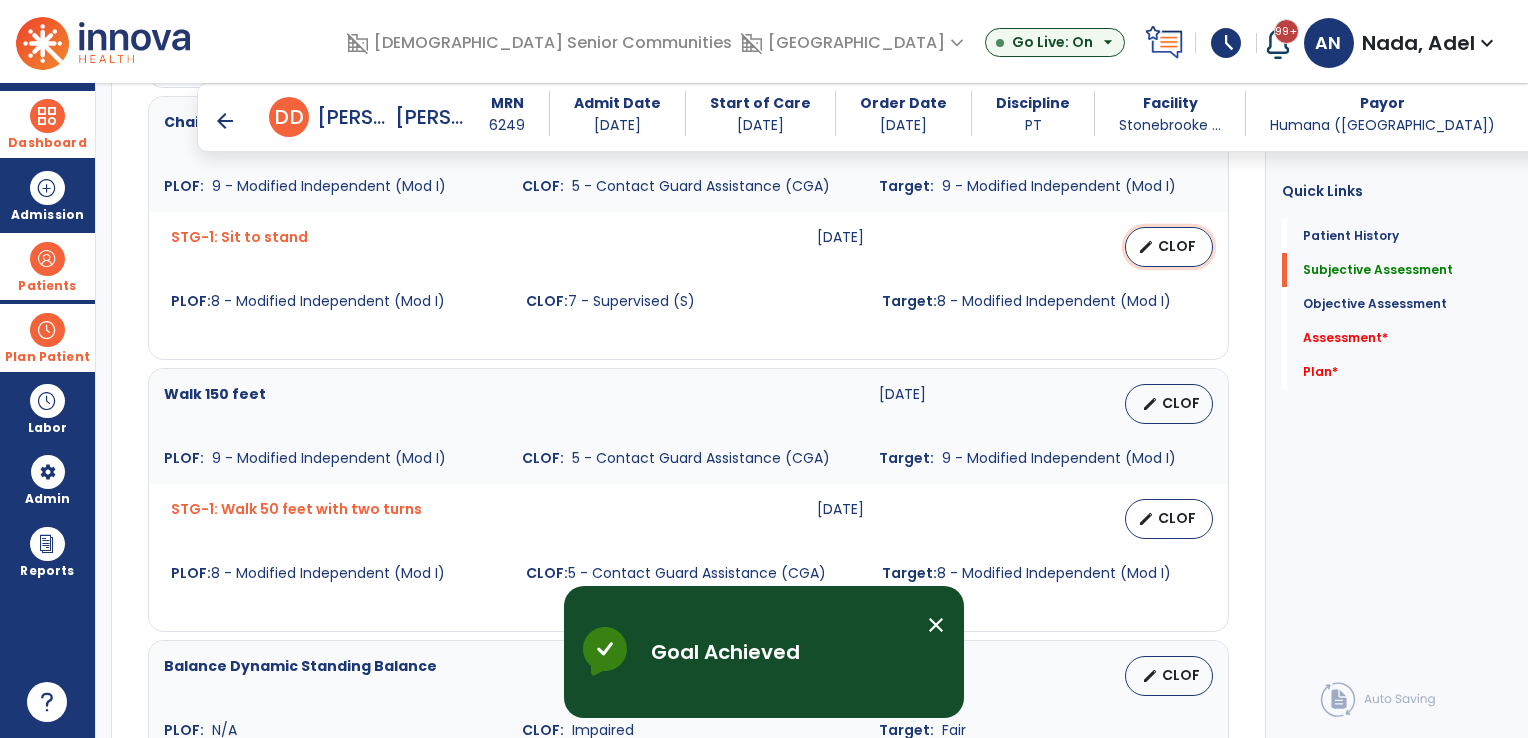click on "CLOF" at bounding box center (1177, 246) 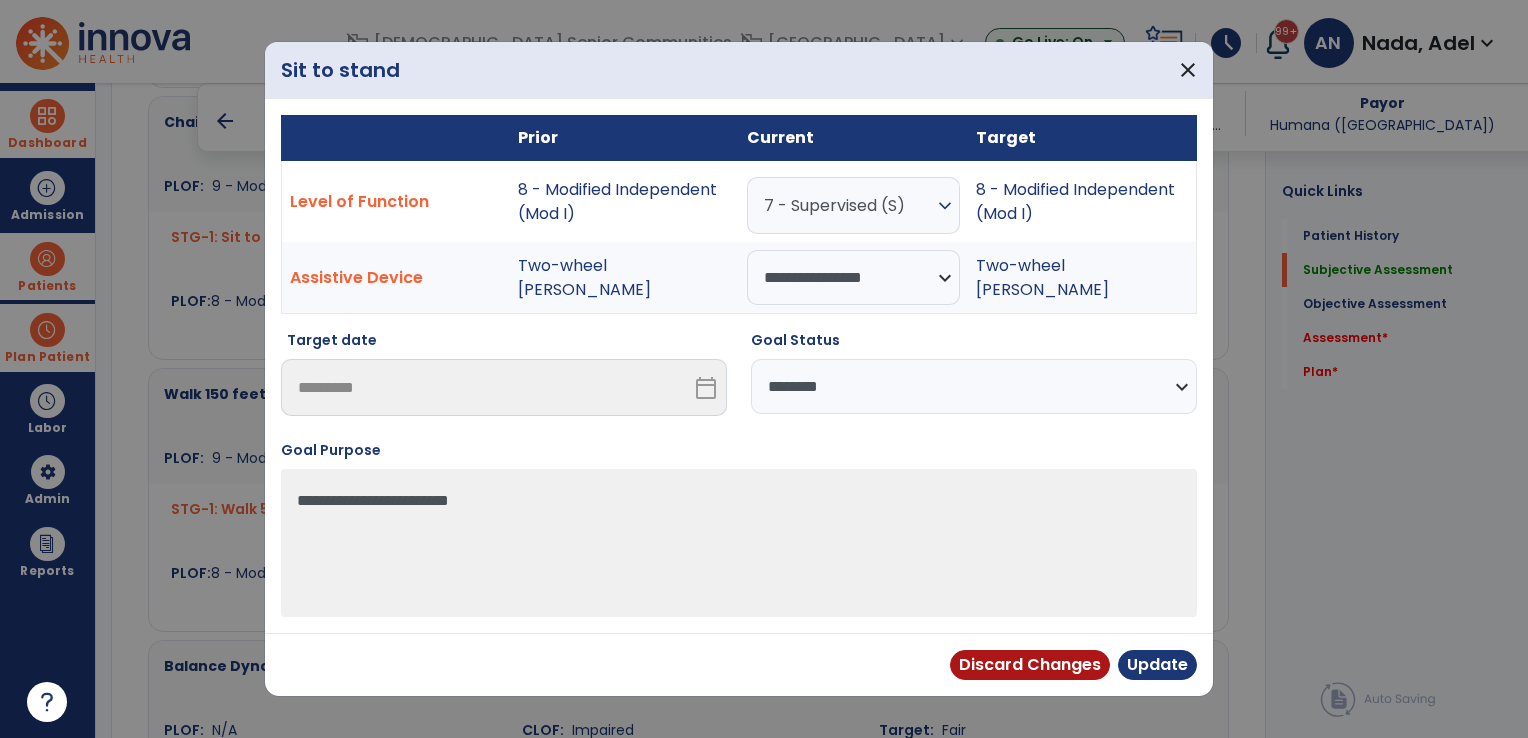 click on "**********" at bounding box center (974, 386) 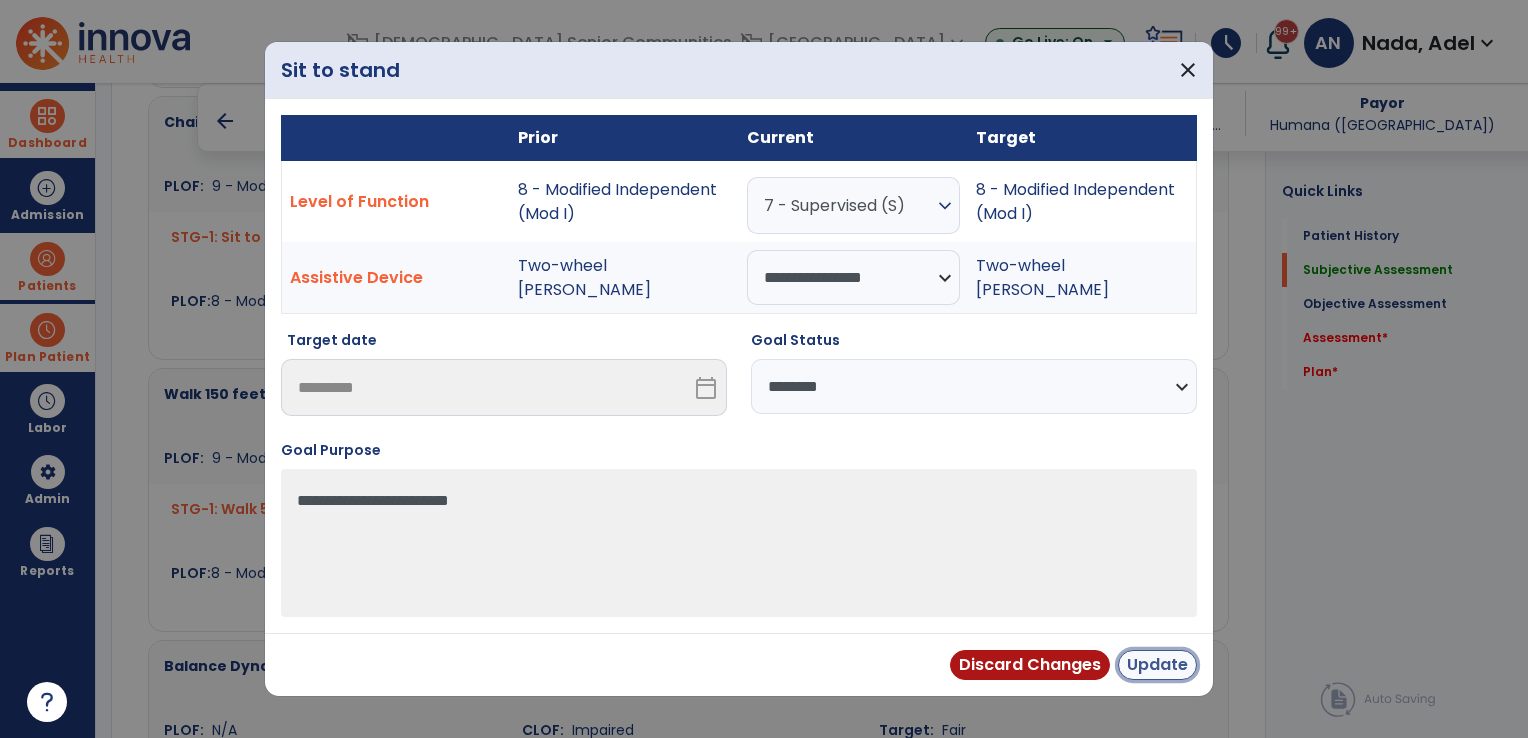 click on "Update" at bounding box center (1157, 665) 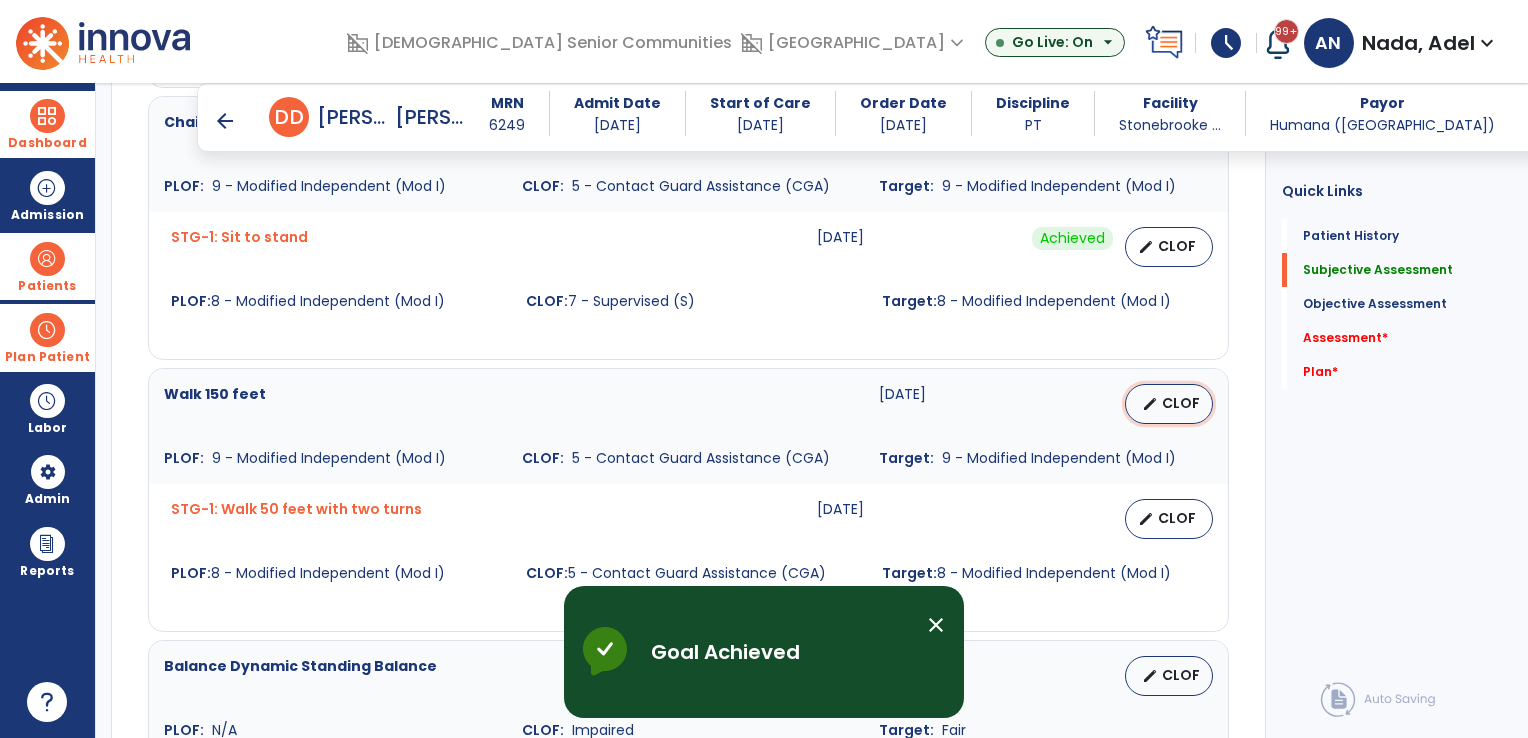 click on "CLOF" at bounding box center (1181, 403) 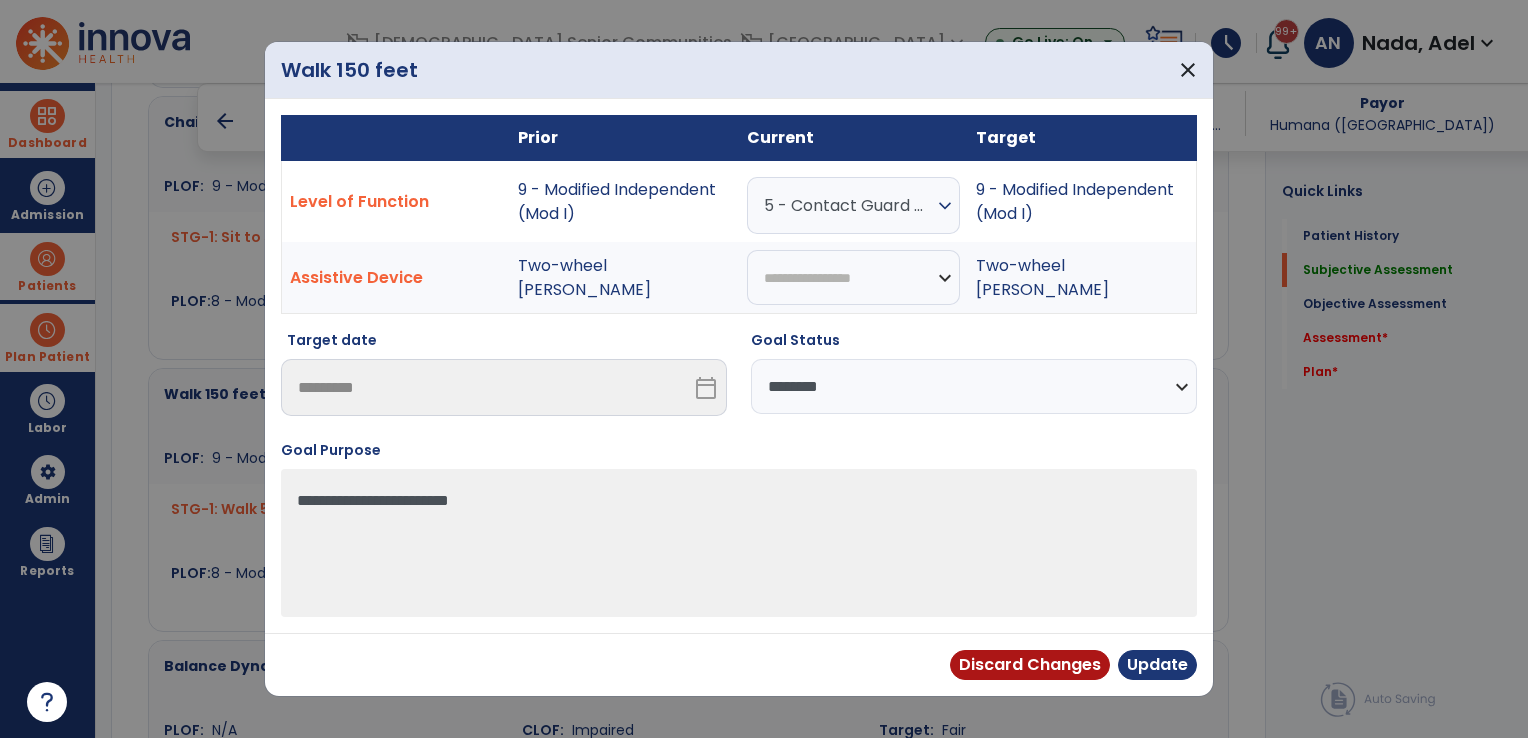 click on "**********" at bounding box center (974, 386) 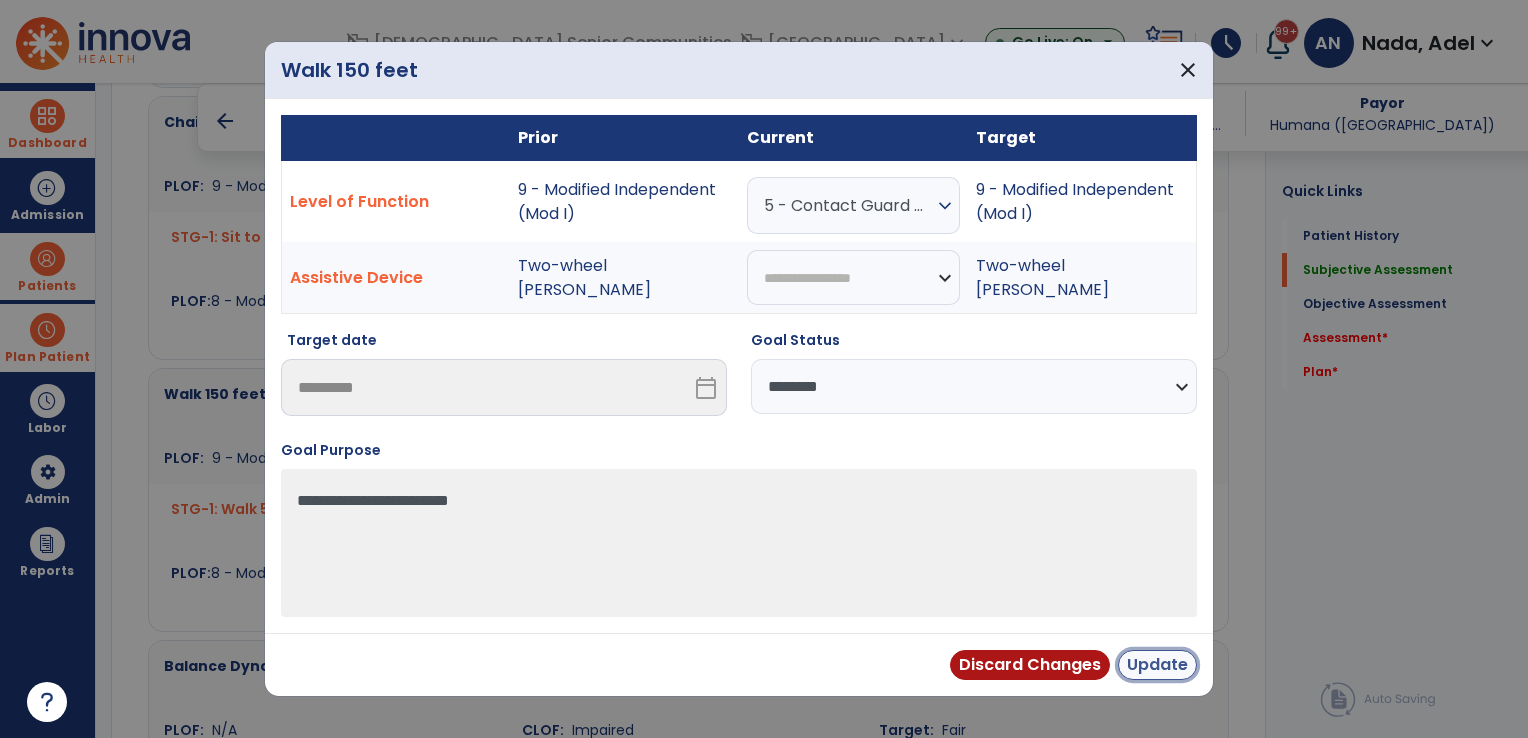 click on "Update" at bounding box center (1157, 665) 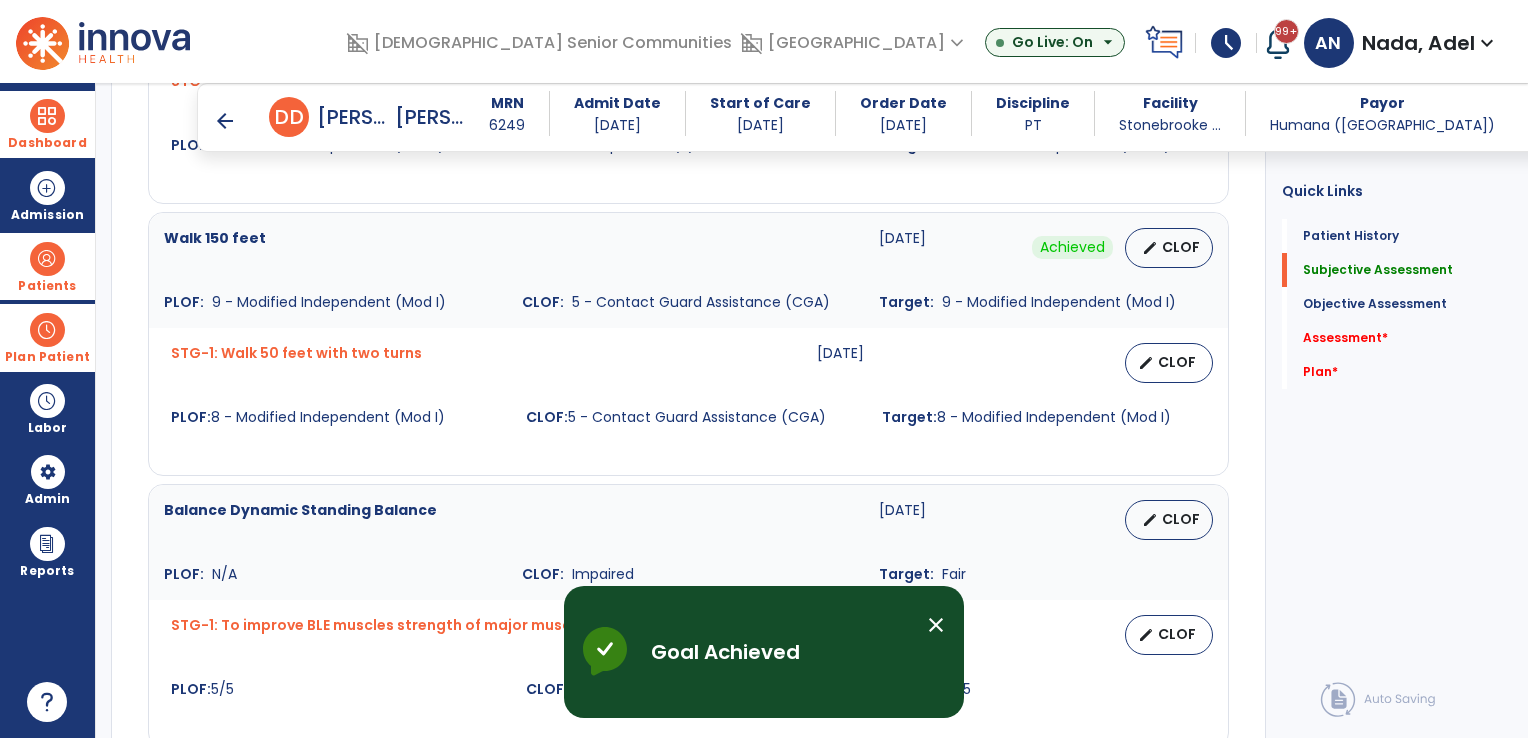 scroll, scrollTop: 1200, scrollLeft: 0, axis: vertical 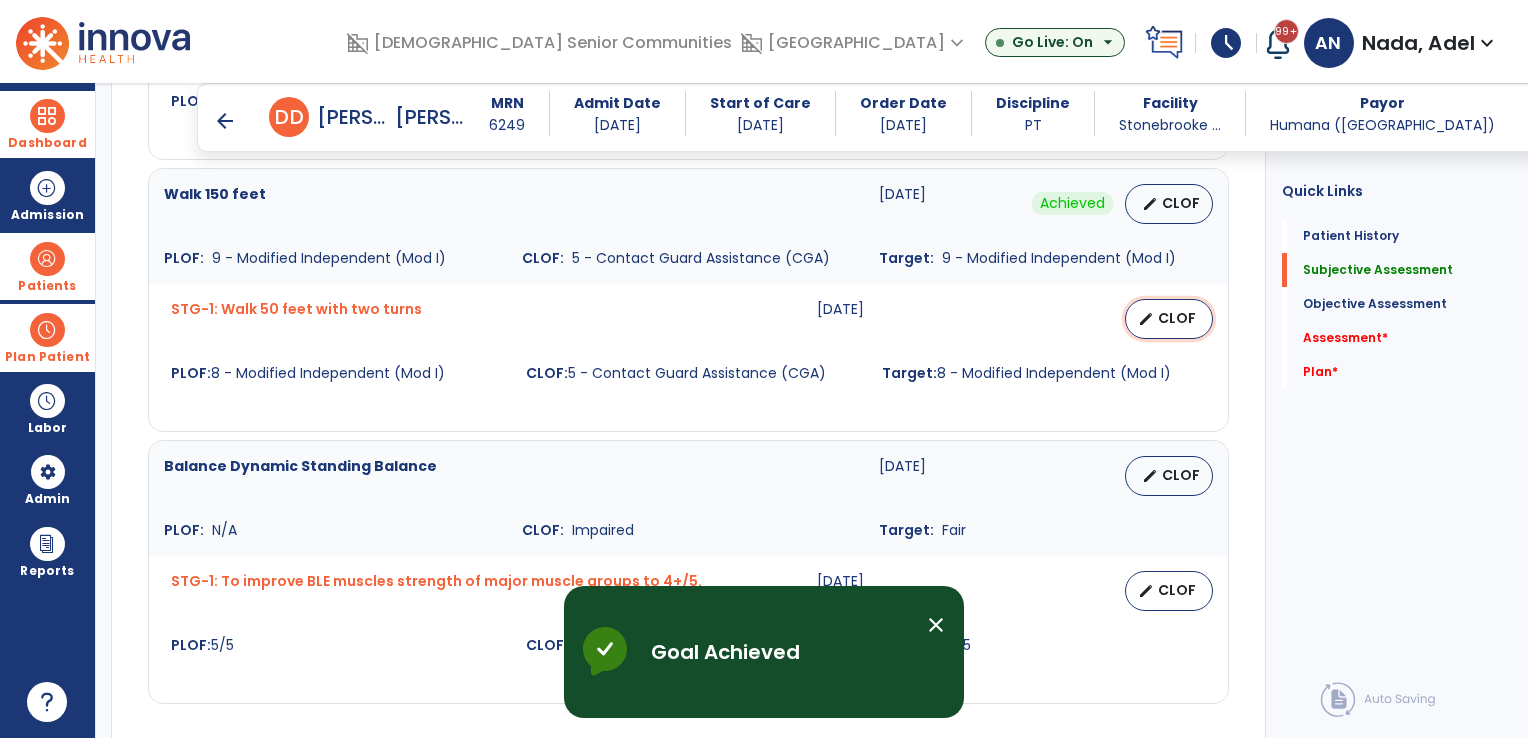 click on "edit" at bounding box center (1146, 319) 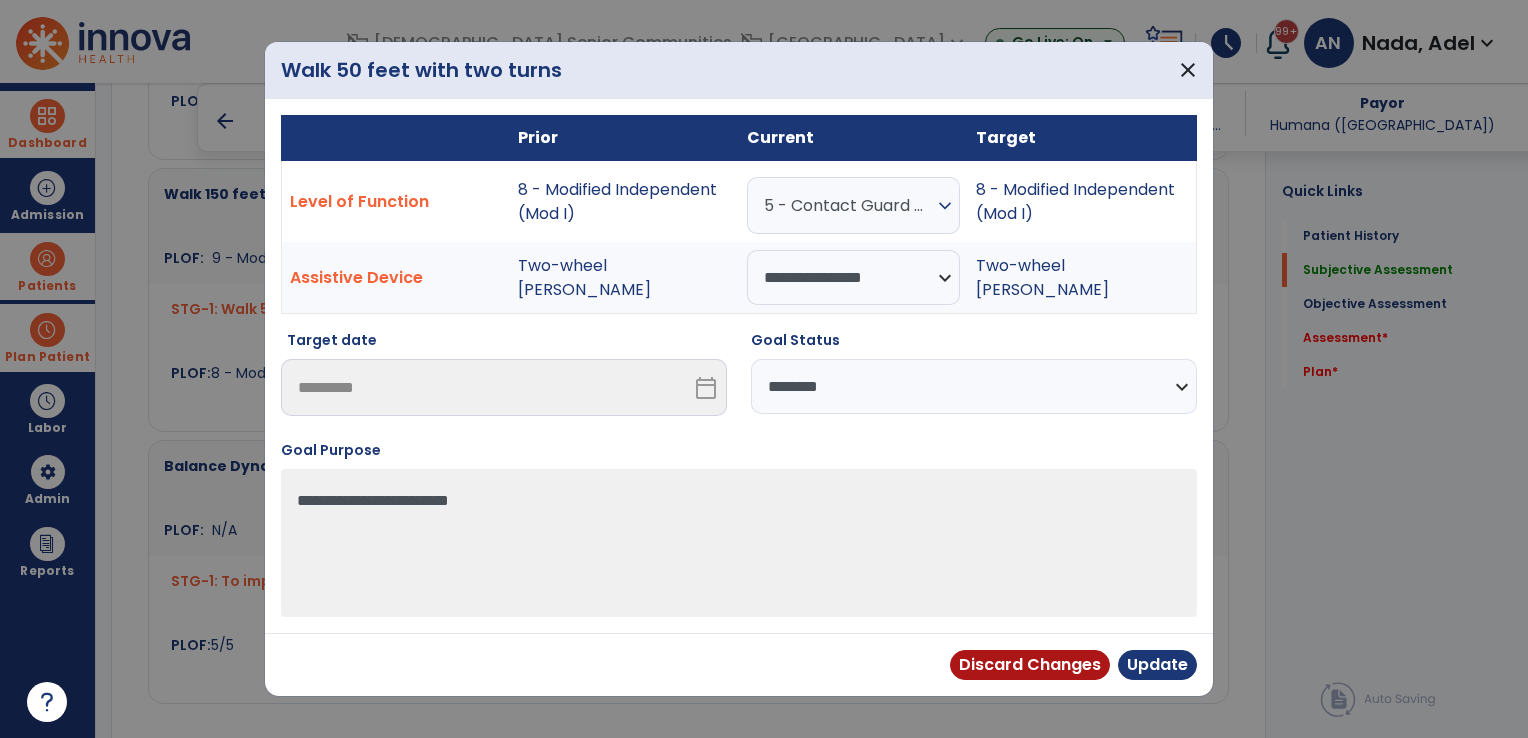 click on "**********" at bounding box center [974, 386] 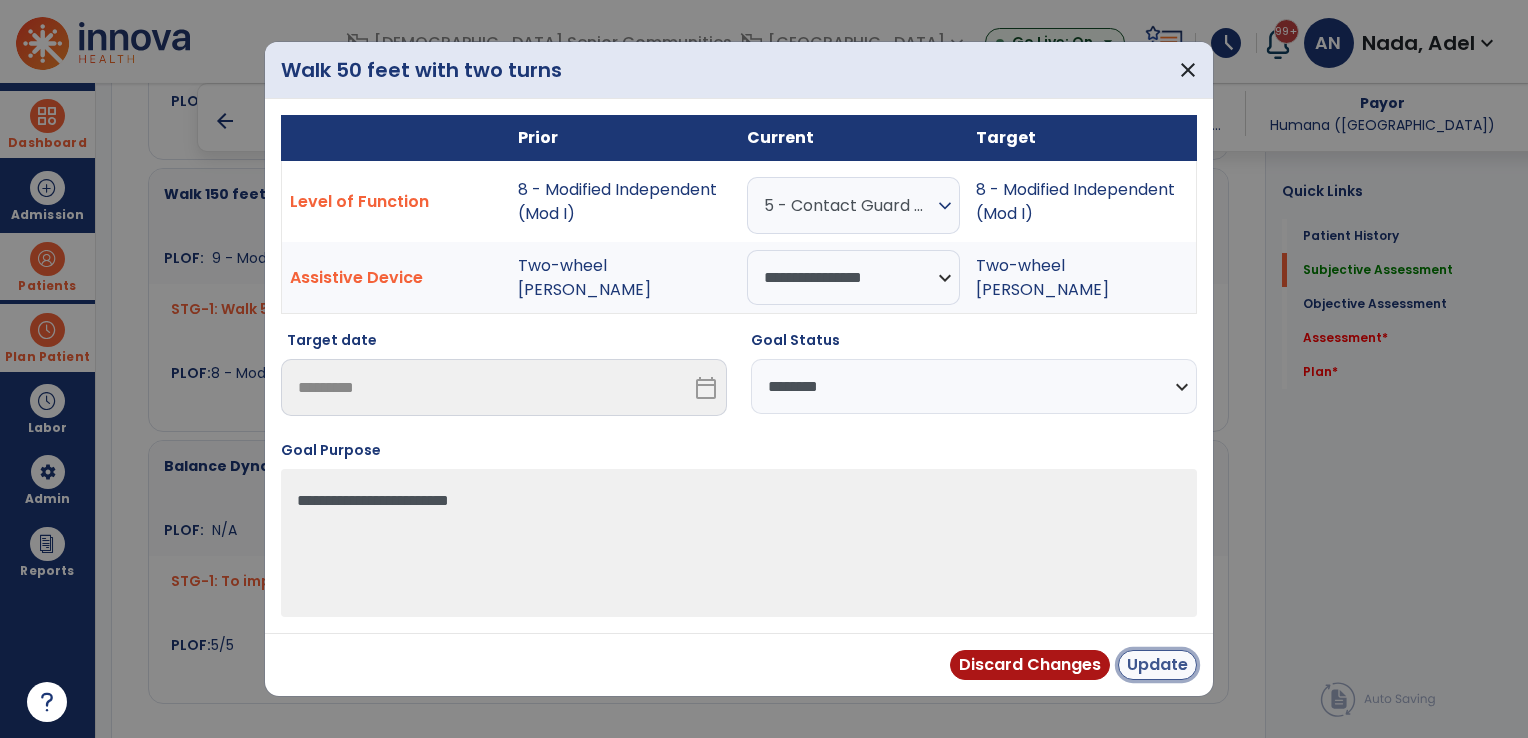 click on "Update" at bounding box center (1157, 665) 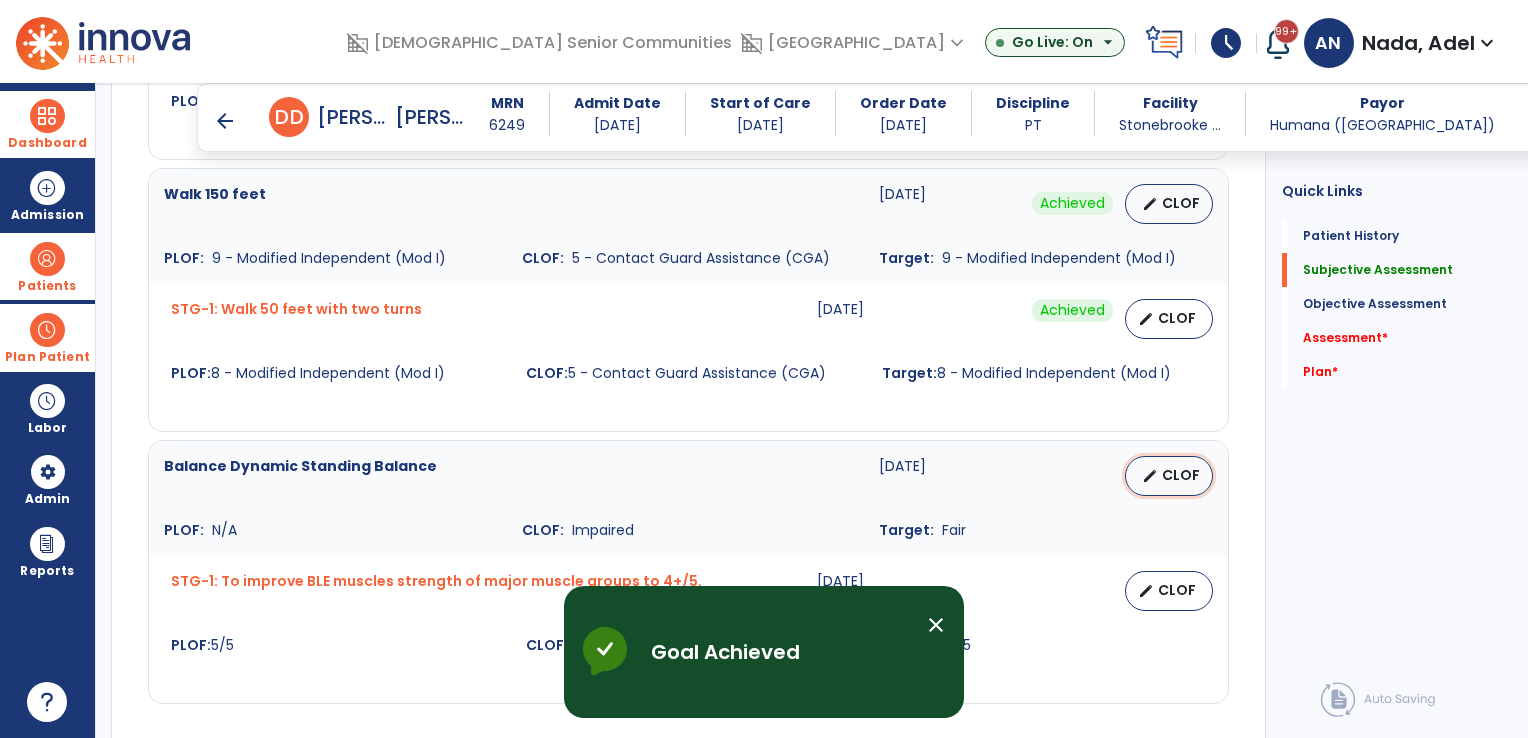 click on "CLOF" at bounding box center (1181, 475) 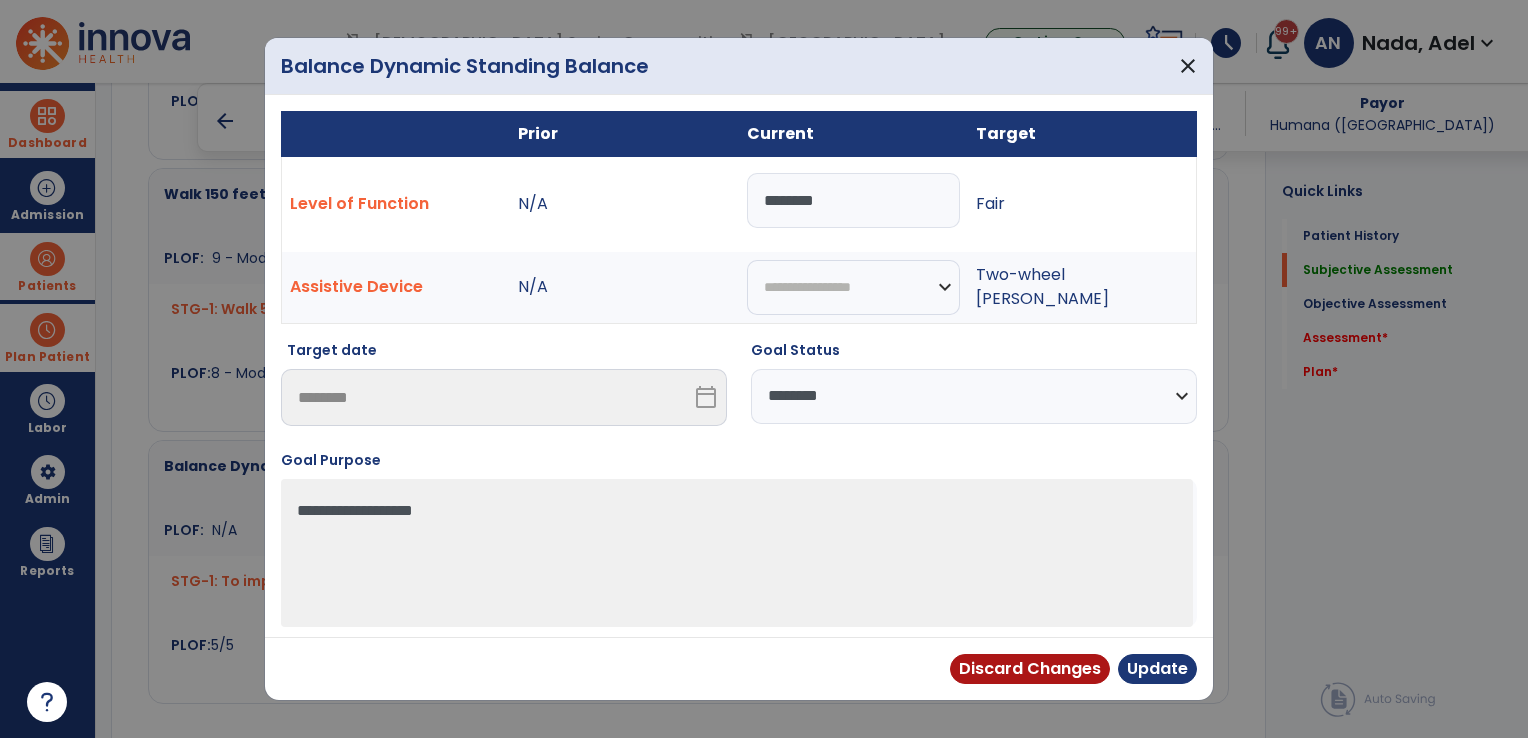 click on "**********" at bounding box center [974, 396] 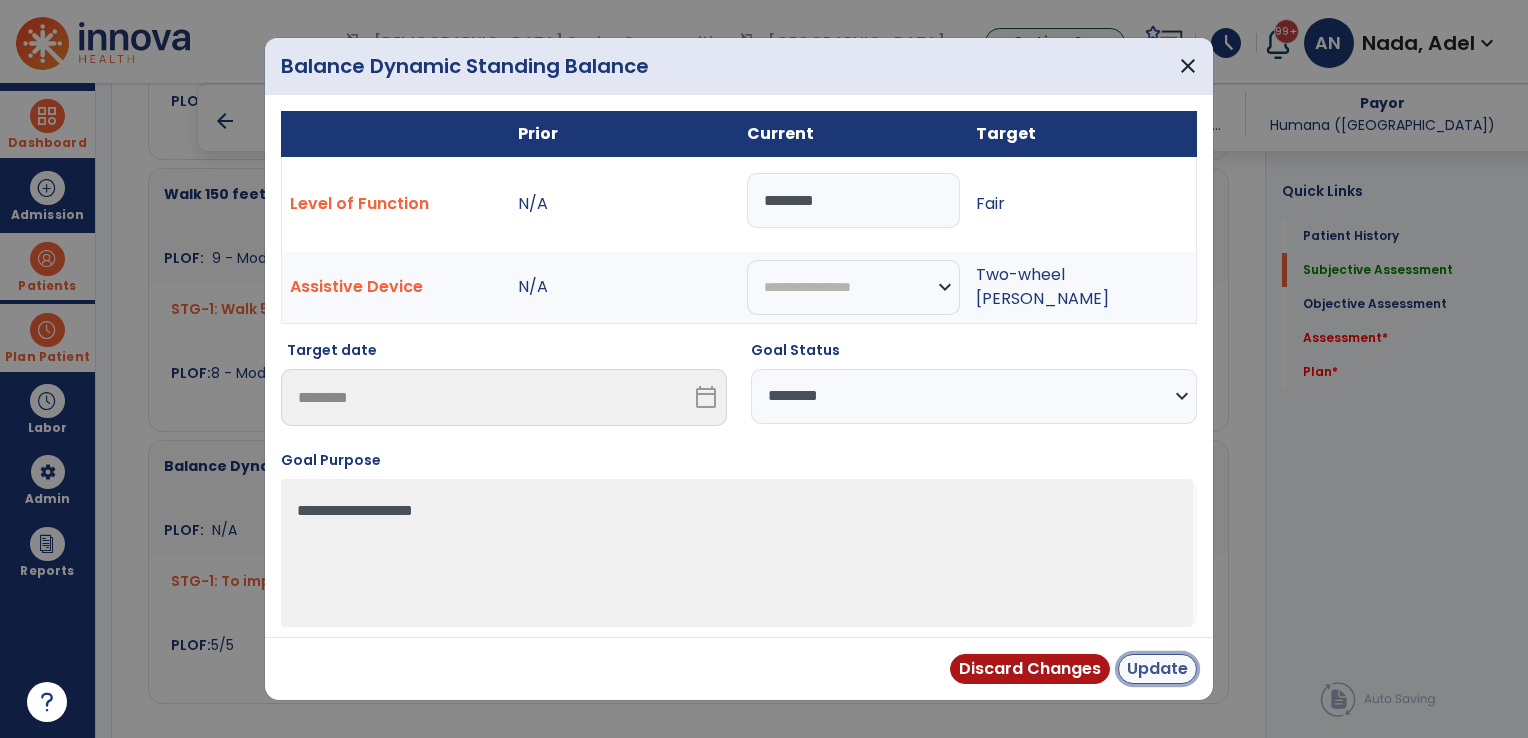 click on "Update" at bounding box center [1157, 669] 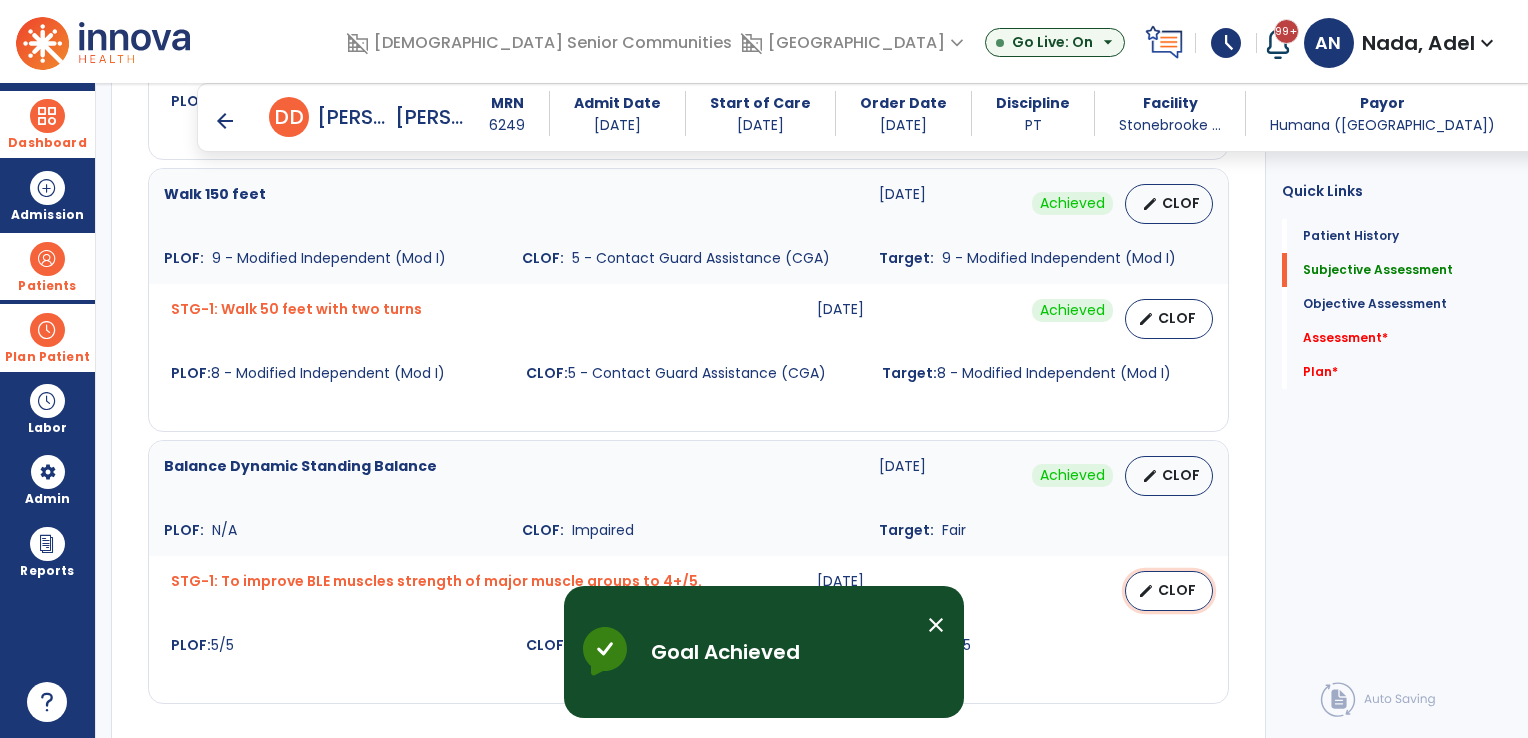 click on "CLOF" at bounding box center (1177, 590) 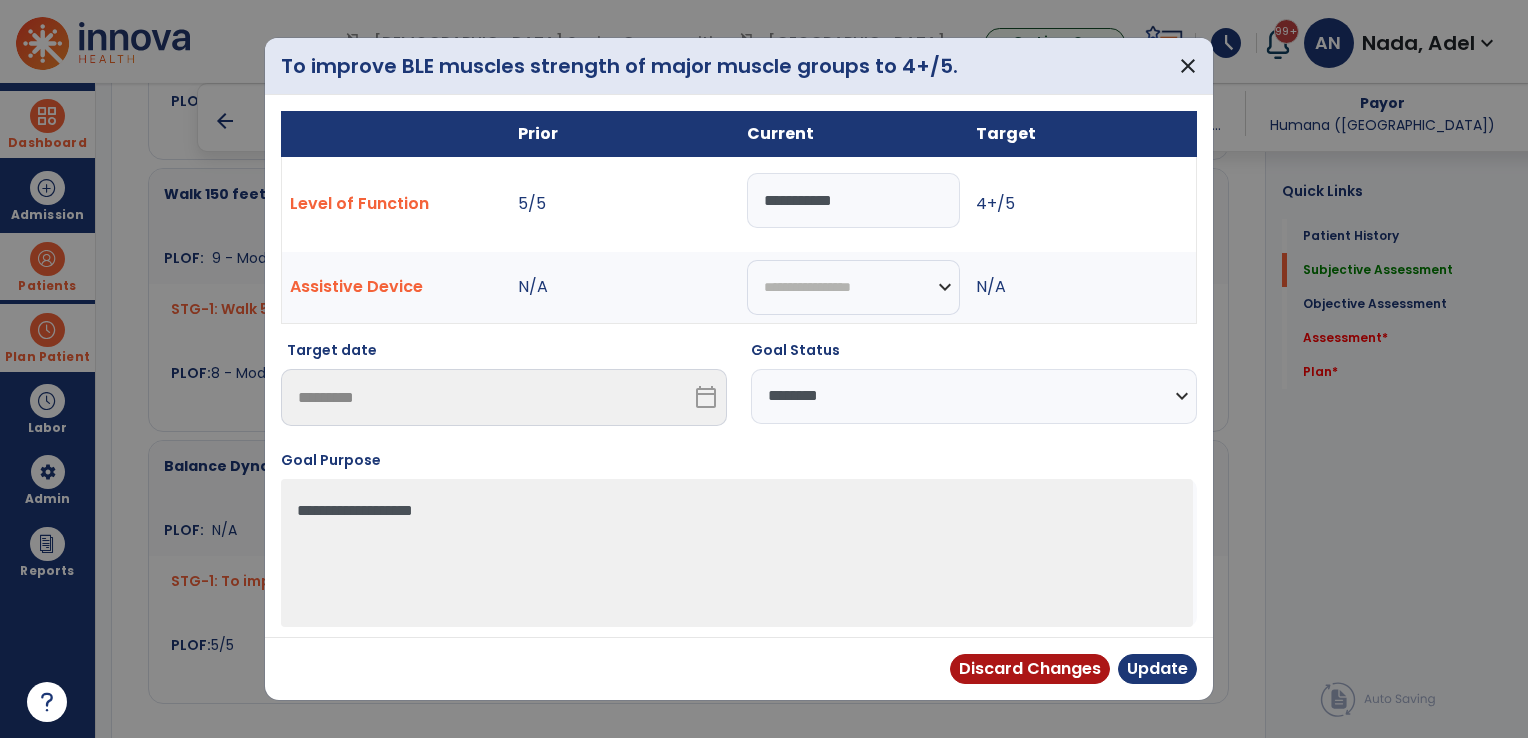 drag, startPoint x: 1004, startPoint y: 383, endPoint x: 991, endPoint y: 396, distance: 18.384777 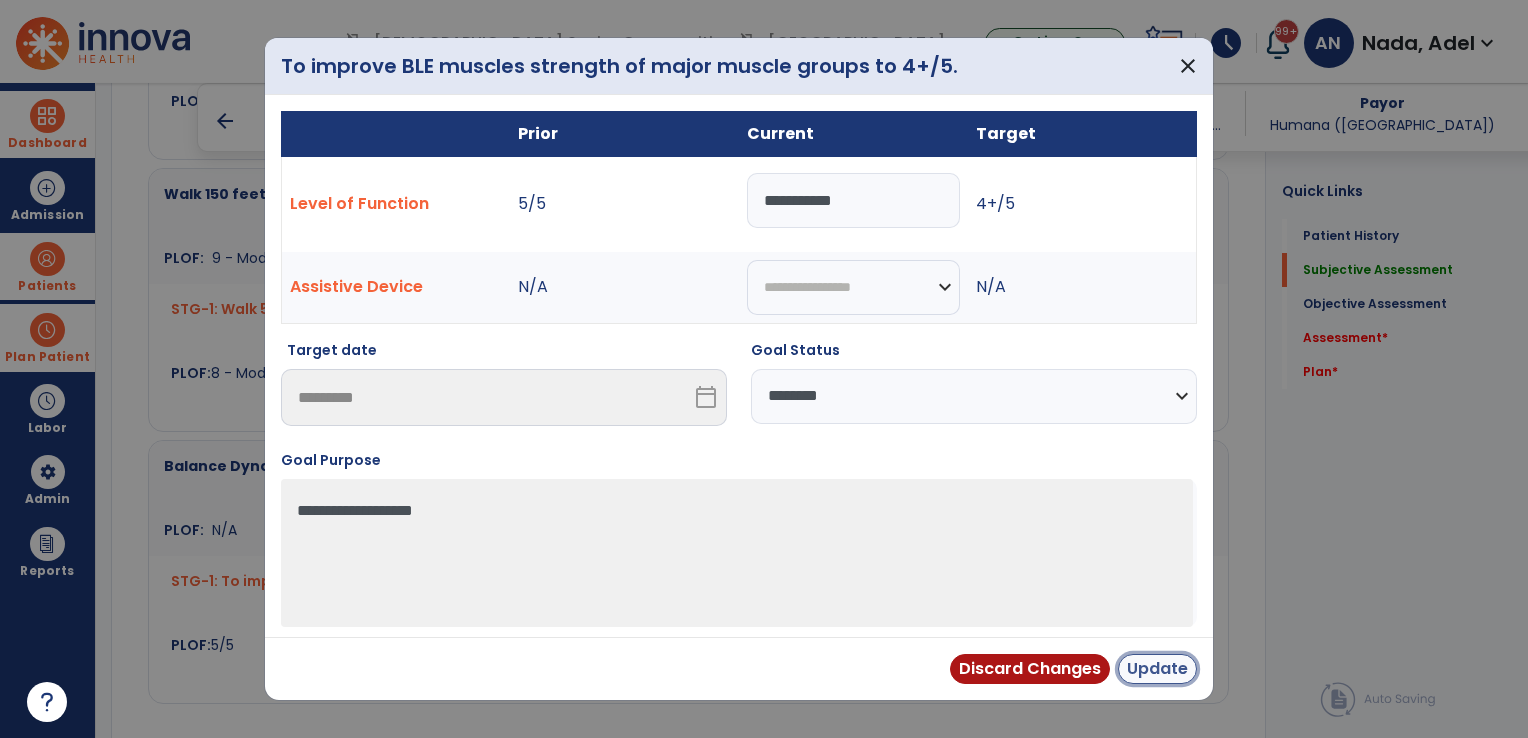 click on "Update" at bounding box center (1157, 669) 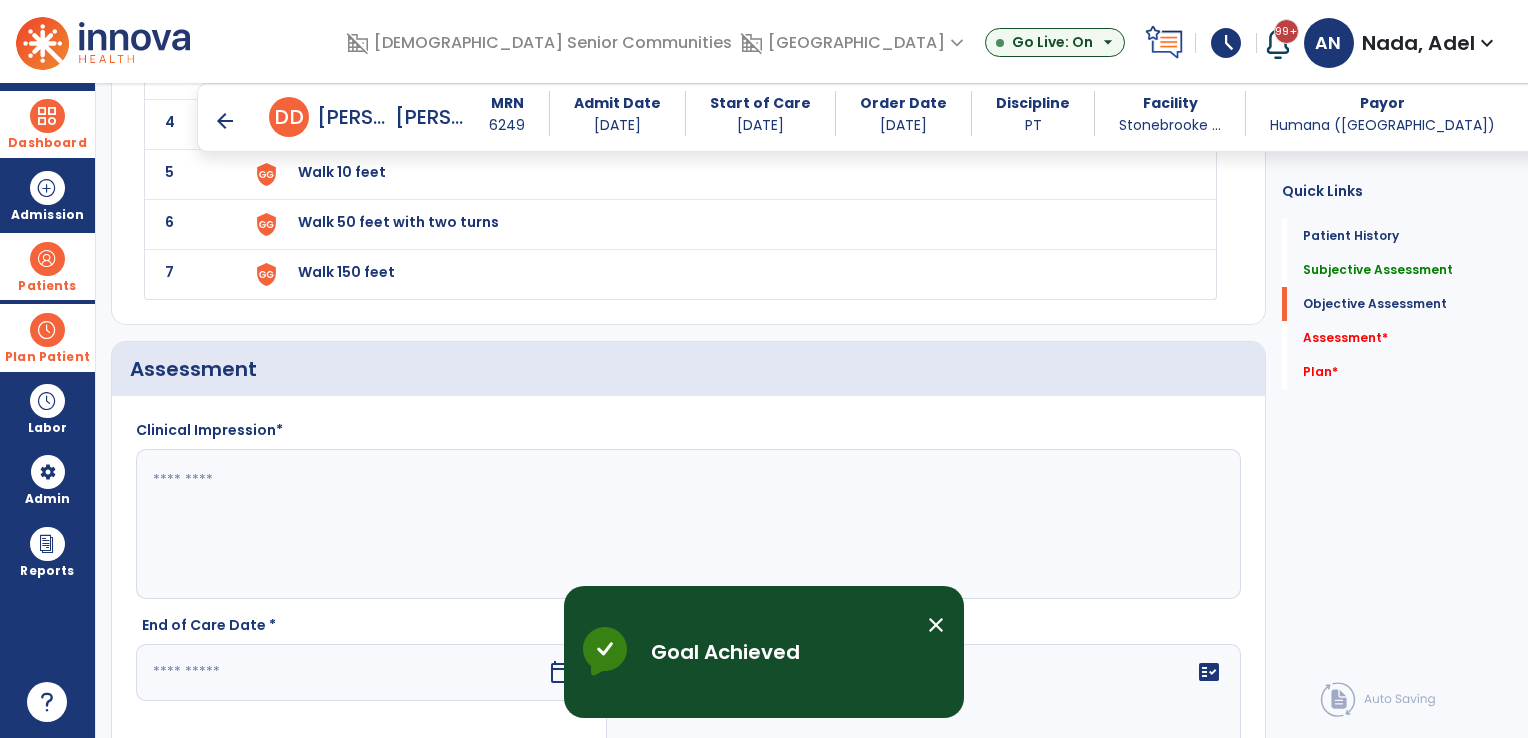 scroll, scrollTop: 2200, scrollLeft: 0, axis: vertical 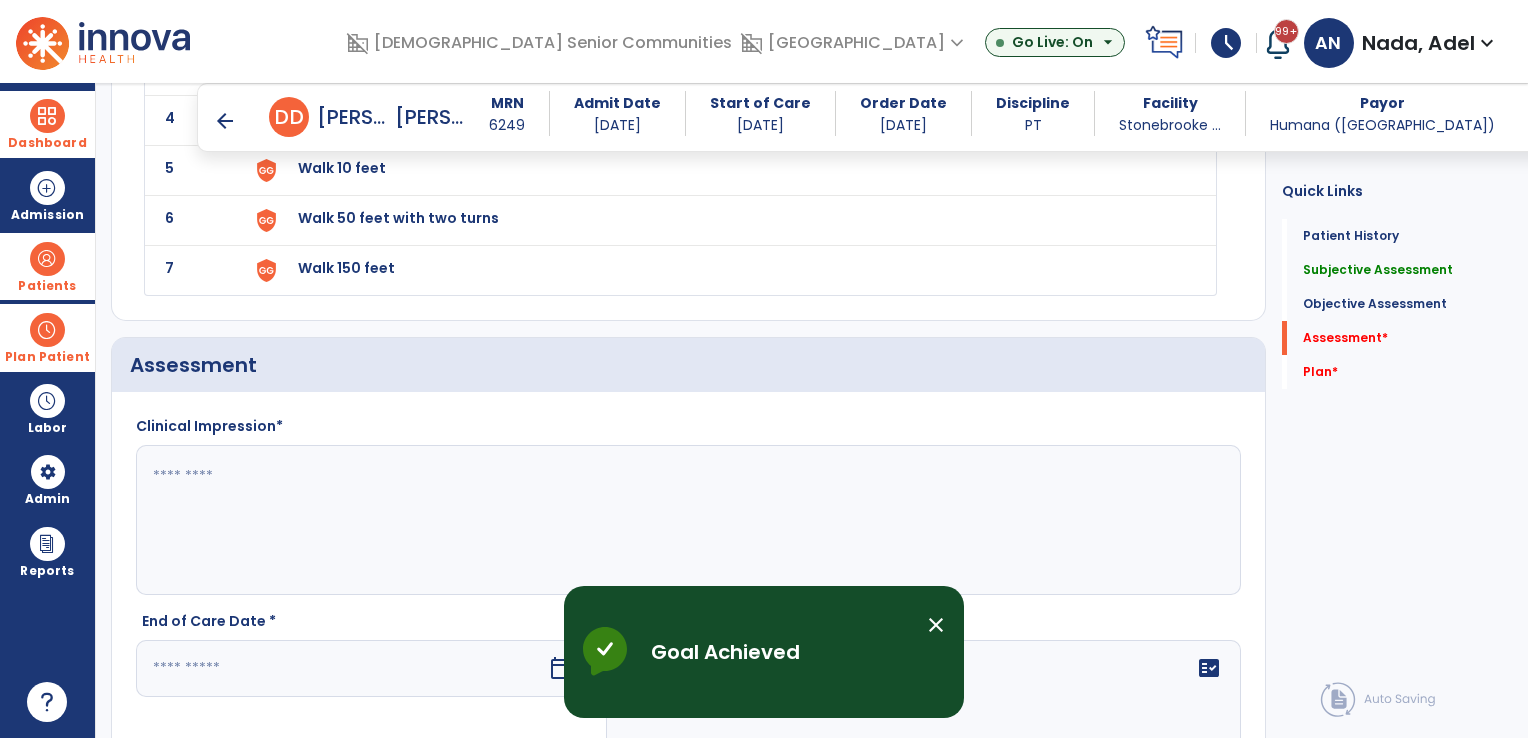 click 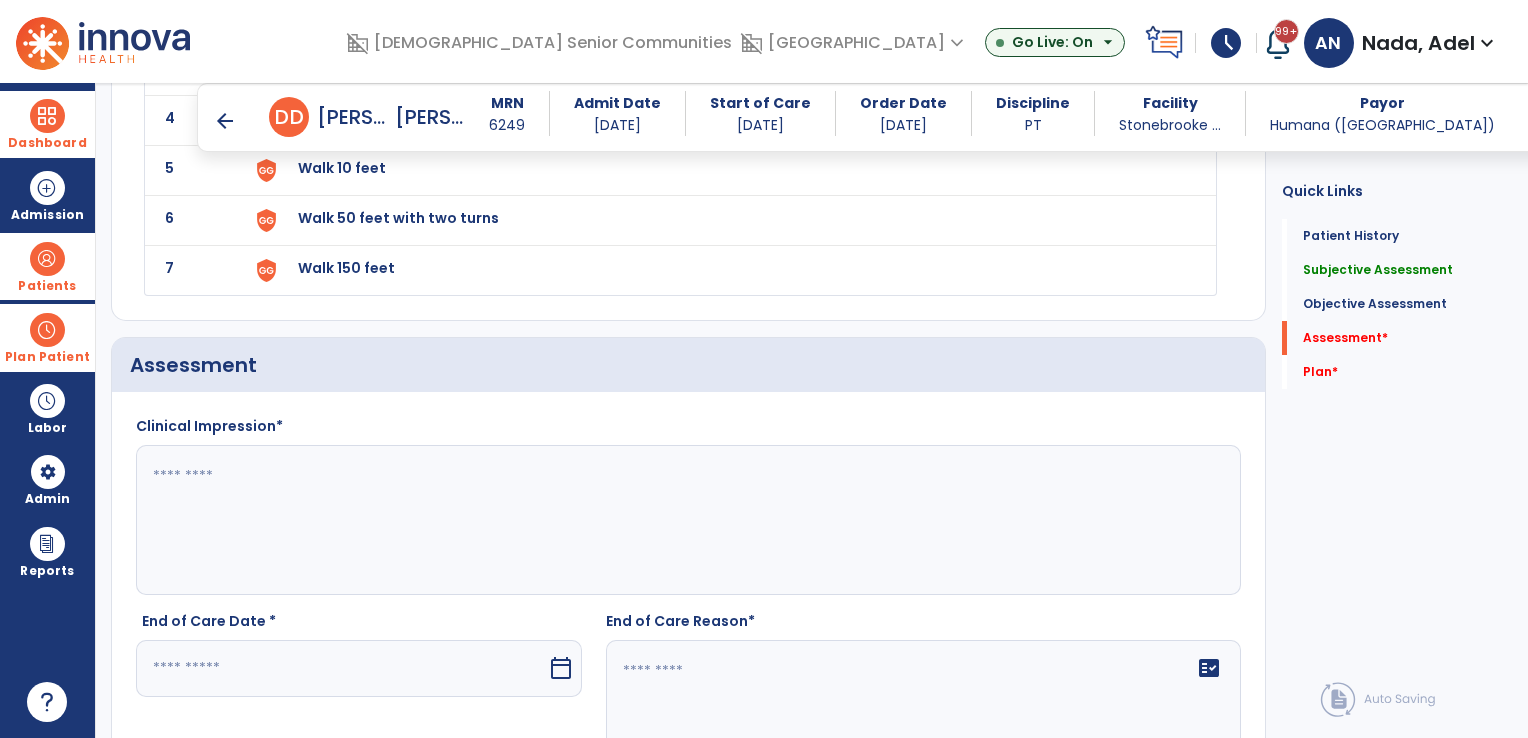 paste on "**********" 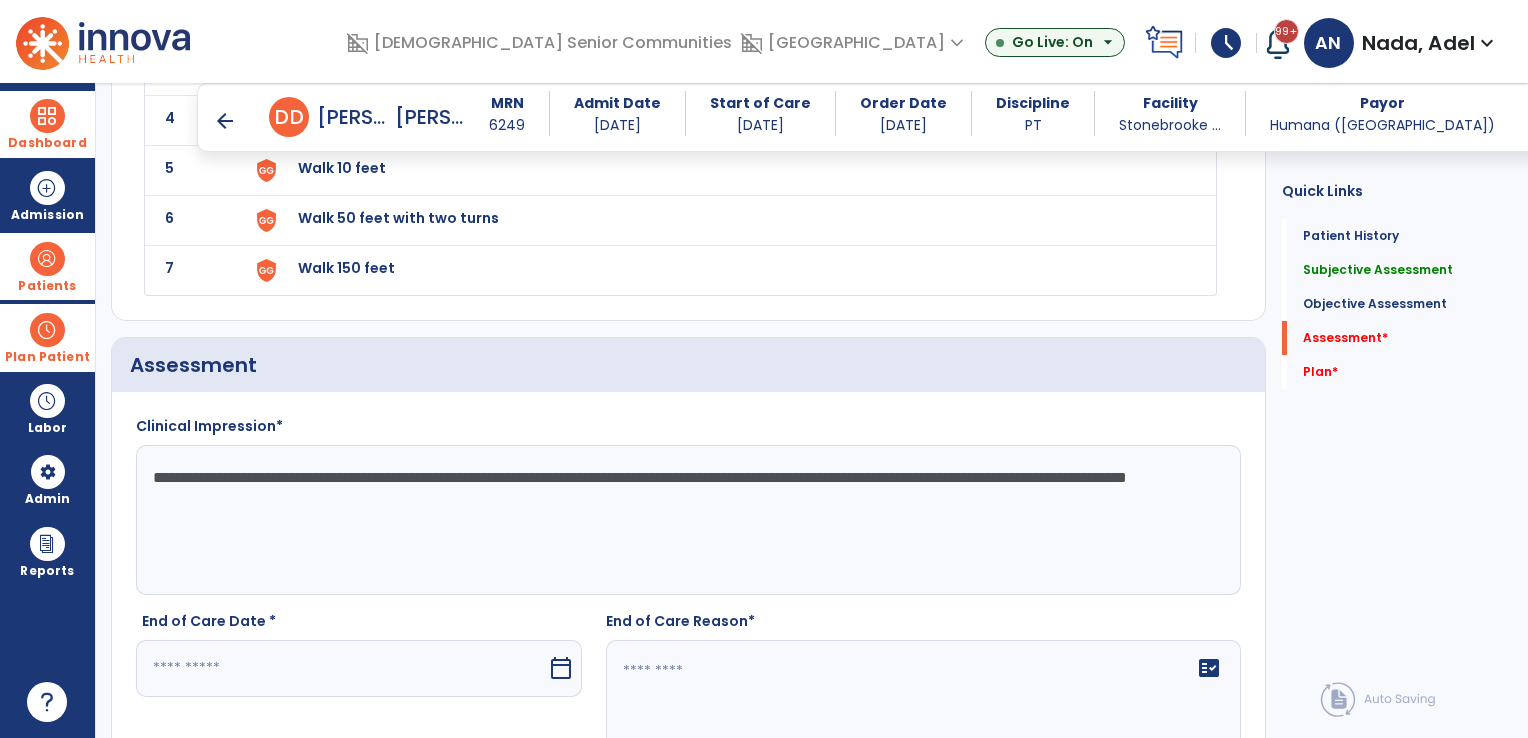 click on "**********" 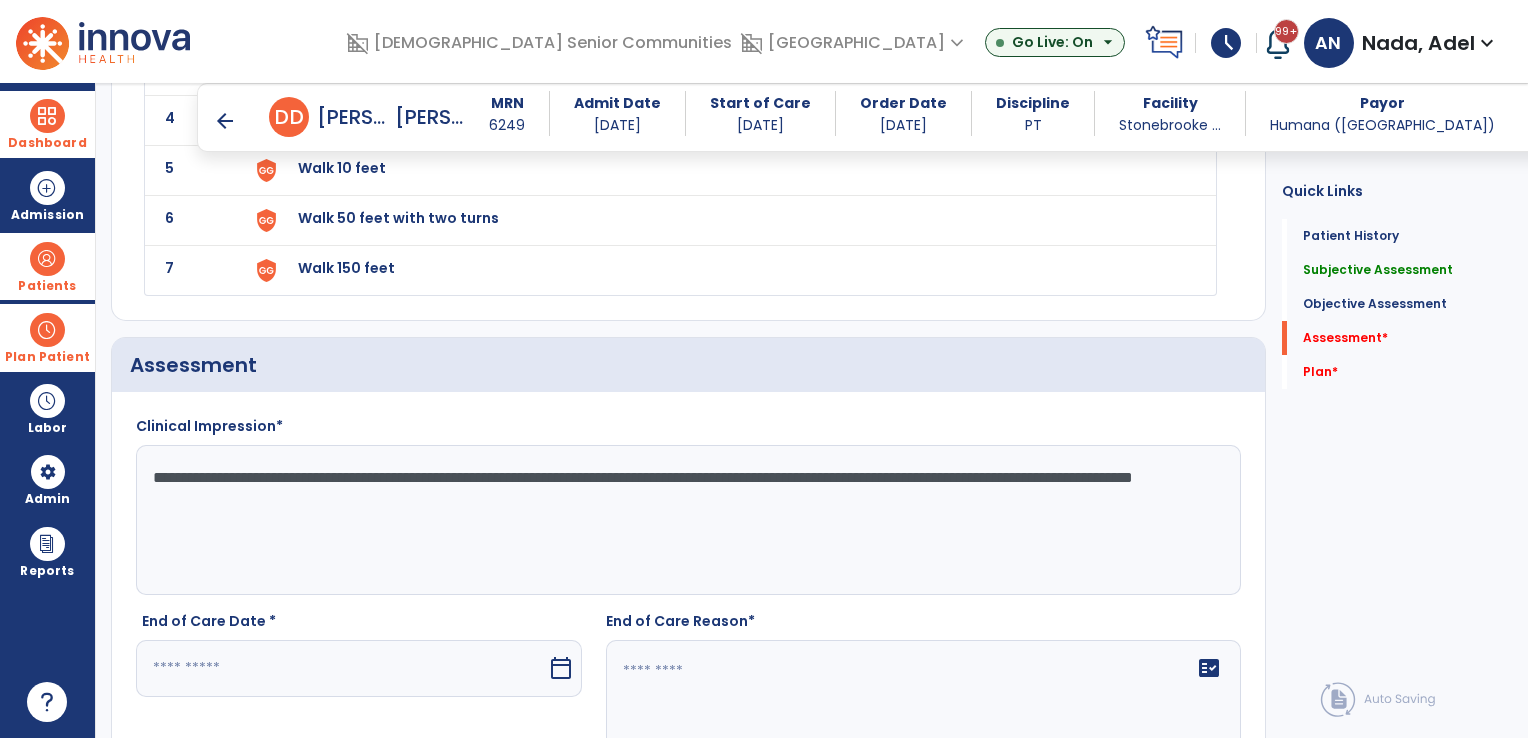 click on "**********" 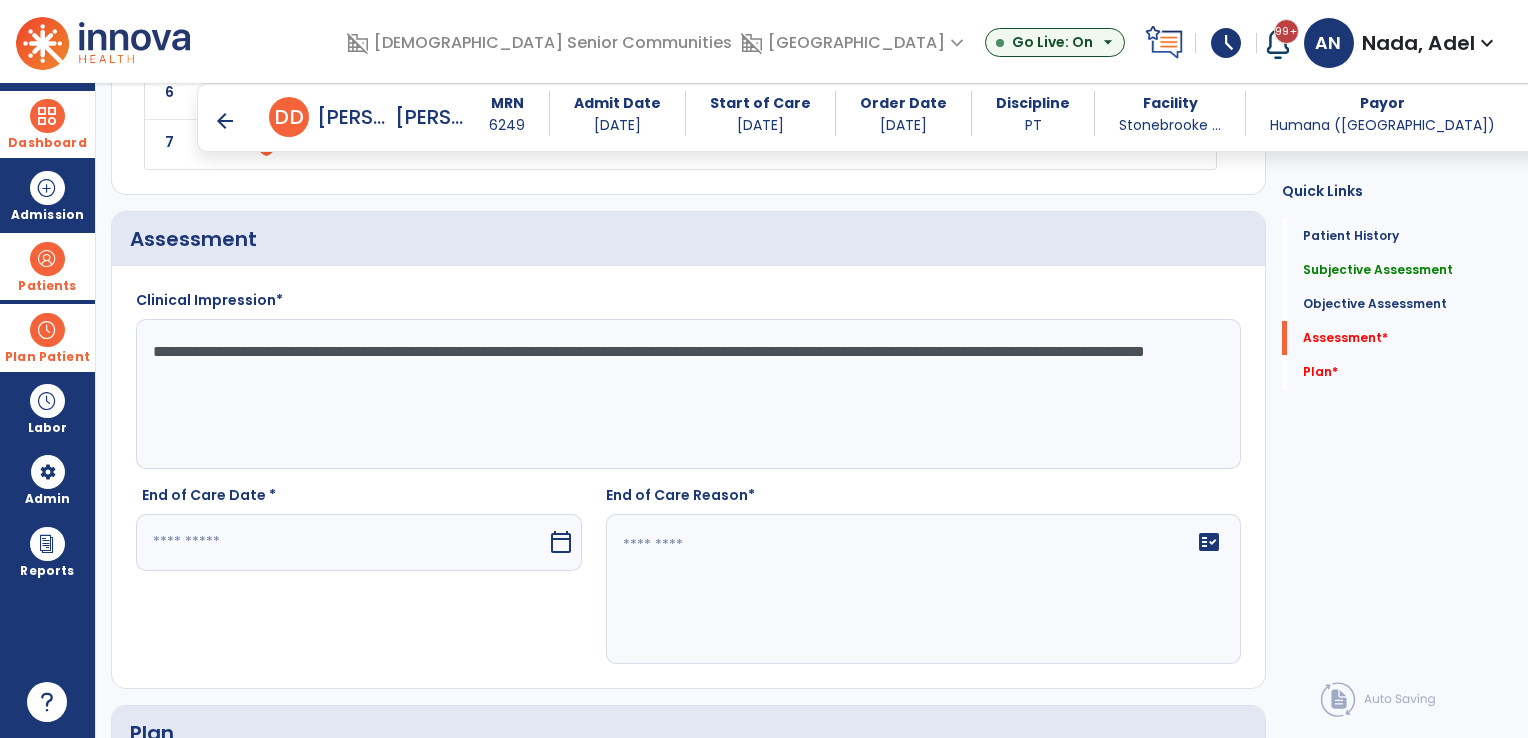 scroll, scrollTop: 2500, scrollLeft: 0, axis: vertical 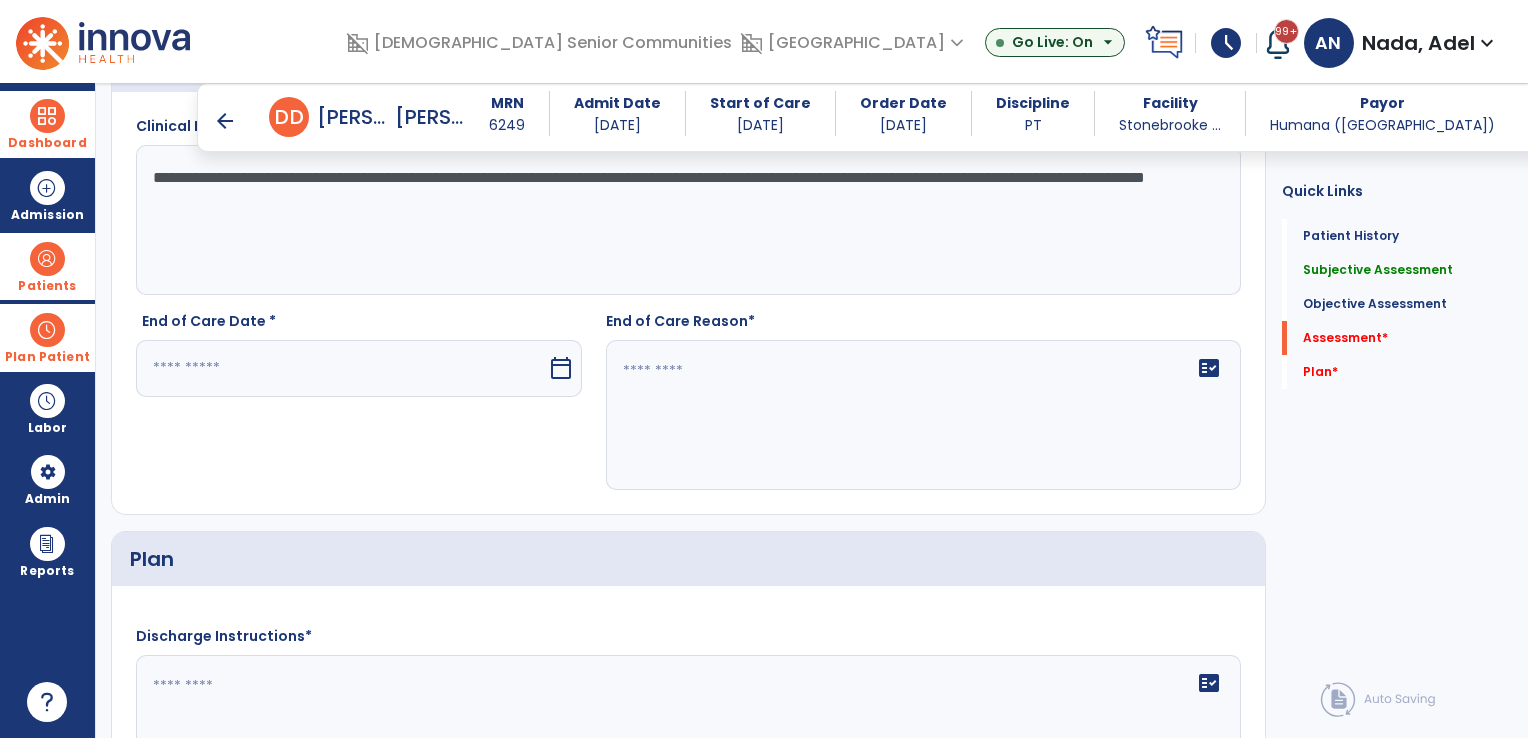 type on "**********" 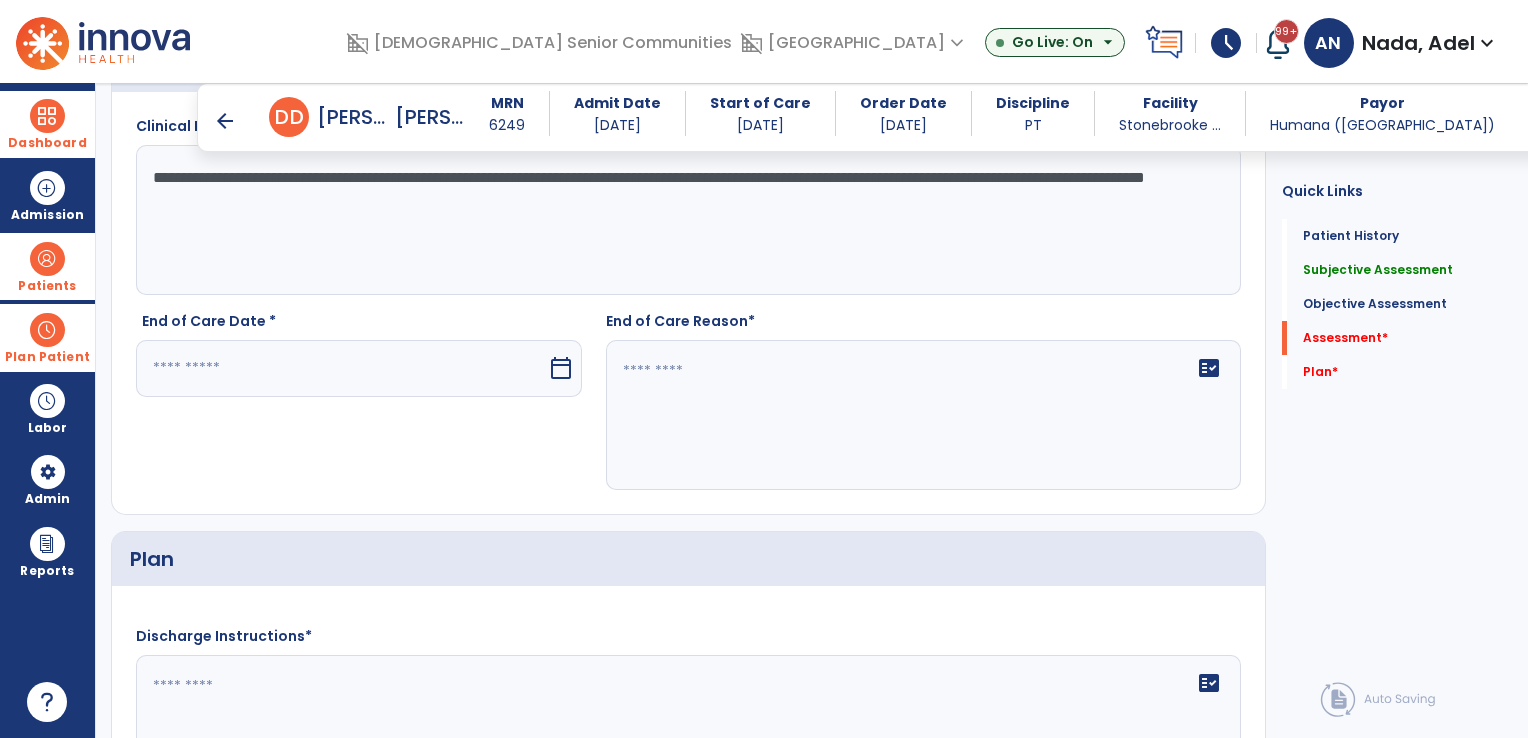 click at bounding box center (341, 368) 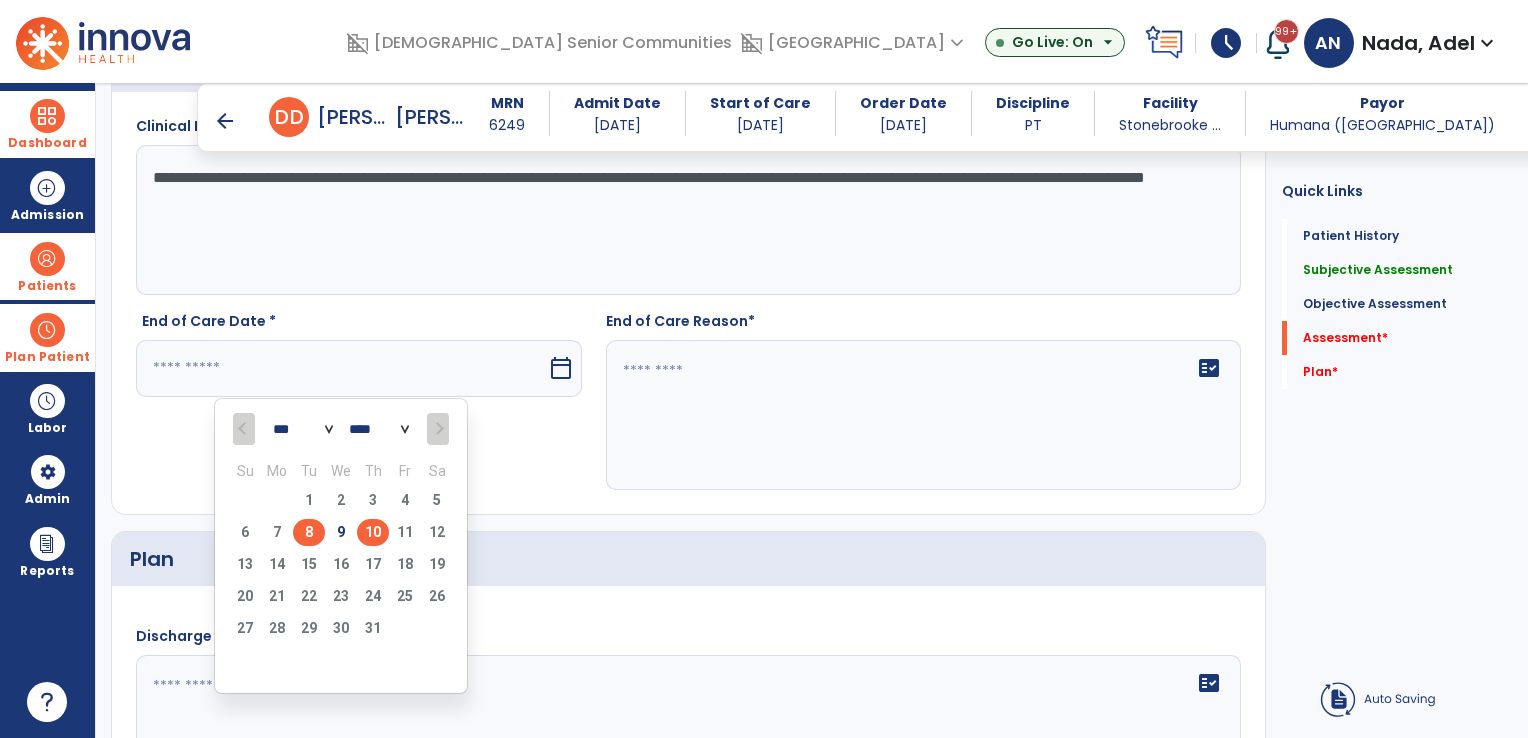 click on "8" at bounding box center (309, 532) 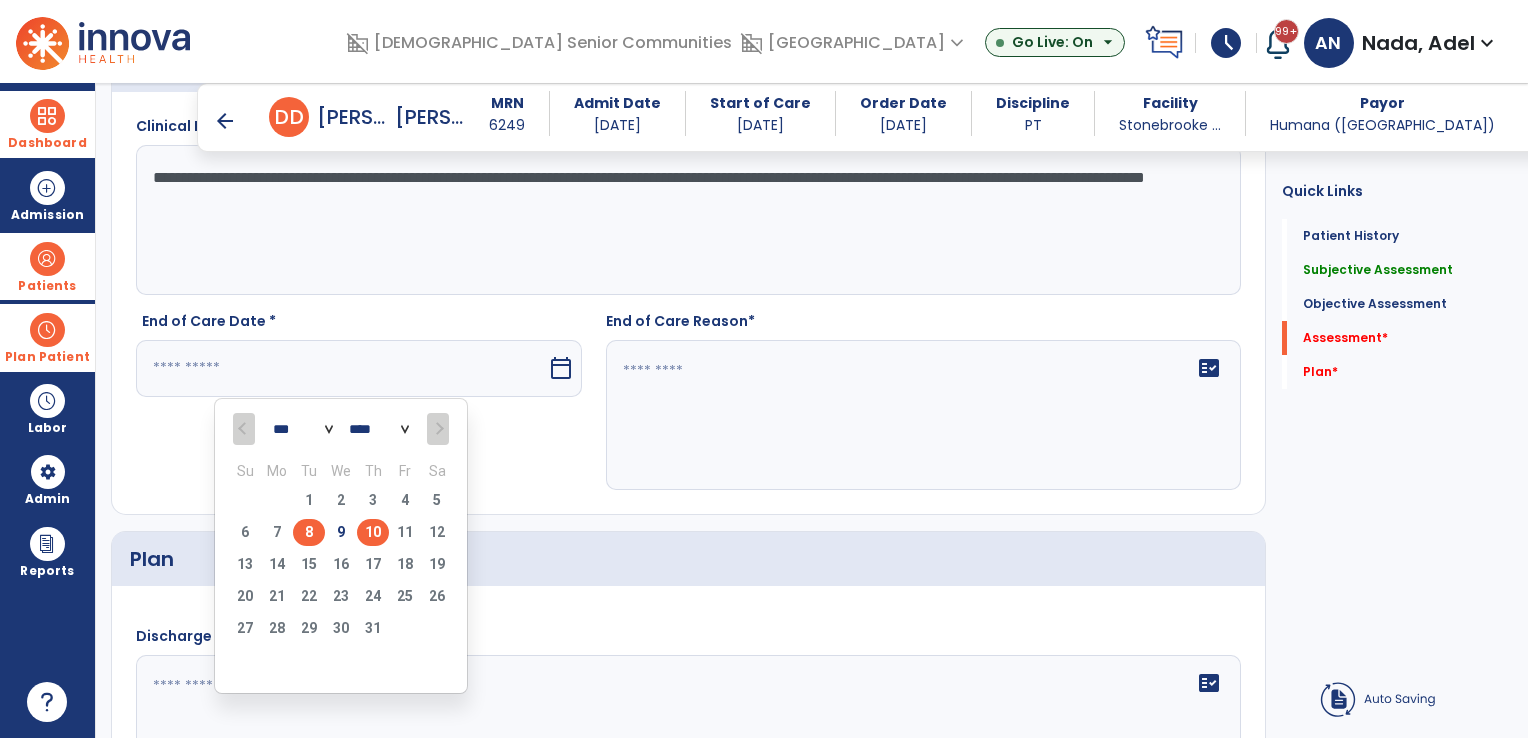 type on "********" 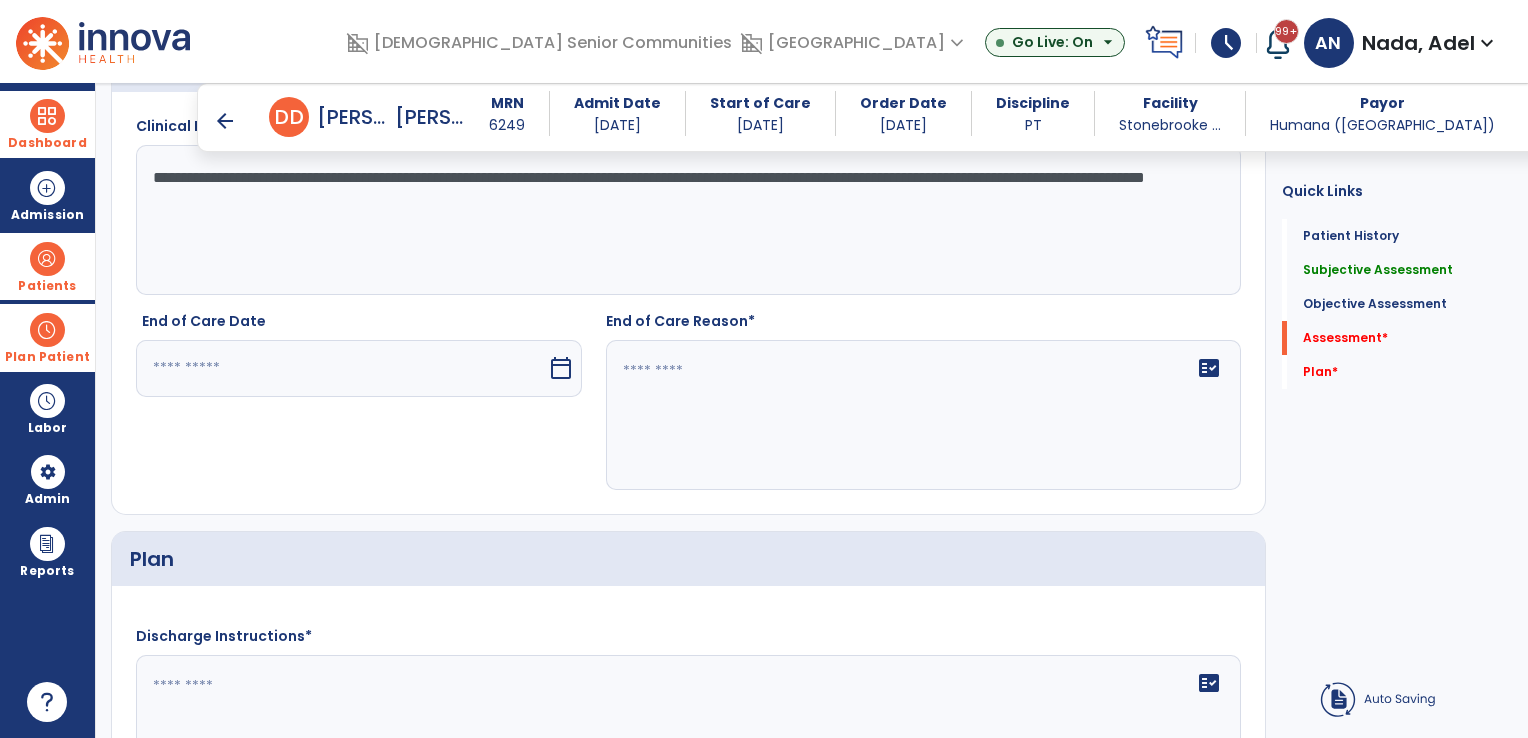 type on "********" 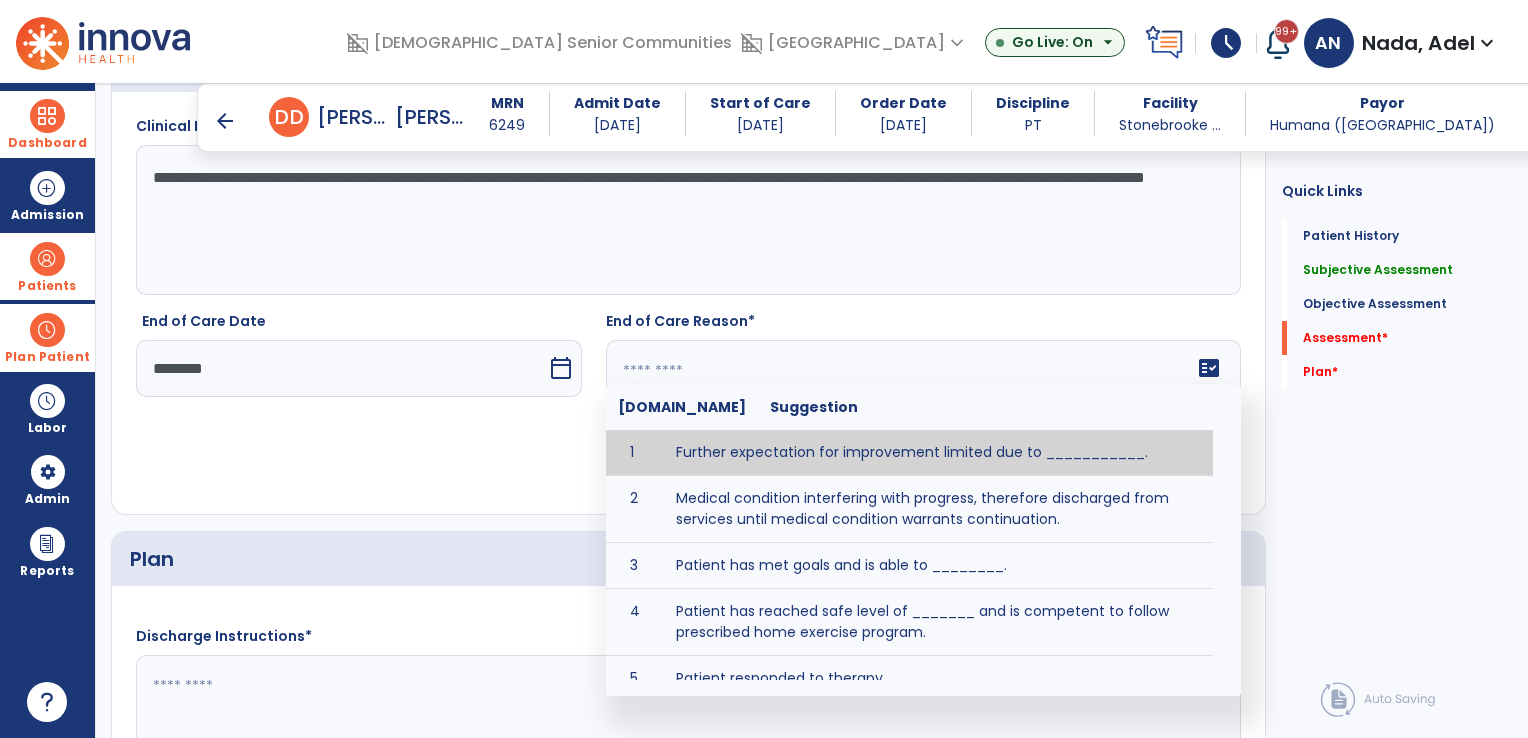 click on "fact_check  [DOMAIN_NAME] Suggestion 1 Further expectation for improvement limited due to ___________. 2 Medical condition interfering with progress, therefore discharged from services until medical condition warrants continuation. 3 Patient has met goals and is able to ________. 4 Patient has reached safe level of _______ and is competent to follow prescribed home exercise program. 5 Patient responded to therapy ____________. 6 Unexpected facility discharge - patient continues to warrant further therapy and will be re-screened upon readmission. 7 Unstable medical condition makes continued services inappropriate at this time." 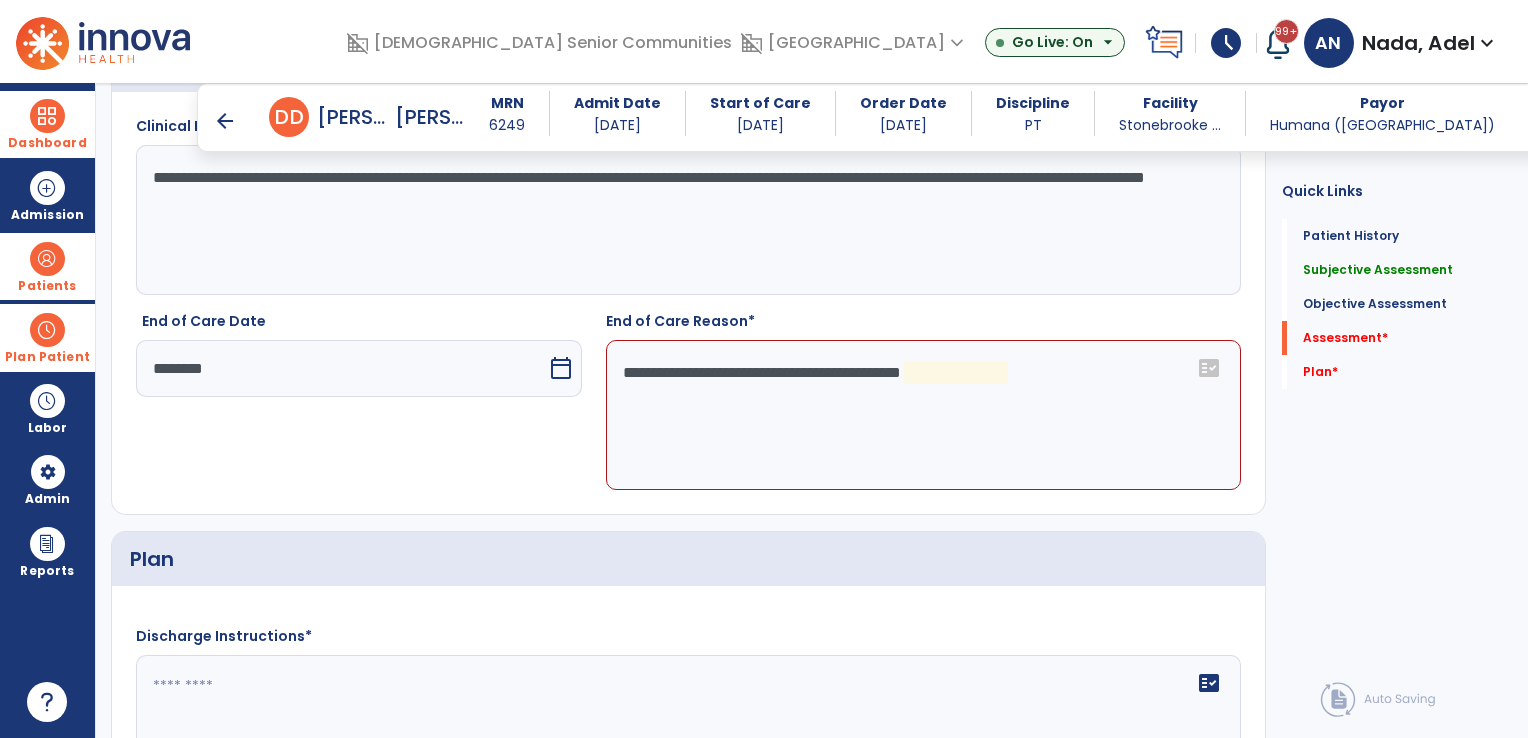 click on "**********" 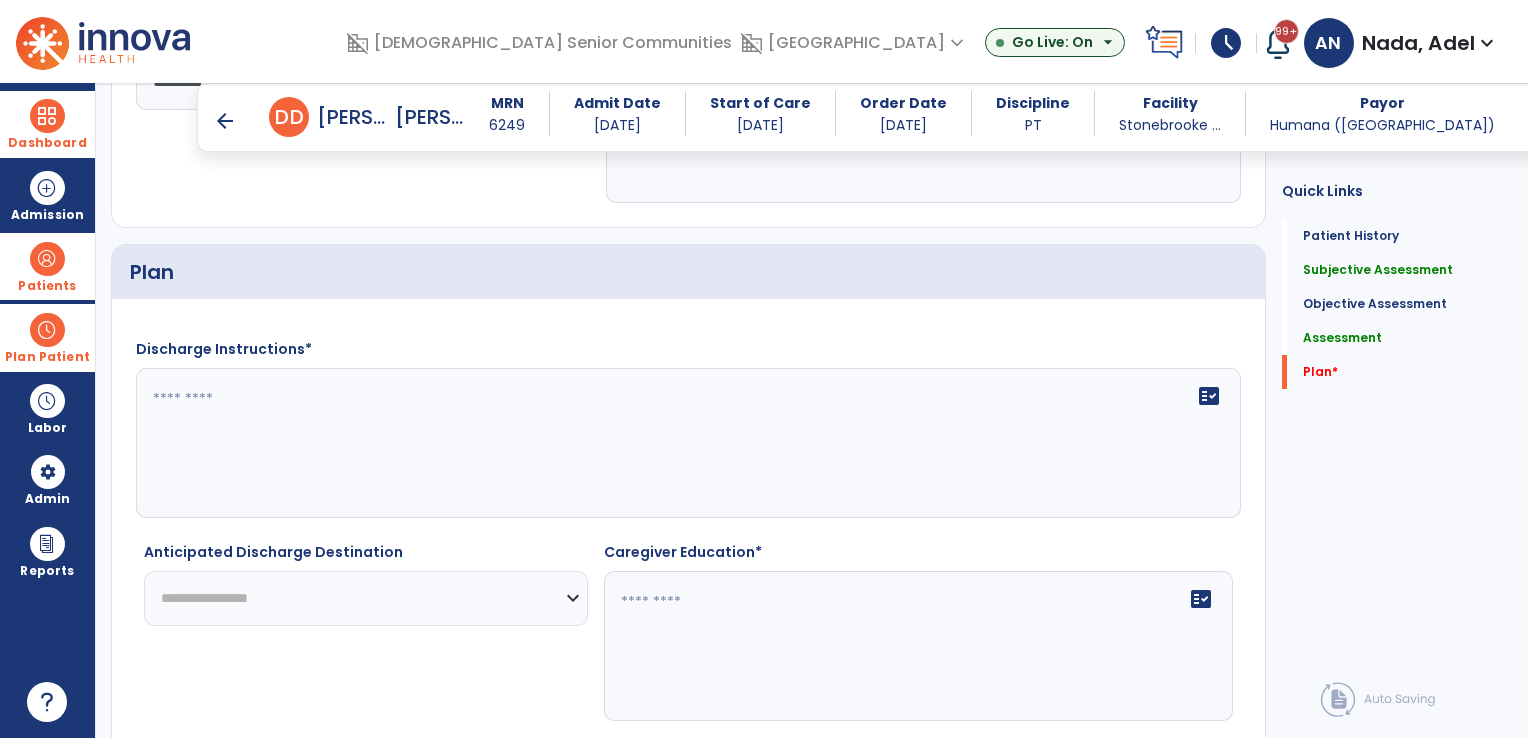 scroll, scrollTop: 2800, scrollLeft: 0, axis: vertical 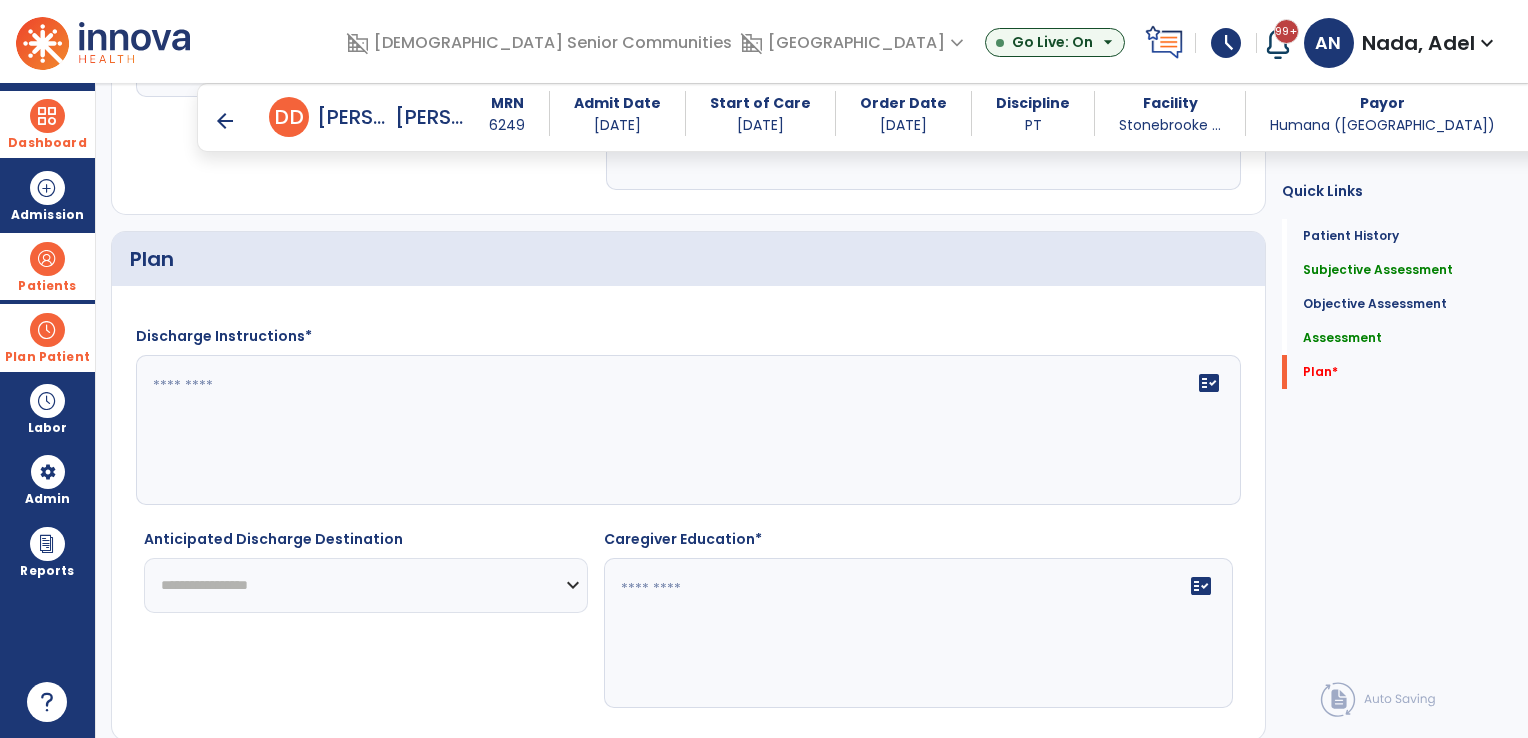 type on "**********" 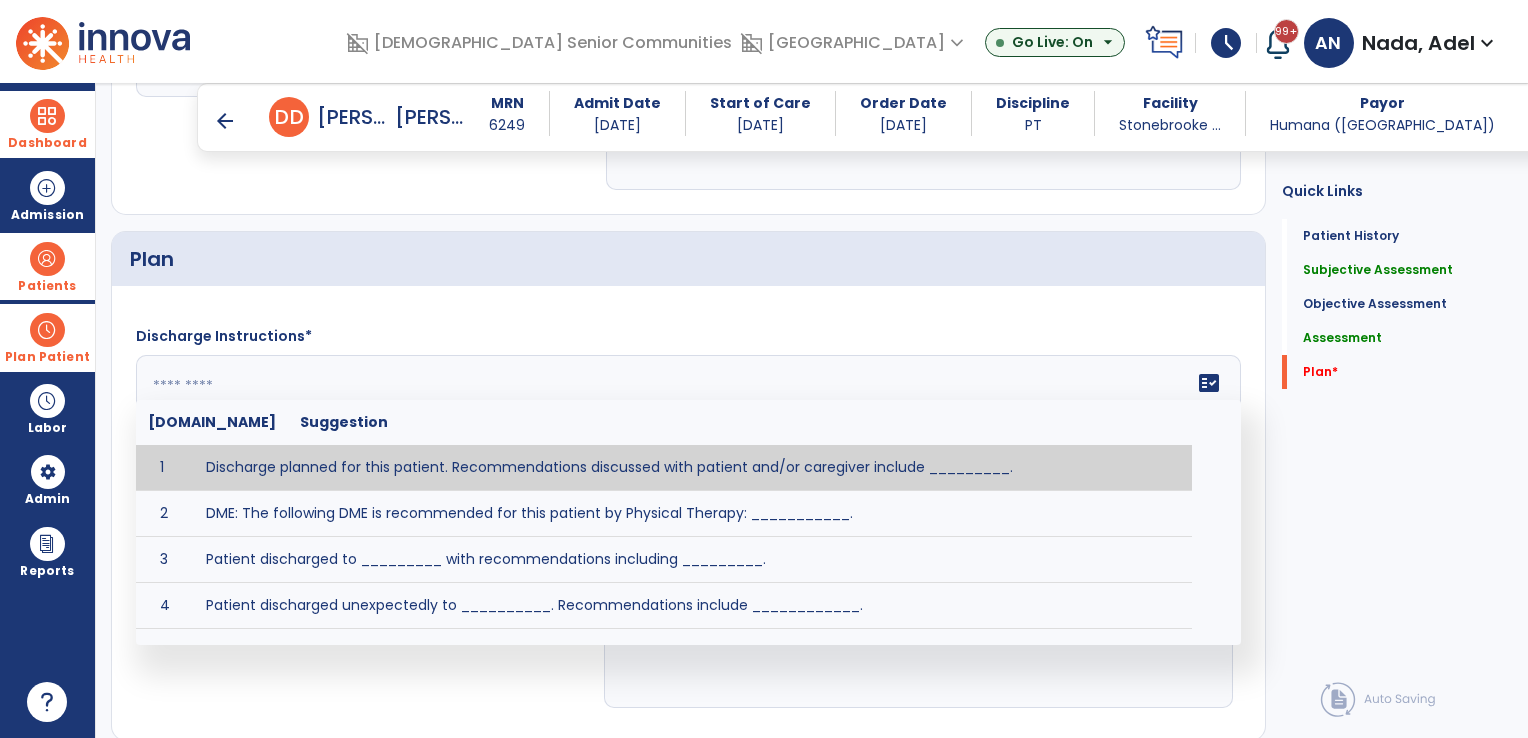 click on "fact_check  [DOMAIN_NAME] Suggestion 1 Discharge planned for this patient. Recommendations discussed with patient and/or caregiver include _________. 2 DME: The following DME is recommended for this patient by Physical Therapy: ___________. 3 Patient discharged to _________ with recommendations including _________. 4 Patient discharged unexpectedly to __________. Recommendations include ____________." 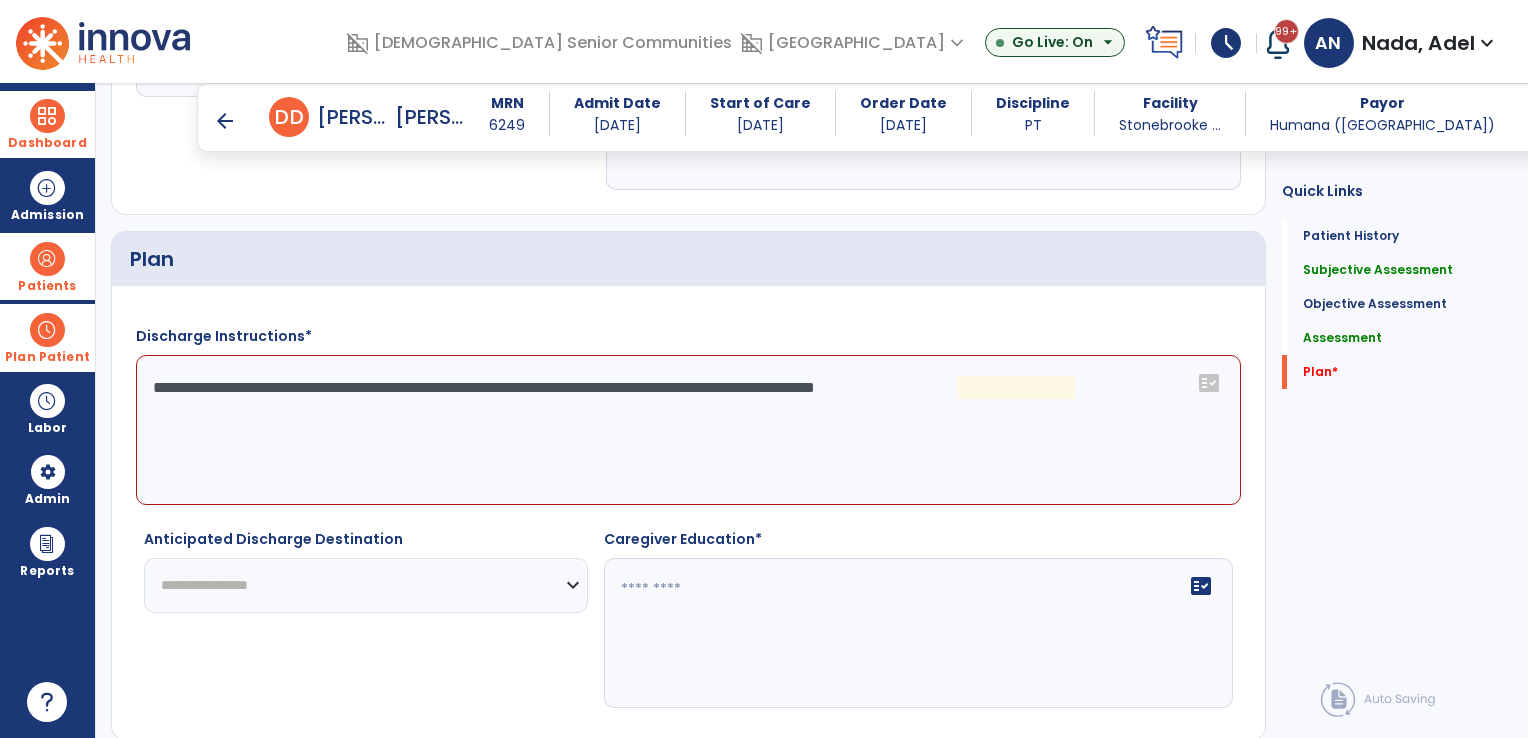 click on "**********" 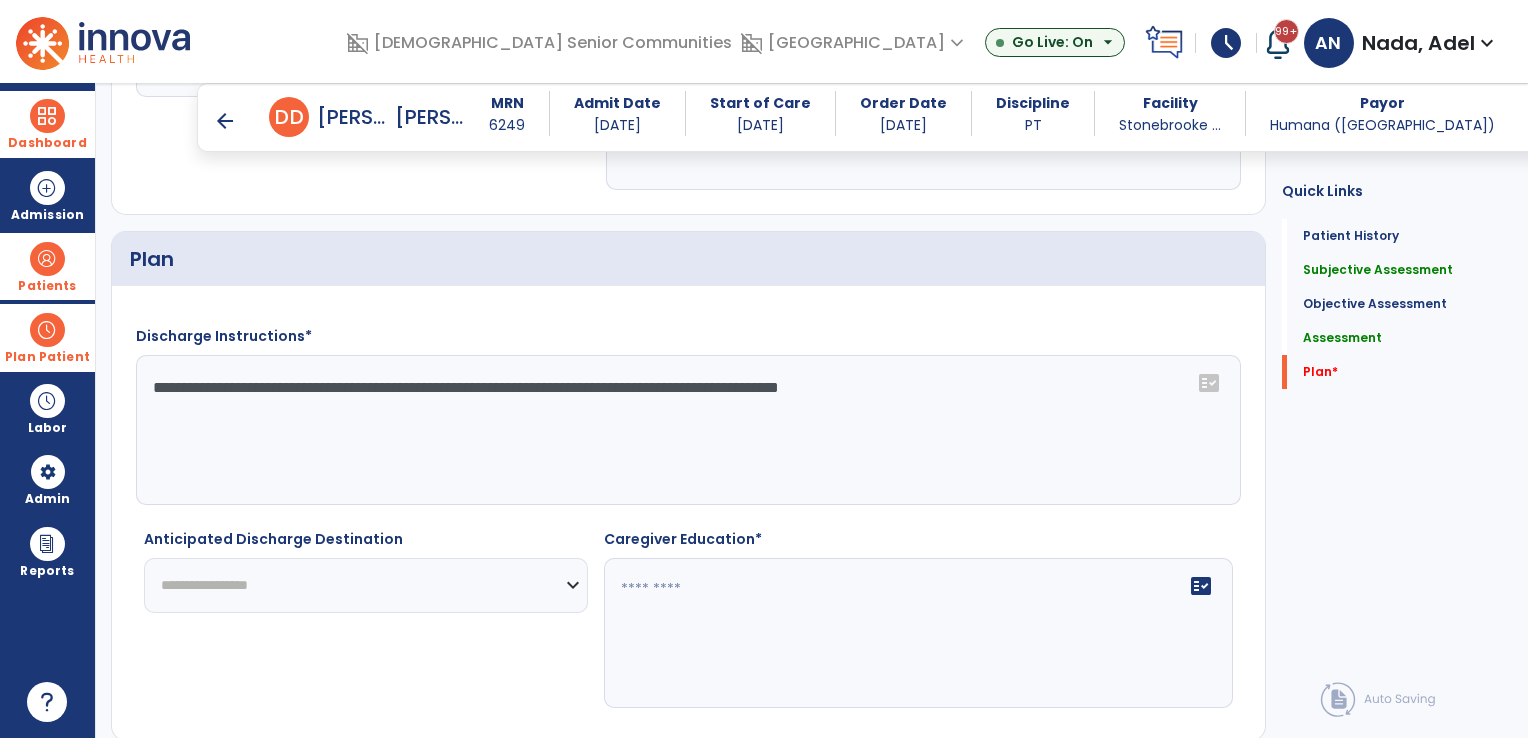 type on "**********" 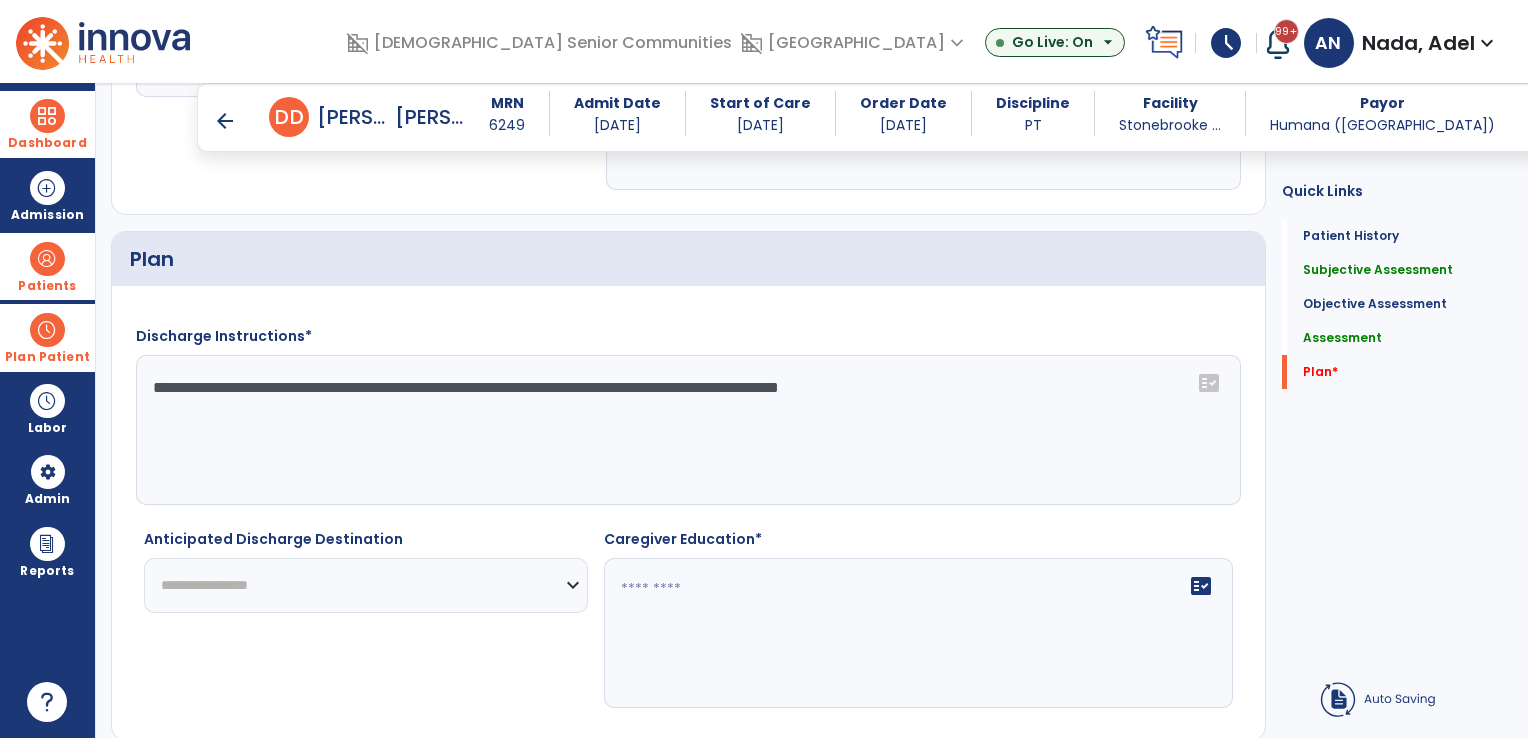 click on "**********" 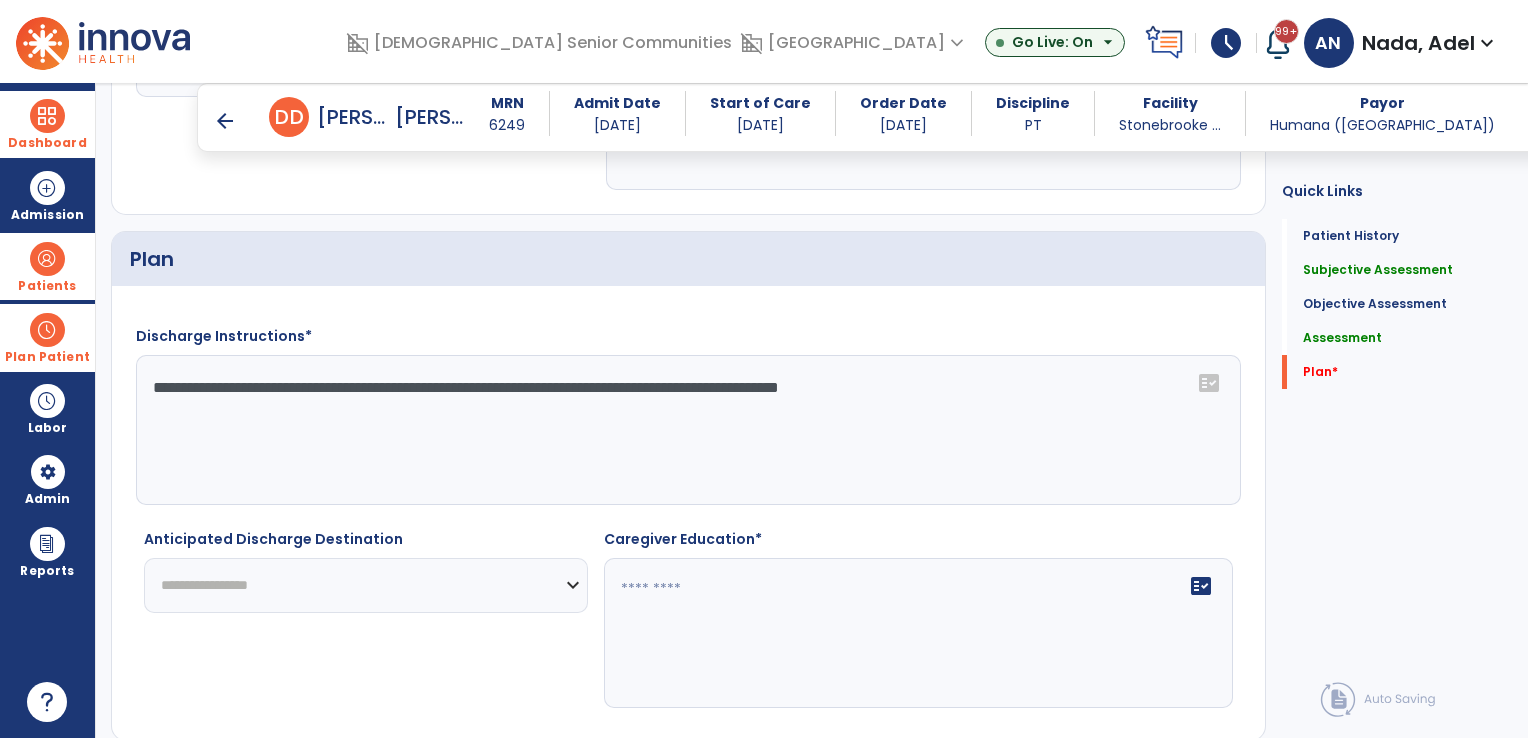 select on "****" 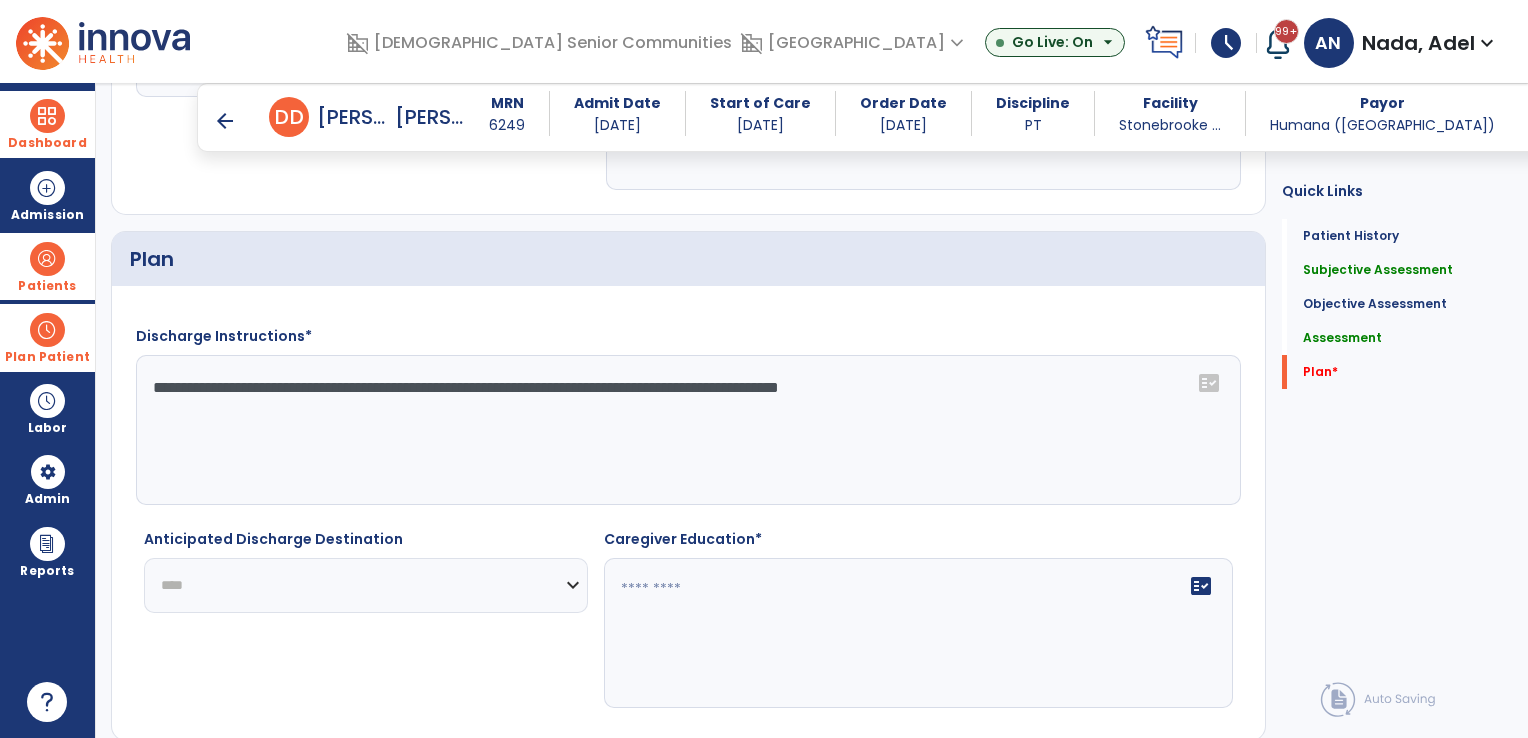 click on "**********" 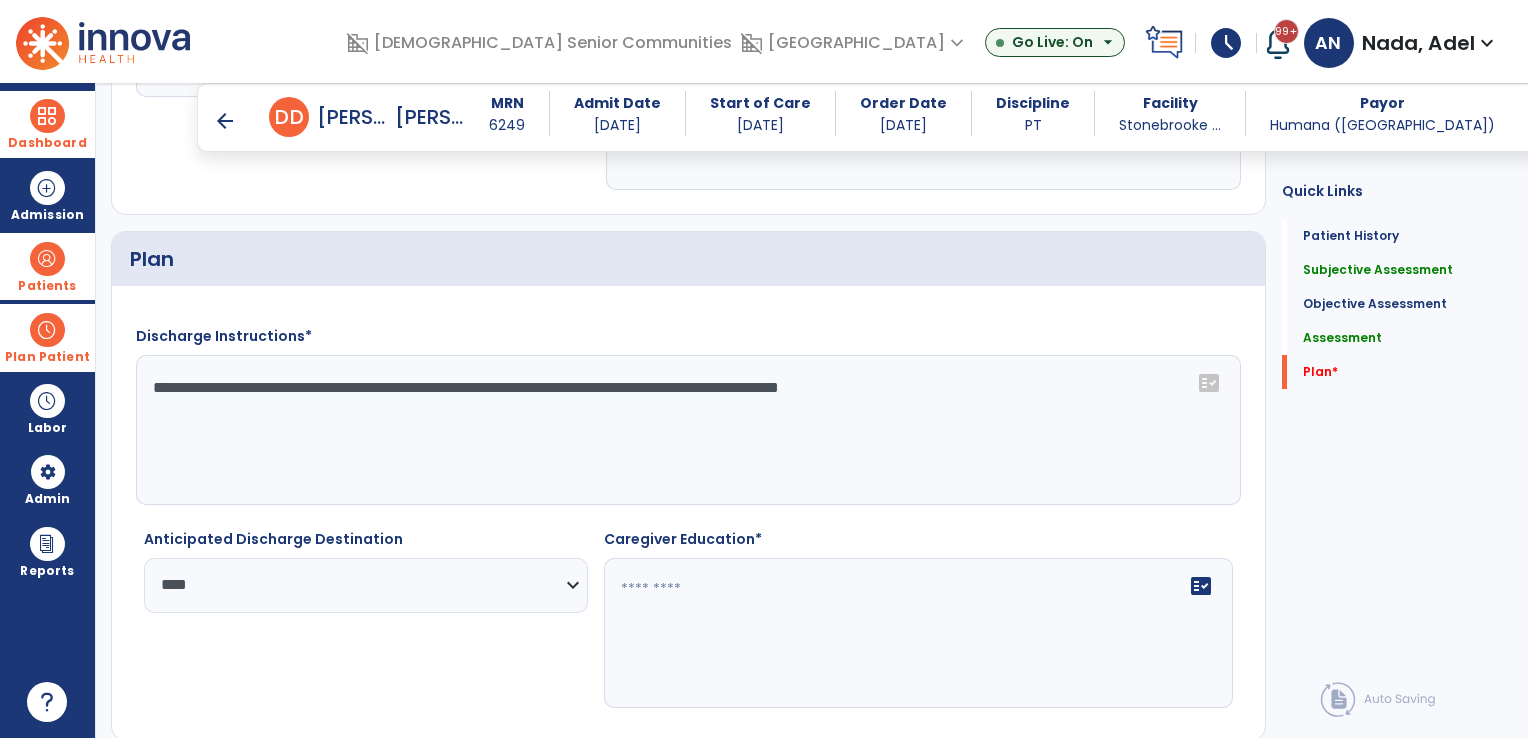 click 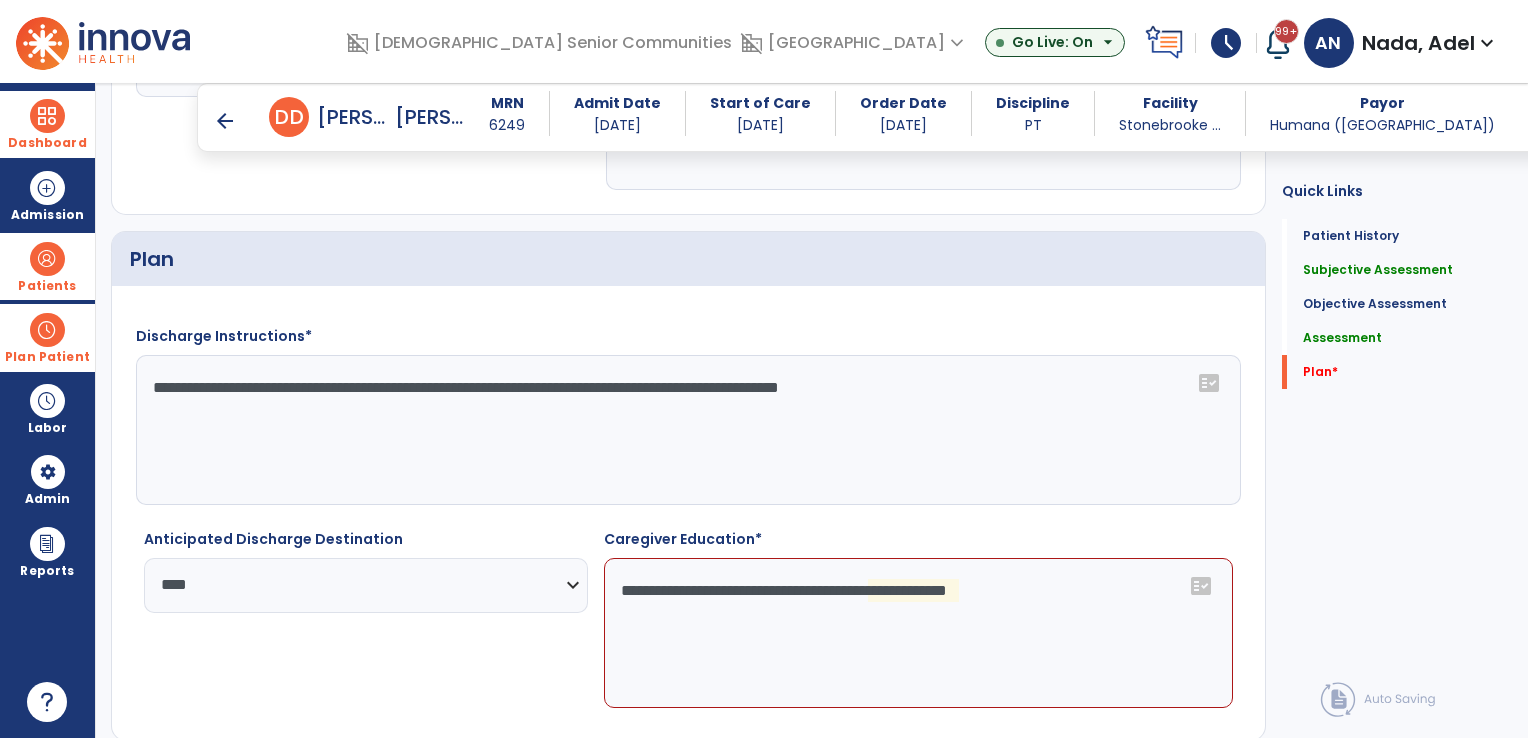 click on "**********" 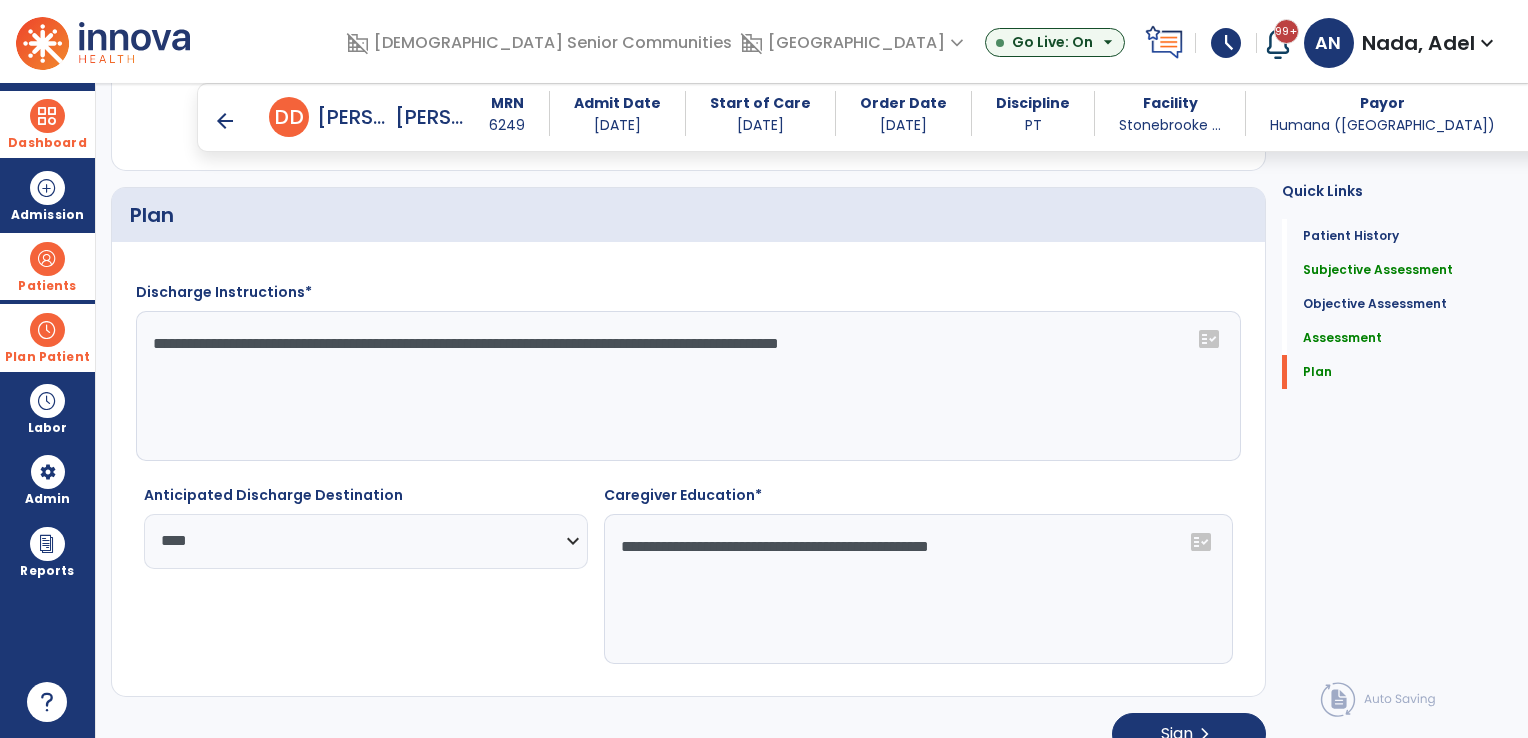 scroll, scrollTop: 2868, scrollLeft: 0, axis: vertical 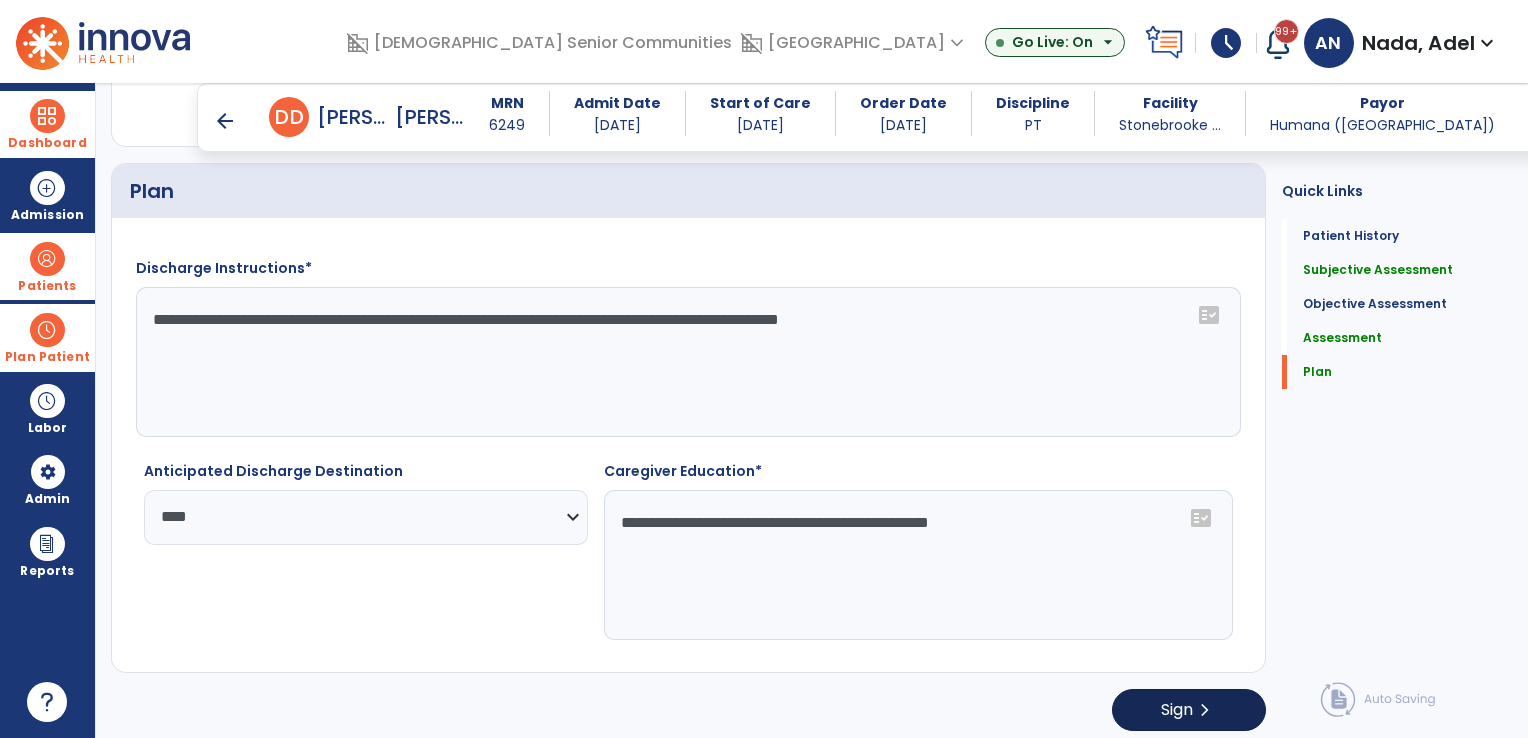 type on "**********" 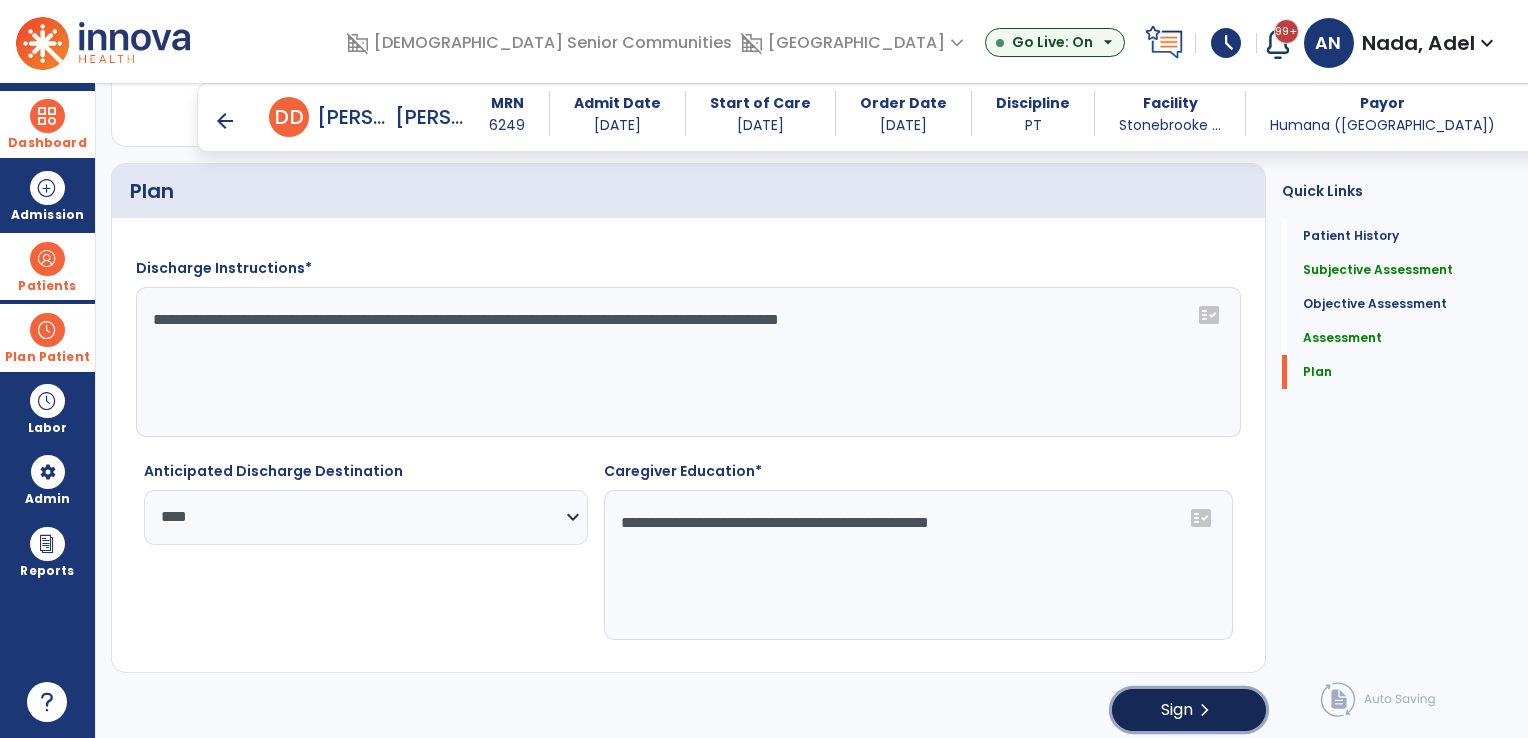 click on "Sign" 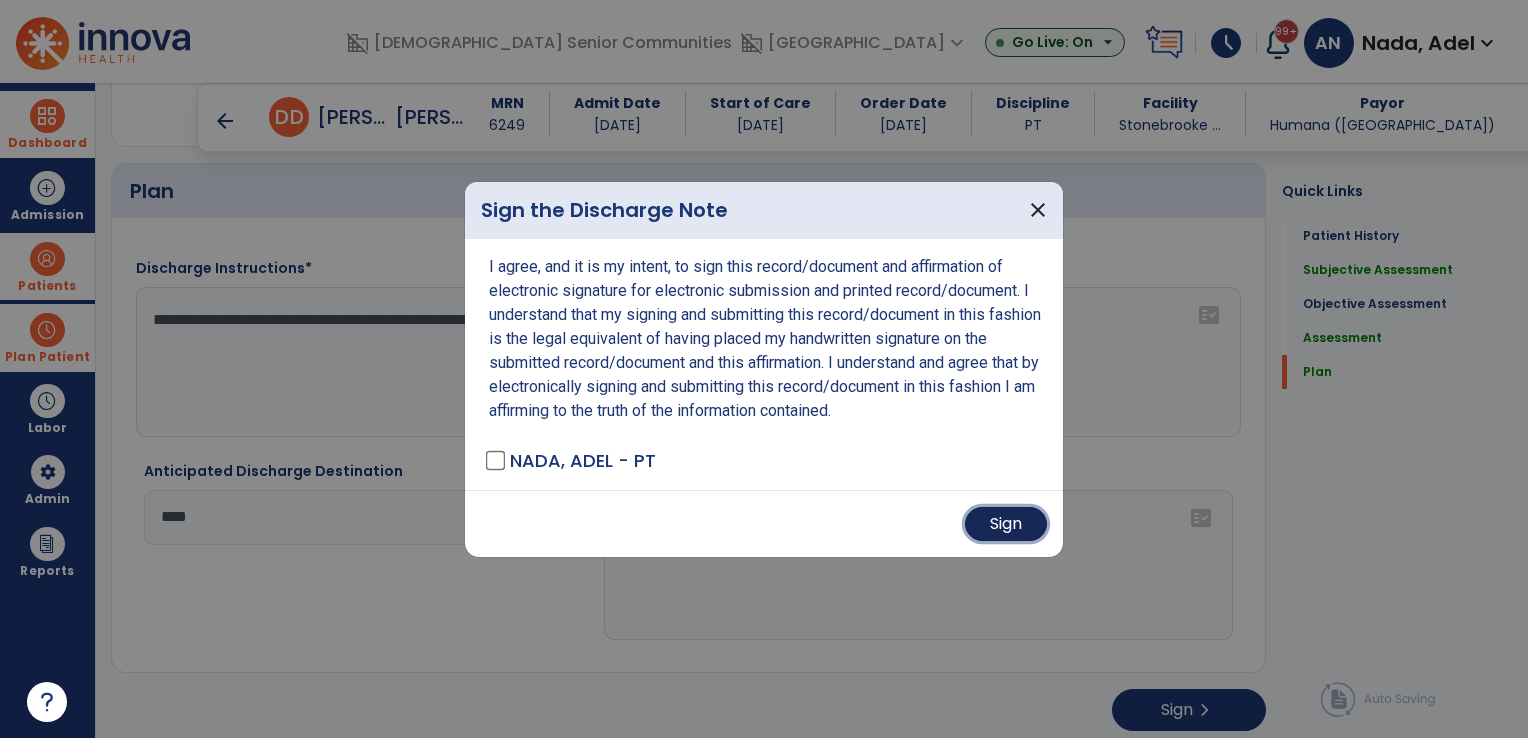 click on "Sign" at bounding box center (1006, 524) 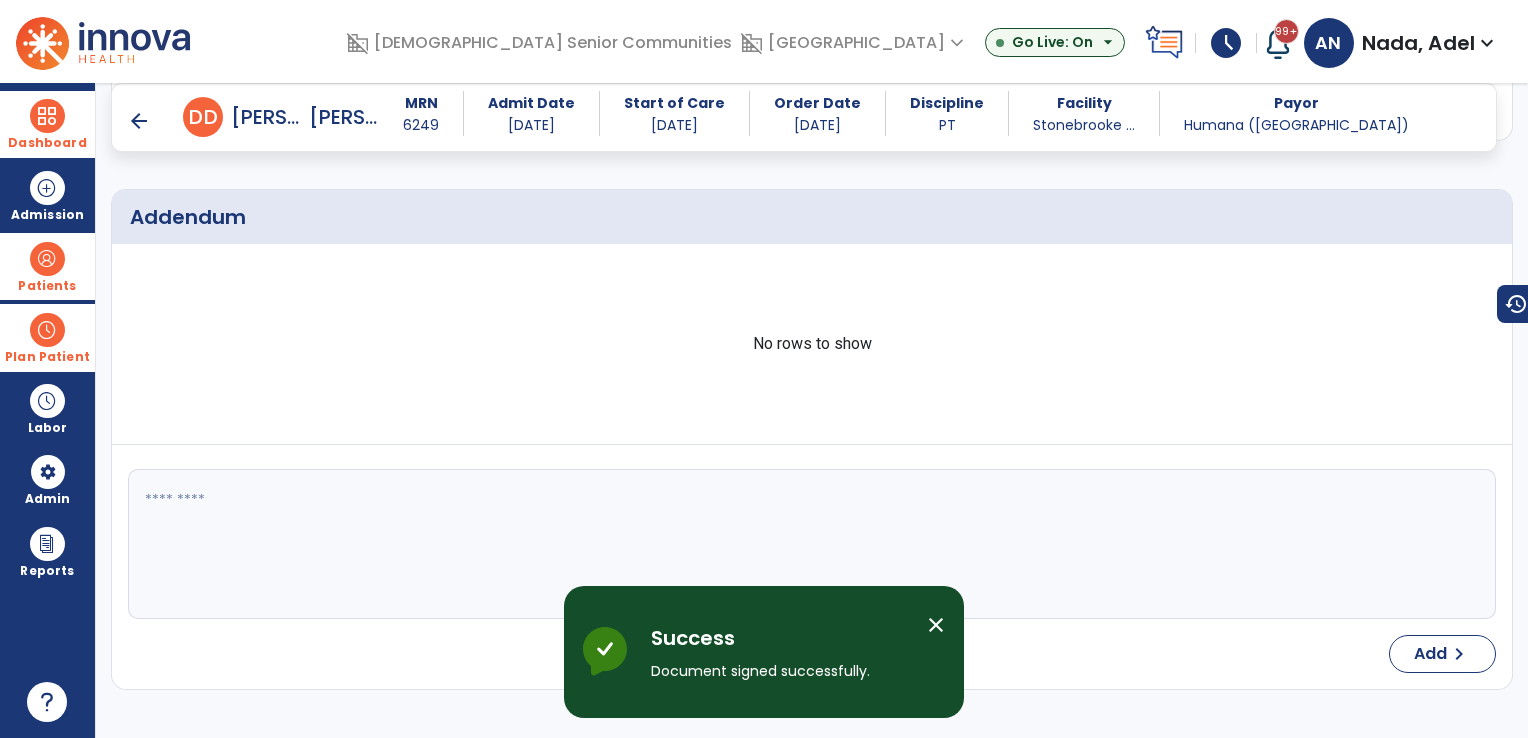 scroll, scrollTop: 0, scrollLeft: 0, axis: both 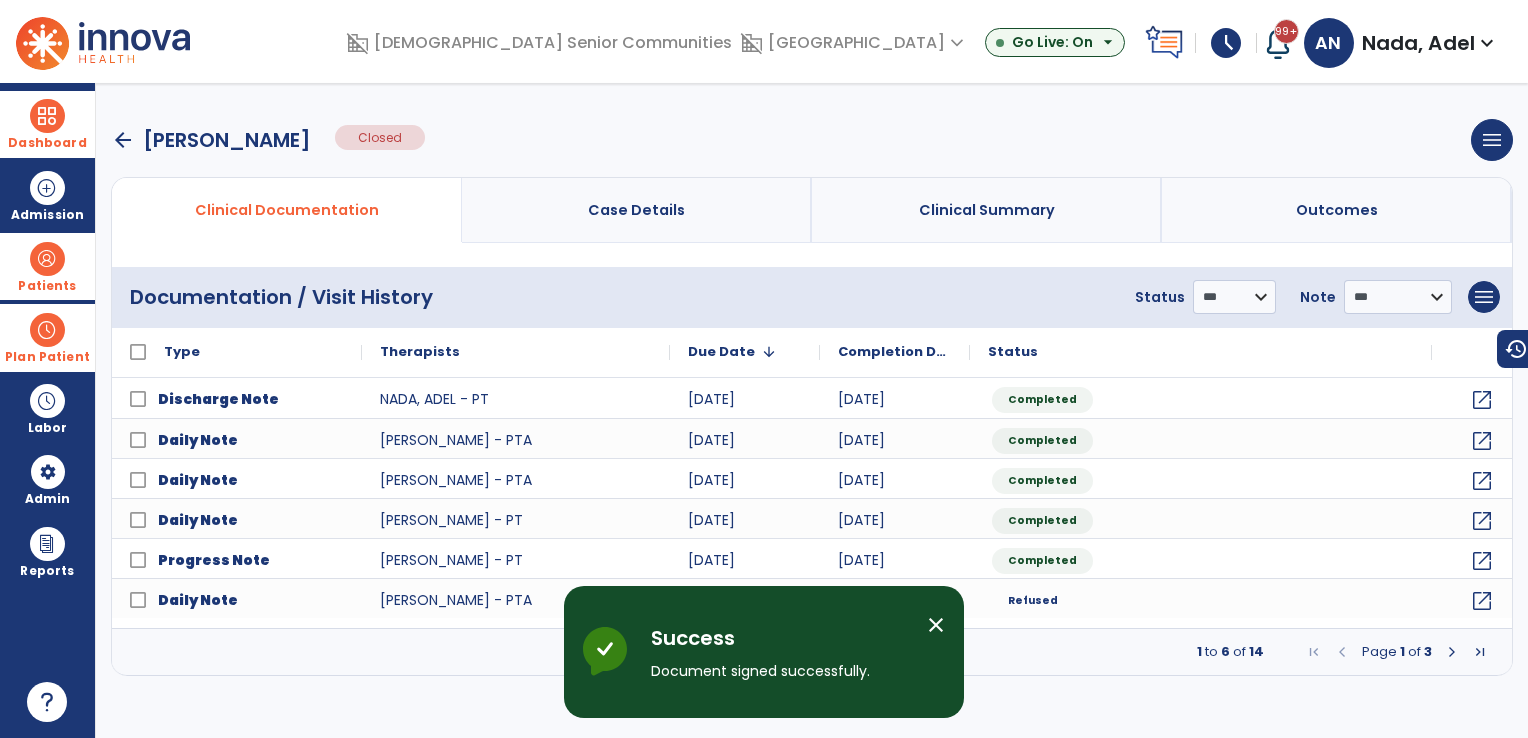 click on "arrow_back" at bounding box center (123, 140) 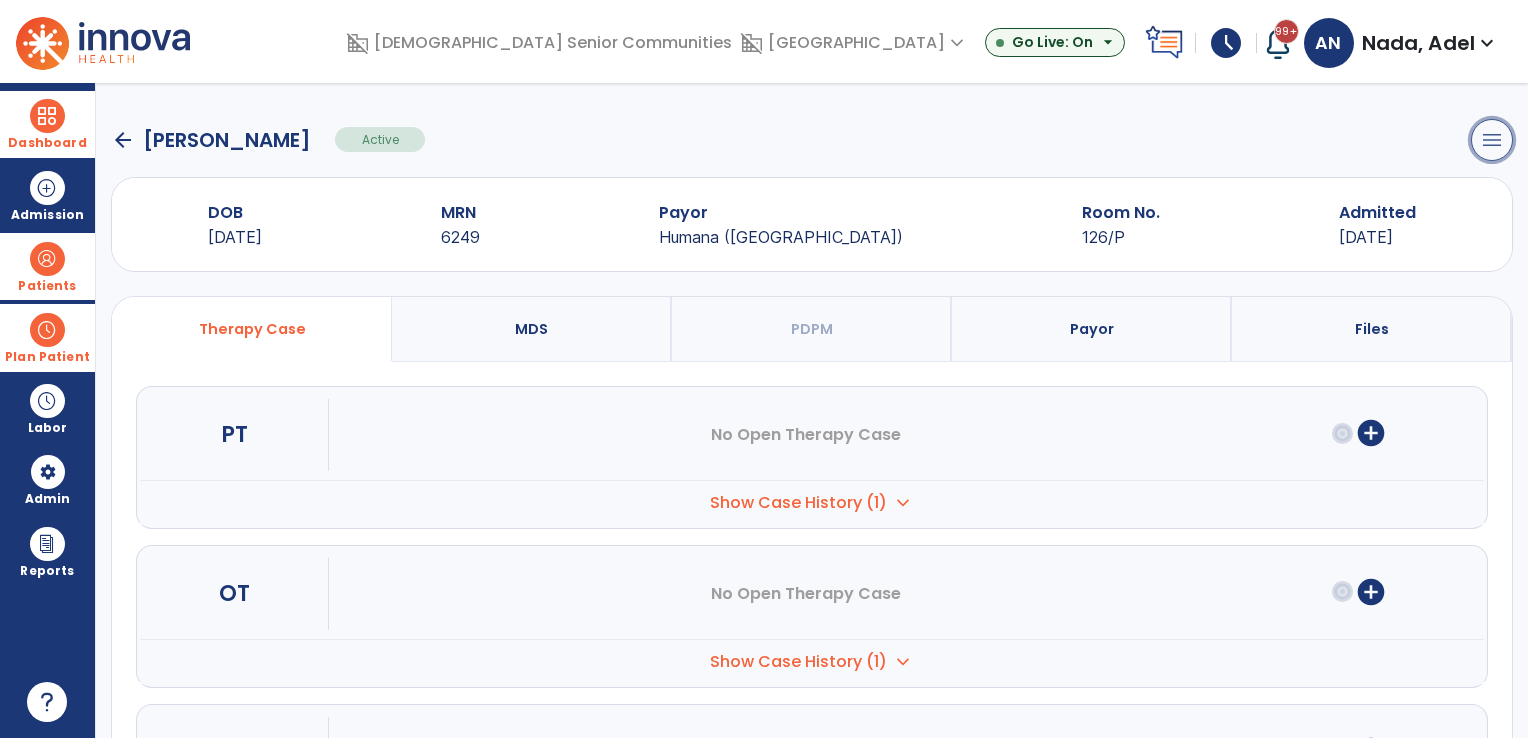 click on "menu" at bounding box center (1492, 140) 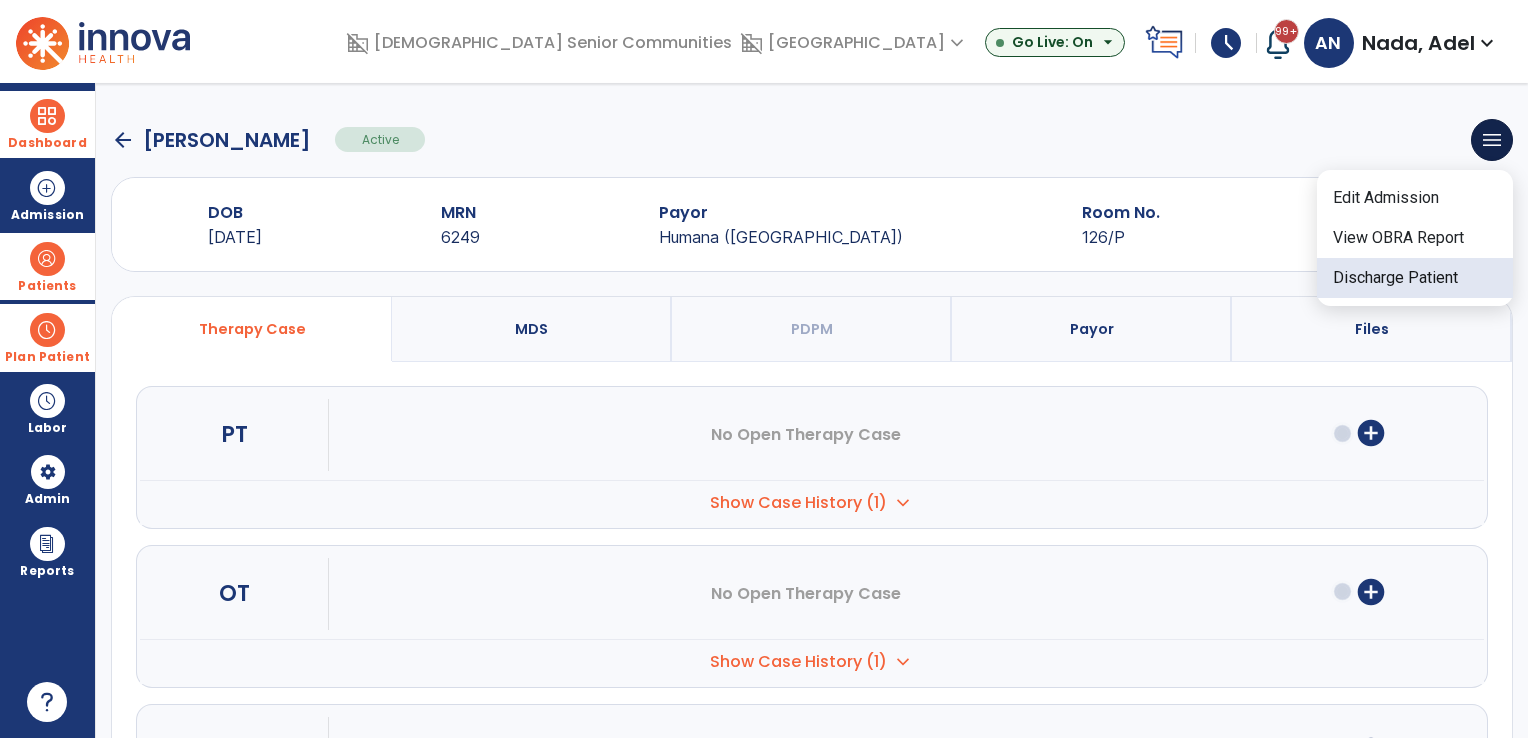 click on "Discharge Patient" 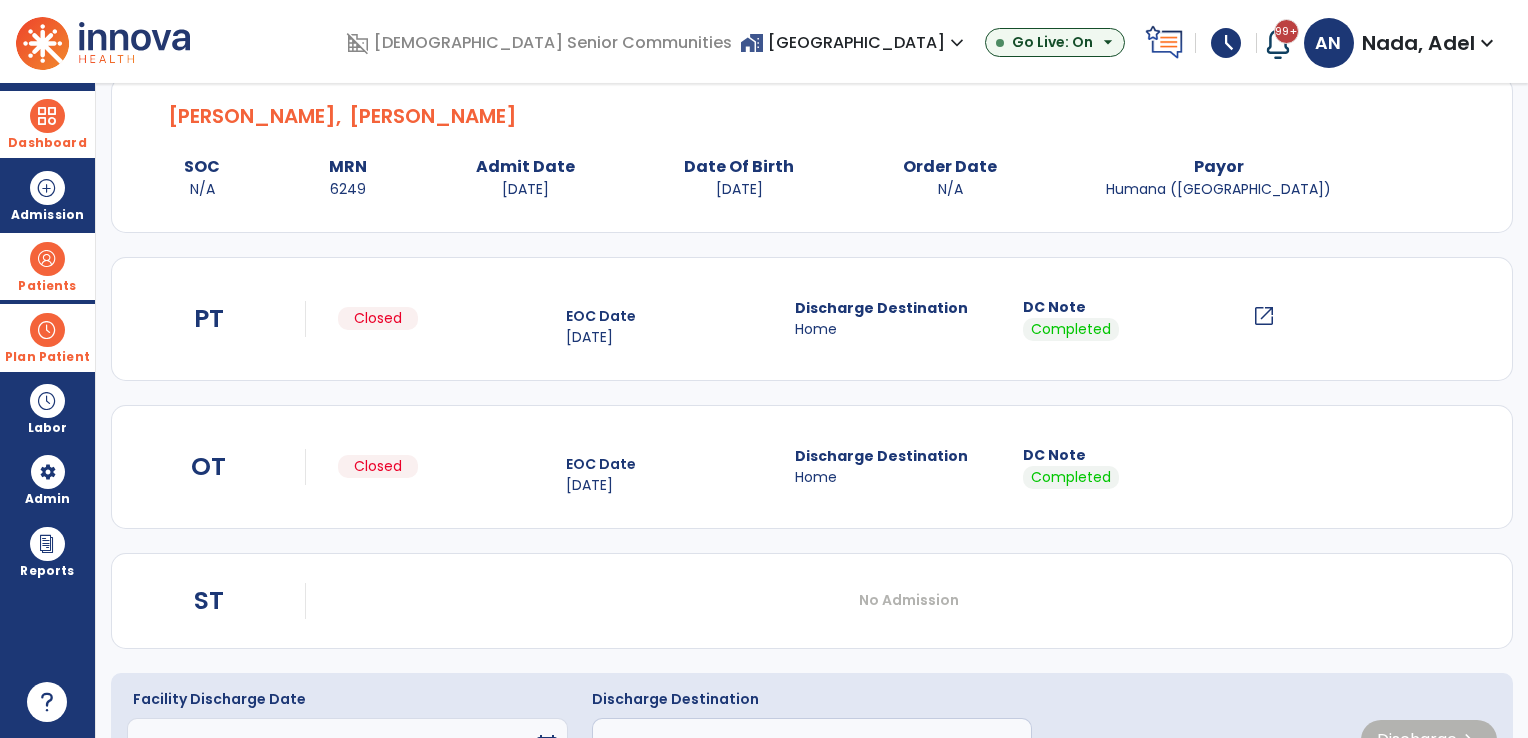 scroll, scrollTop: 171, scrollLeft: 0, axis: vertical 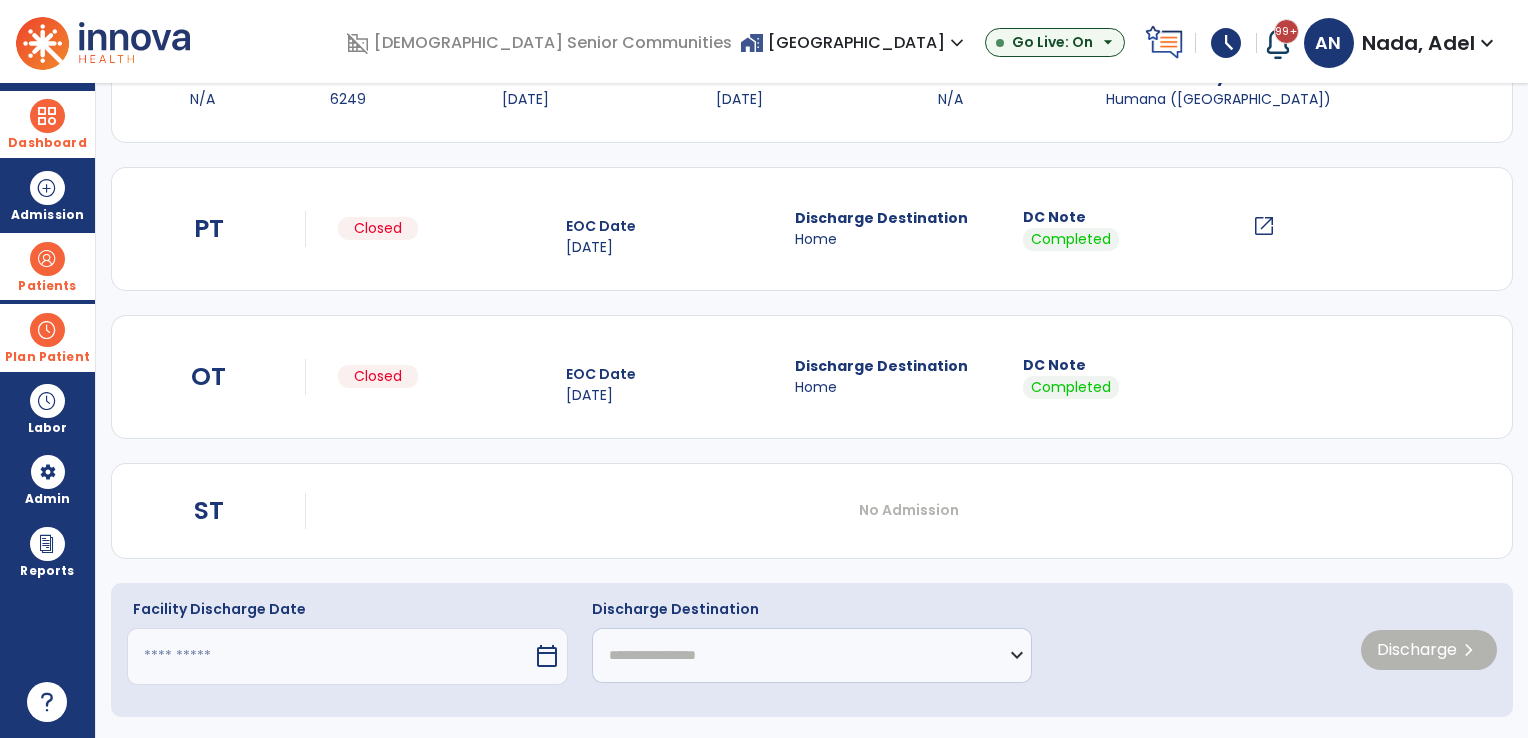 click at bounding box center (330, 656) 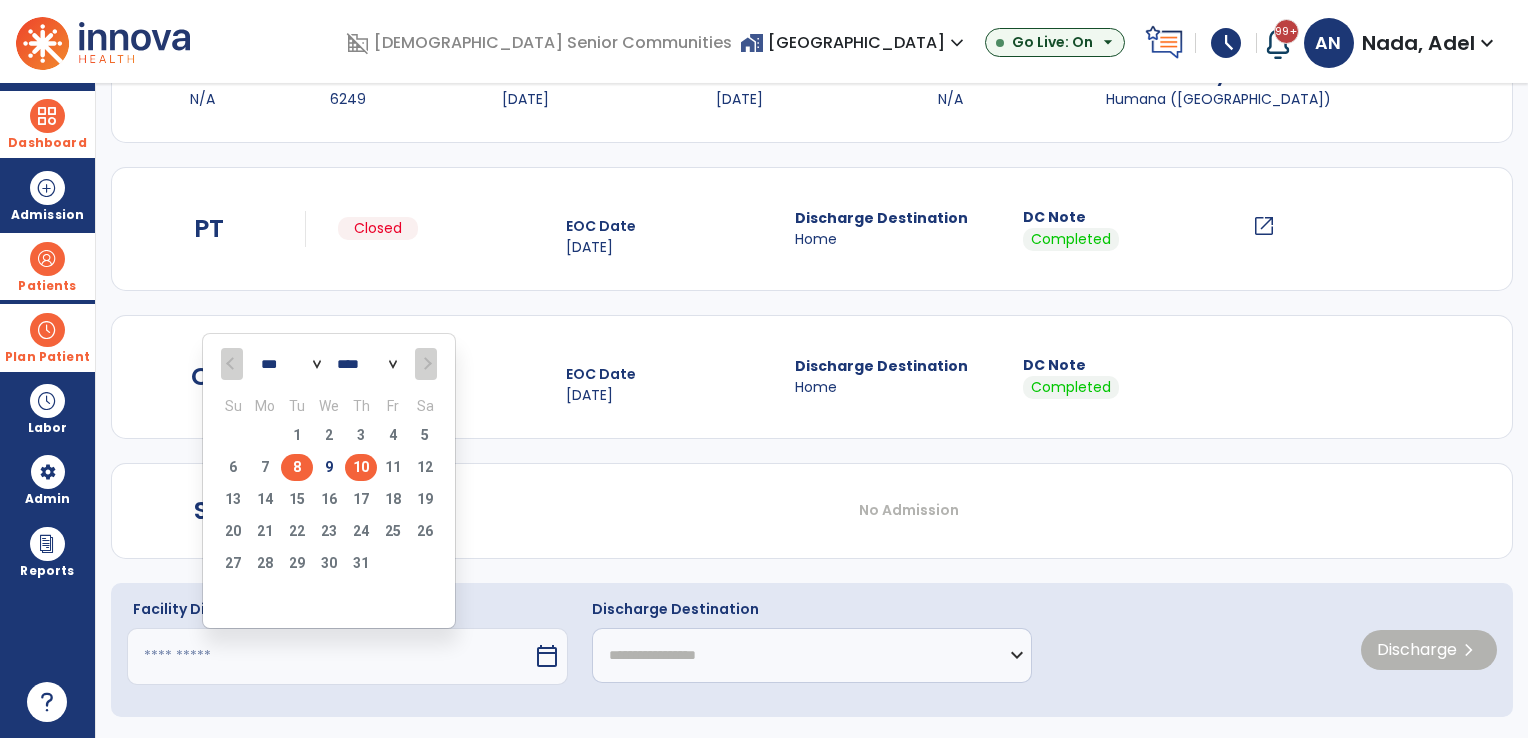 click on "8" at bounding box center [297, 467] 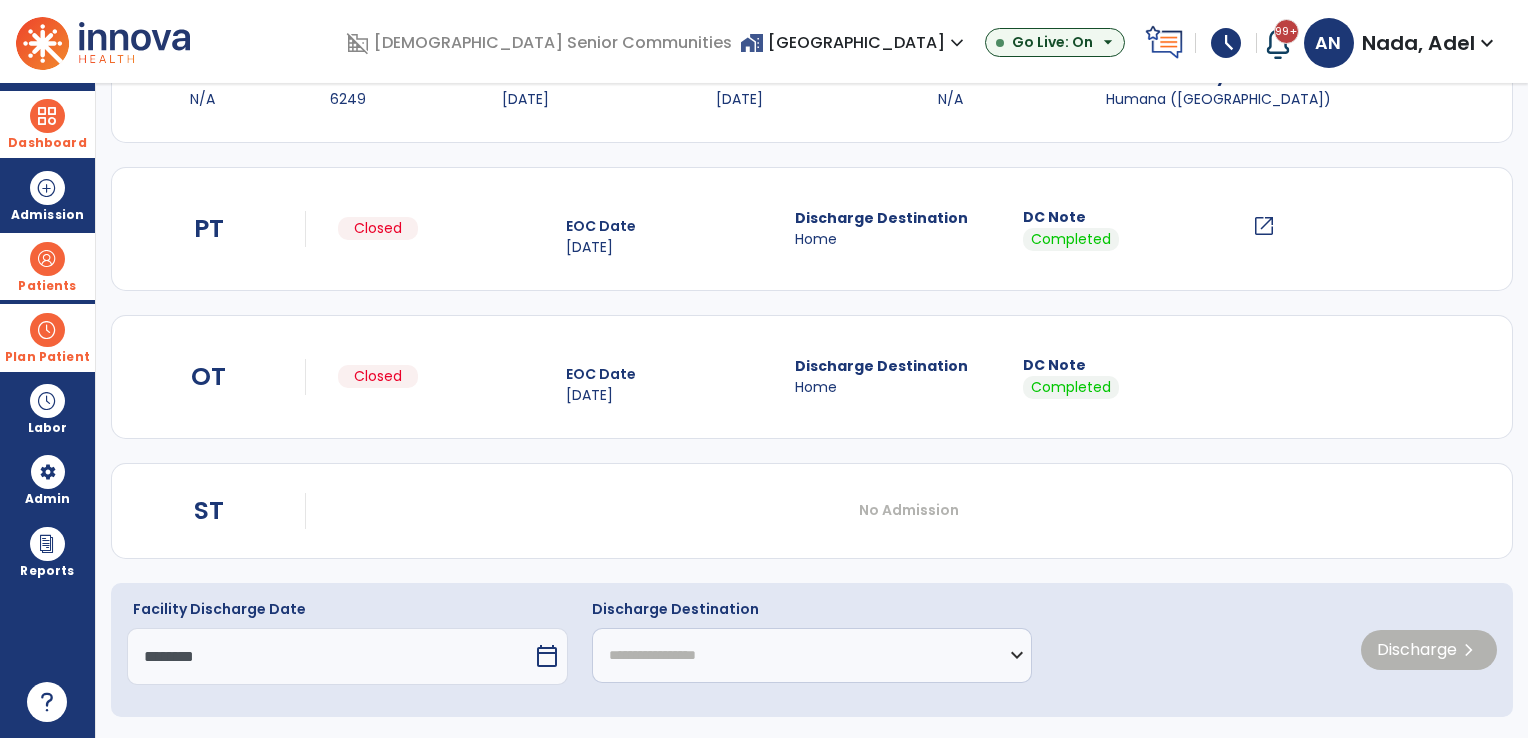 drag, startPoint x: 523, startPoint y: 650, endPoint x: 492, endPoint y: 640, distance: 32.572994 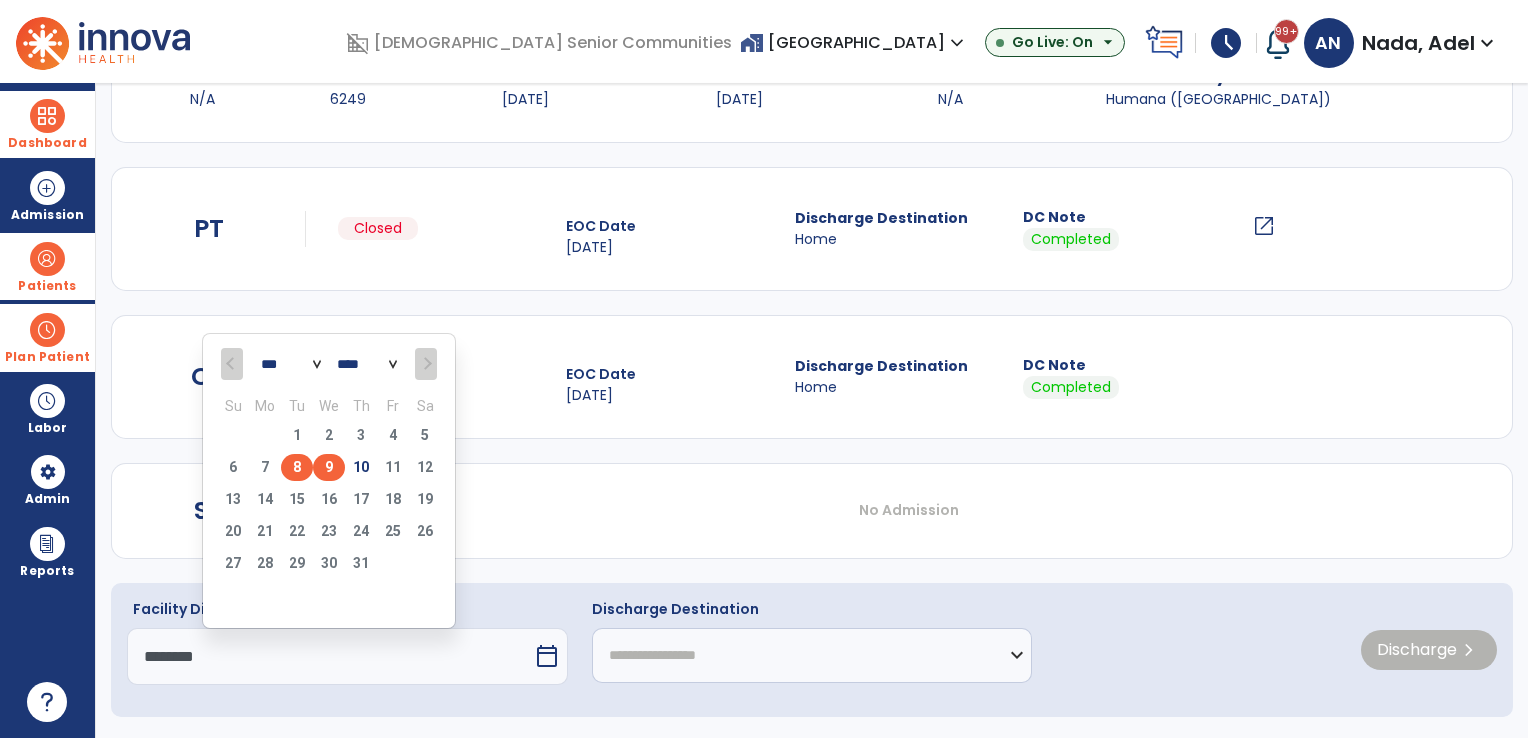 click on "9" at bounding box center (329, 467) 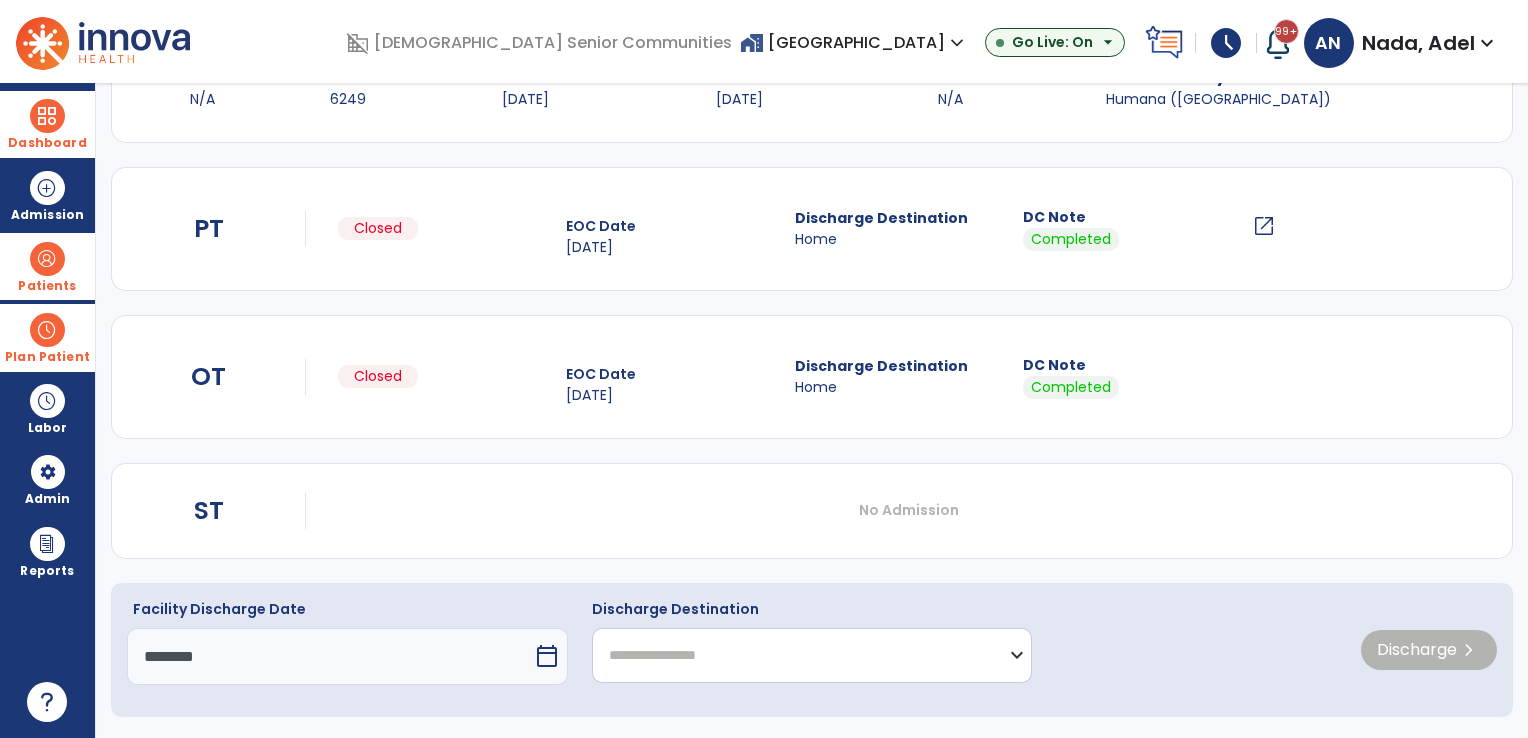 click on "**********" 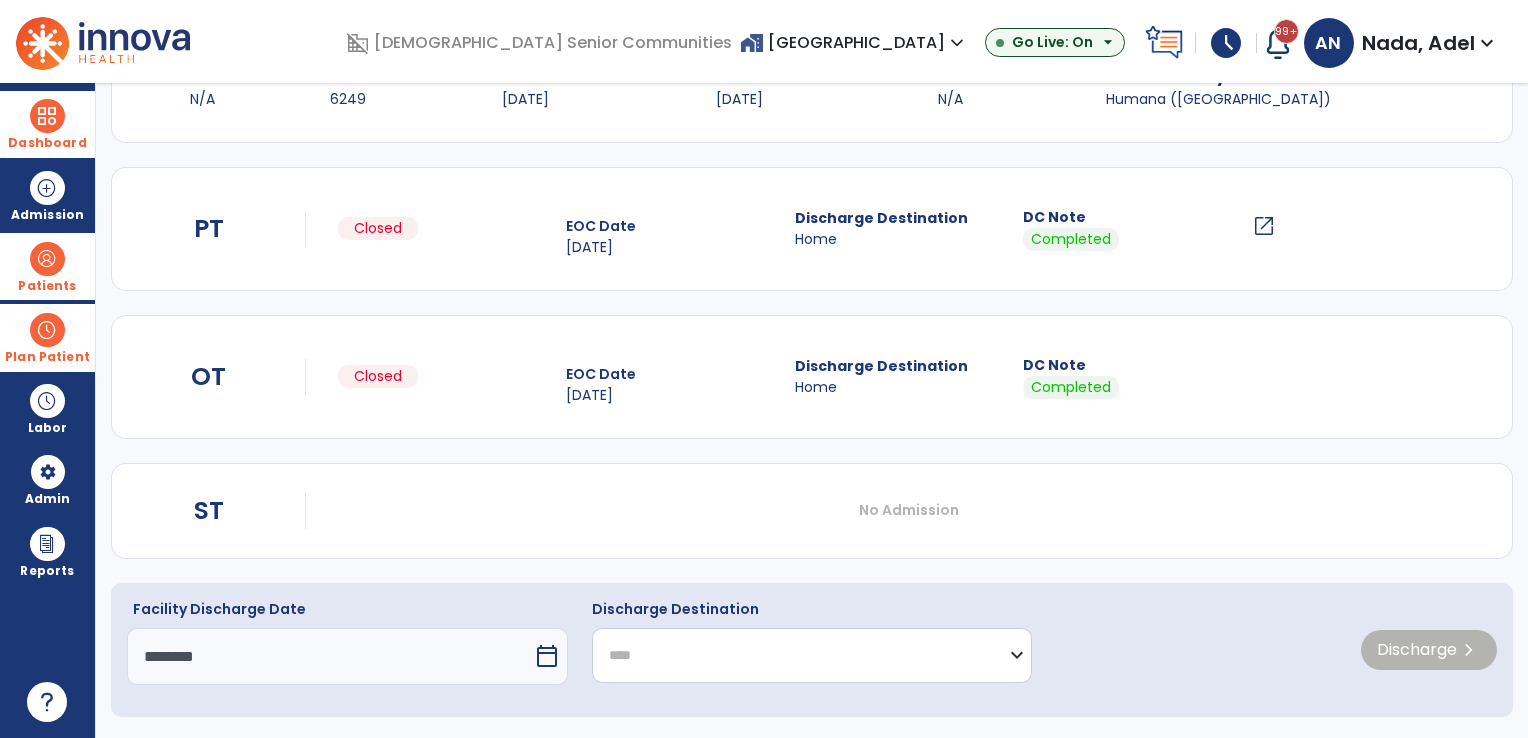 click on "**********" 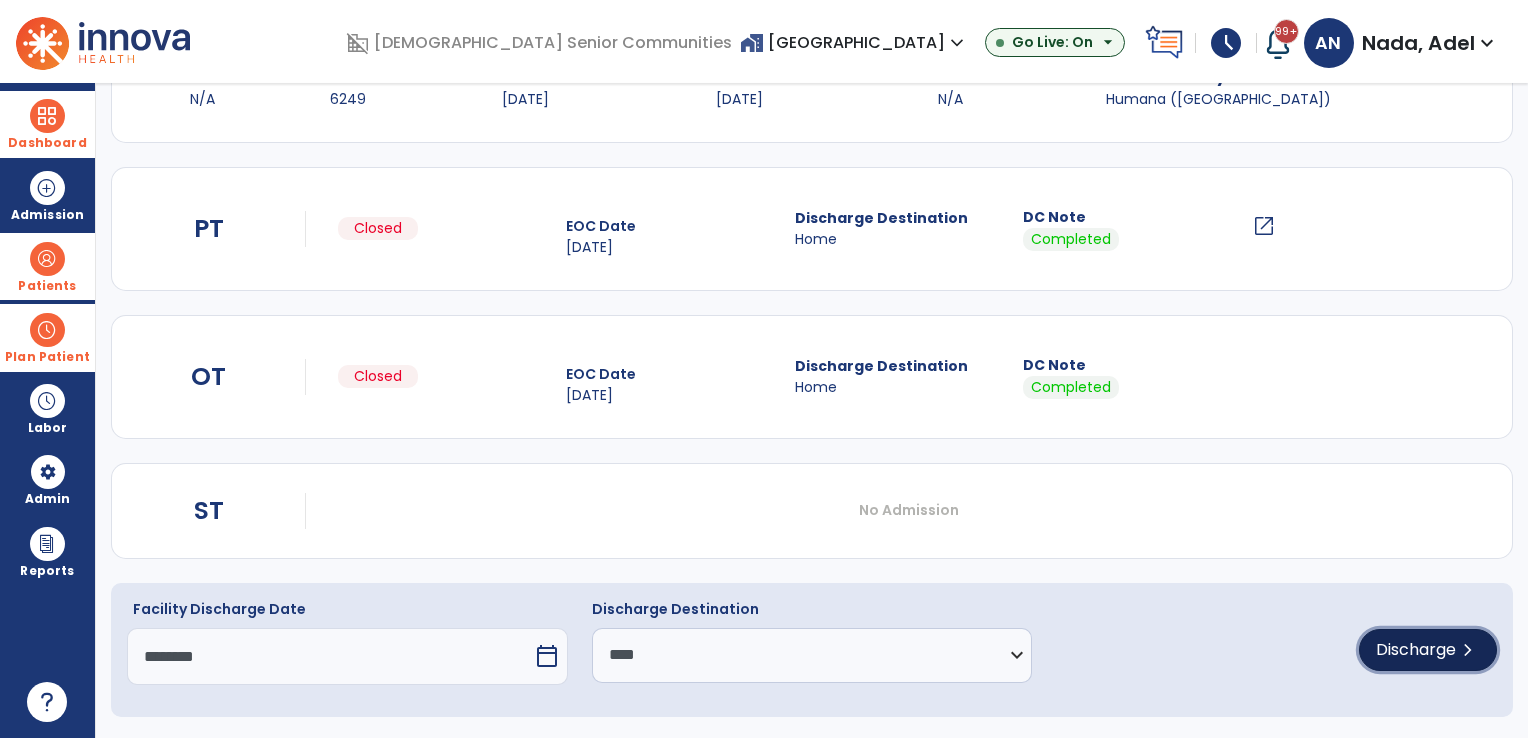 click on "Discharge" 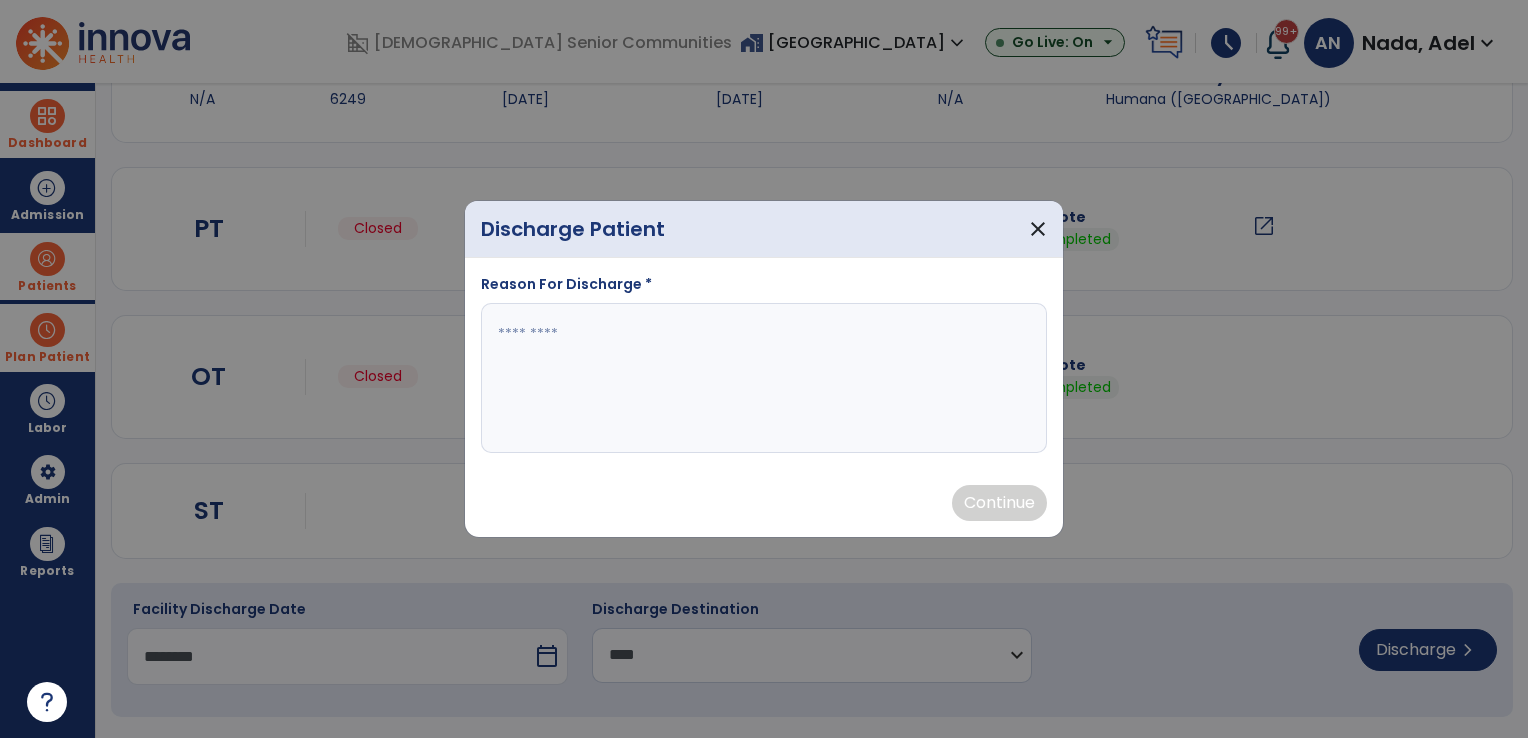 click at bounding box center (764, 378) 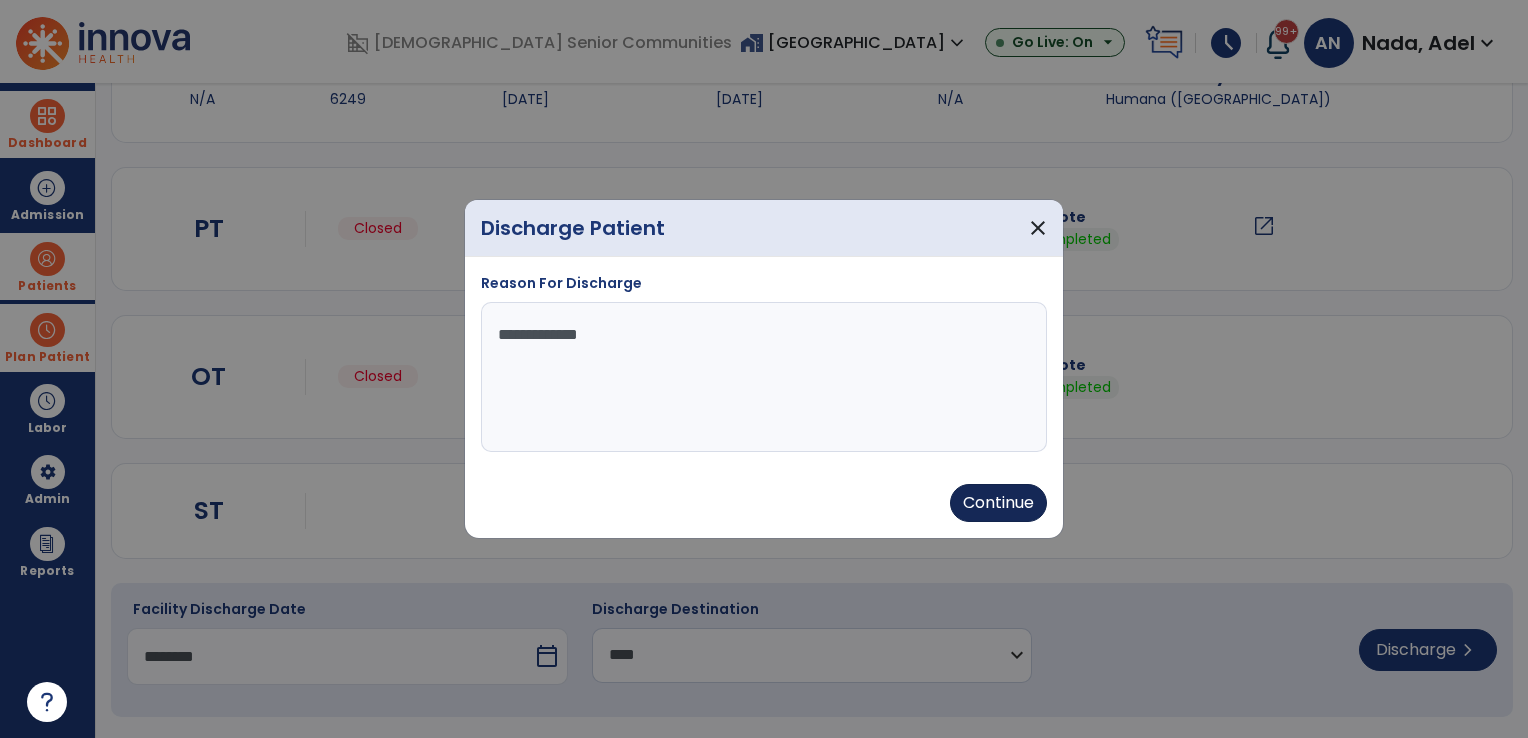 type on "**********" 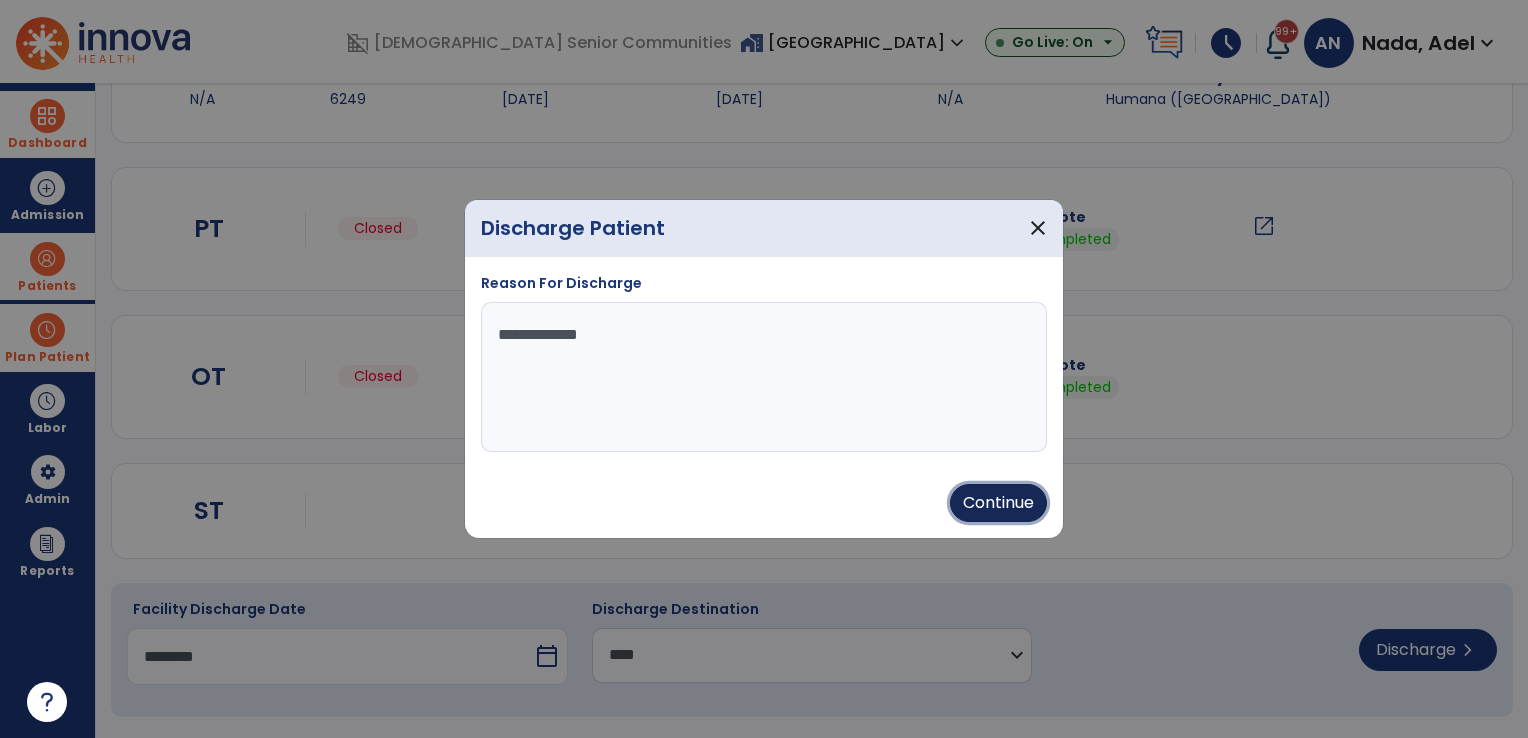 click on "Continue" at bounding box center (998, 503) 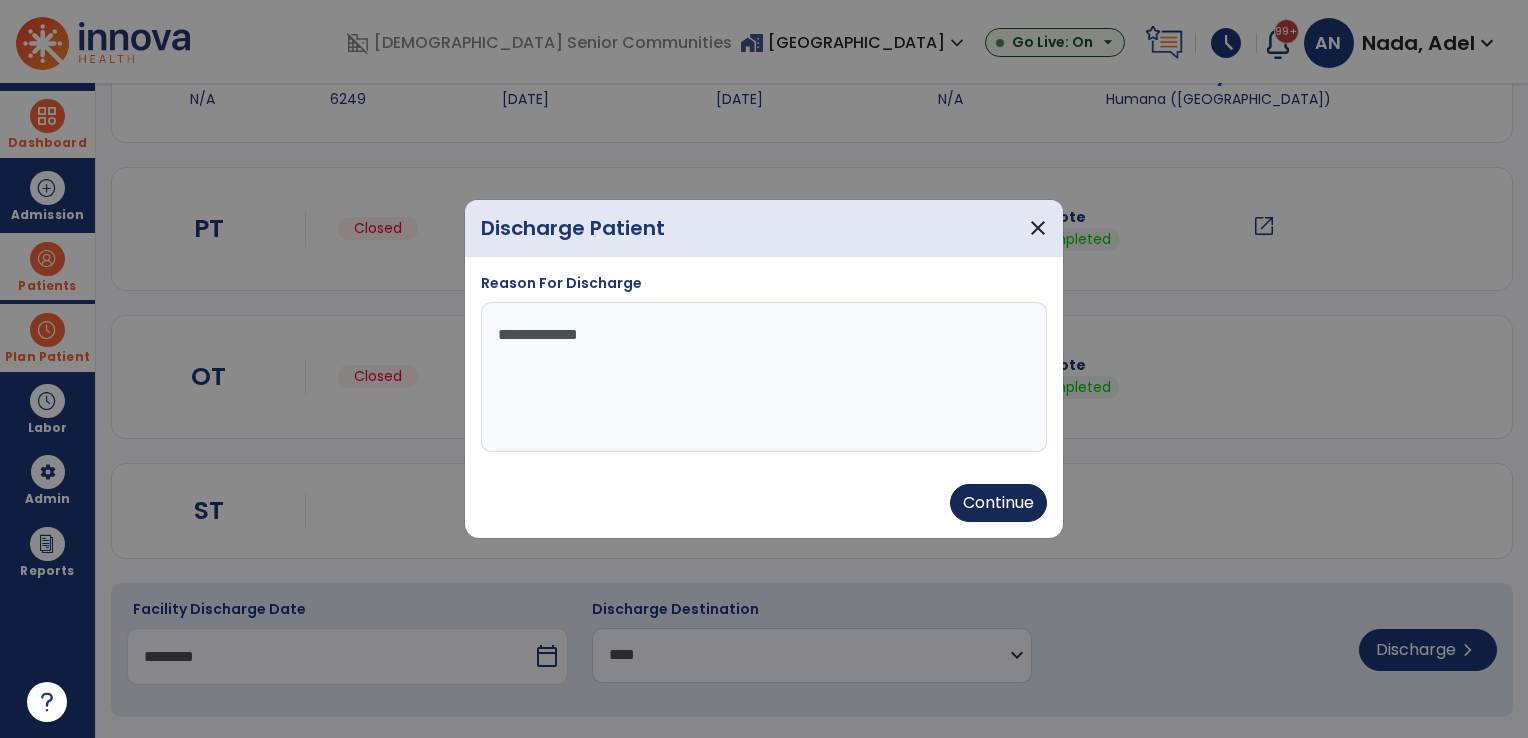 type on "********" 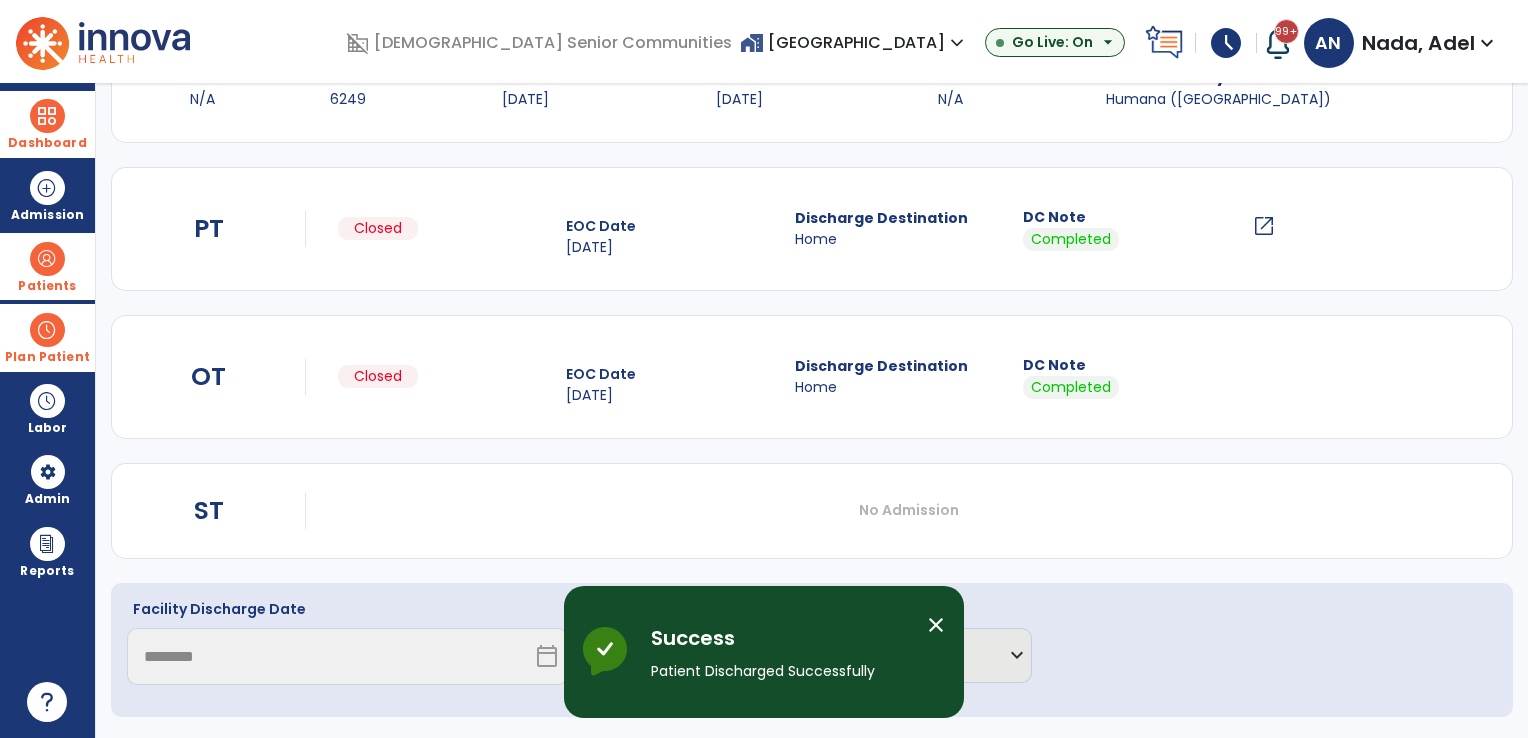 scroll, scrollTop: 108, scrollLeft: 0, axis: vertical 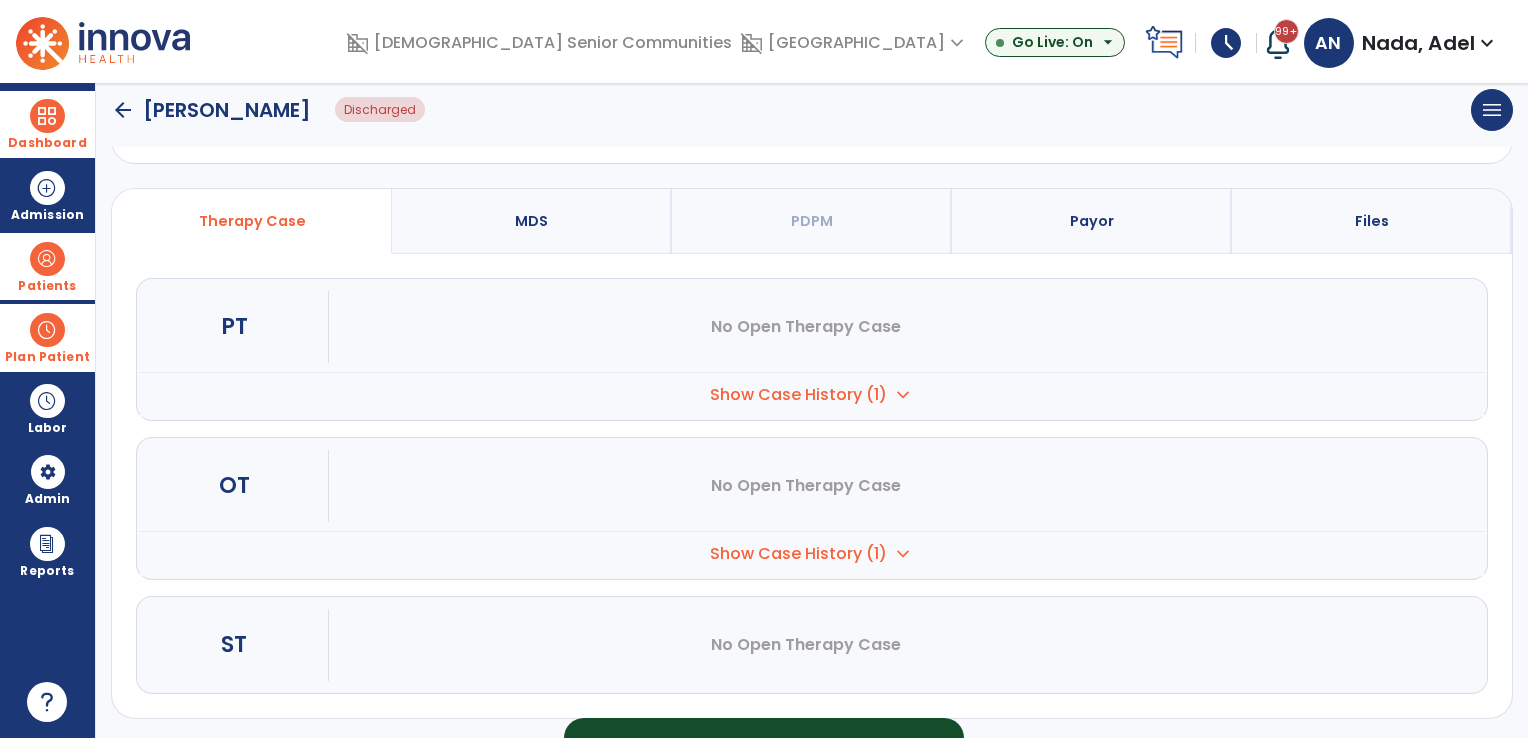 click at bounding box center [47, 259] 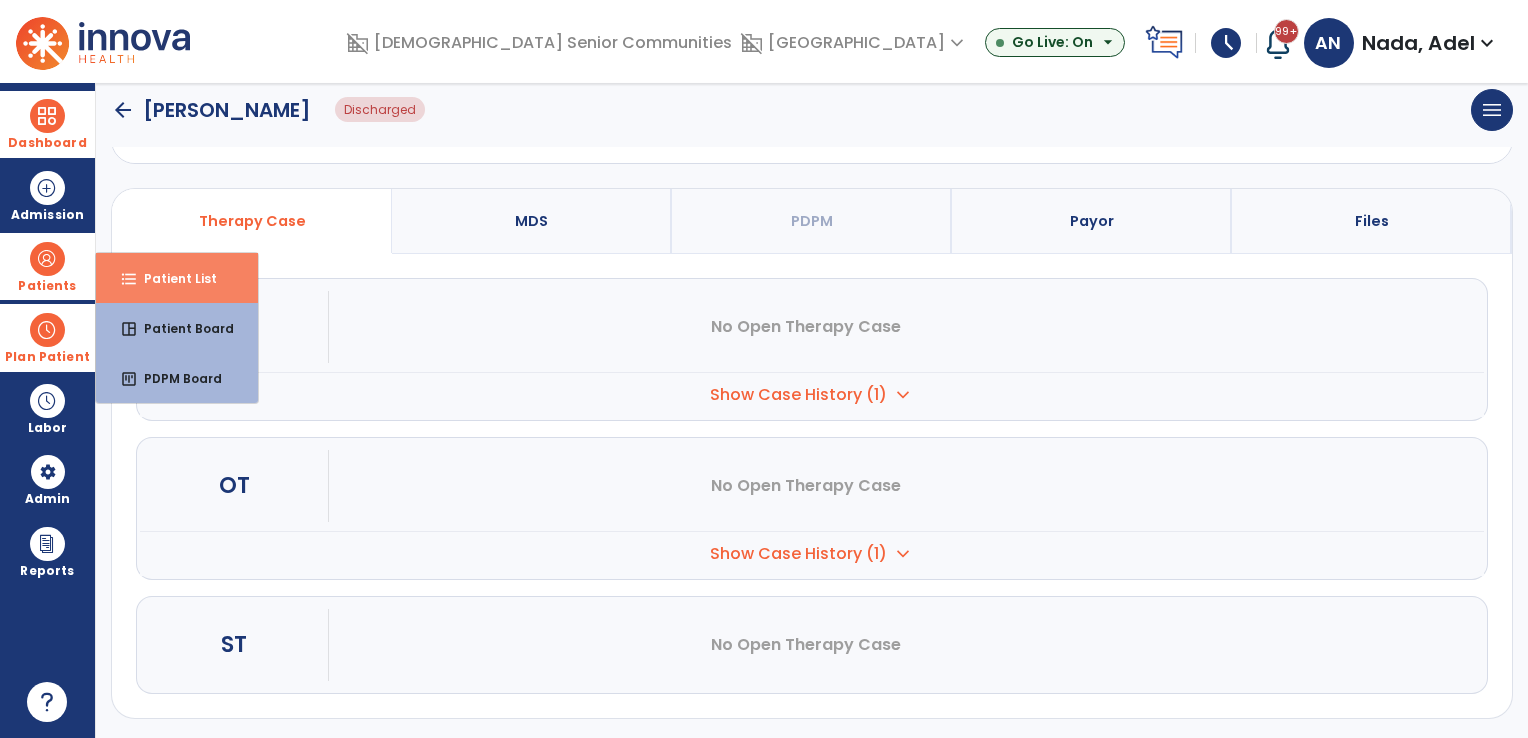 click on "Patient List" at bounding box center (172, 278) 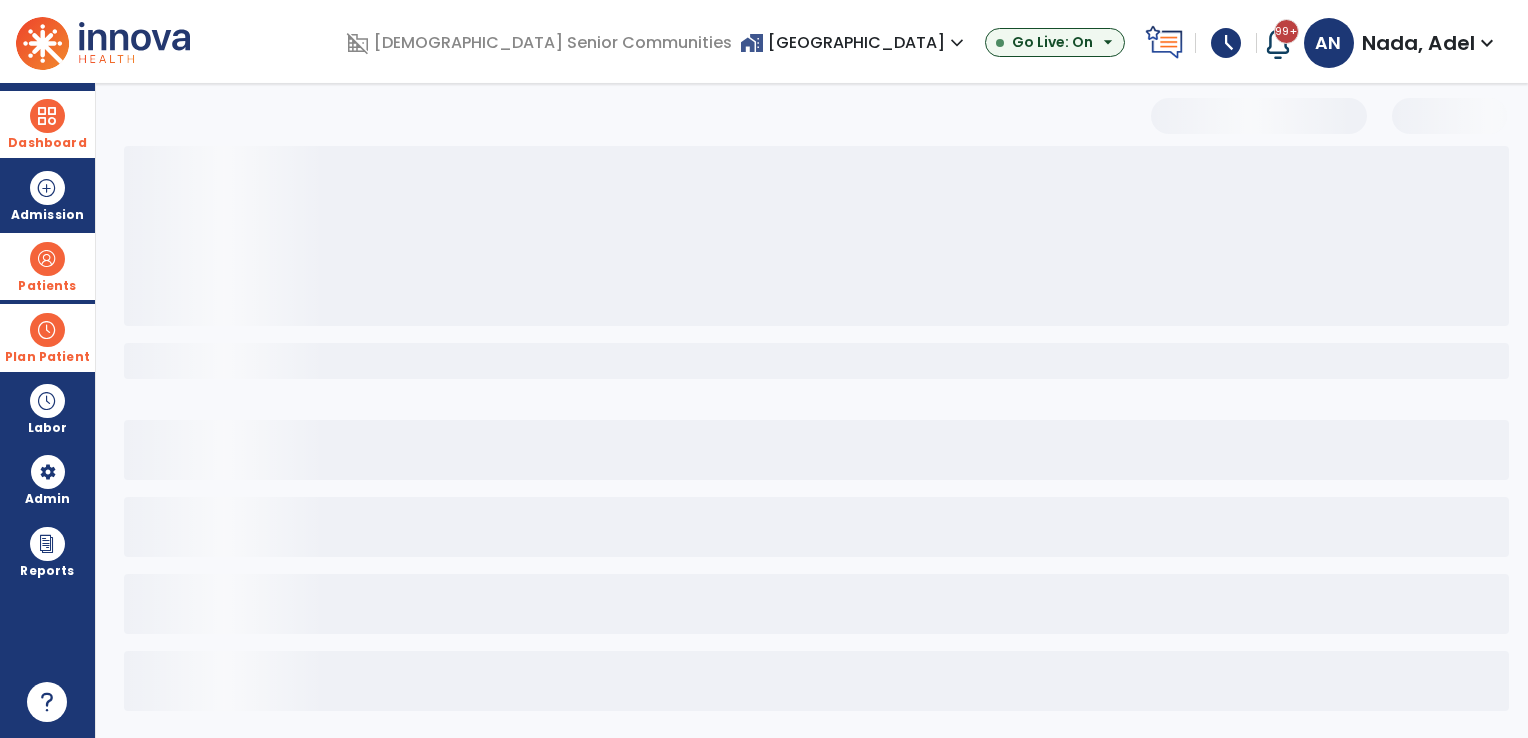 scroll, scrollTop: 3, scrollLeft: 0, axis: vertical 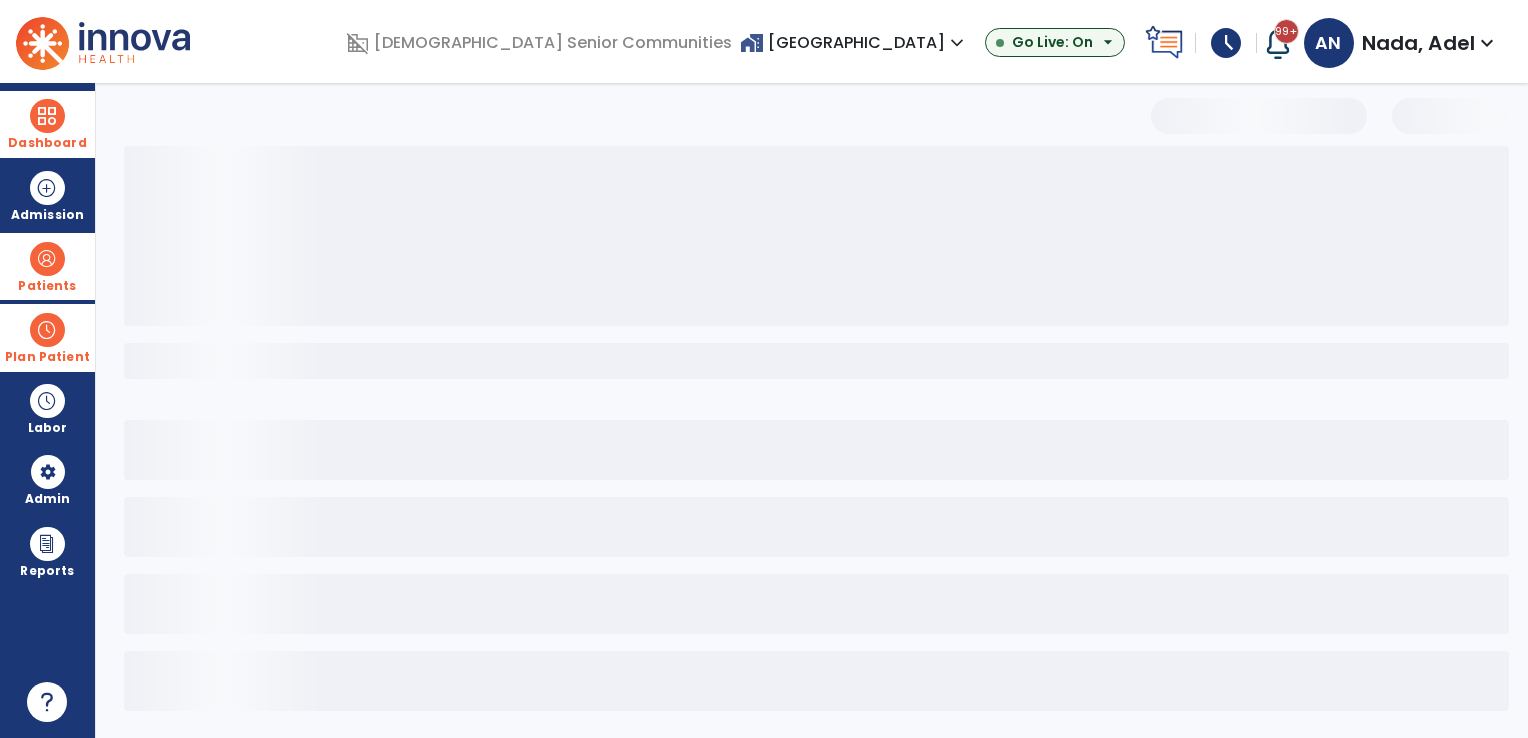 select on "***" 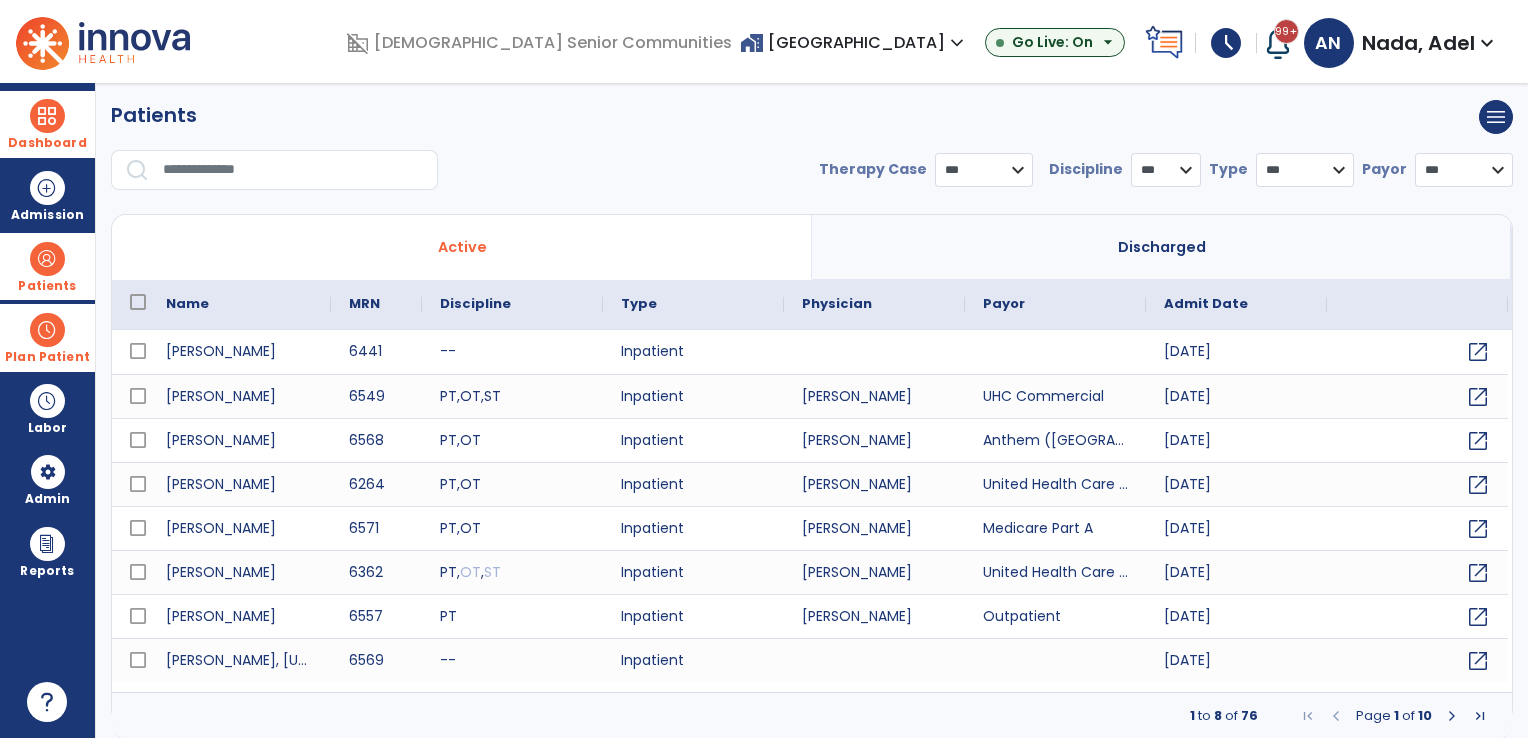 click on "Discharged" at bounding box center [1162, 247] 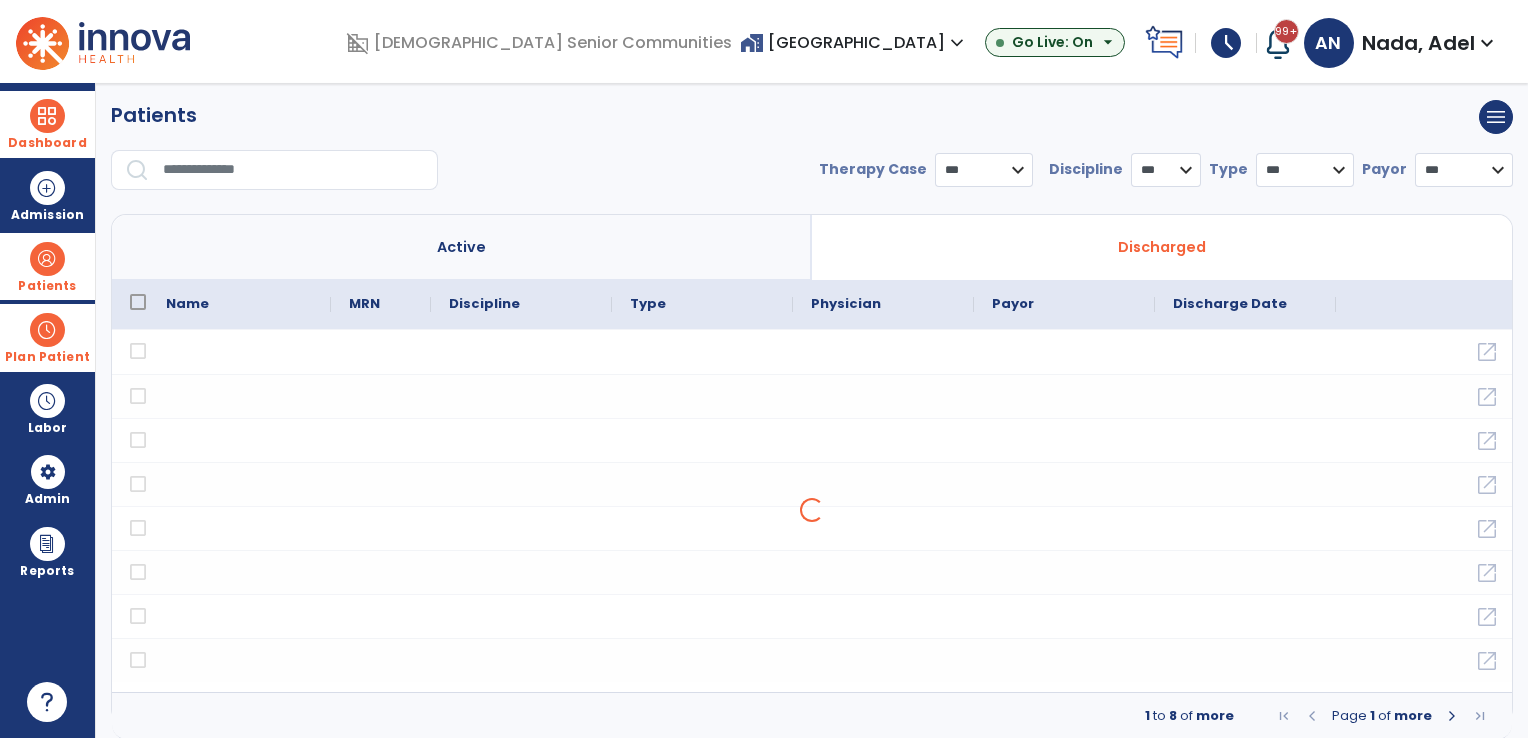 click at bounding box center (293, 170) 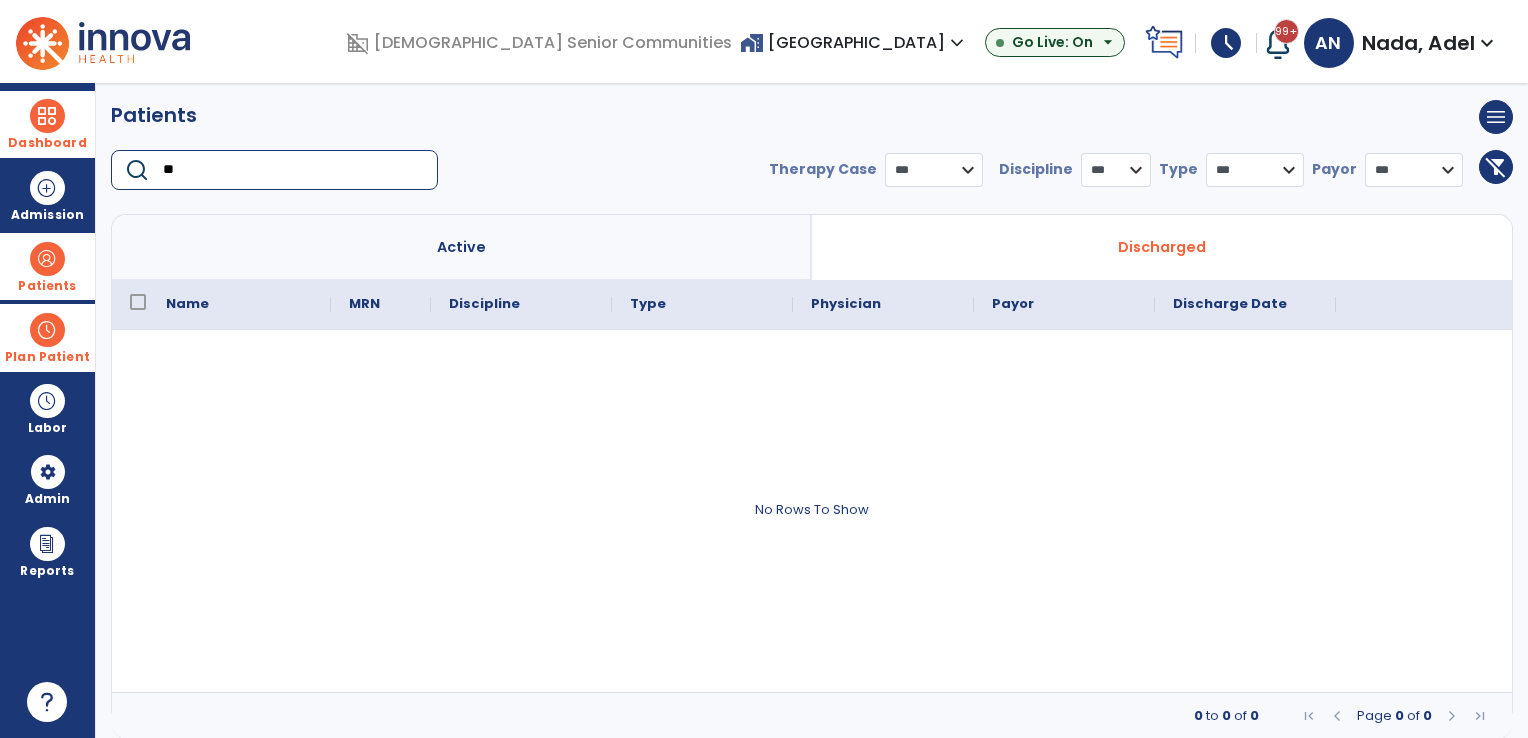 type on "*" 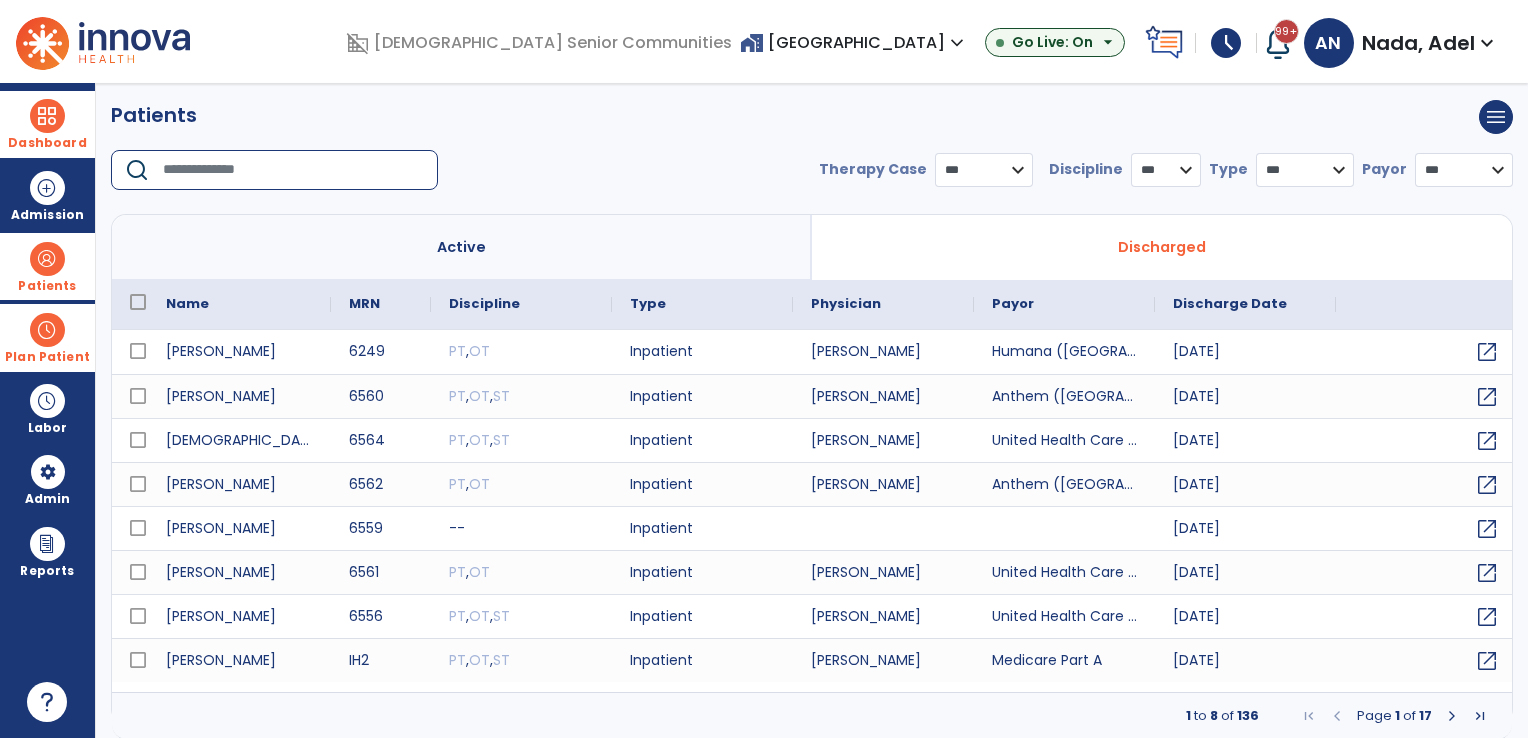 click on "Active" at bounding box center (462, 247) 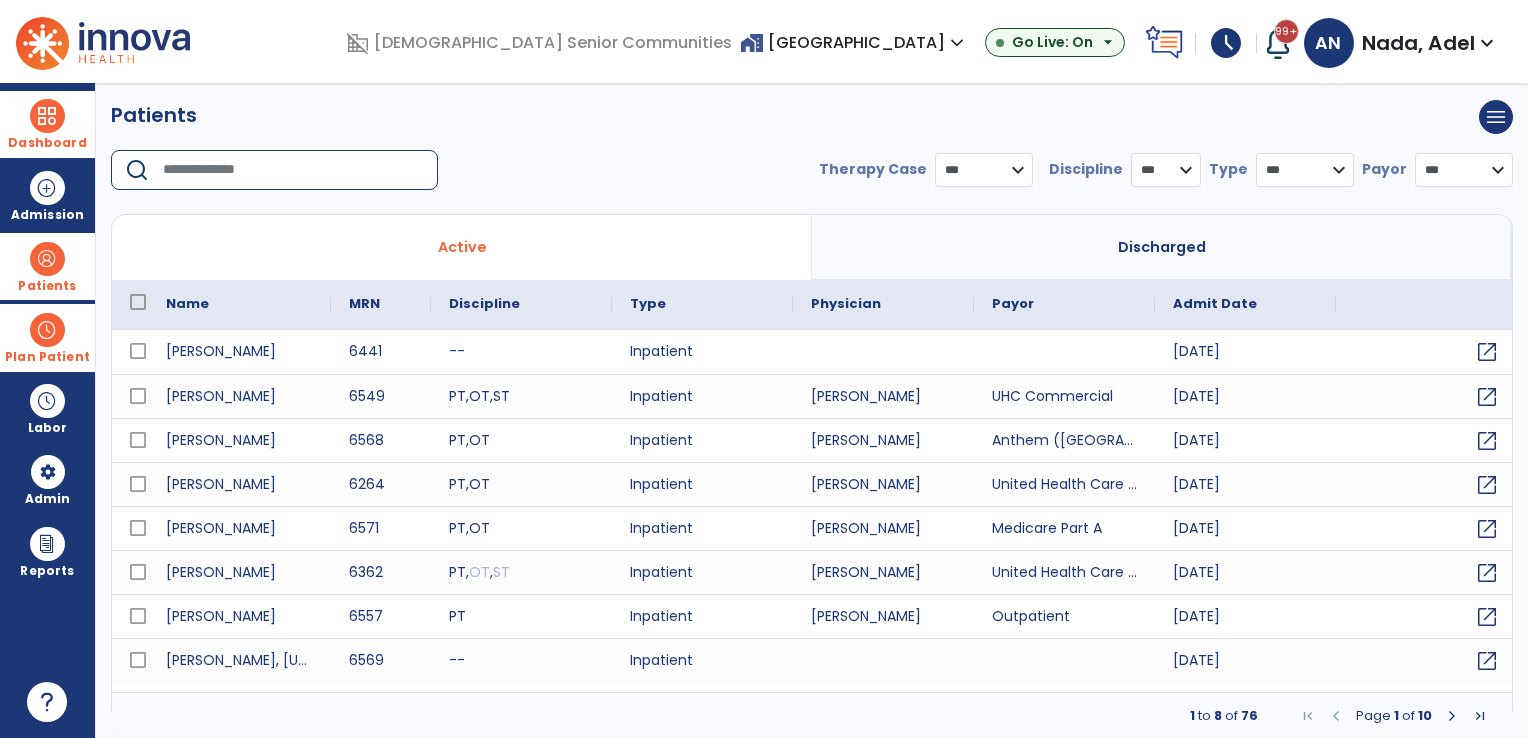 click at bounding box center (293, 170) 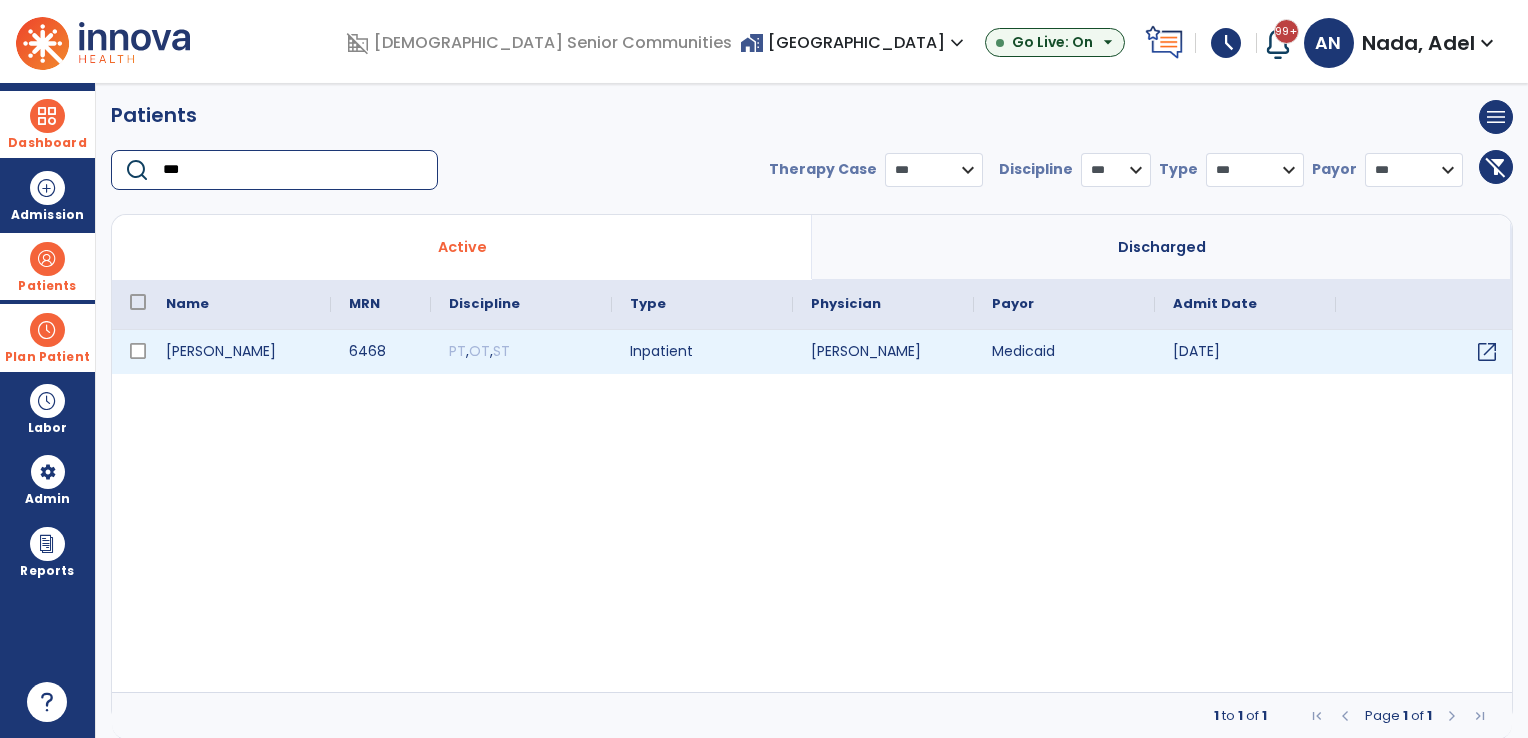 type on "***" 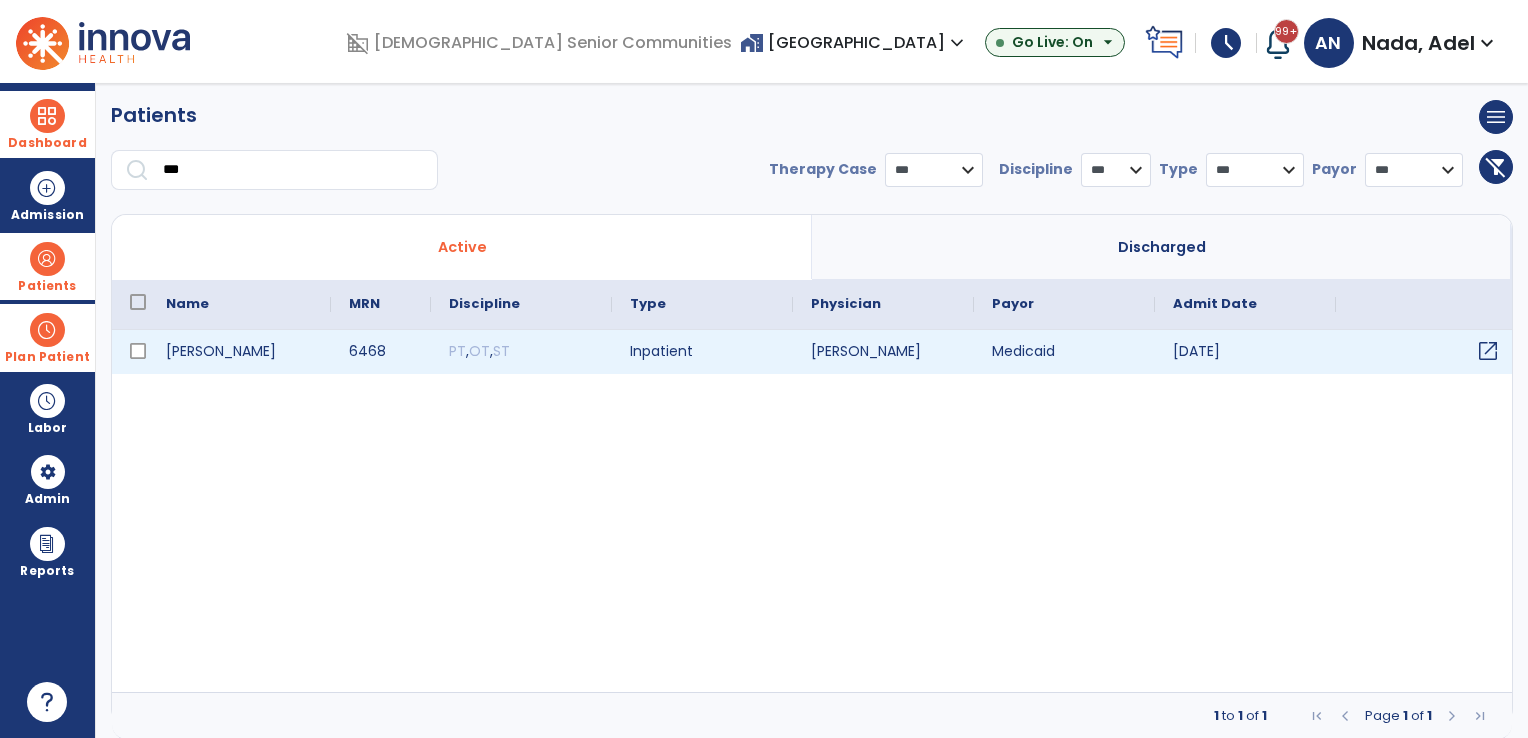 click on "open_in_new" at bounding box center (1488, 351) 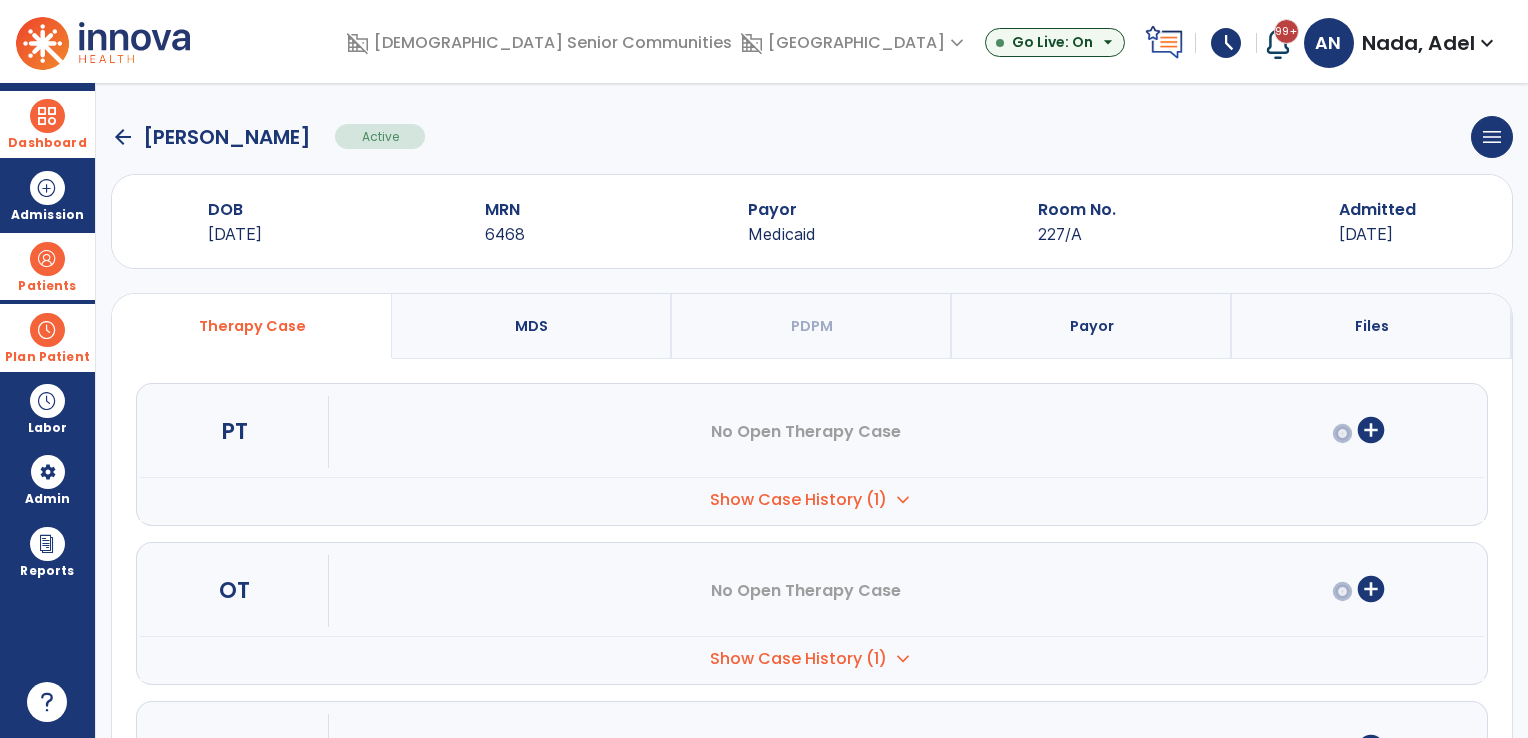 scroll, scrollTop: 0, scrollLeft: 0, axis: both 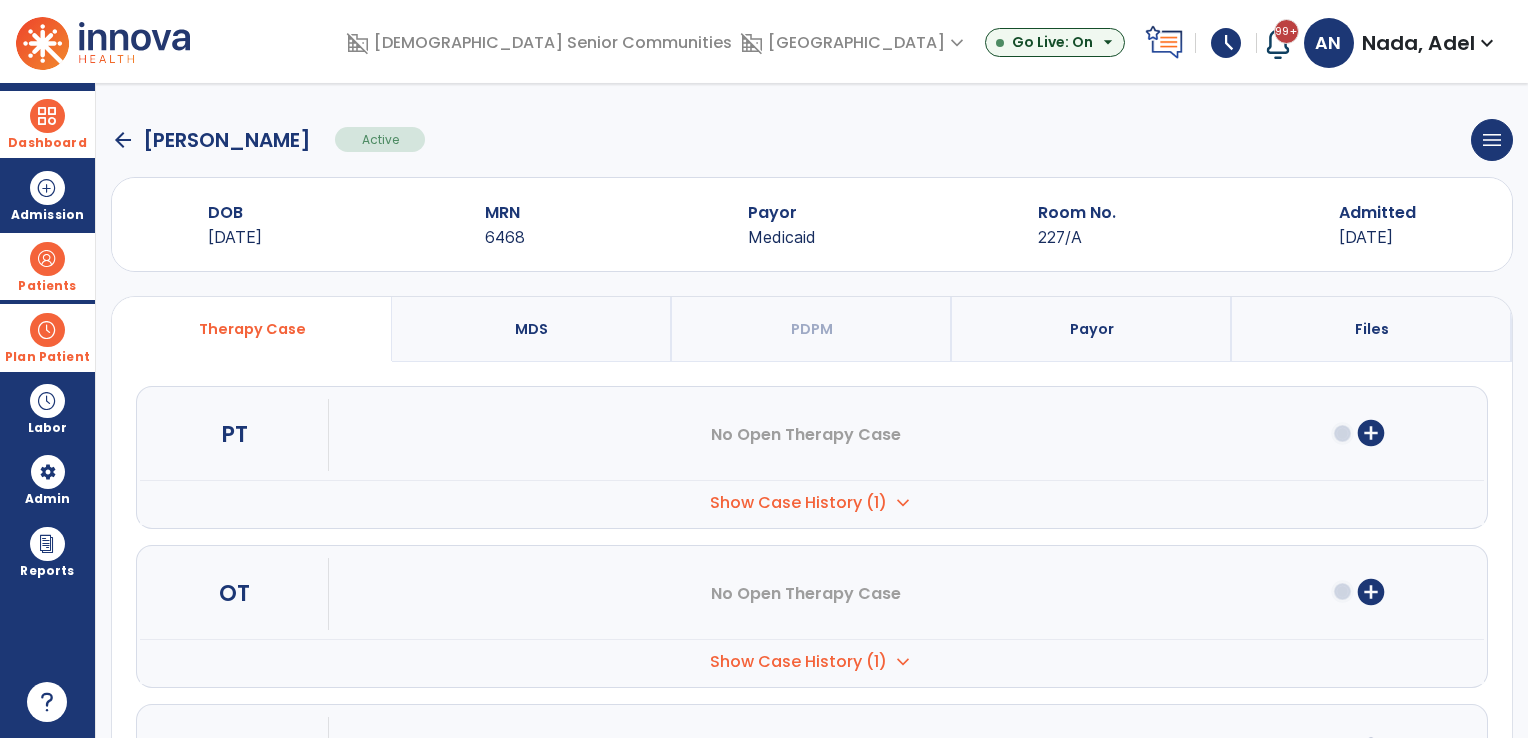 click on "Payor" at bounding box center [1092, 329] 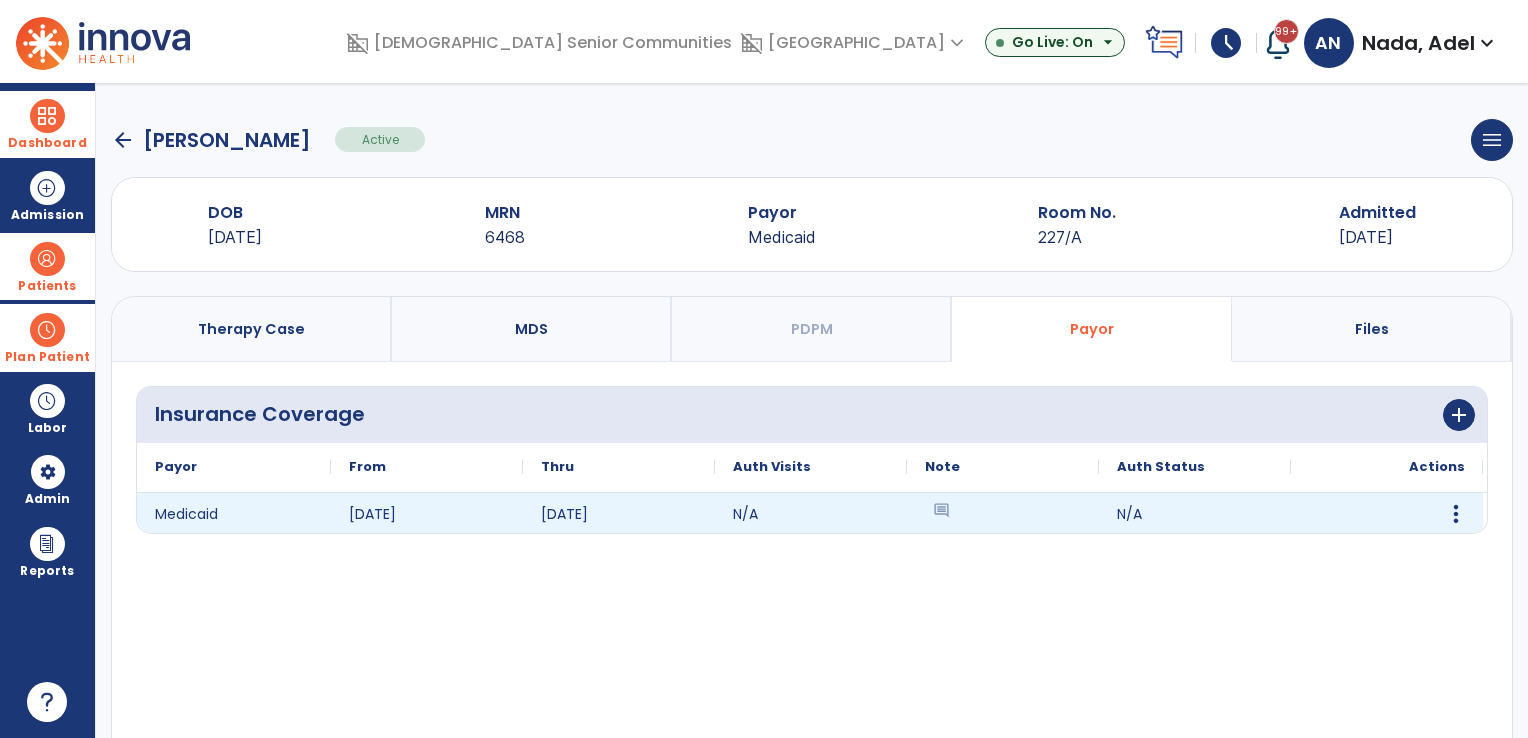 click 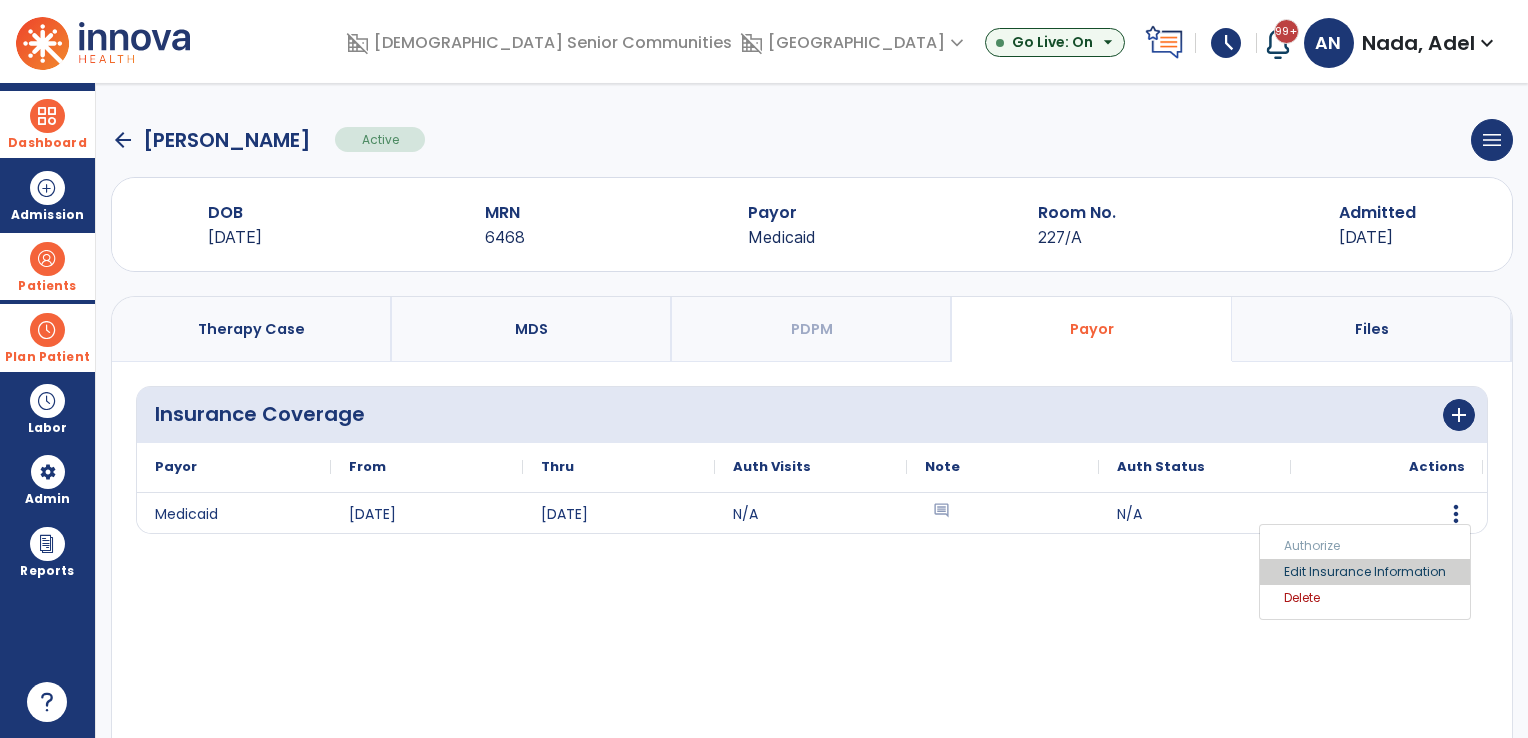 click on "Edit Insurance Information" at bounding box center [1365, 572] 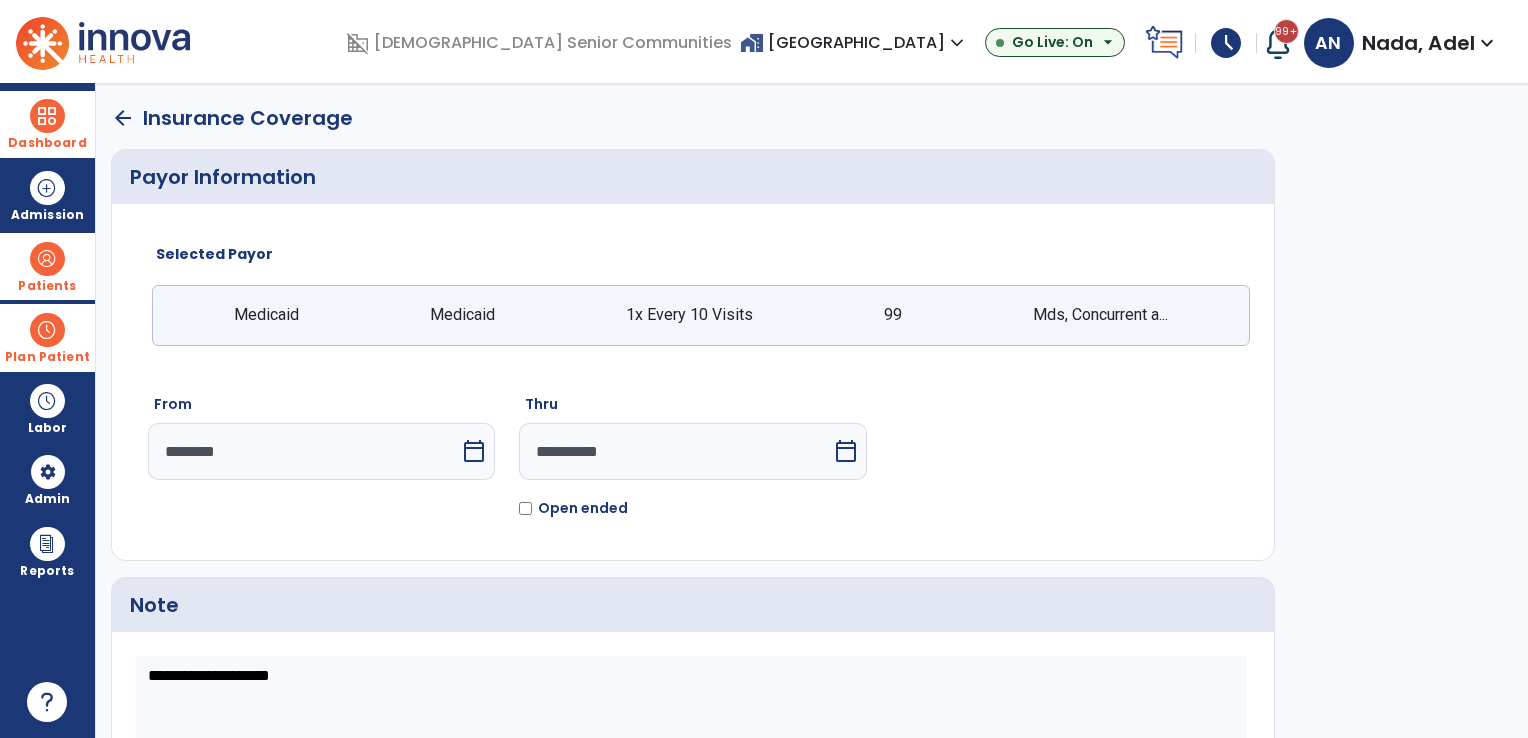 click on "Medicaid Medicaid 1x Every 10 Visits 99 Mds, Concurrent a..." 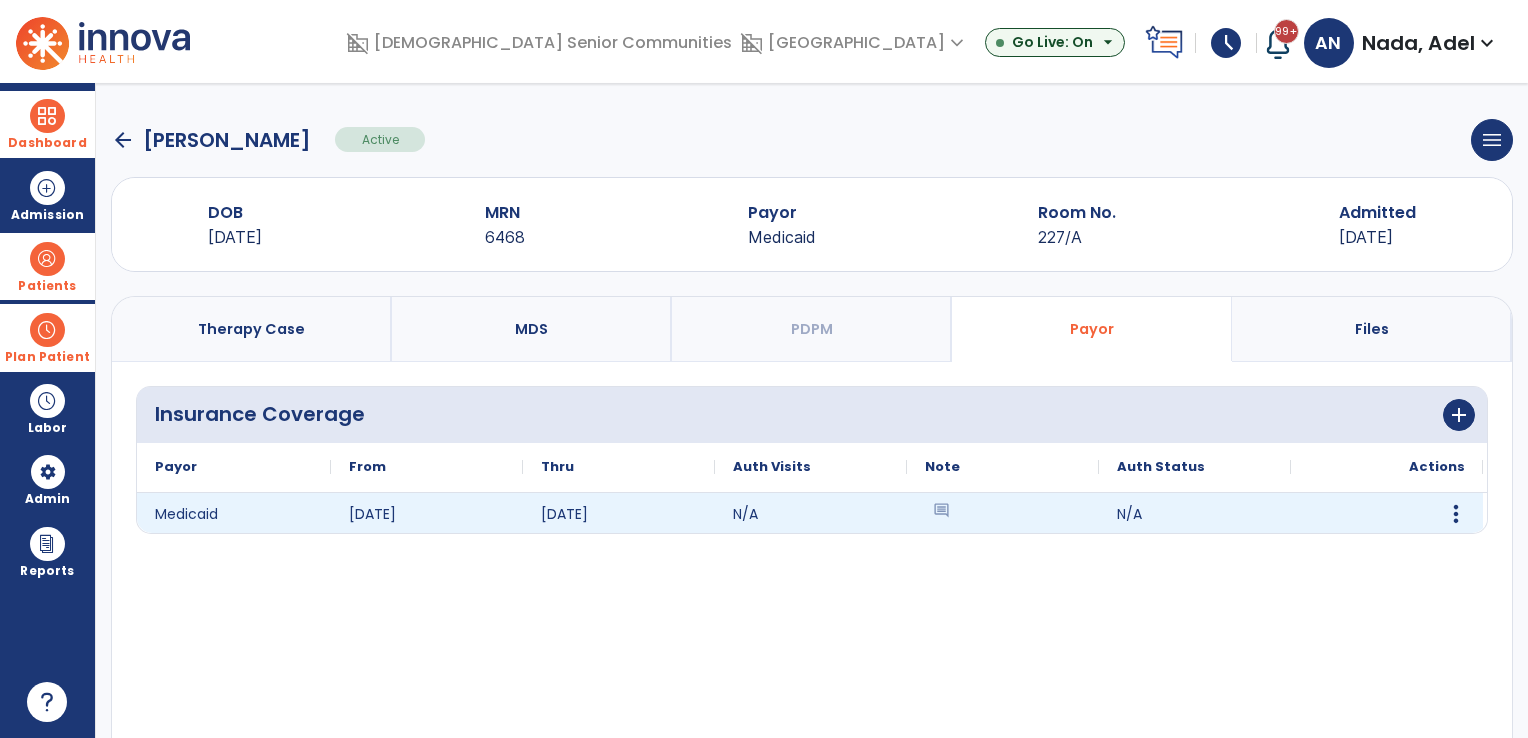 click 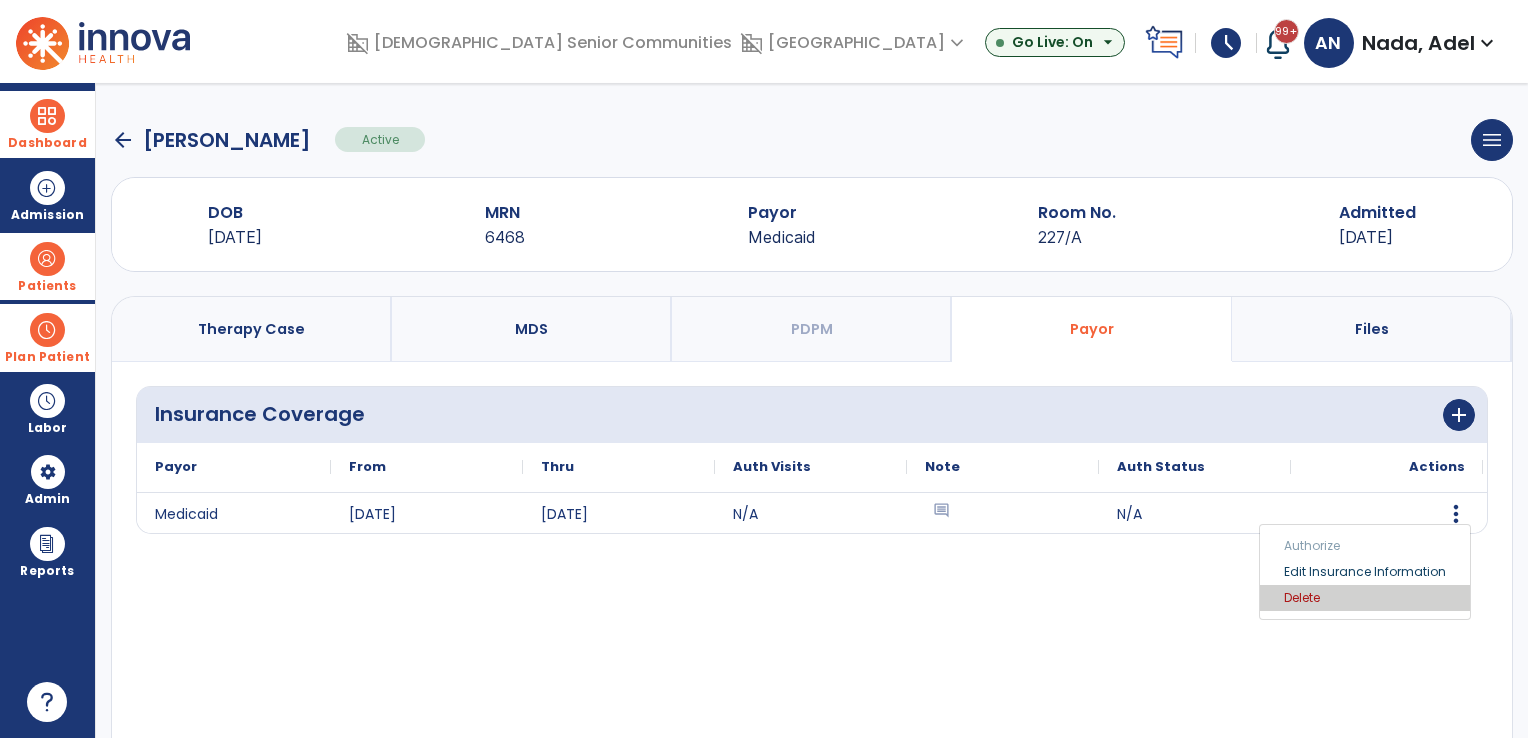click on "Delete" at bounding box center [1365, 598] 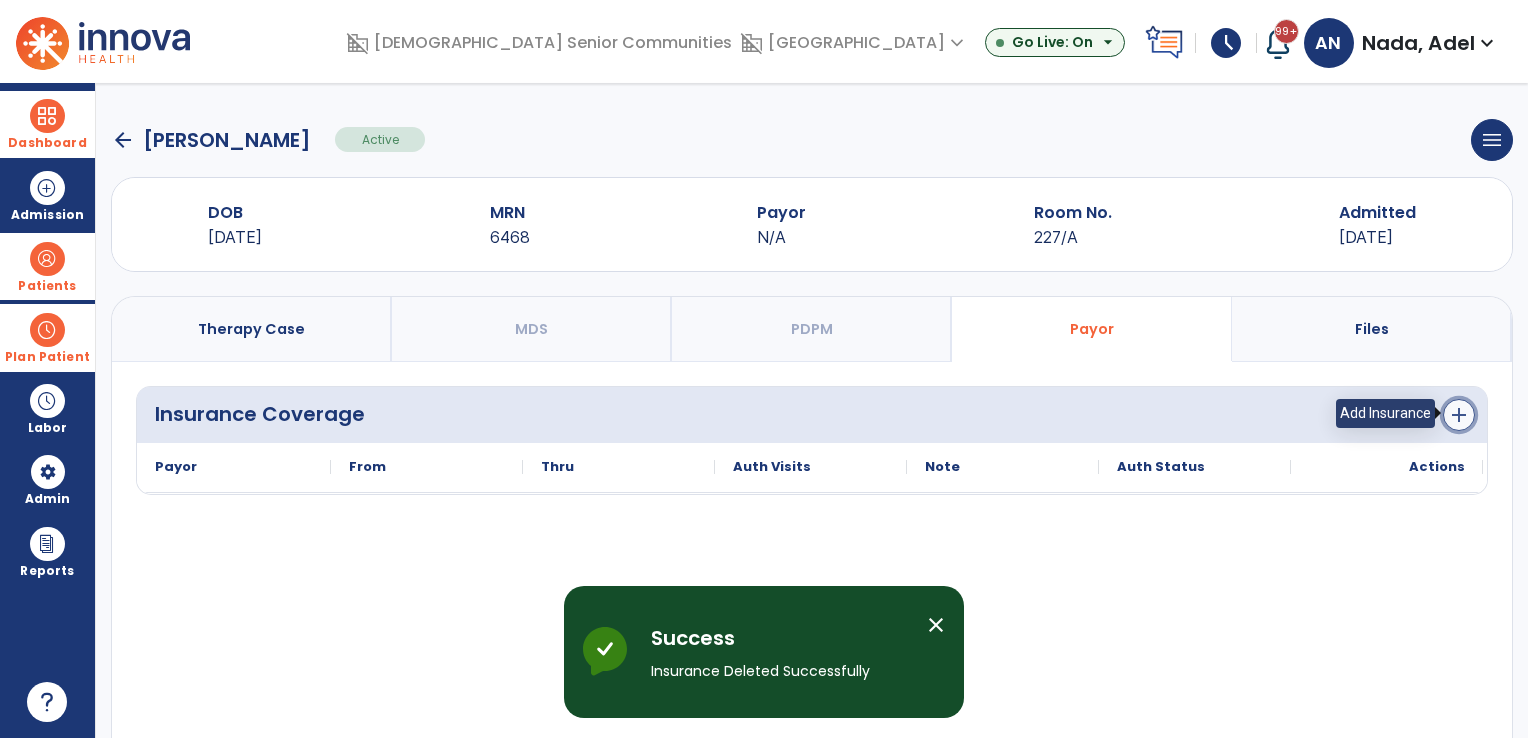 click on "add" 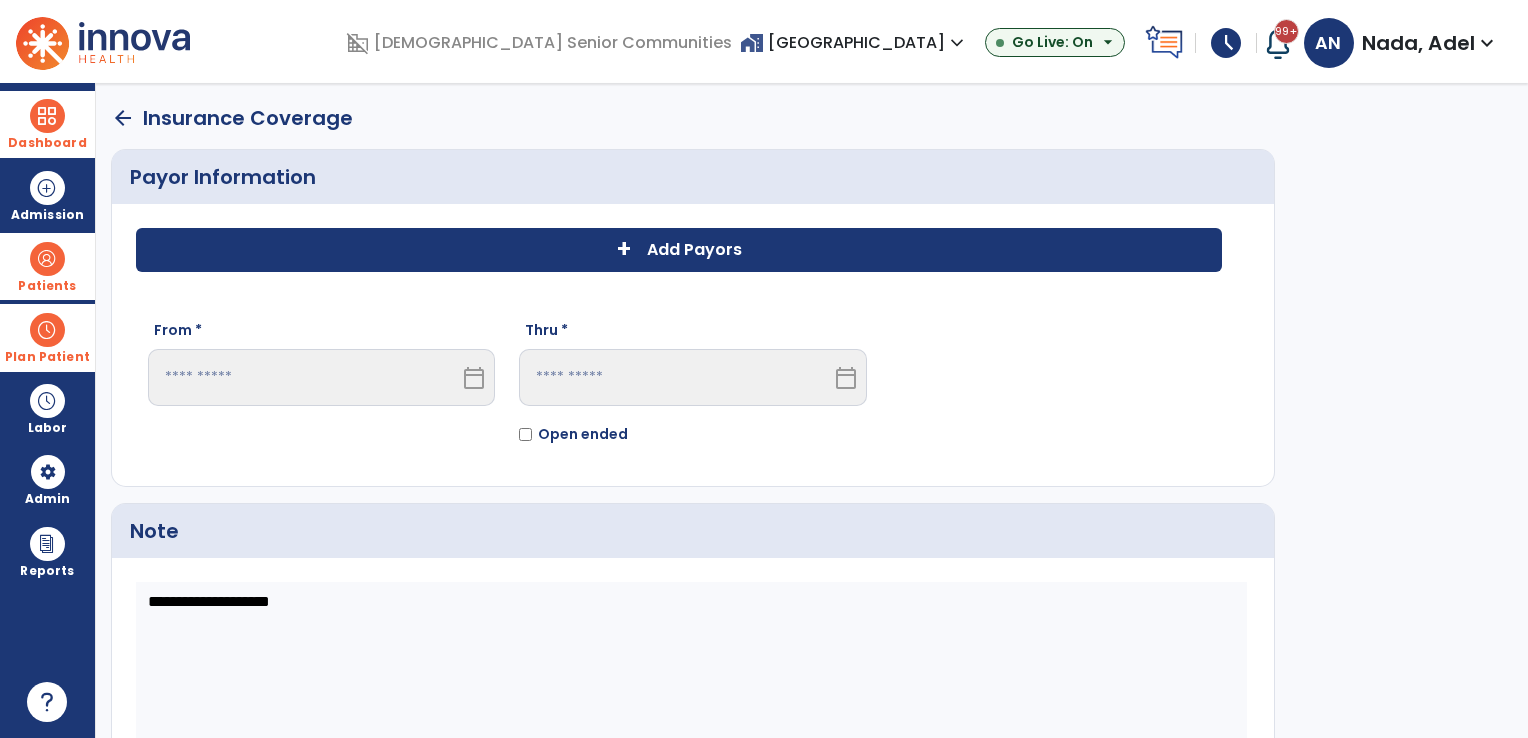 click on "+ Add Payors" 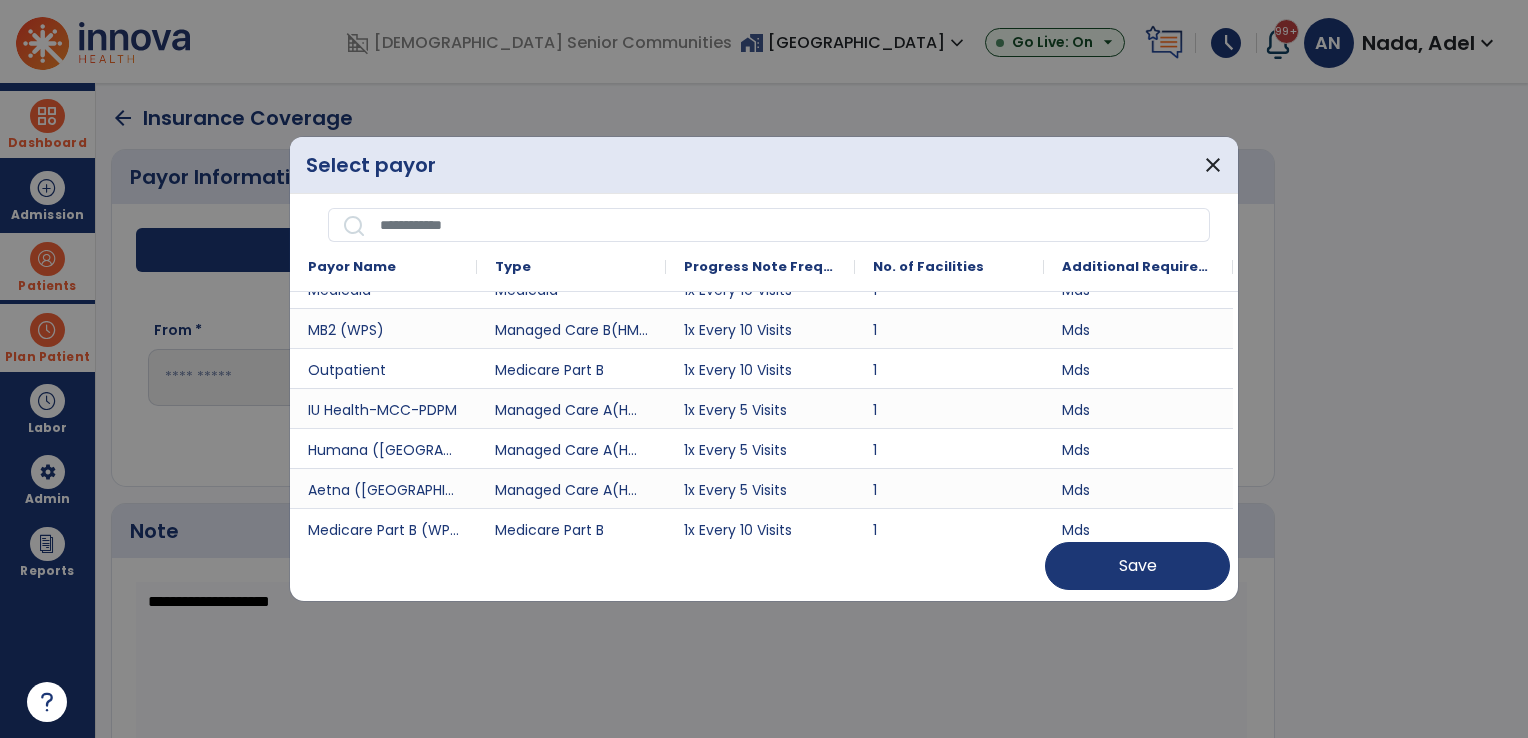 scroll, scrollTop: 69, scrollLeft: 0, axis: vertical 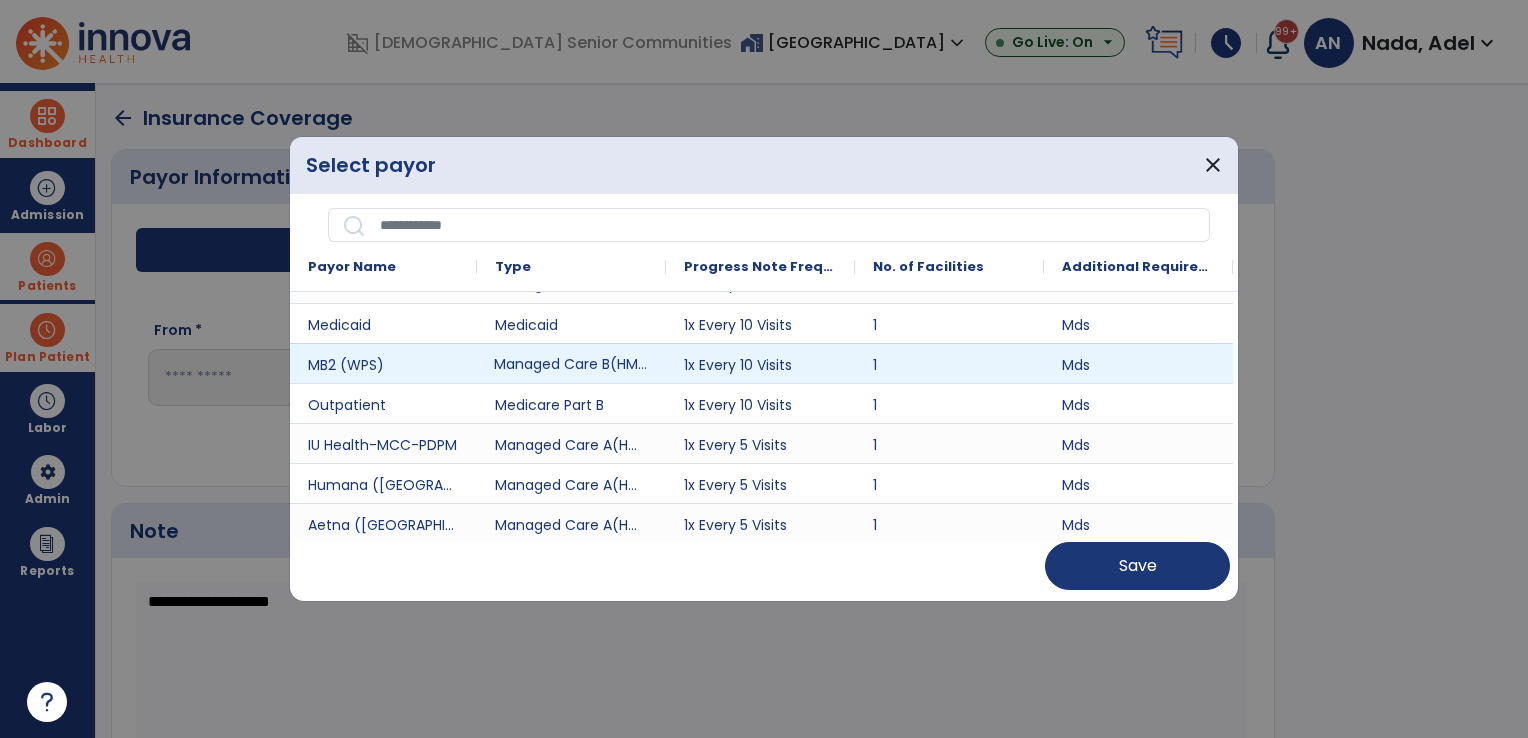 click on "Managed Care B(HMO/MCO)" at bounding box center [571, 363] 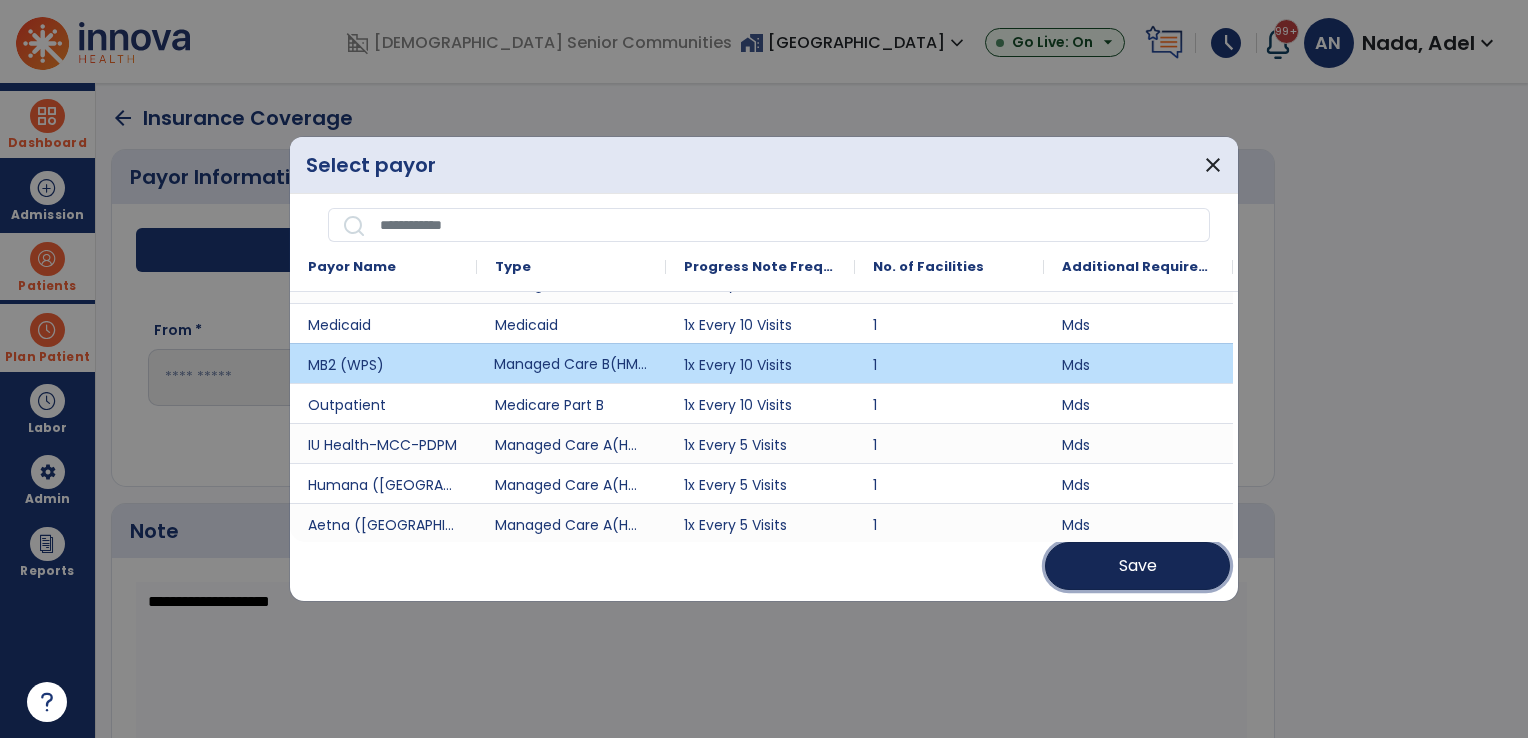 click on "Save" at bounding box center [1138, 566] 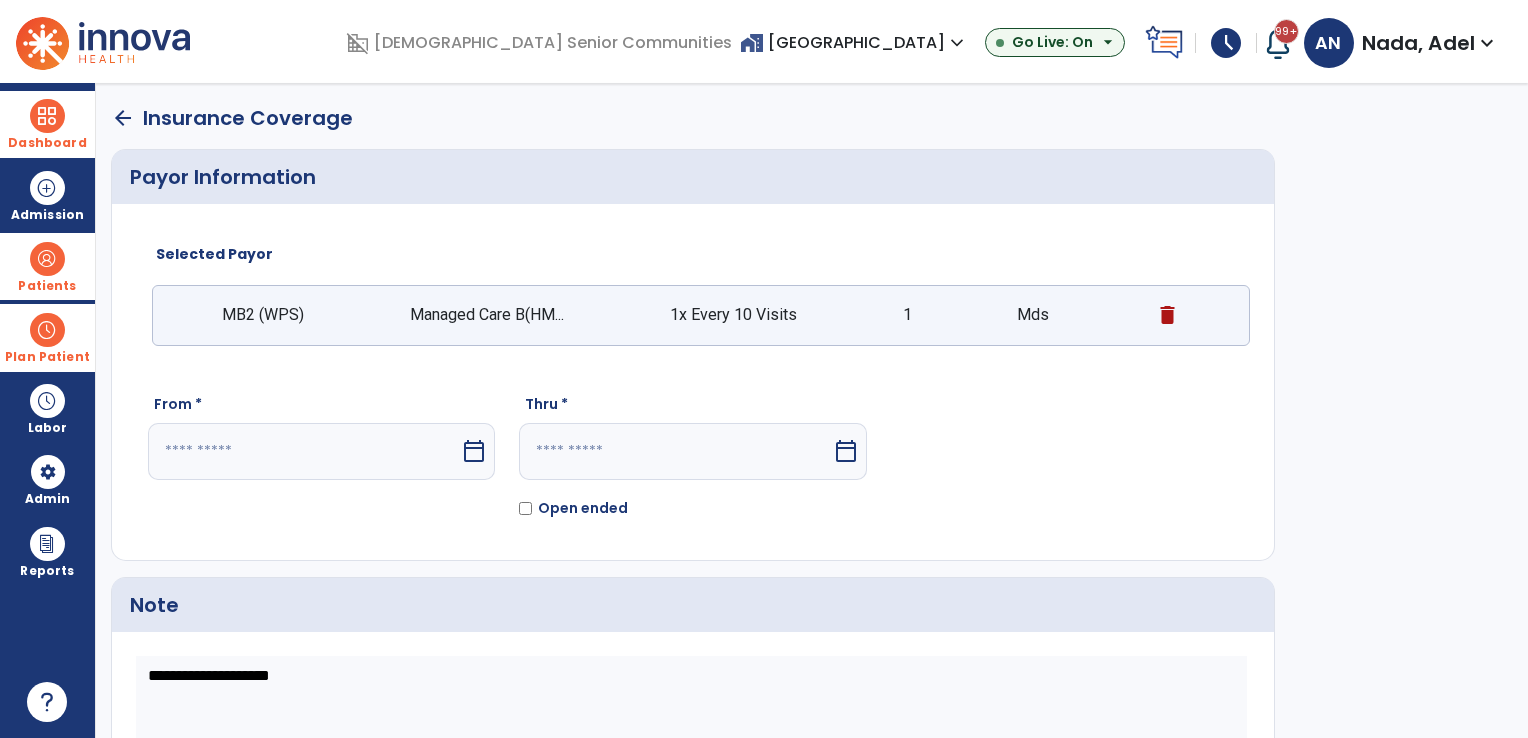 click on "calendar_today" at bounding box center [474, 451] 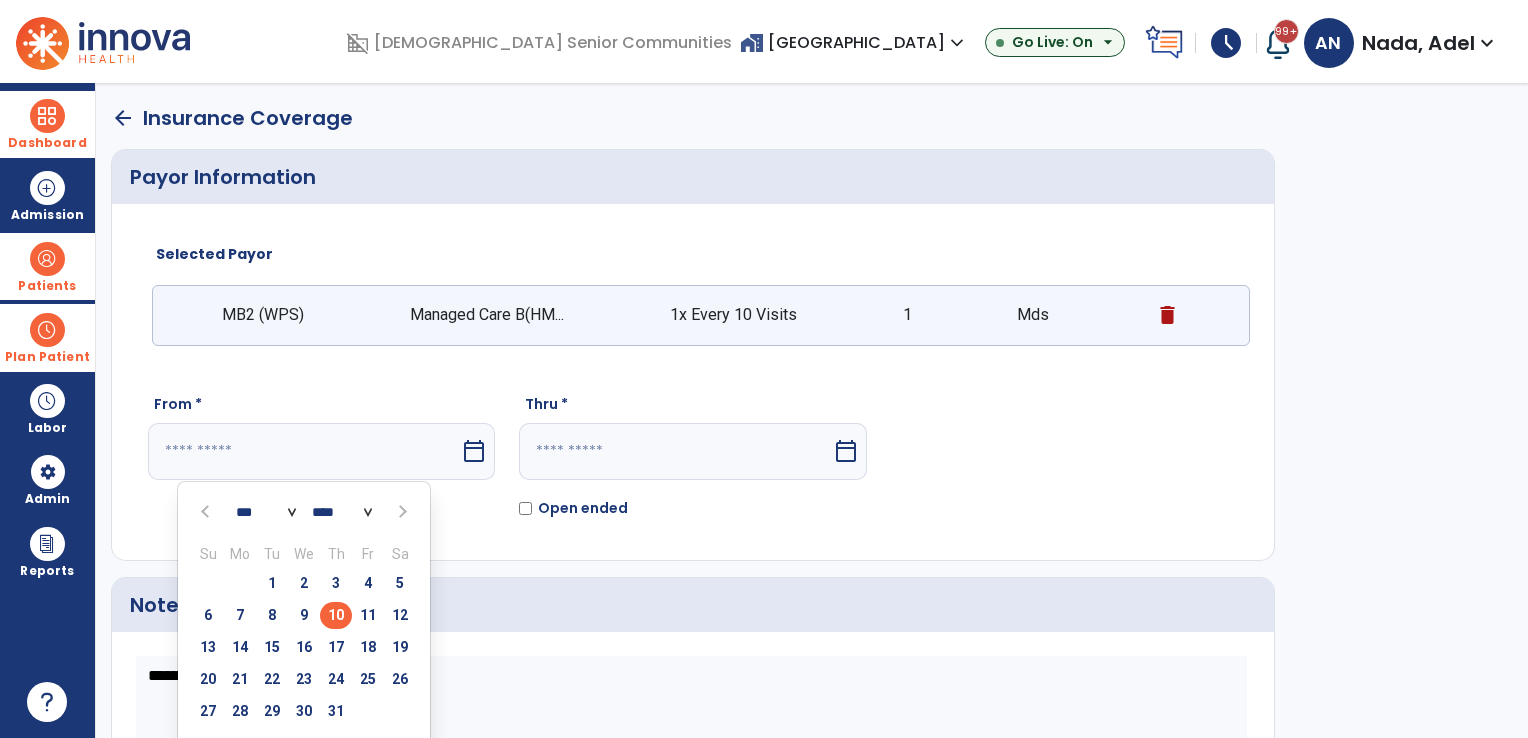 drag, startPoint x: 261, startPoint y: 583, endPoint x: 274, endPoint y: 571, distance: 17.691807 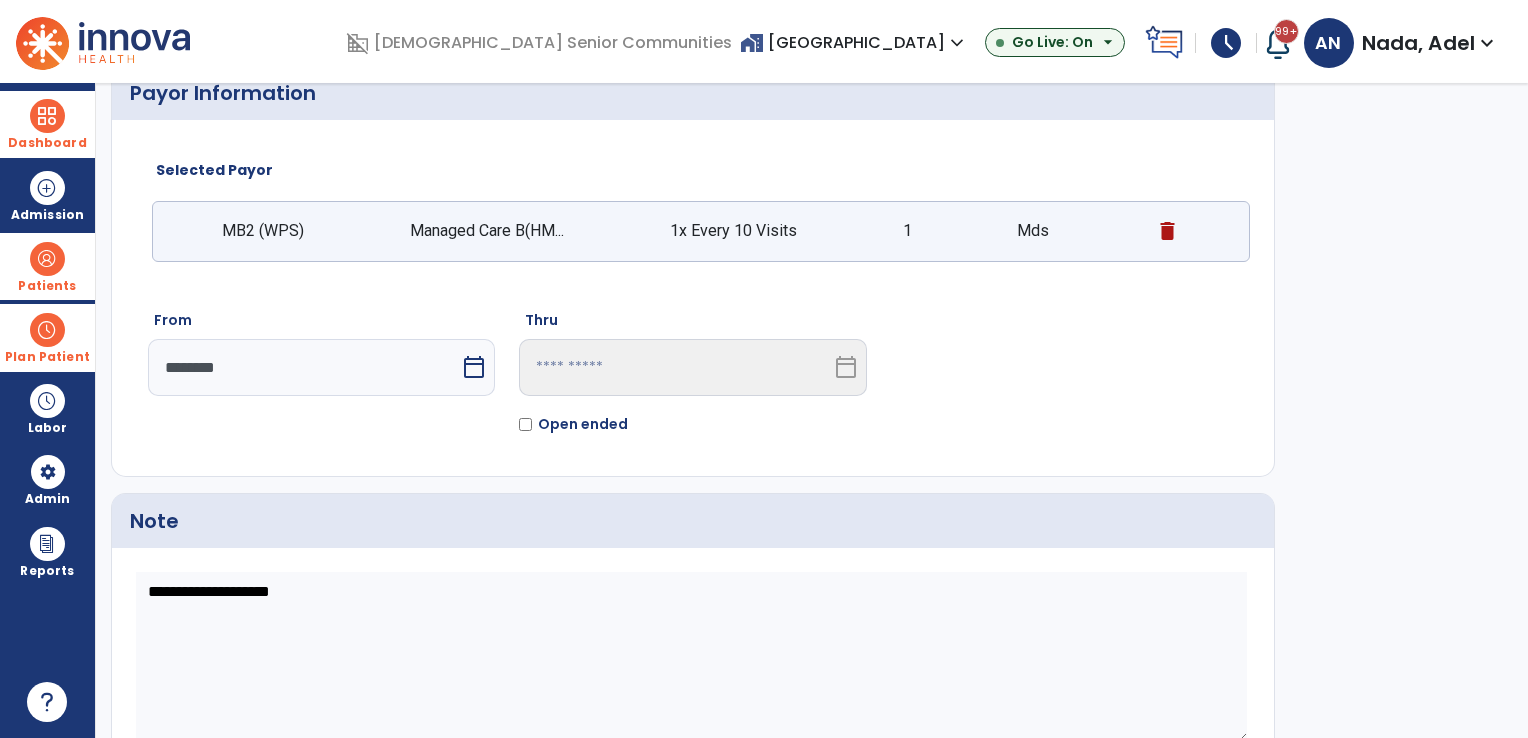 scroll, scrollTop: 169, scrollLeft: 0, axis: vertical 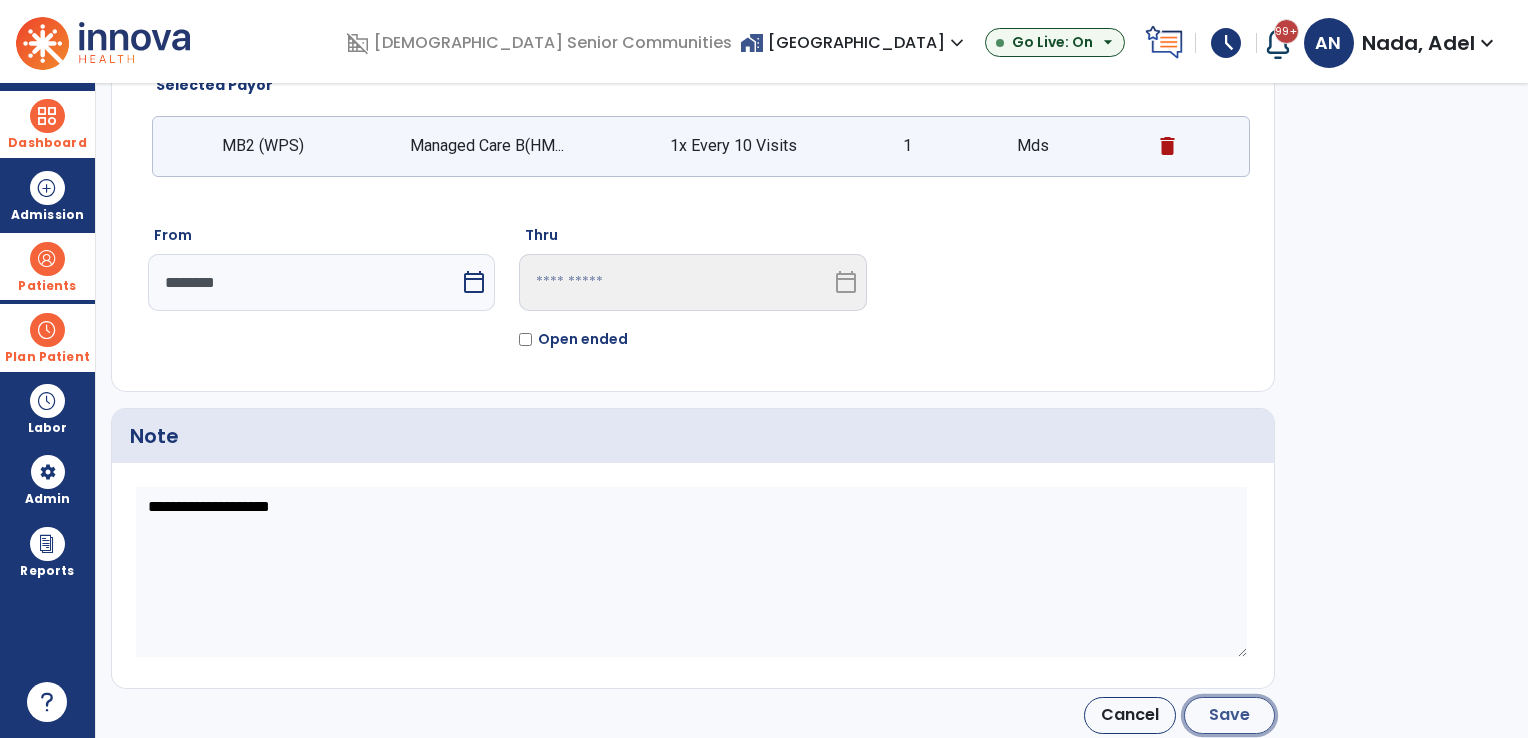 click on "Save" 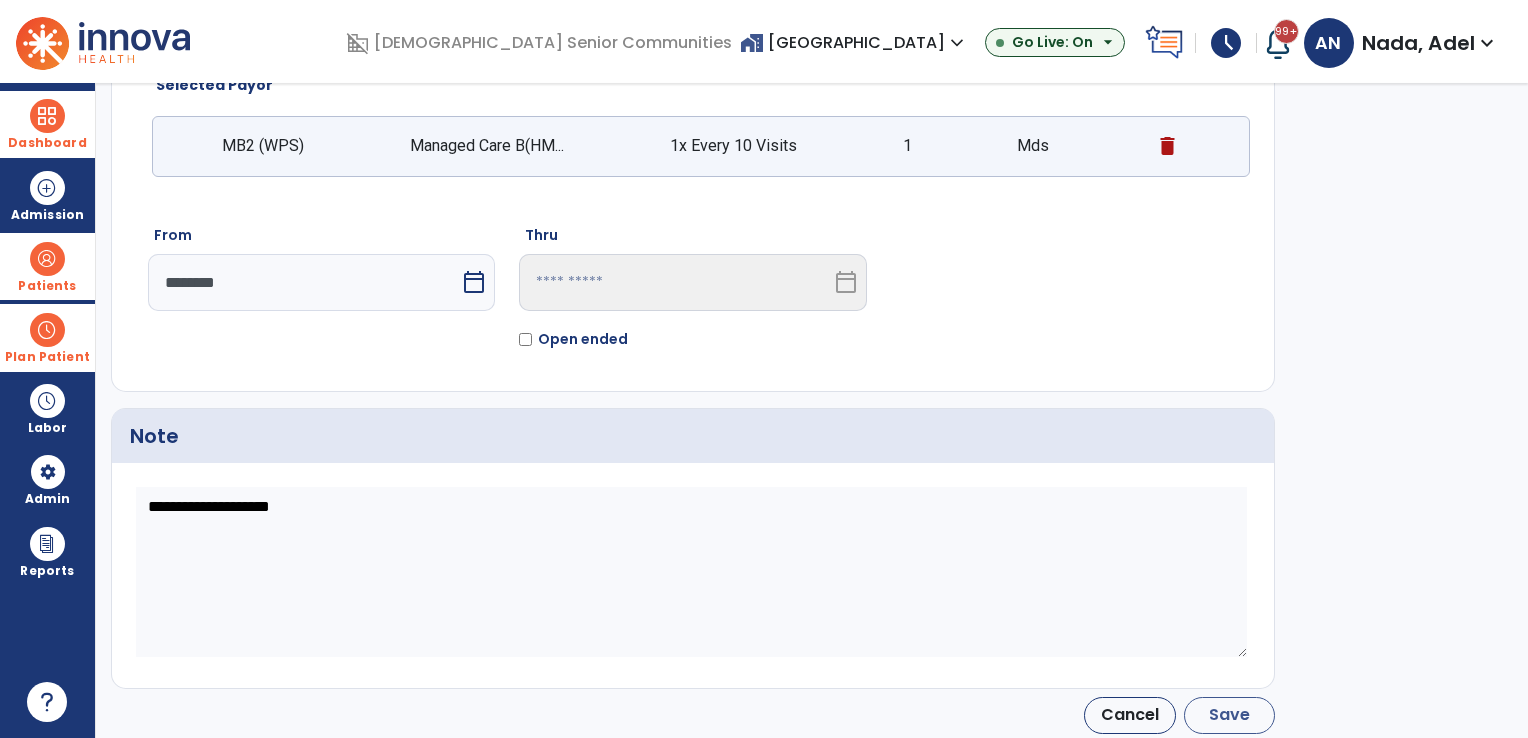 type on "********" 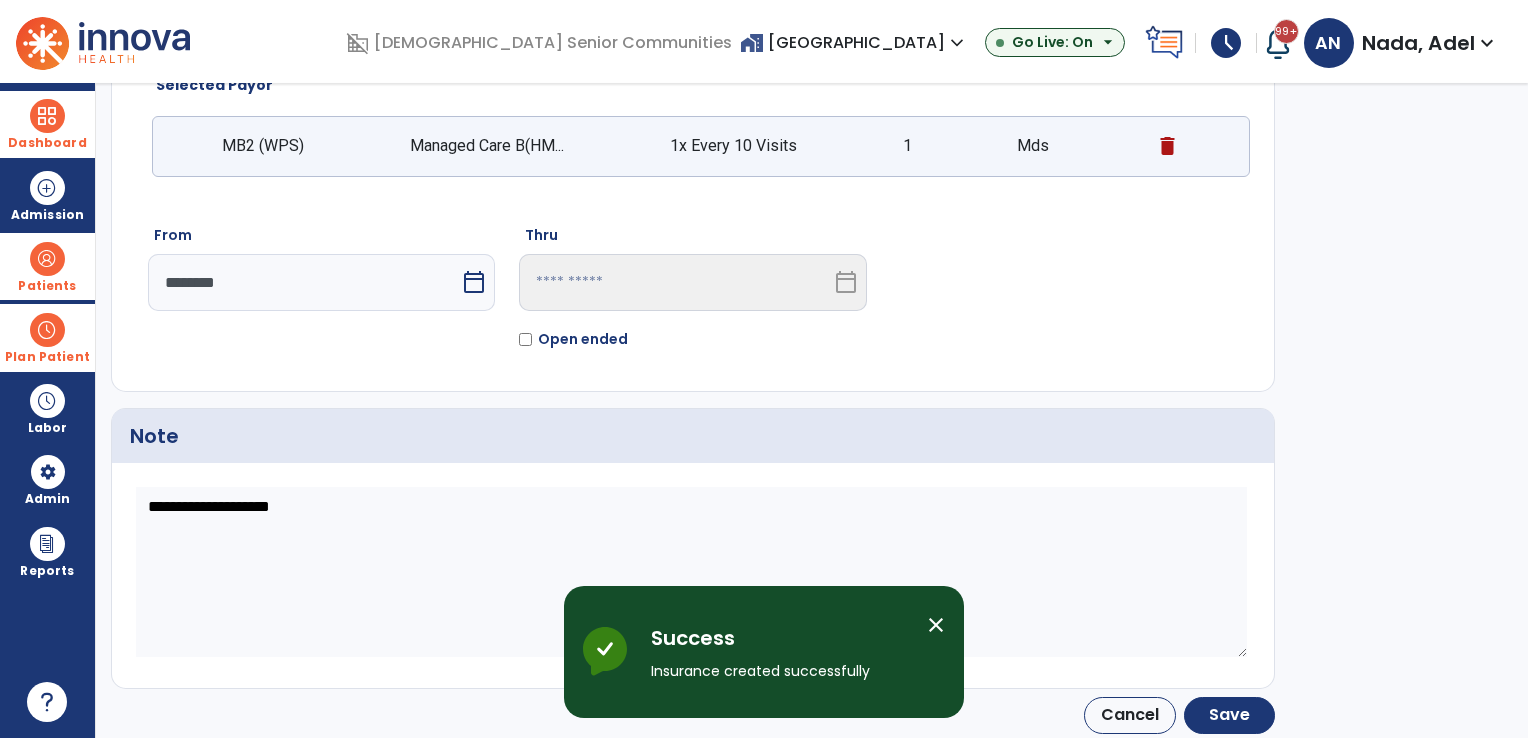 scroll, scrollTop: 139, scrollLeft: 0, axis: vertical 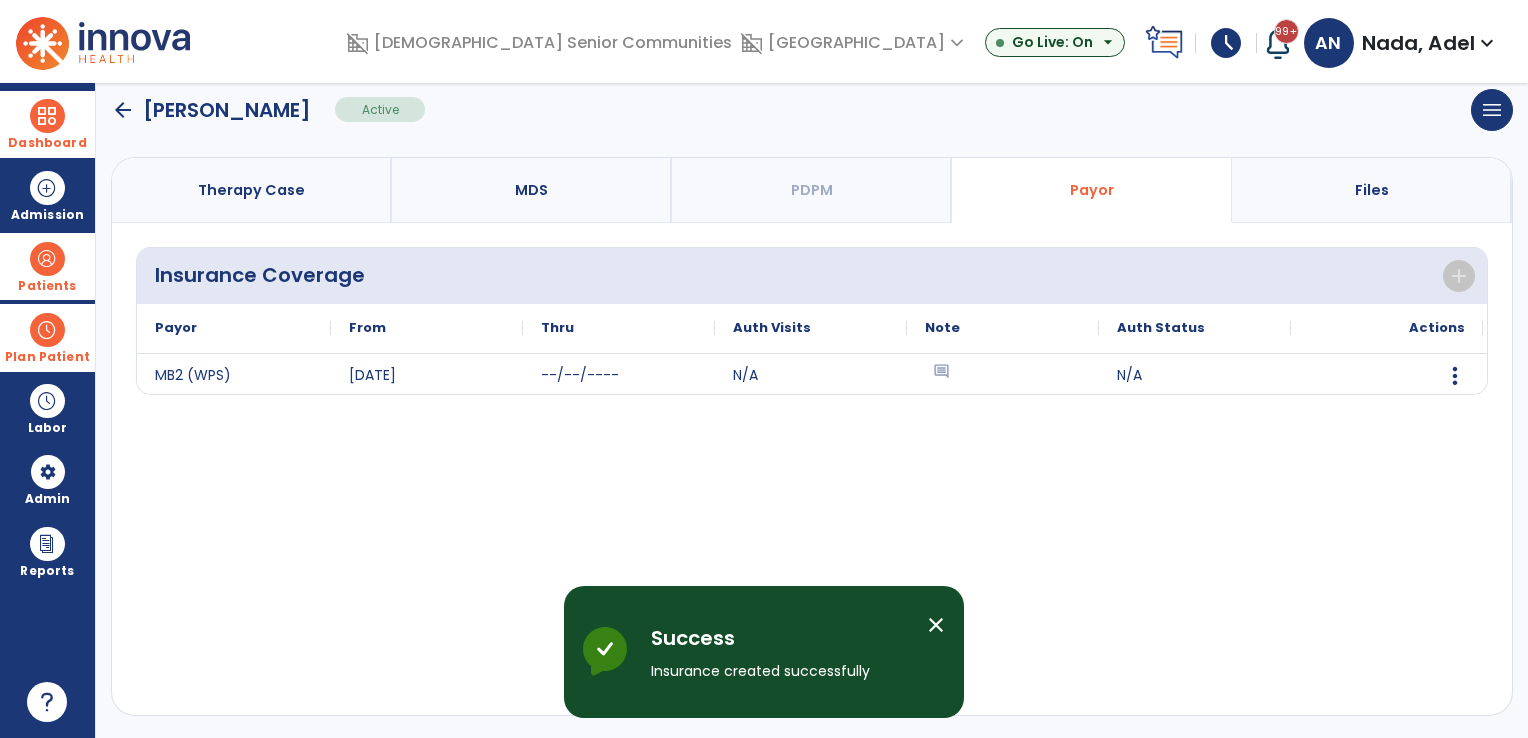 click on "Therapy Case" at bounding box center [252, 190] 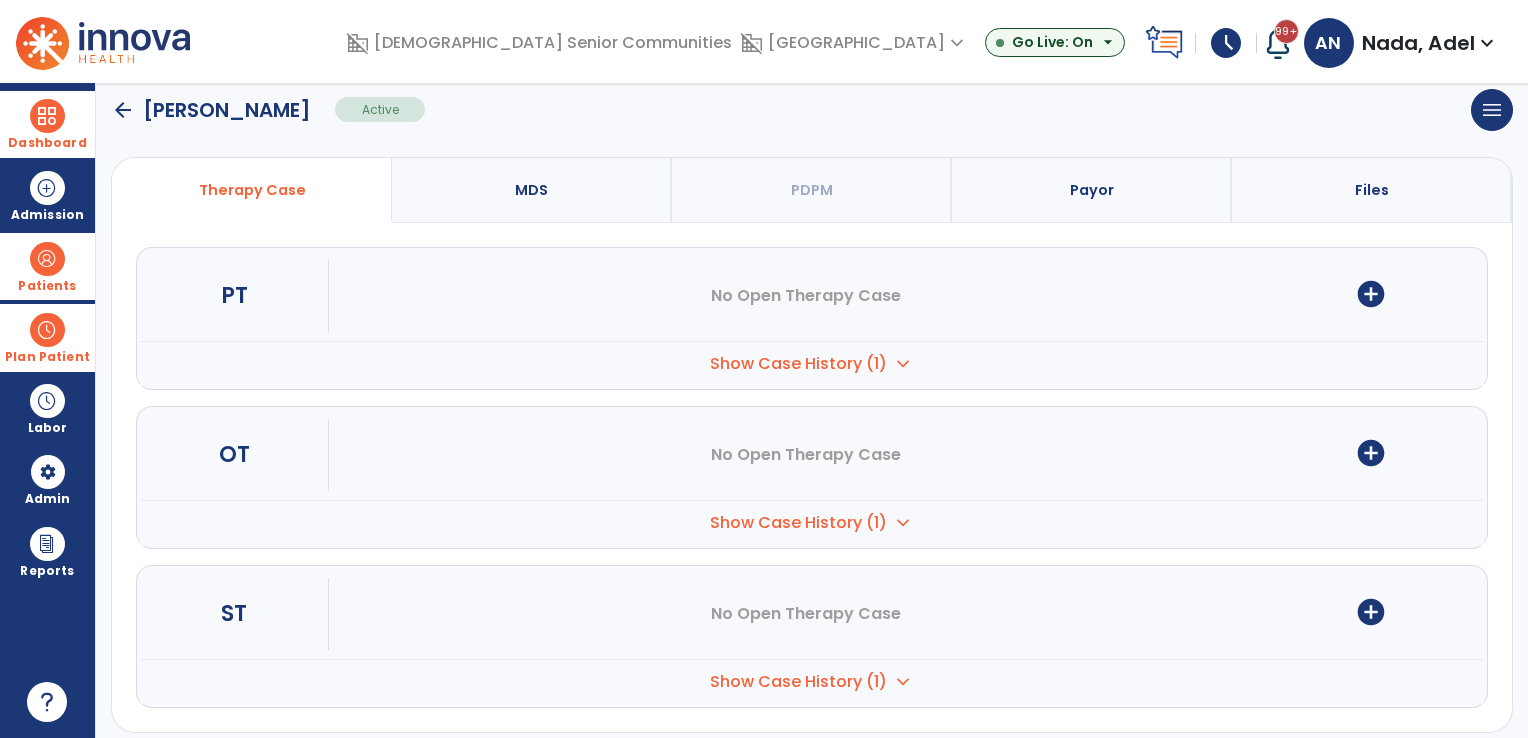 click on "add_circle" at bounding box center (1371, 612) 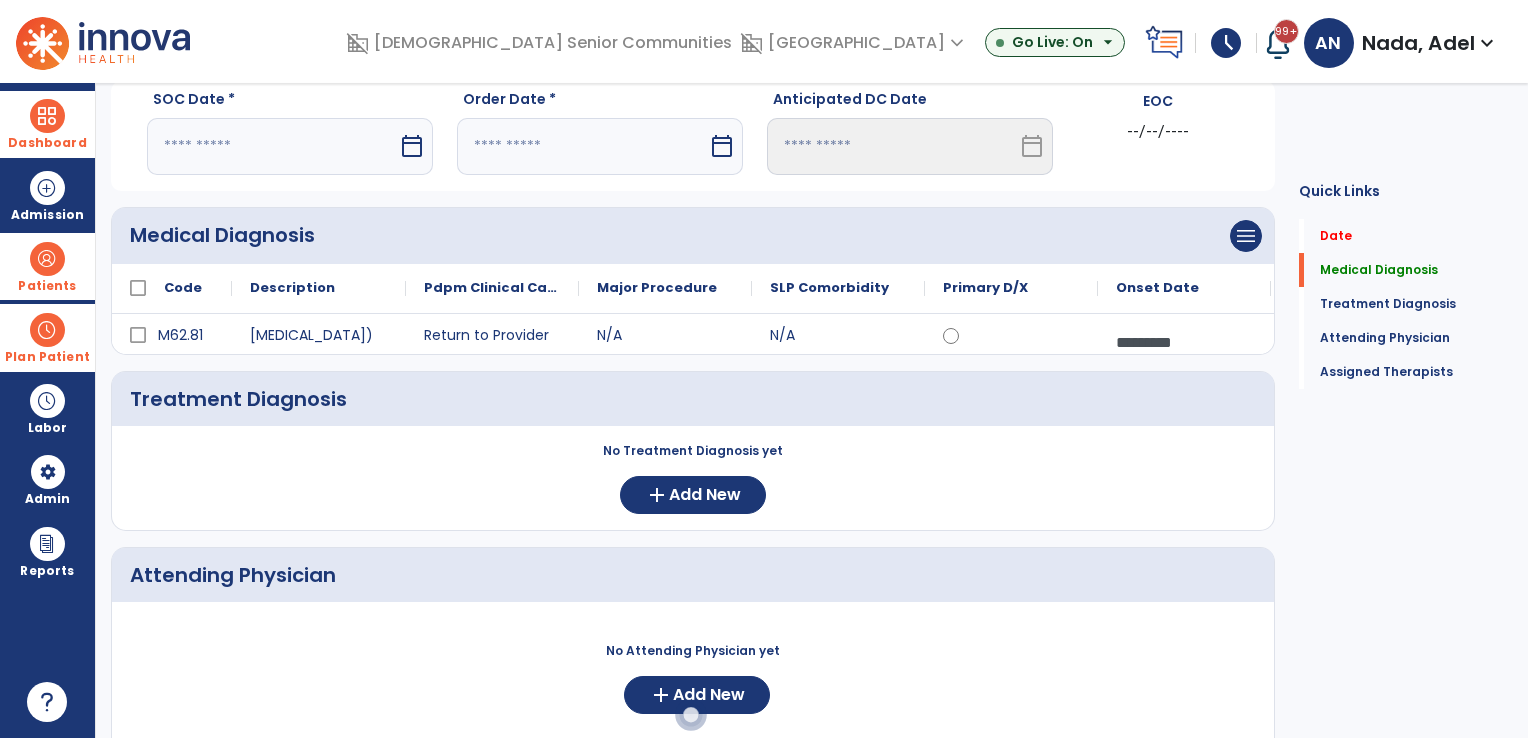 scroll, scrollTop: 0, scrollLeft: 0, axis: both 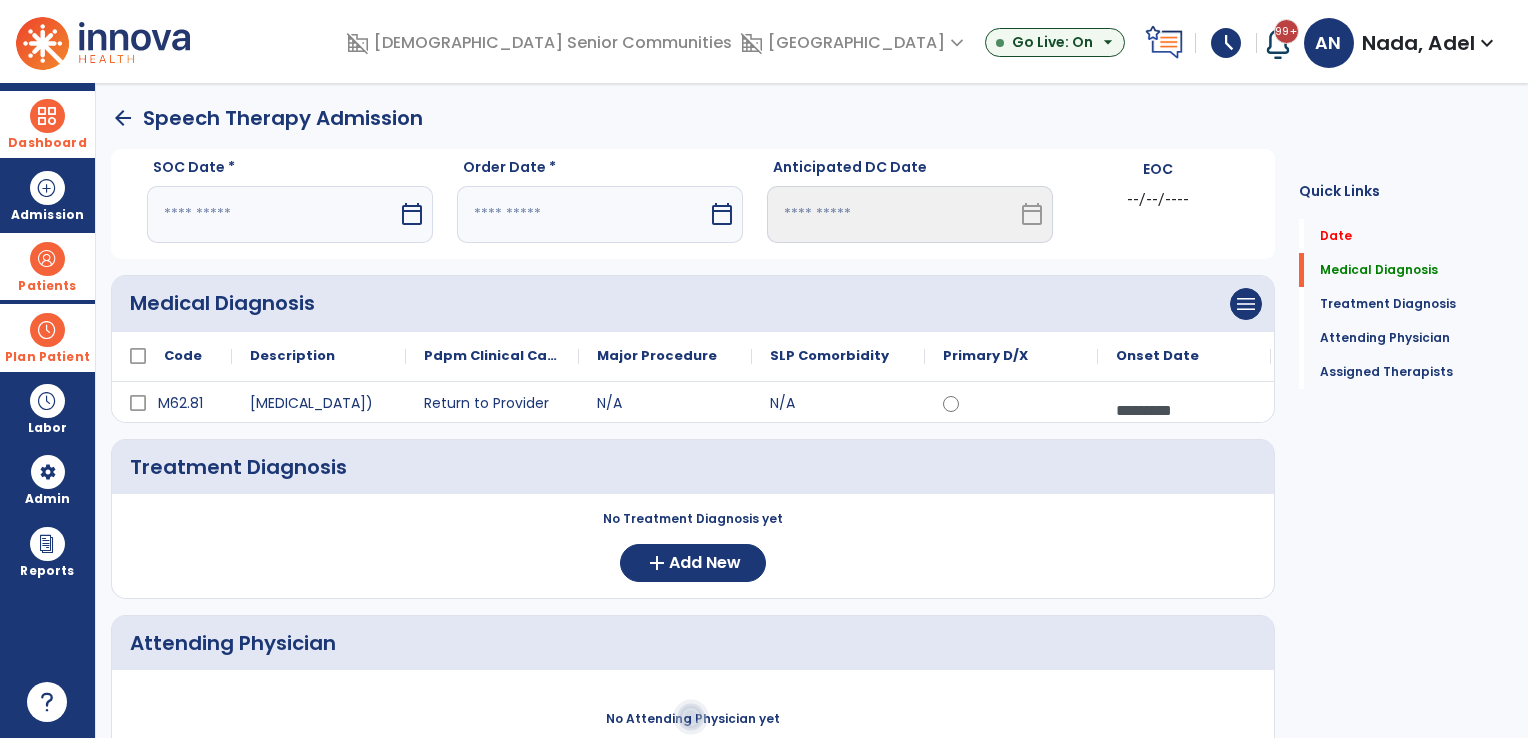 click at bounding box center [272, 214] 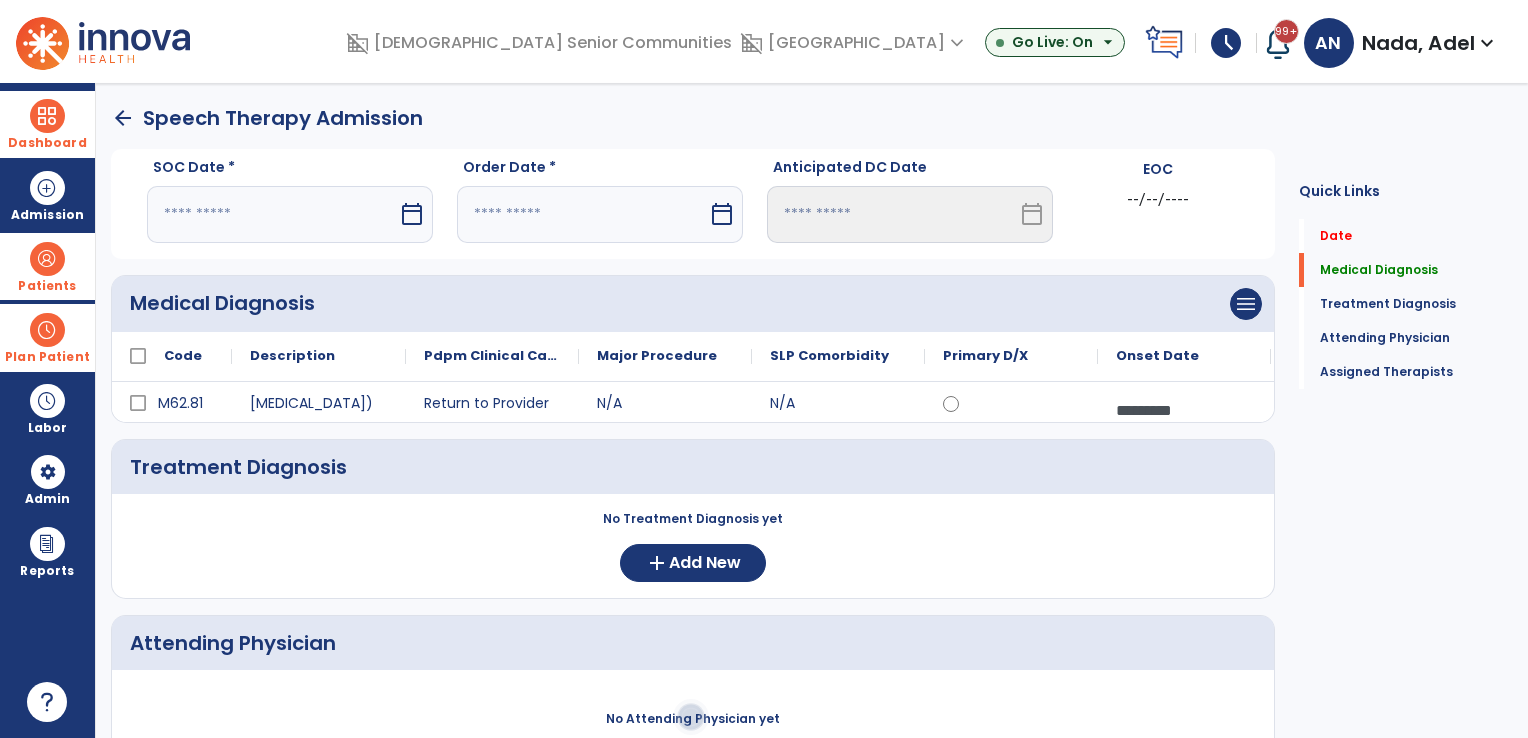 select on "*" 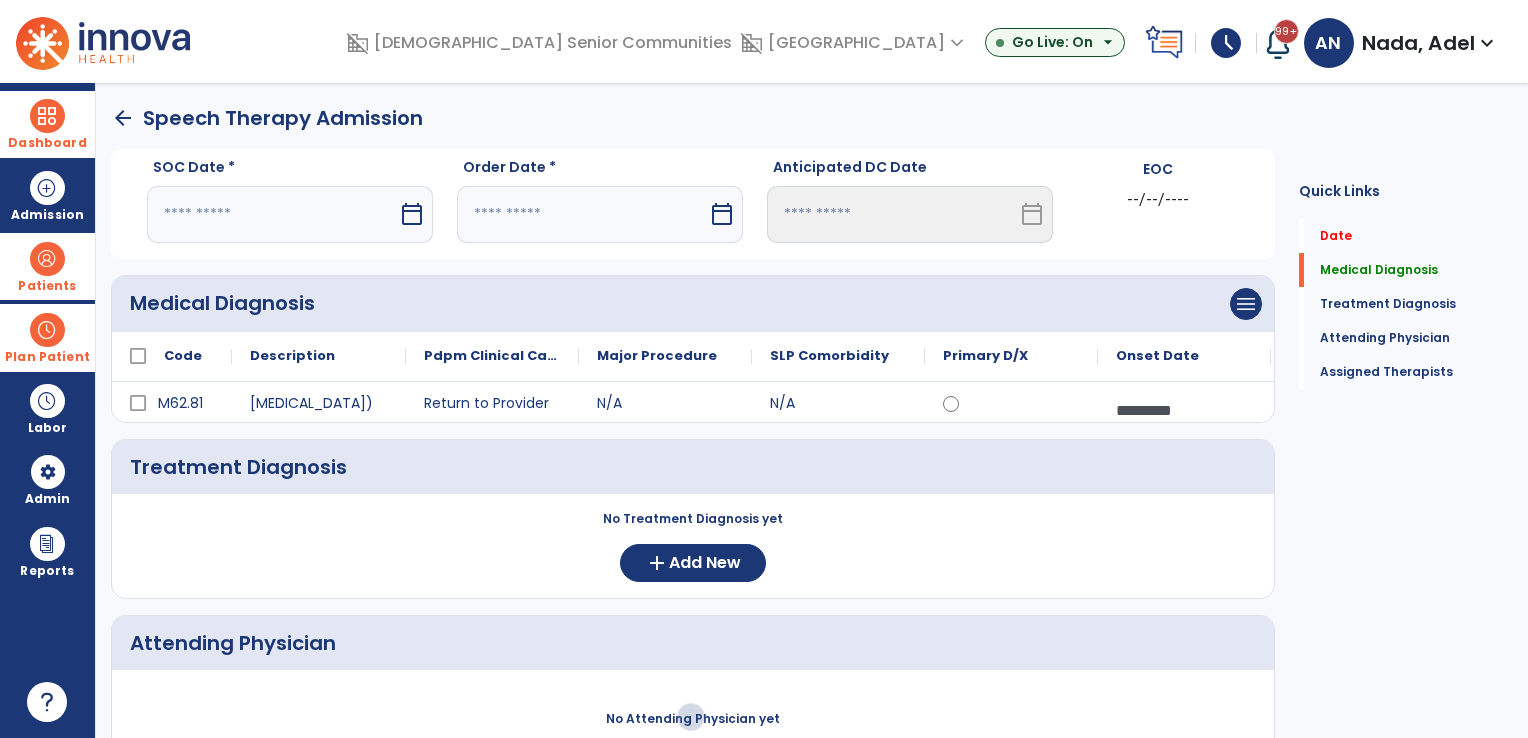 select on "****" 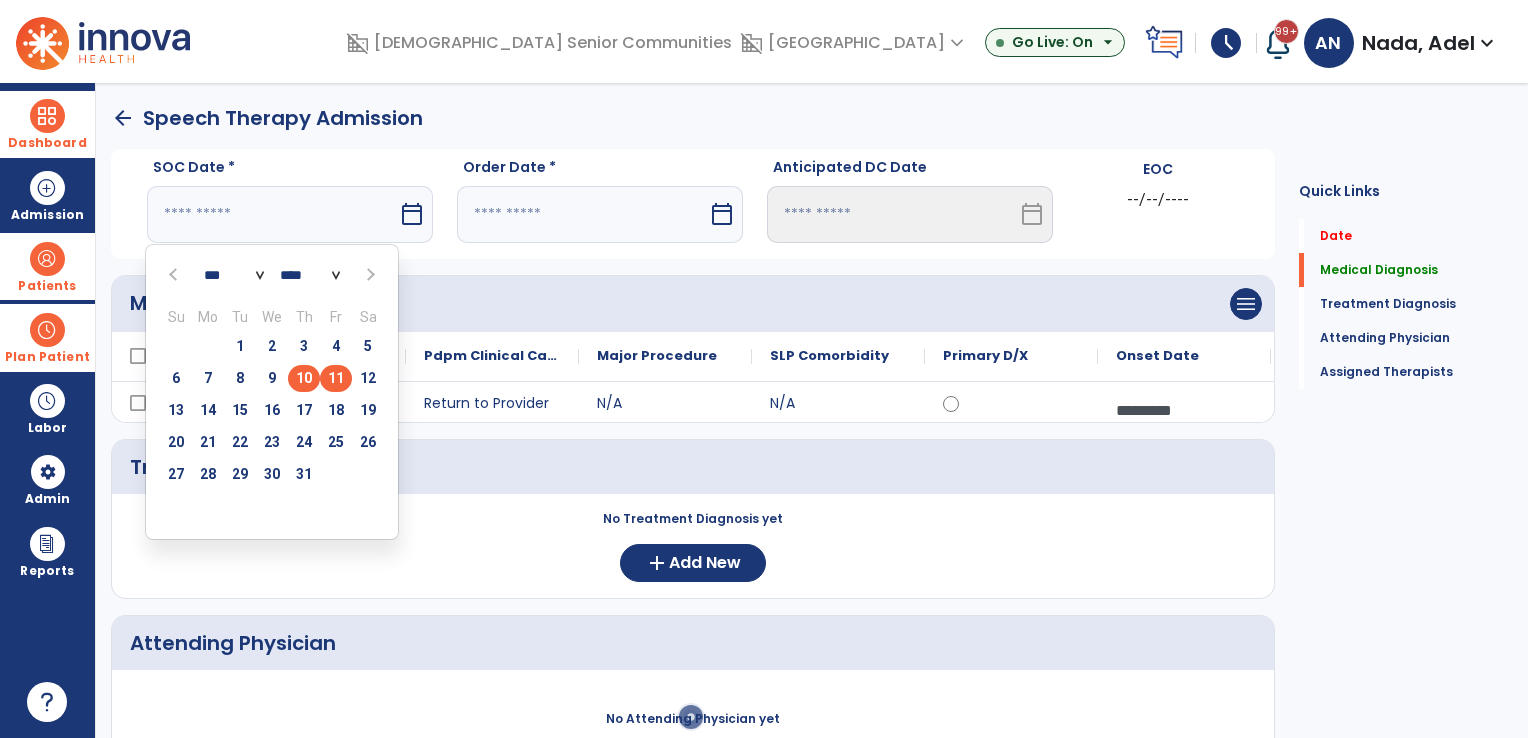 click on "11" at bounding box center [336, 378] 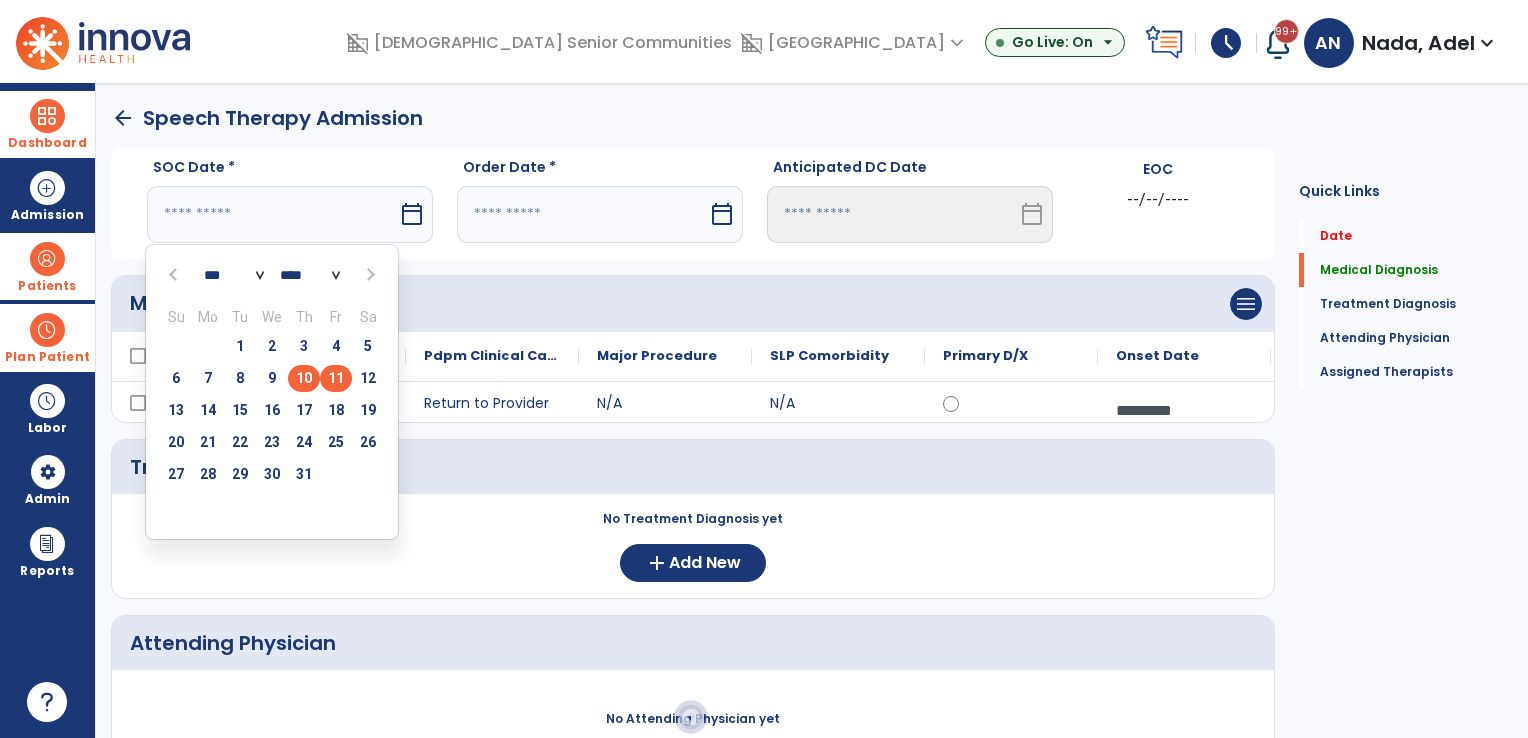 type on "*********" 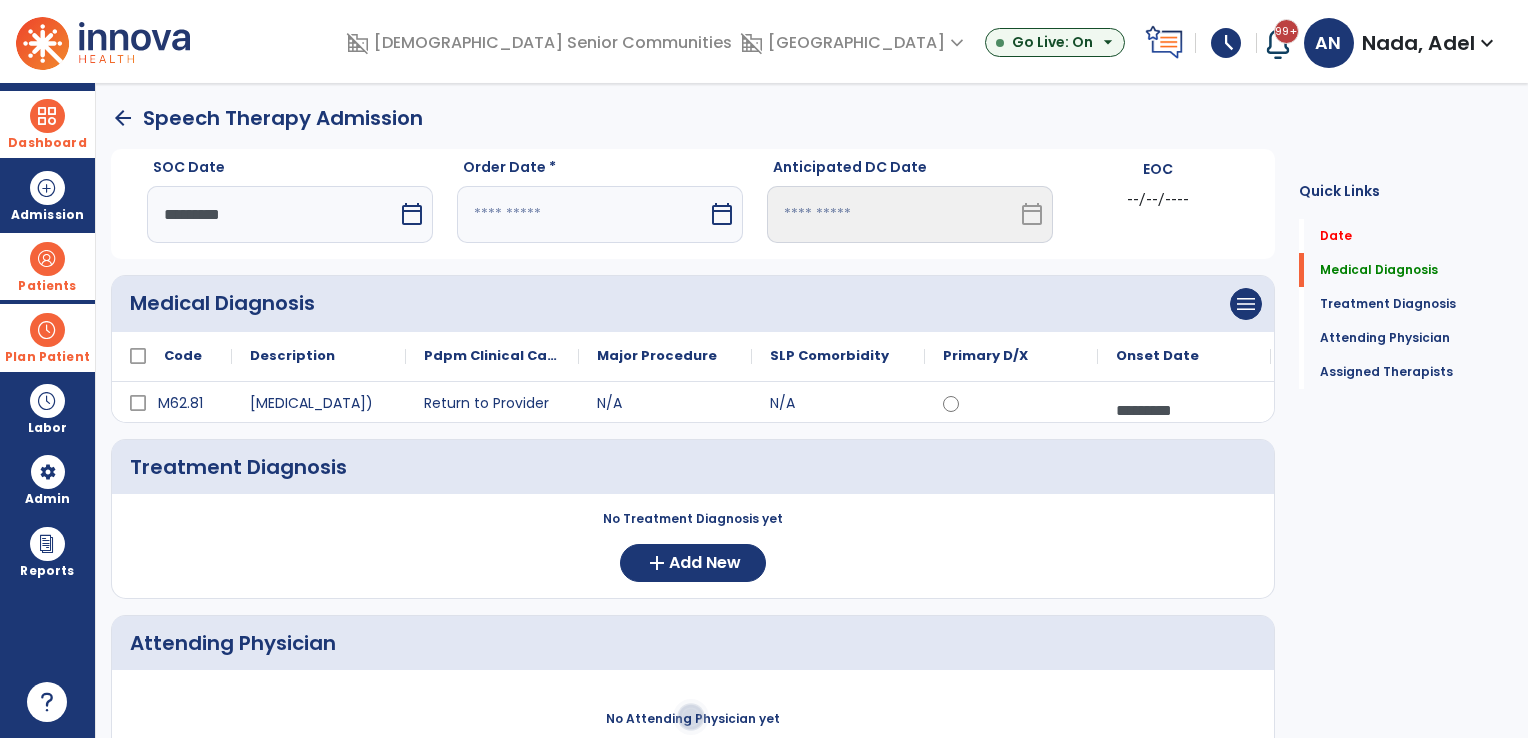 click at bounding box center (582, 214) 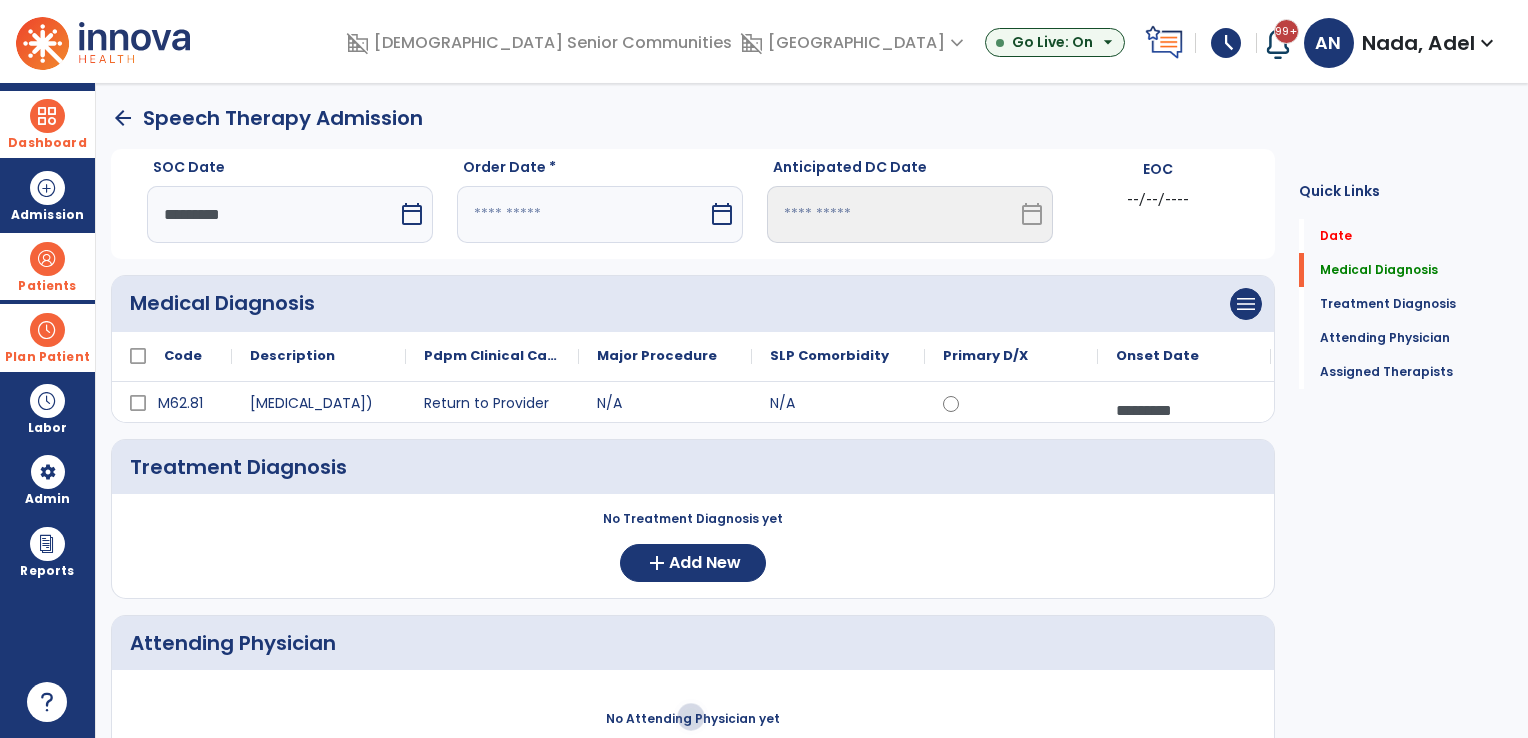 select on "*" 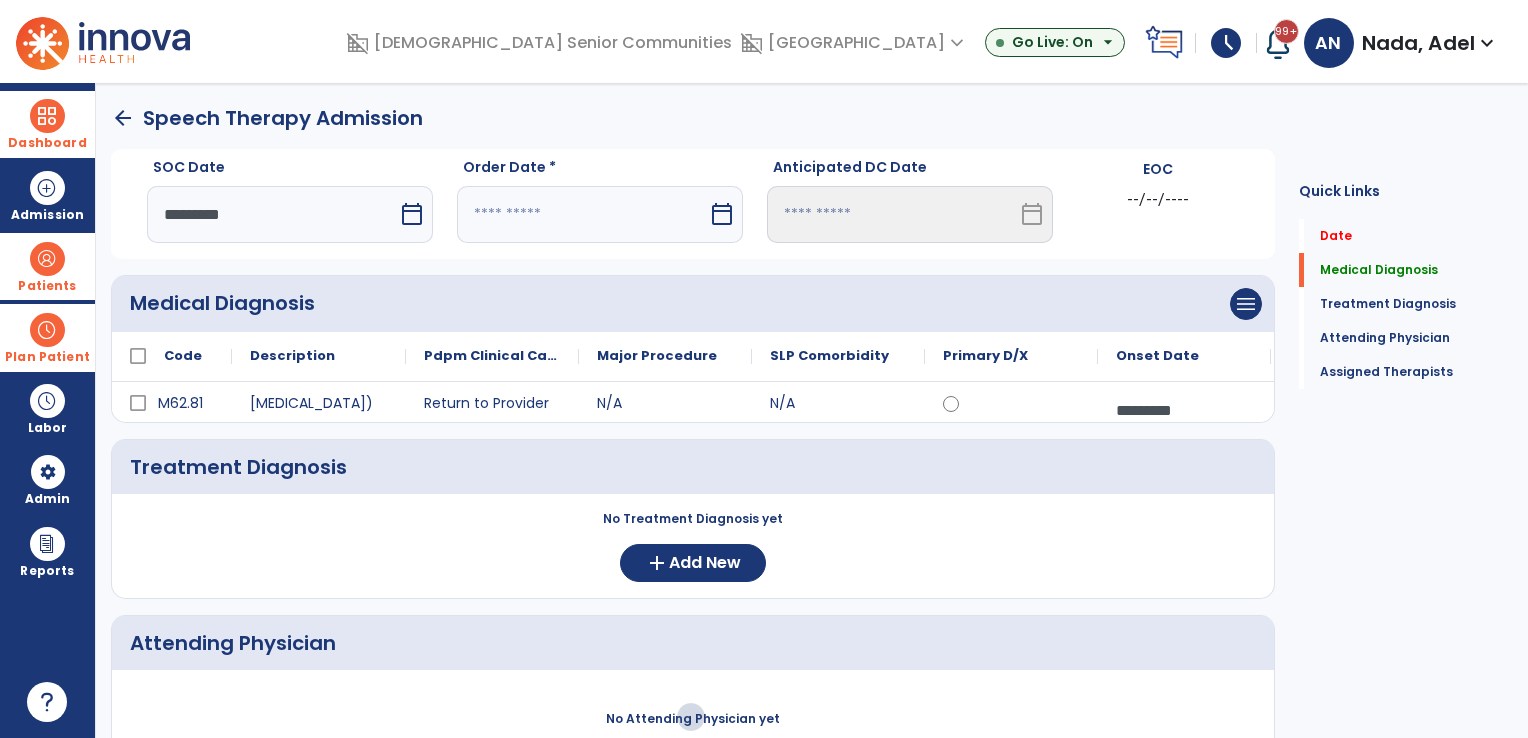 select on "****" 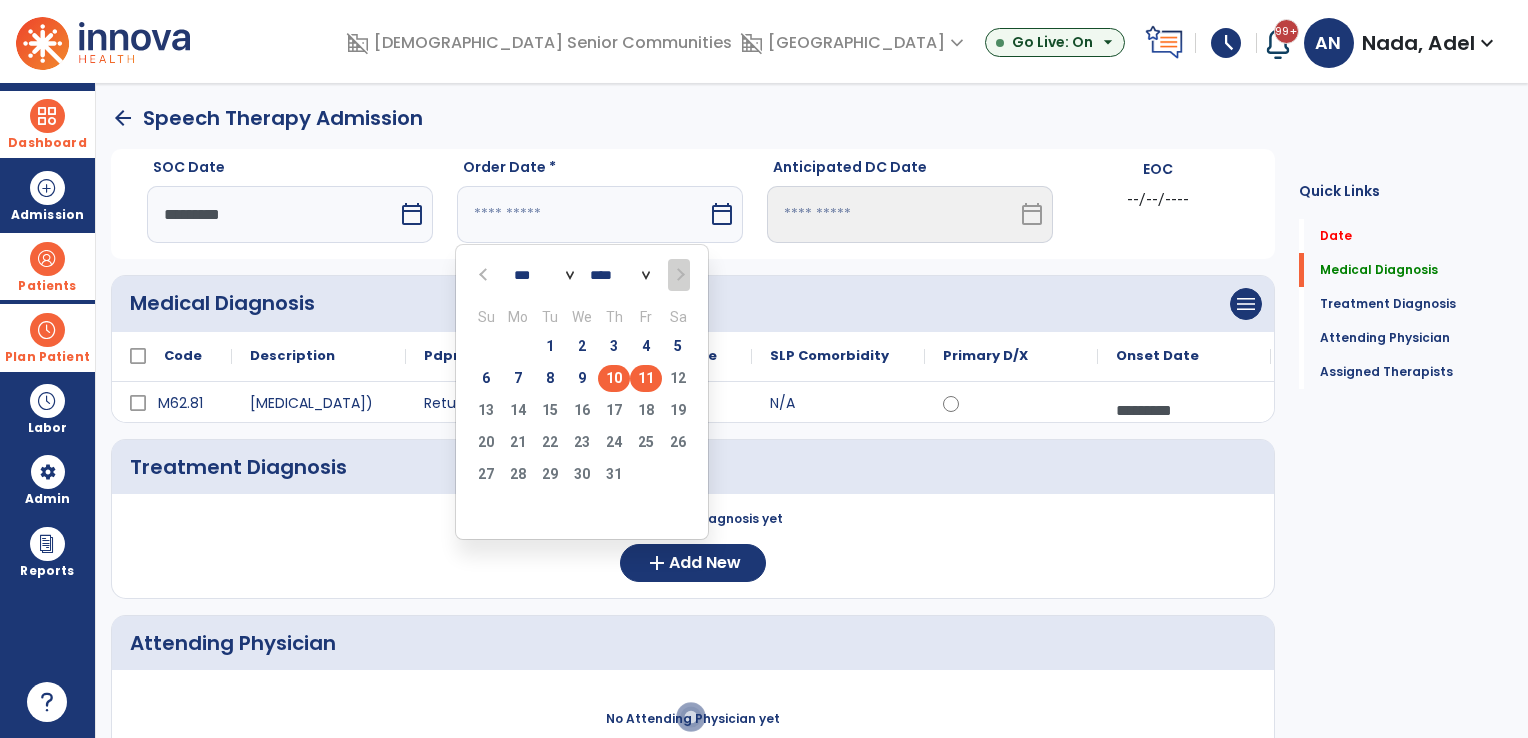 click on "11" at bounding box center [646, 378] 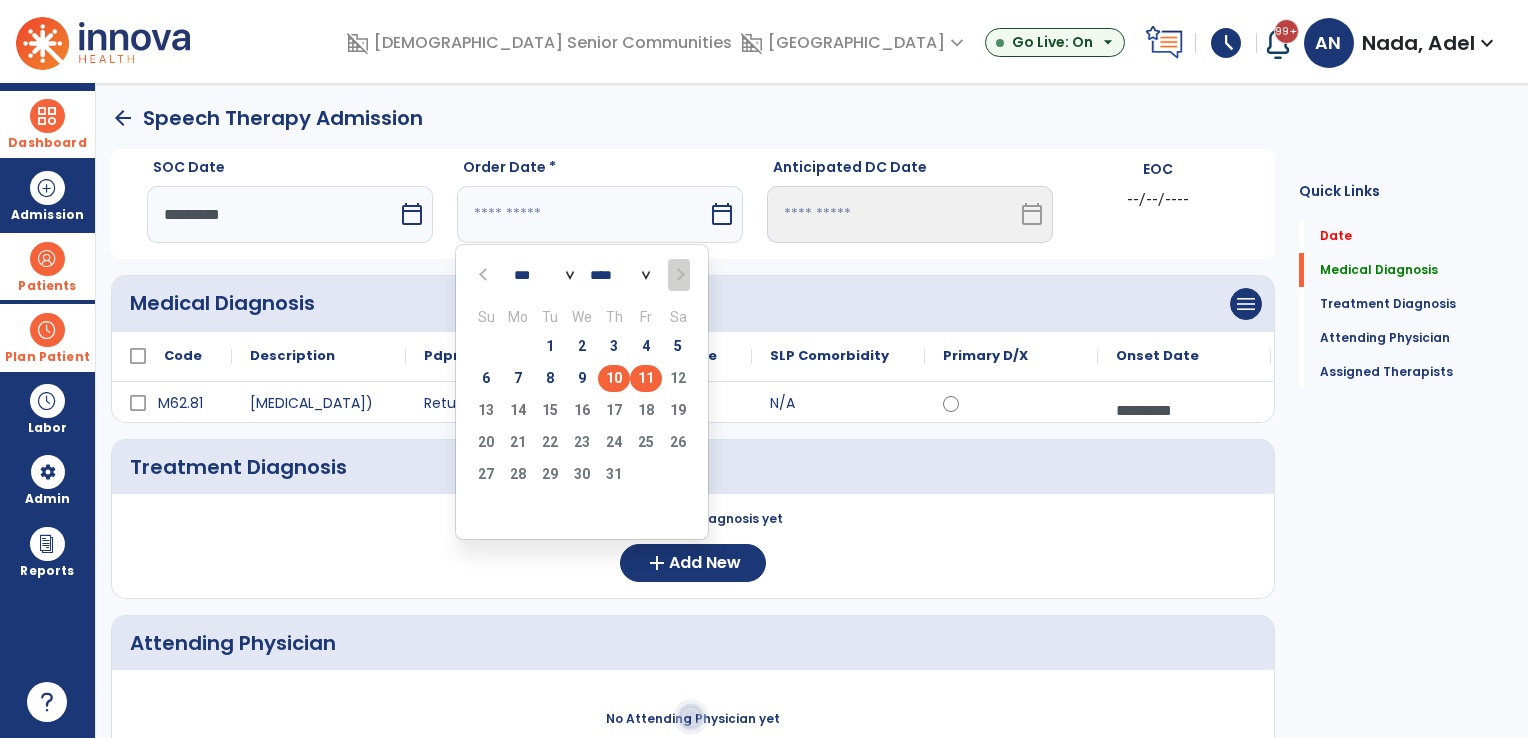 type on "*********" 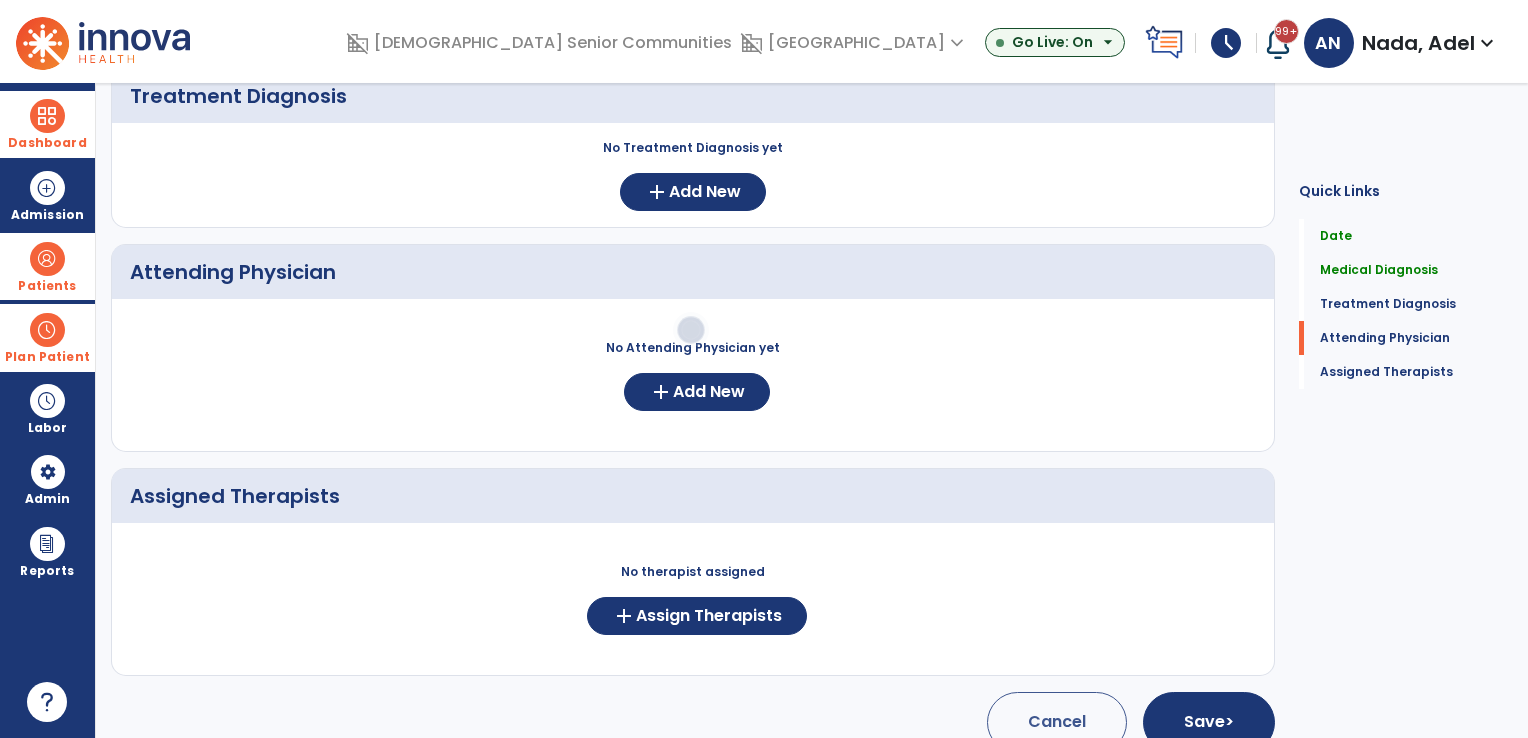 scroll, scrollTop: 397, scrollLeft: 0, axis: vertical 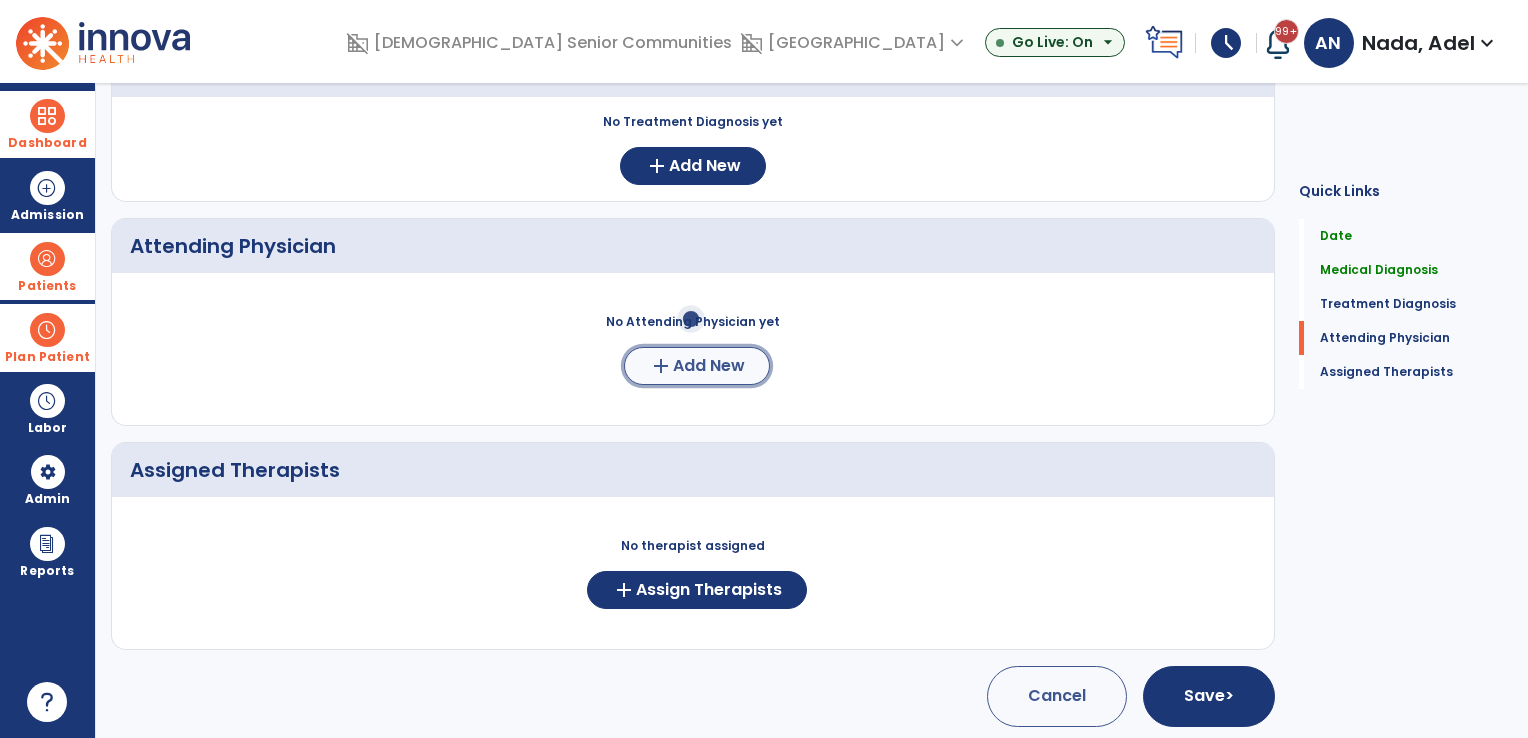 click on "Add New" 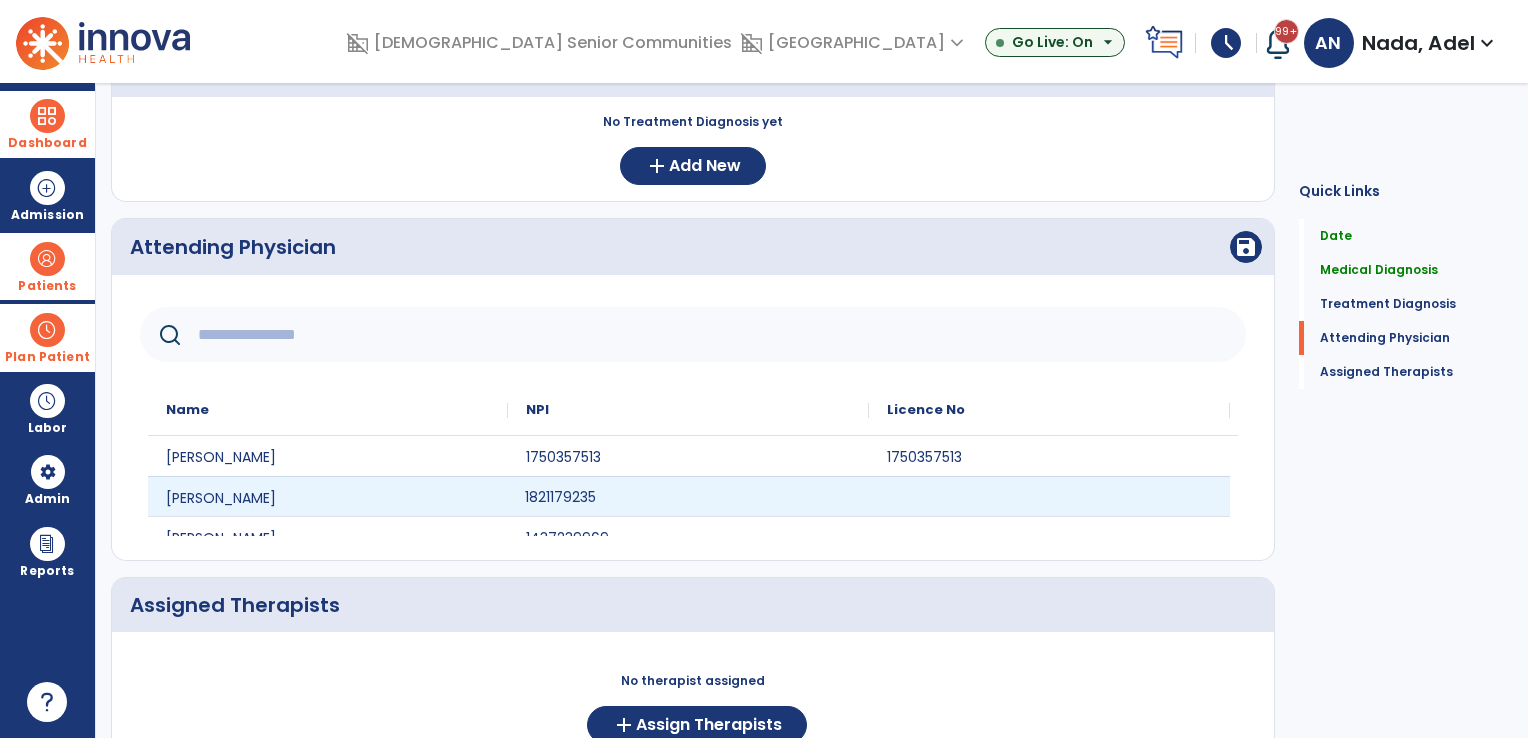 click on "1821179235" 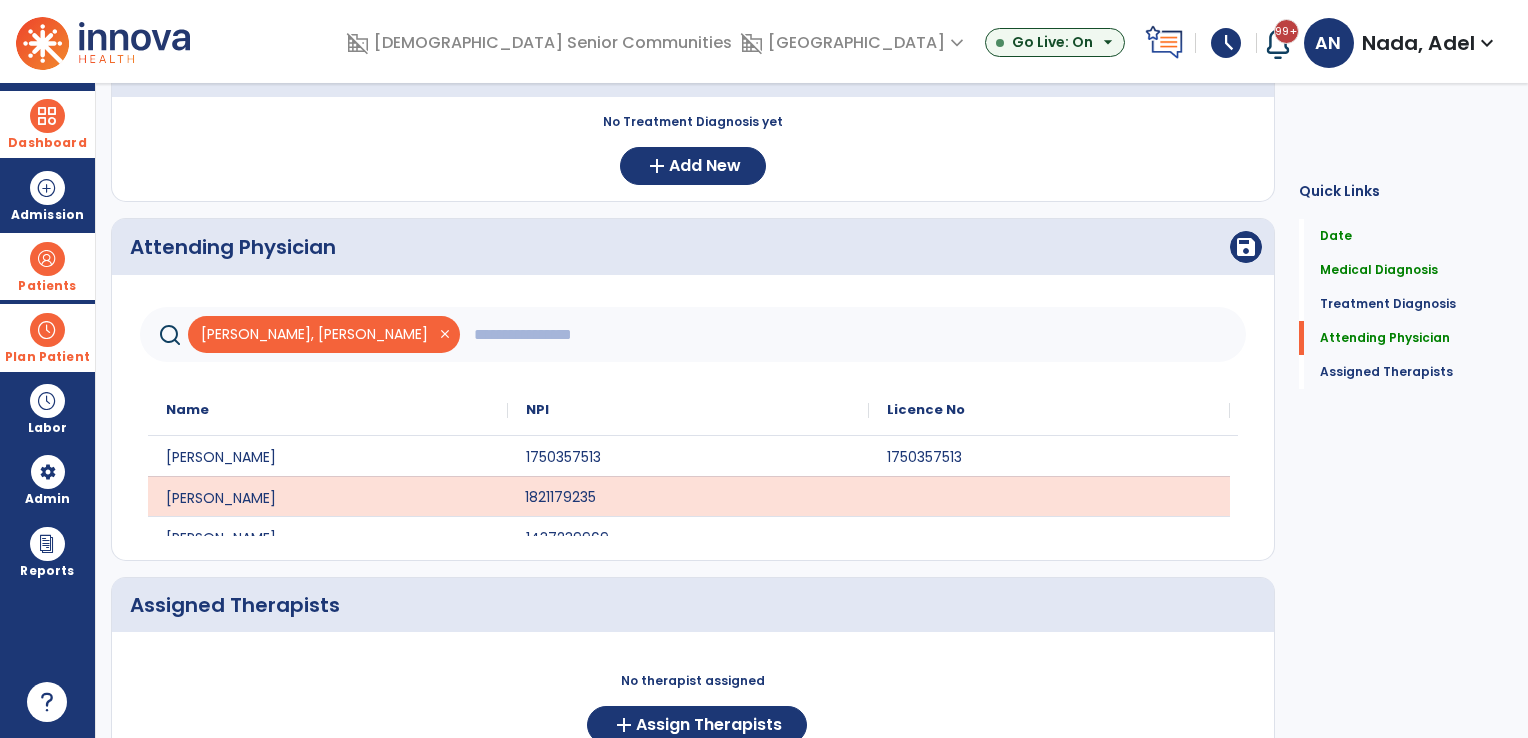click on "Attending Physician  save" 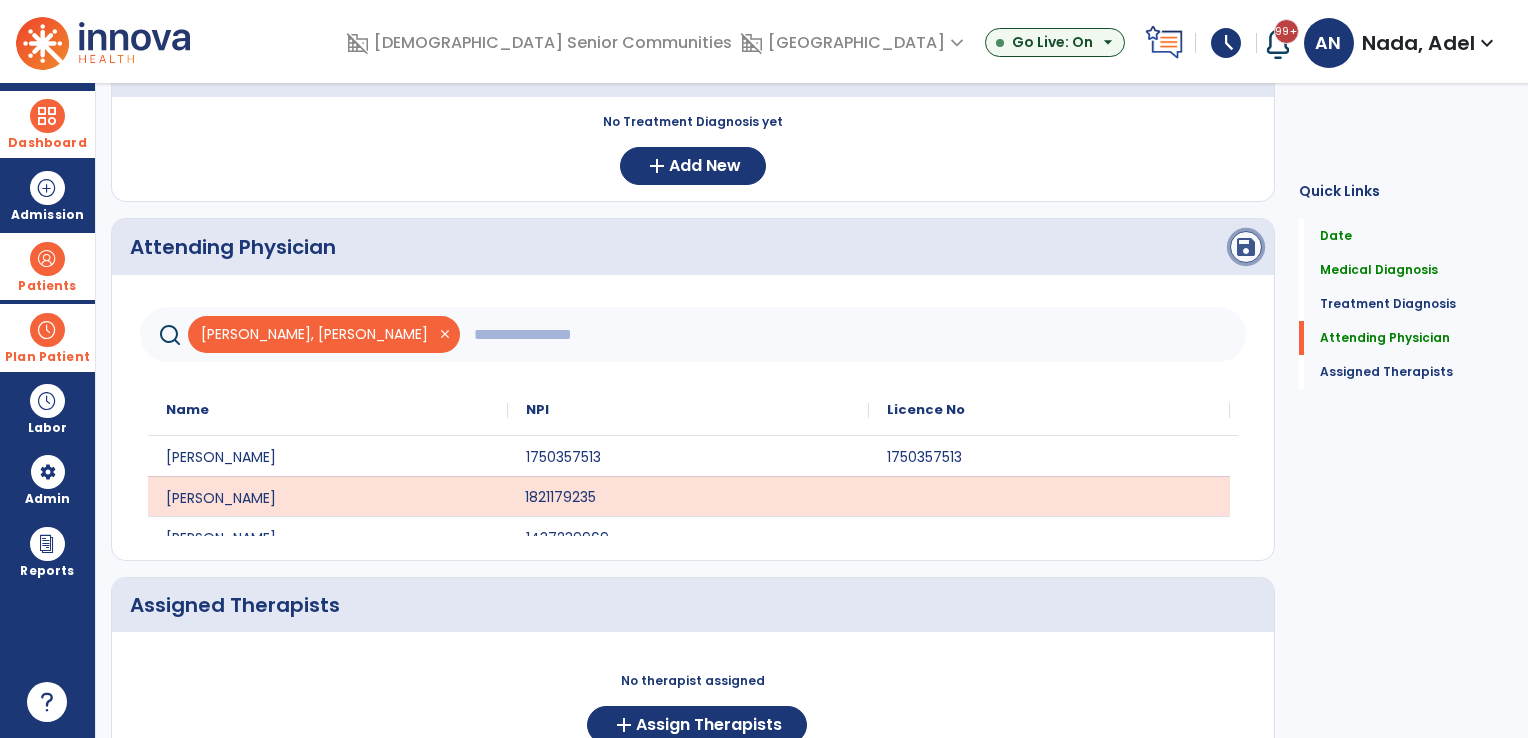 click on "save" 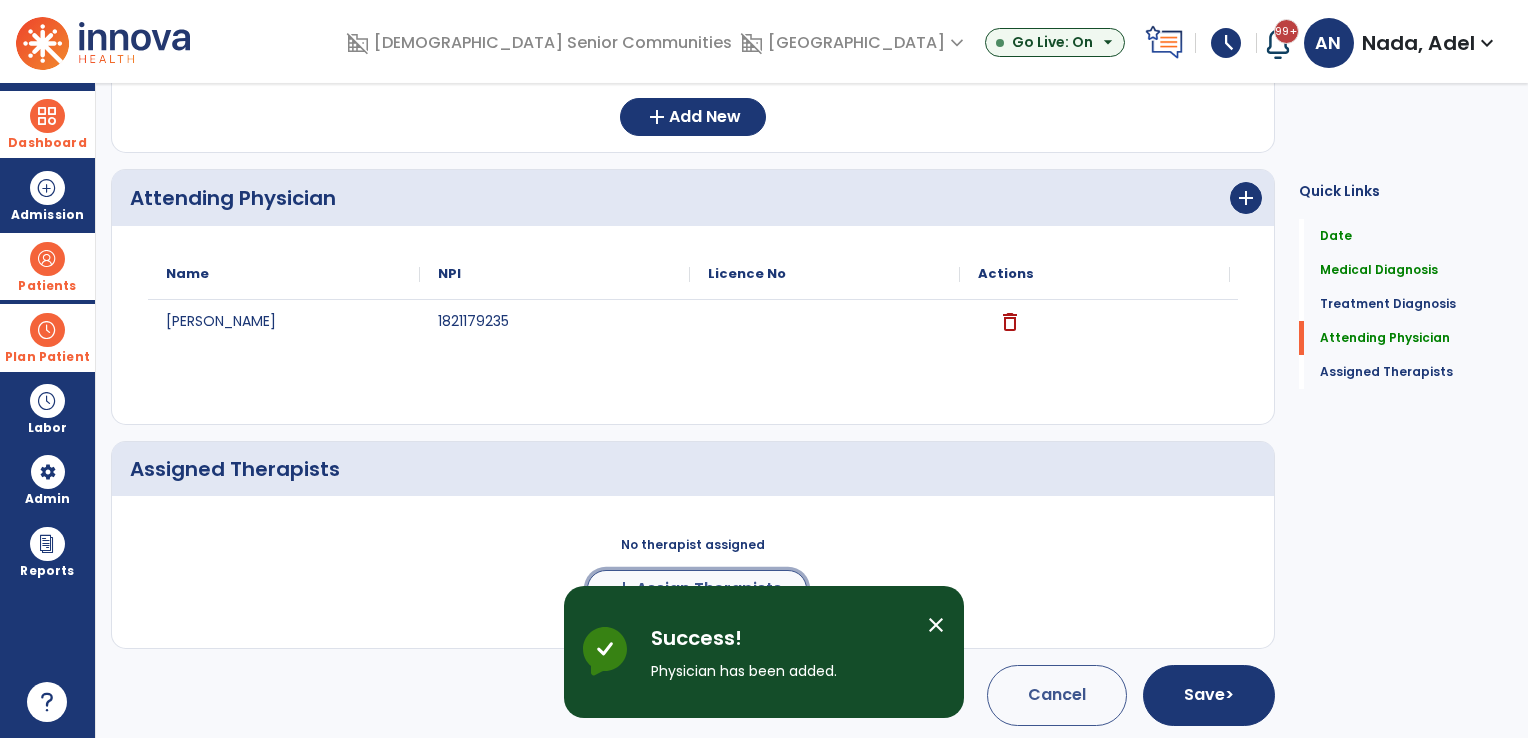 click on "add  Assign Therapists" 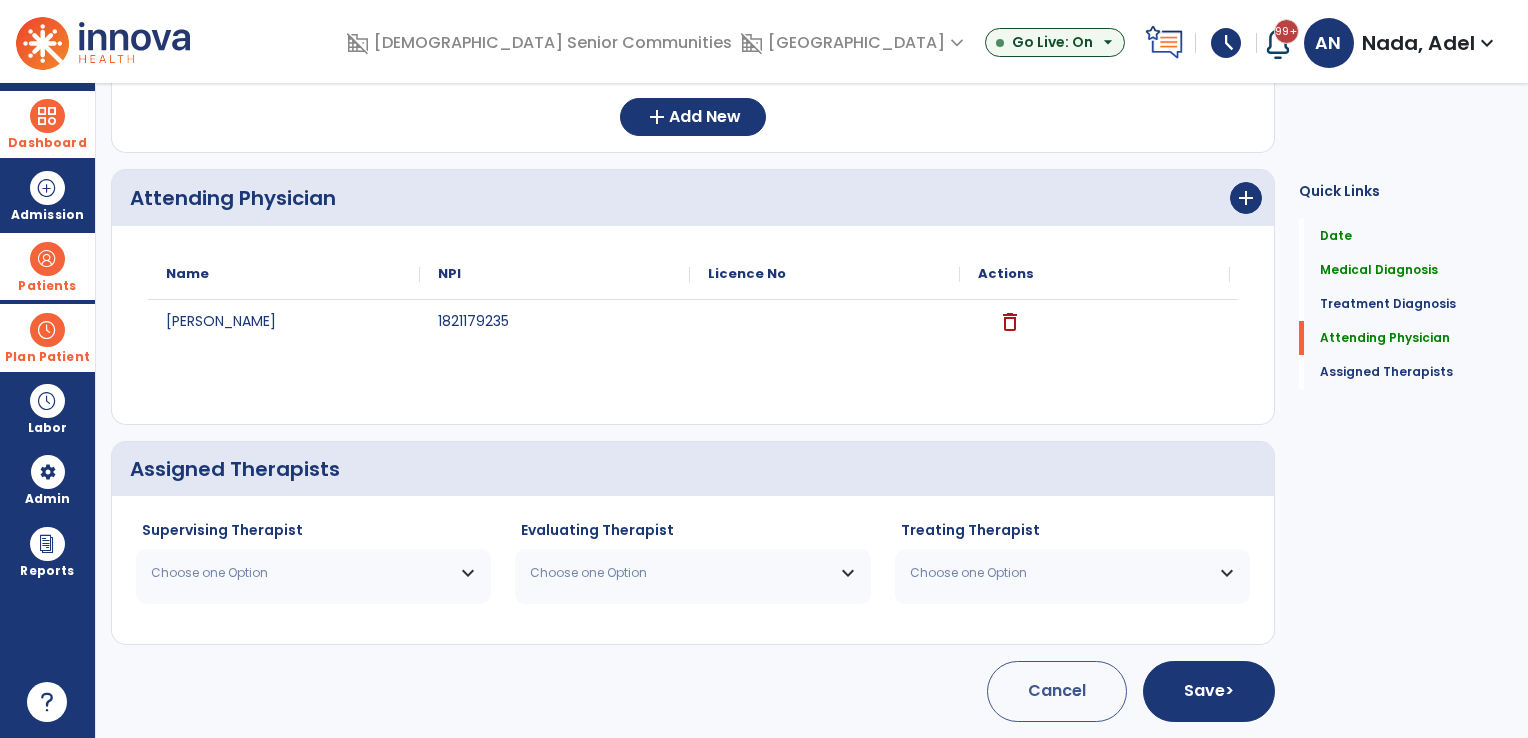 scroll, scrollTop: 442, scrollLeft: 0, axis: vertical 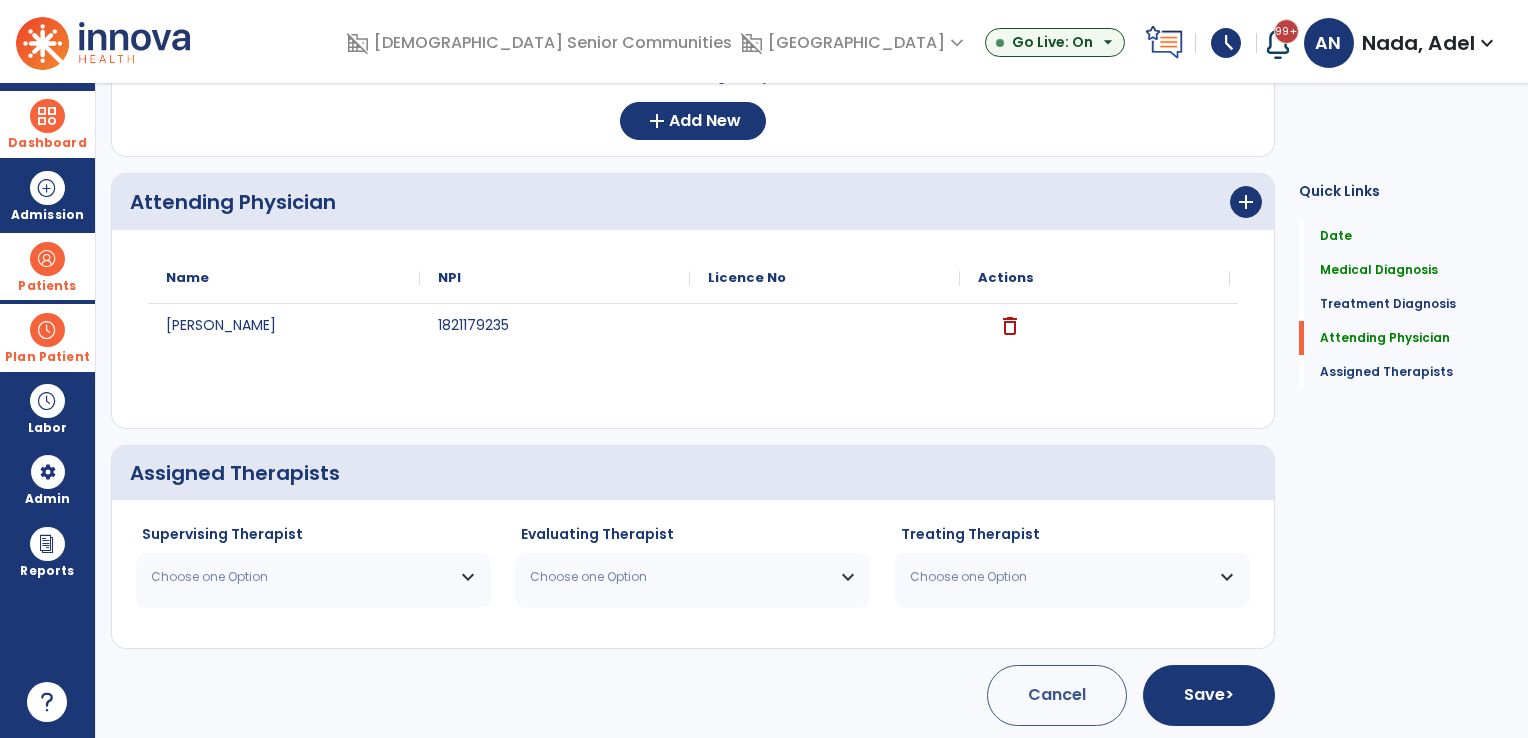click on "Choose one Option" at bounding box center (301, 577) 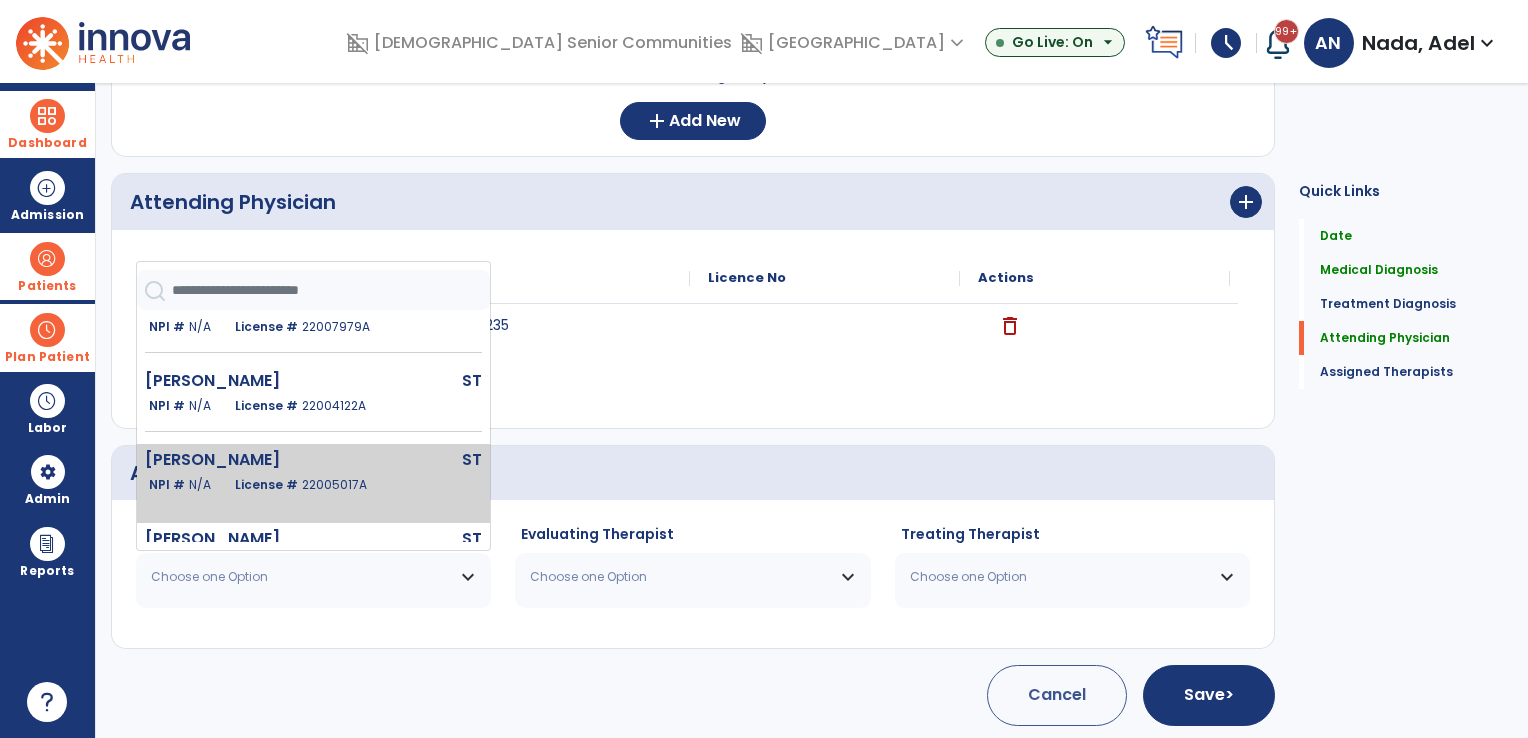 scroll, scrollTop: 0, scrollLeft: 0, axis: both 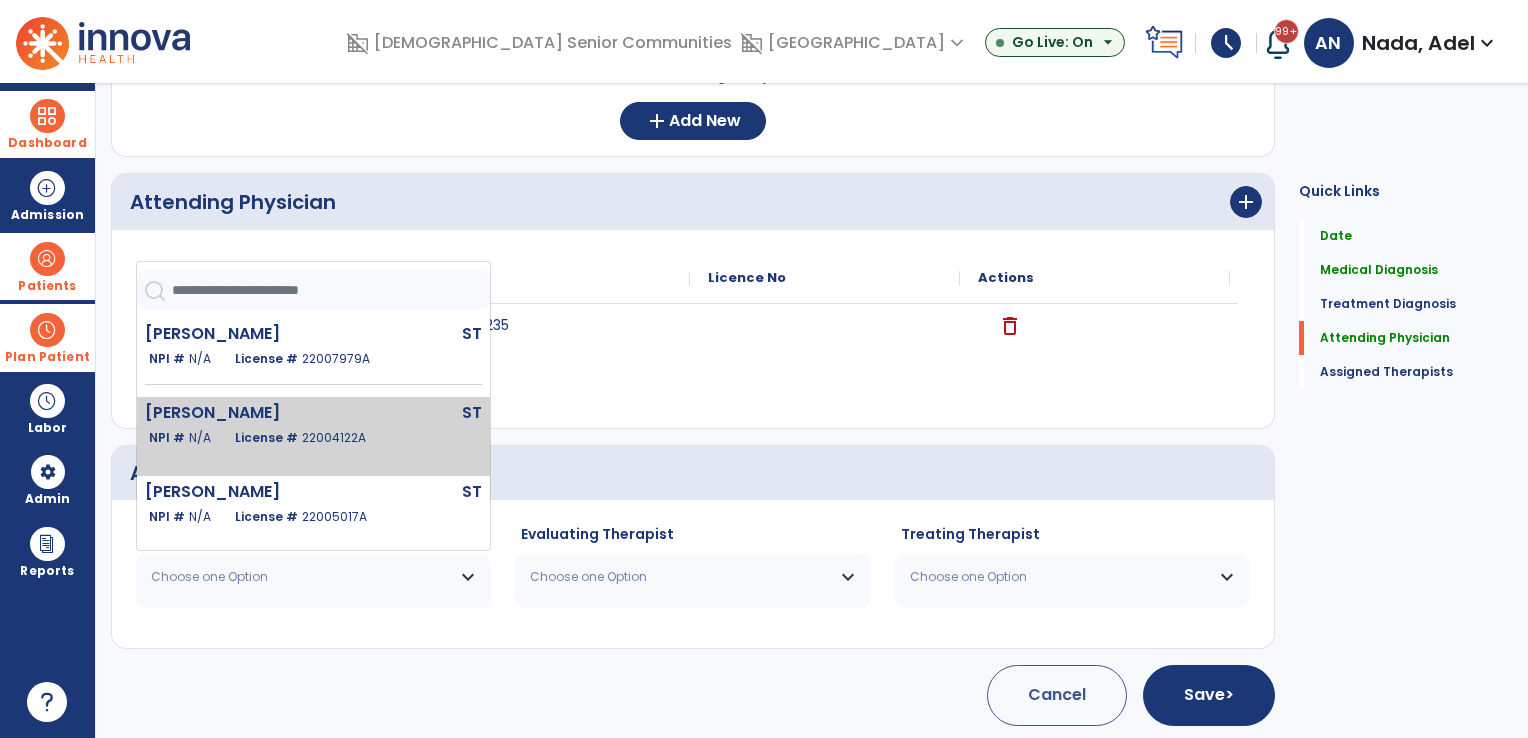click on "[PERSON_NAME]  ST   NPI #  N/A   License #  22004122A" 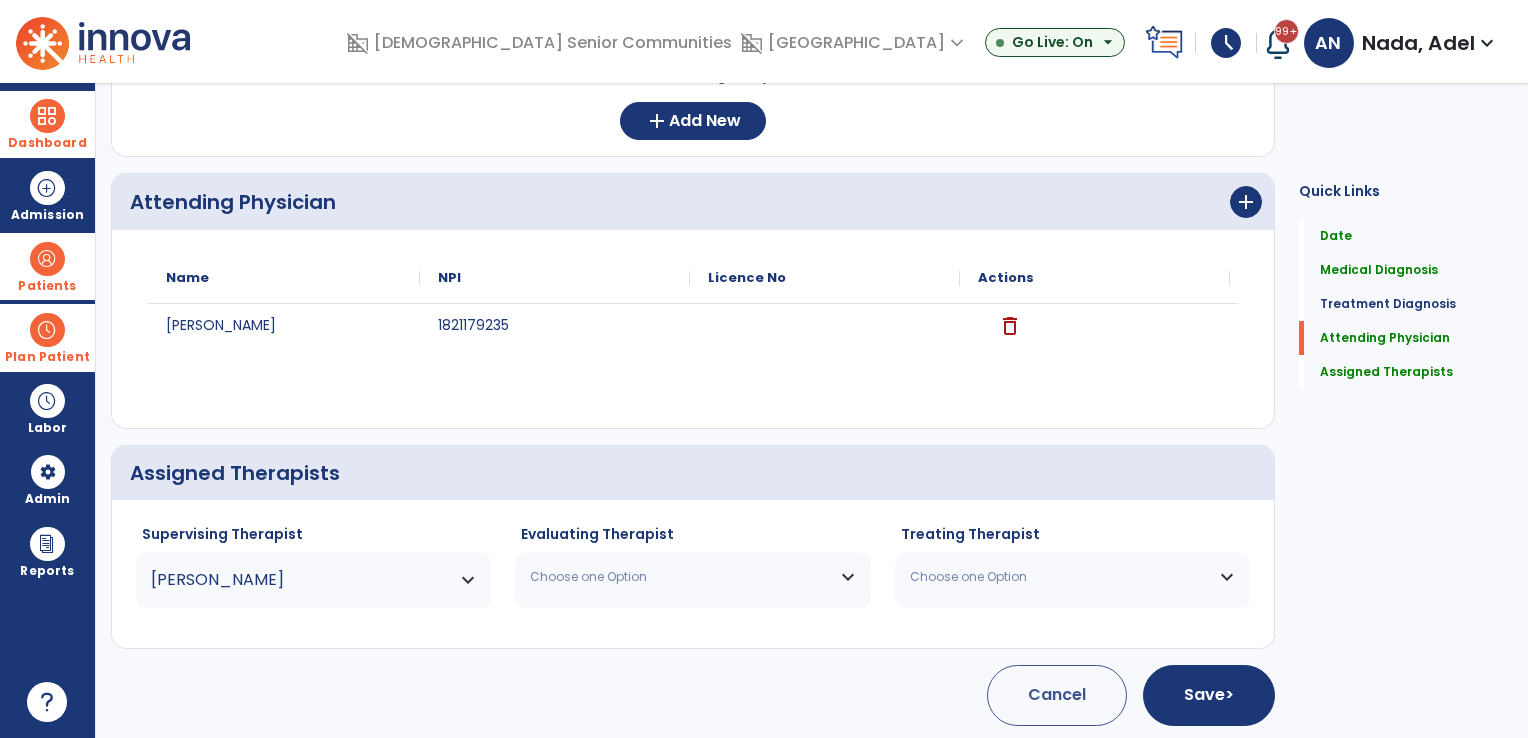 click on "Choose one Option" at bounding box center (680, 577) 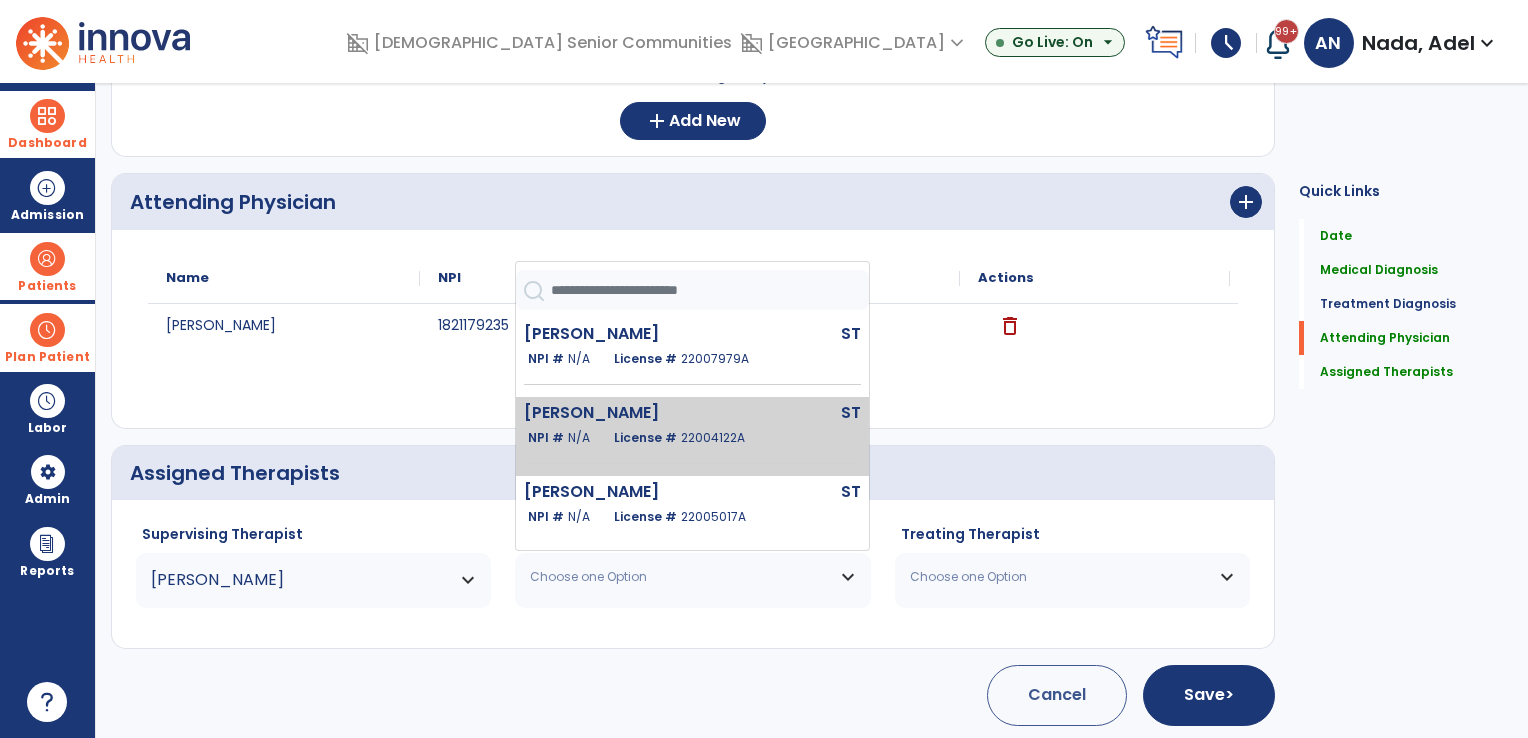 click on "License #  22004122A" 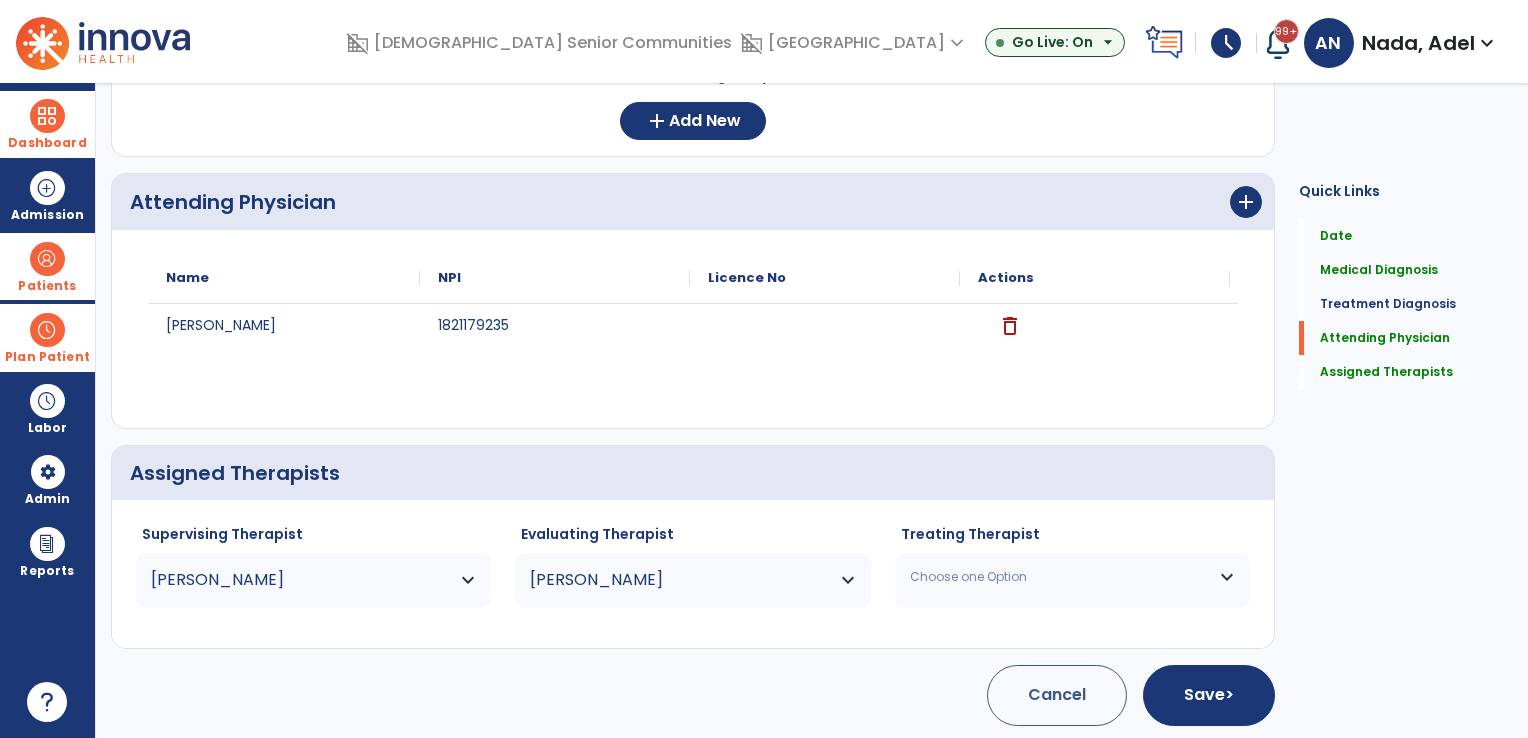 click on "Choose one Option" at bounding box center [1060, 577] 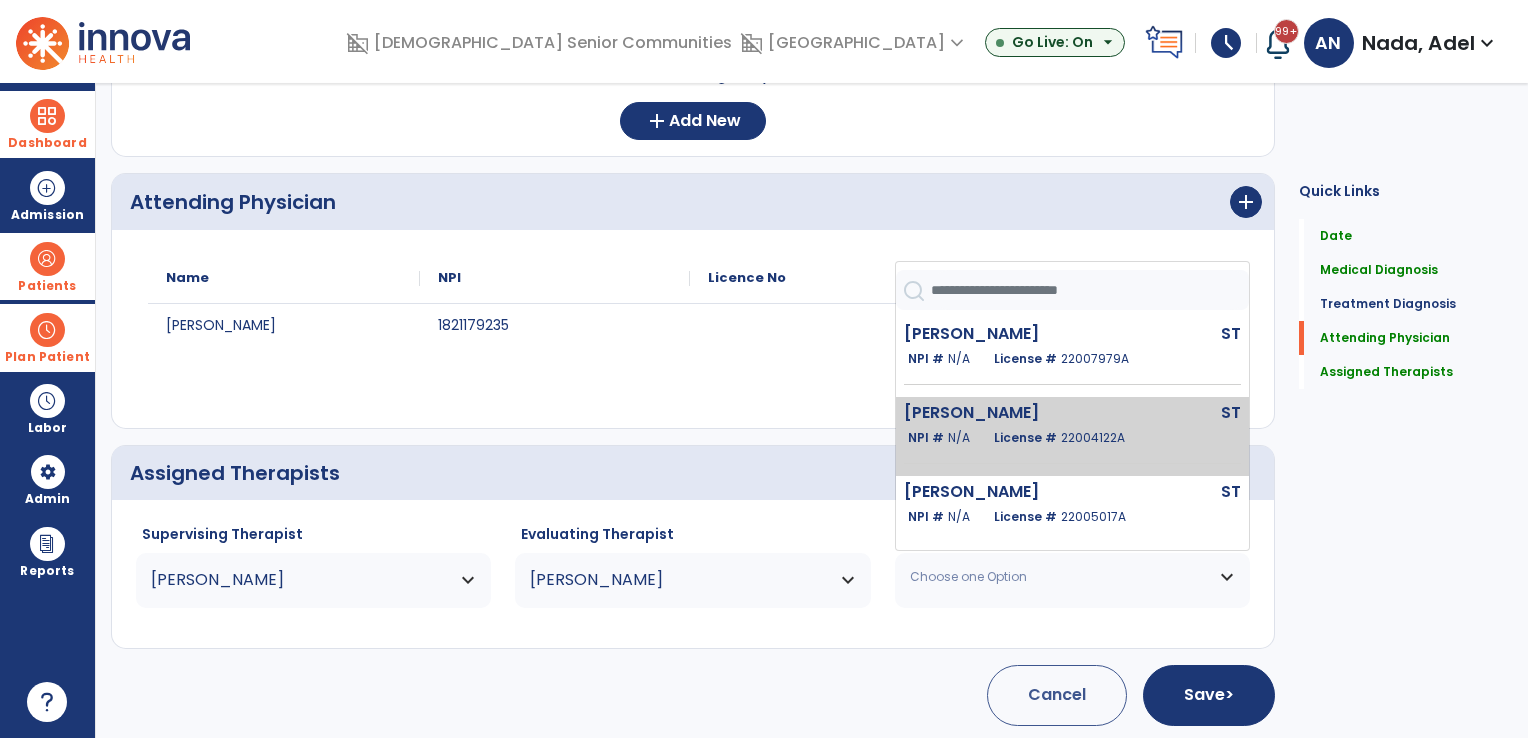 click on "[PERSON_NAME]  ST   NPI #  N/A   License #  22004122A" 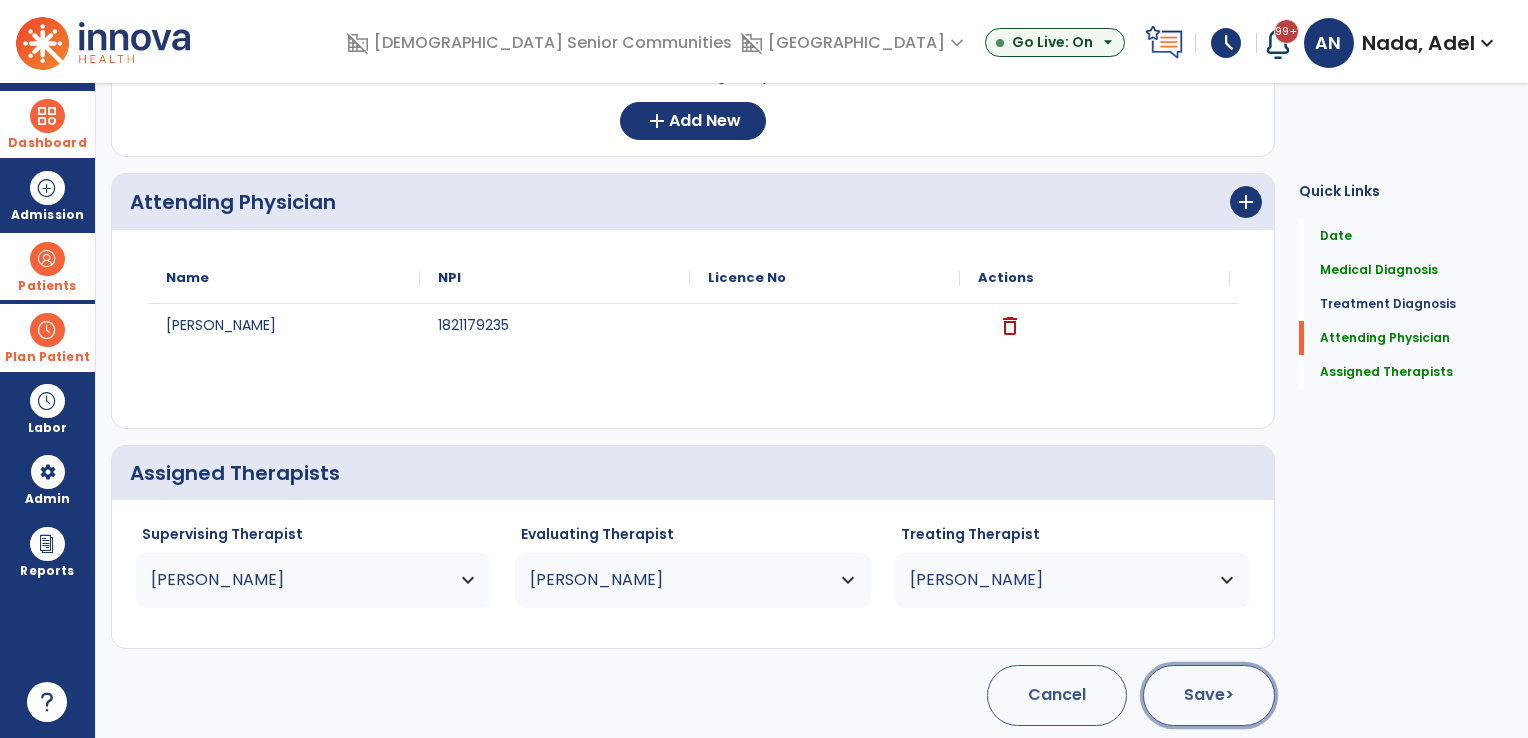 click on "Save  >" 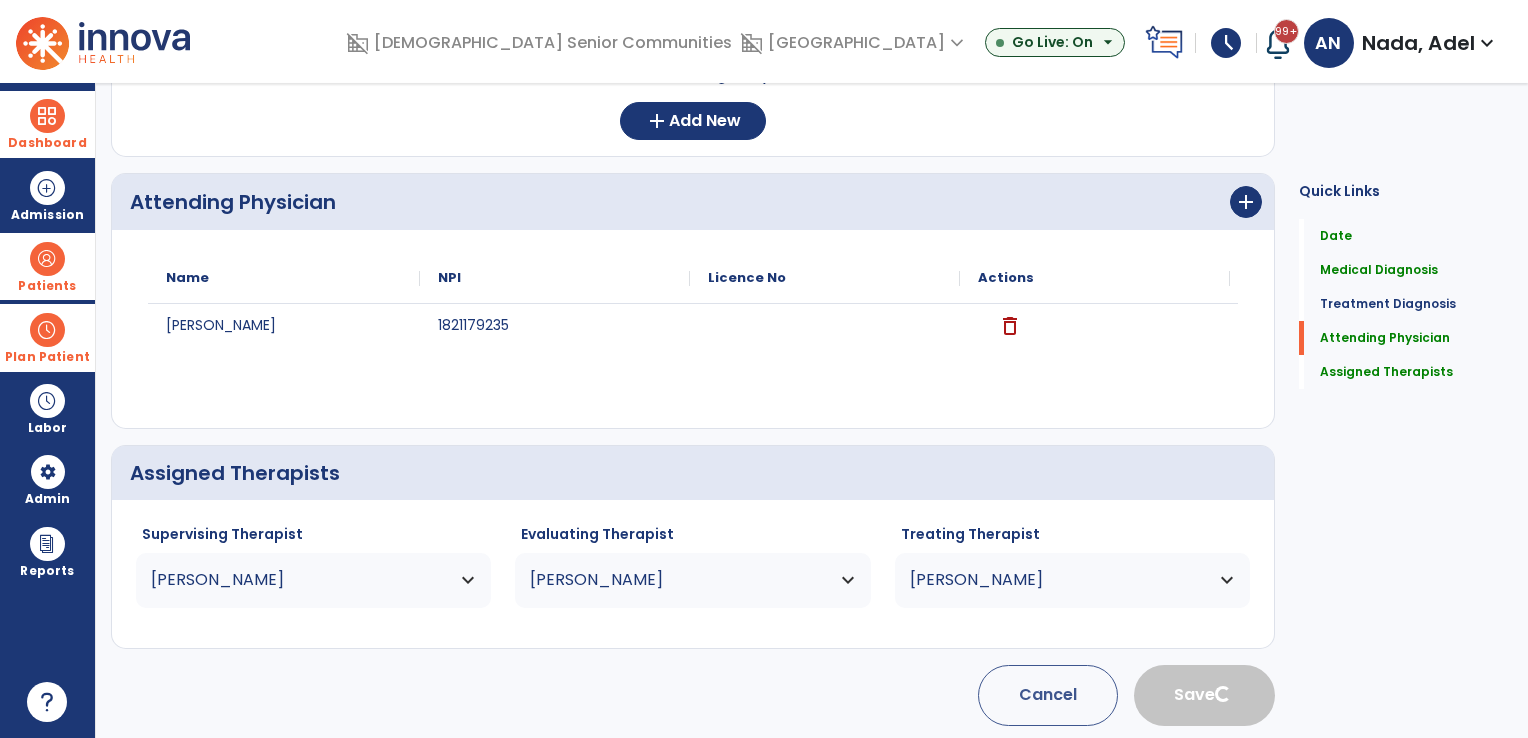 type 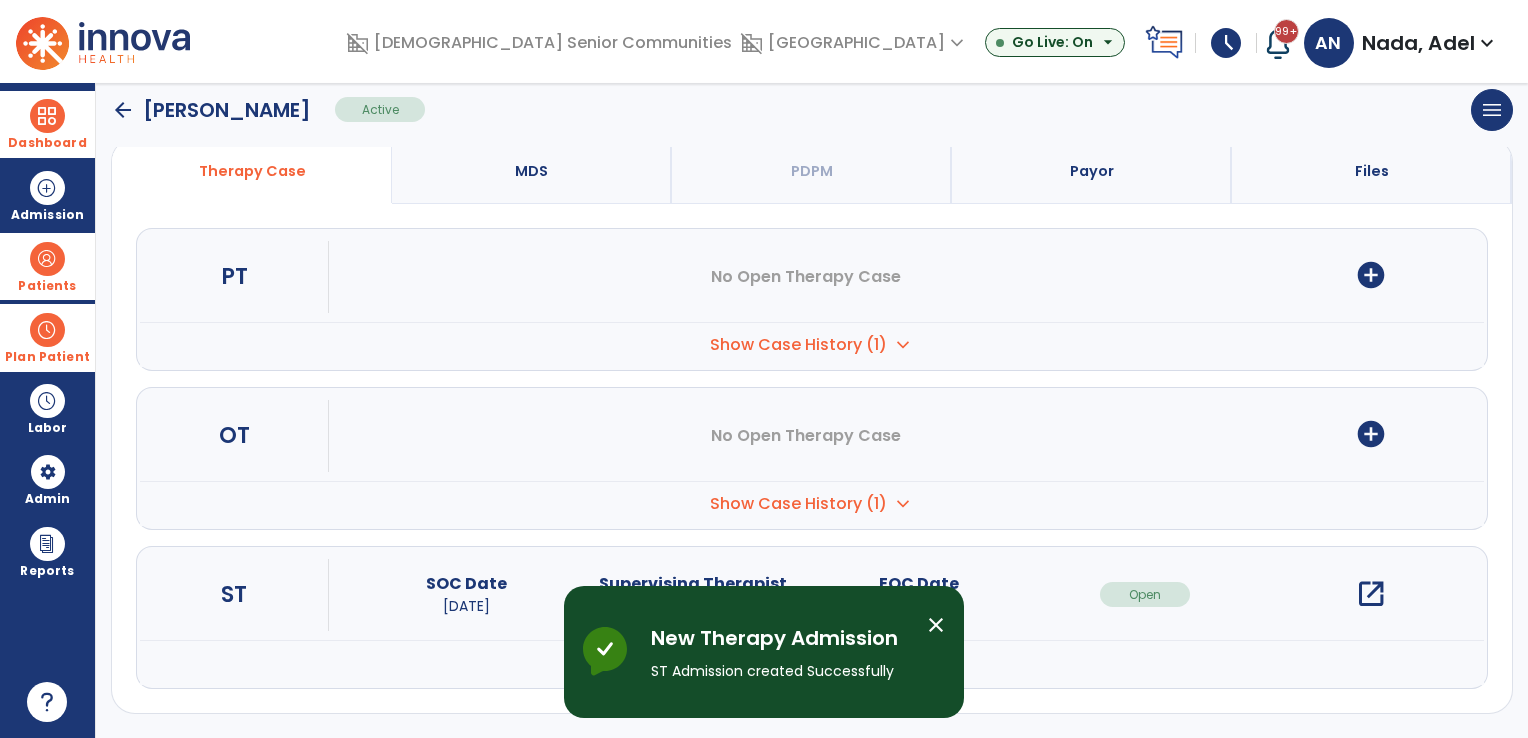 scroll, scrollTop: 153, scrollLeft: 0, axis: vertical 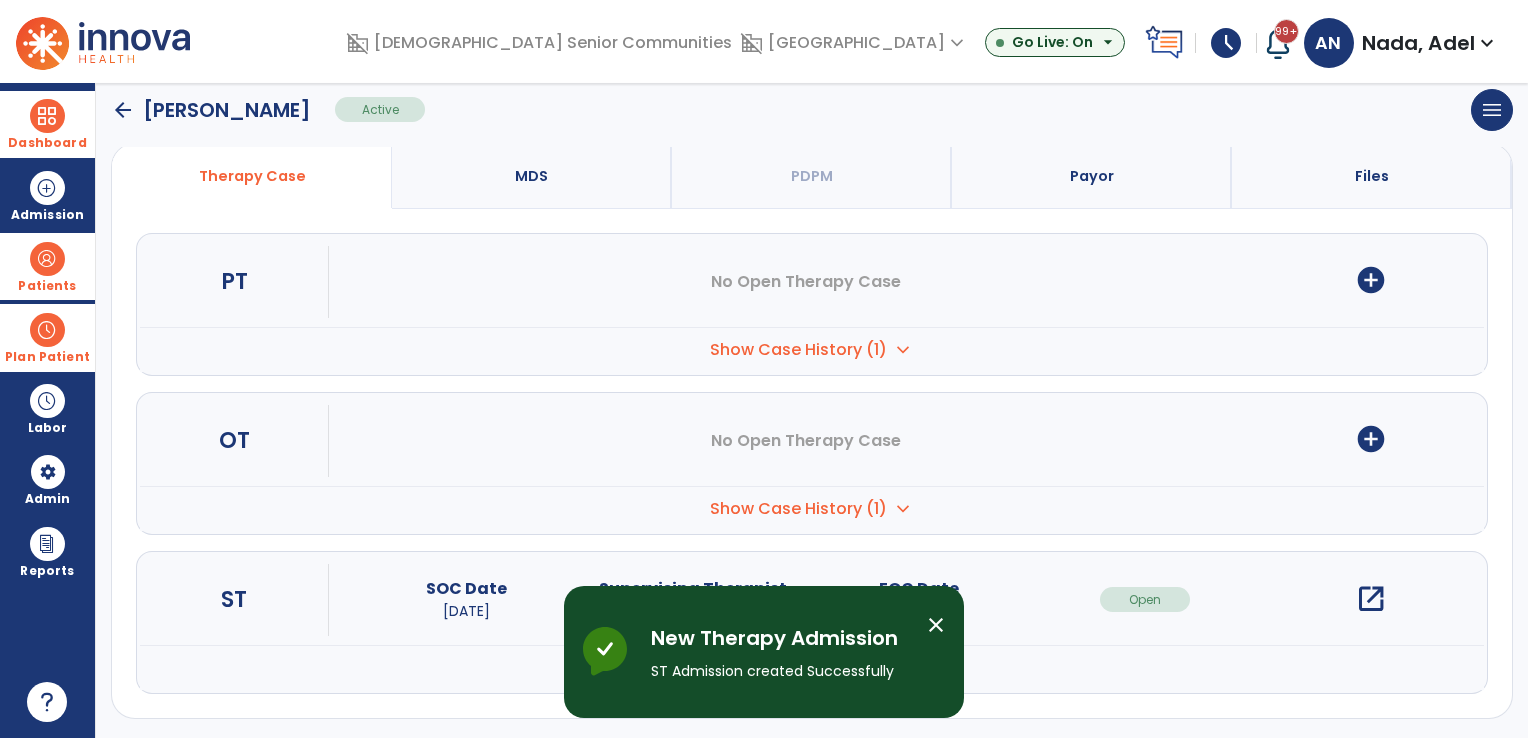 click on "arrow_back" 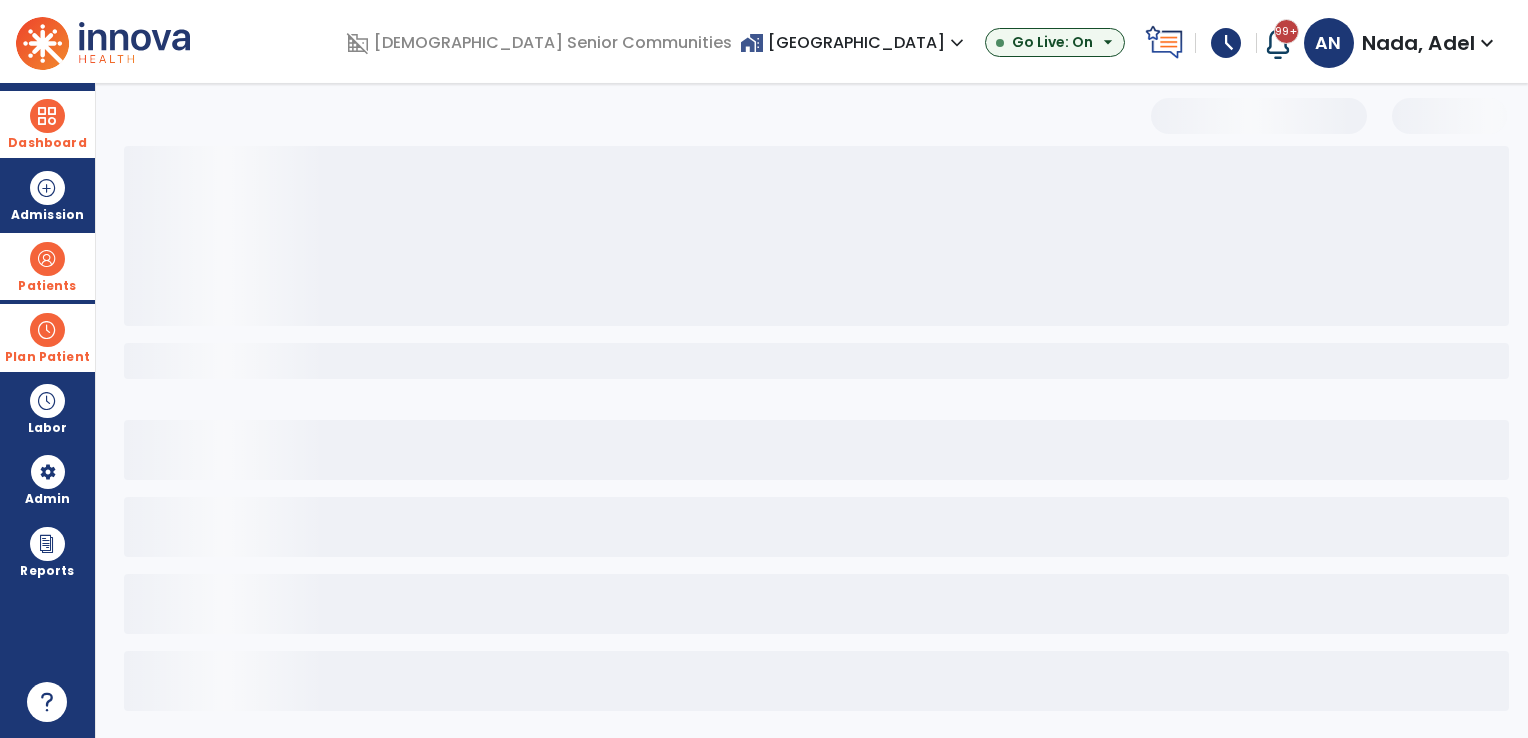 scroll, scrollTop: 3, scrollLeft: 0, axis: vertical 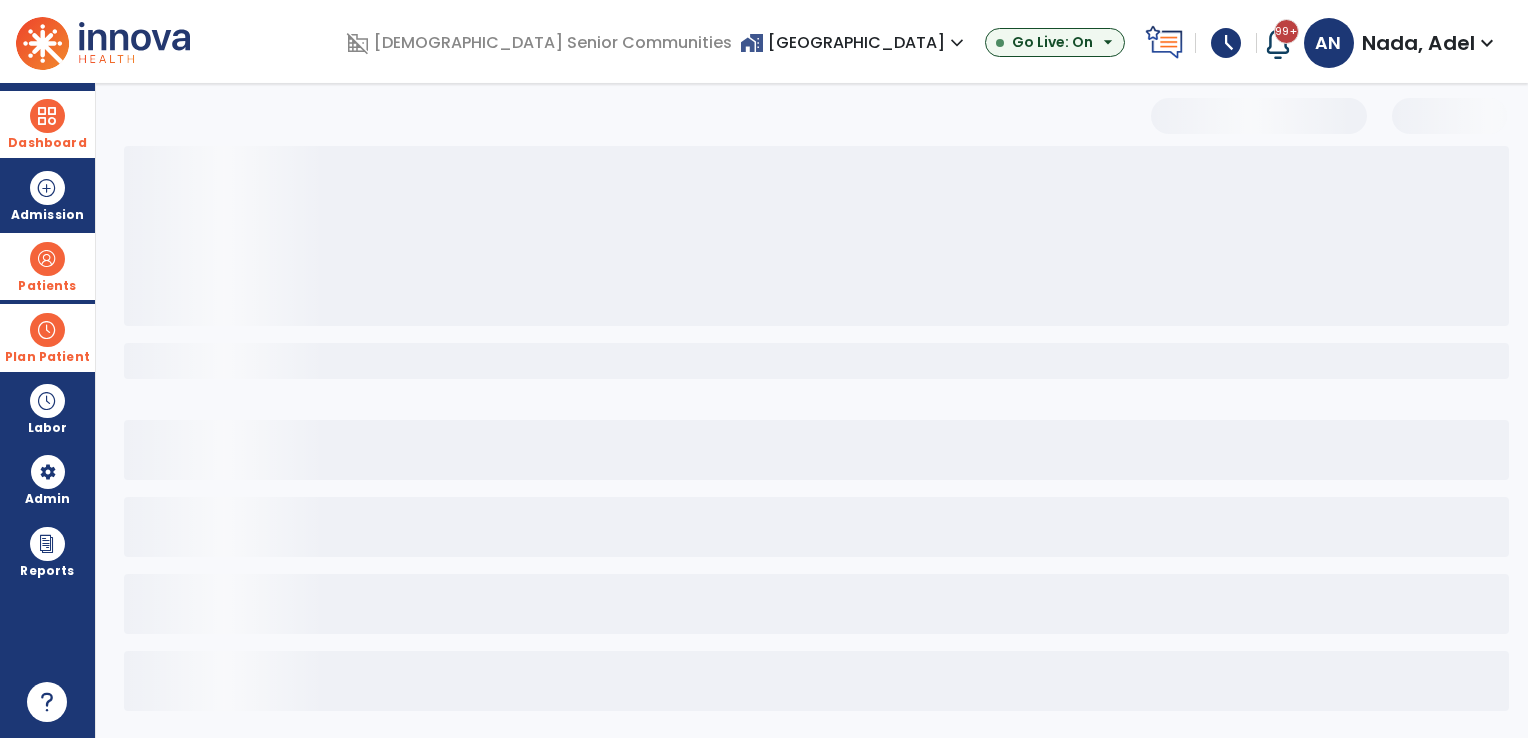 select on "***" 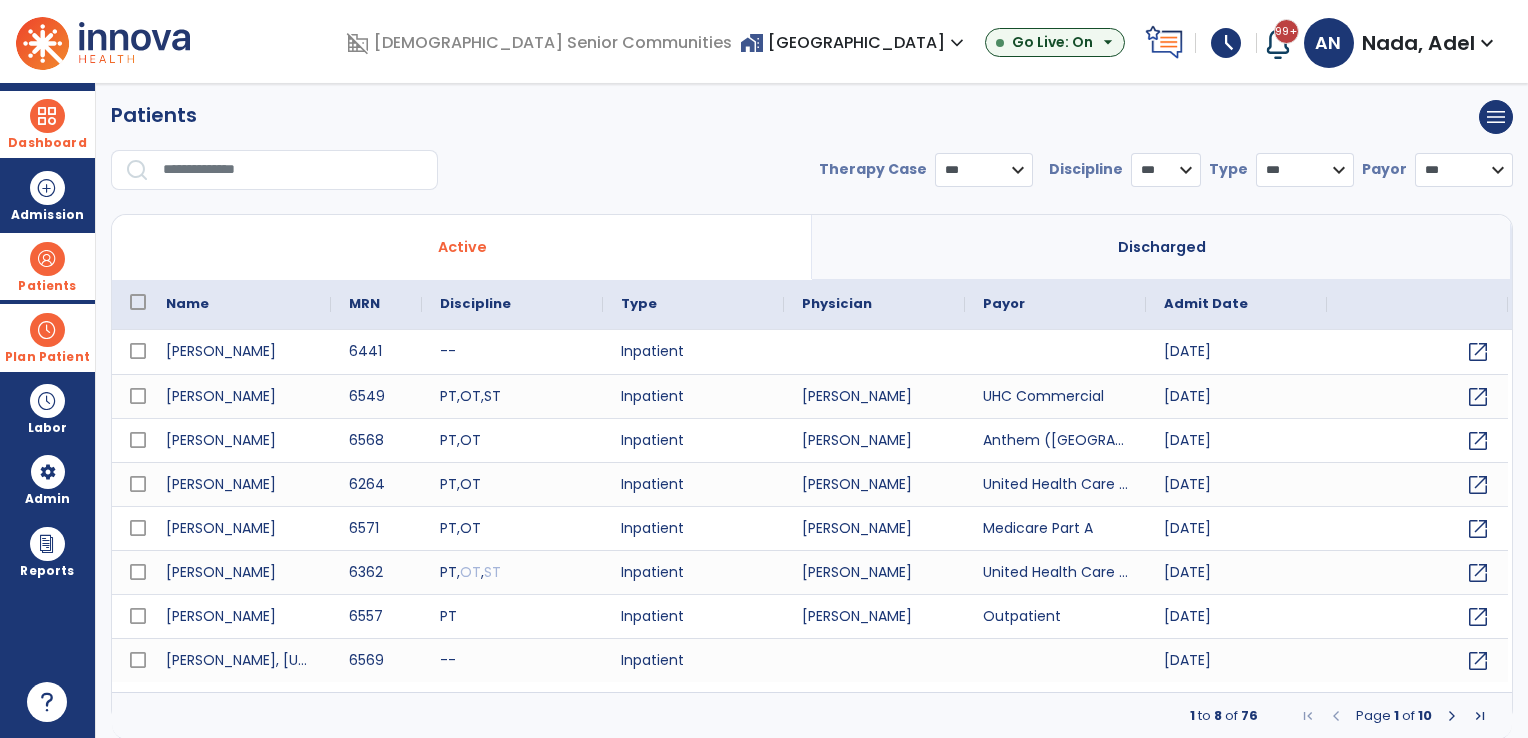 click on "Discharged" at bounding box center (1162, 247) 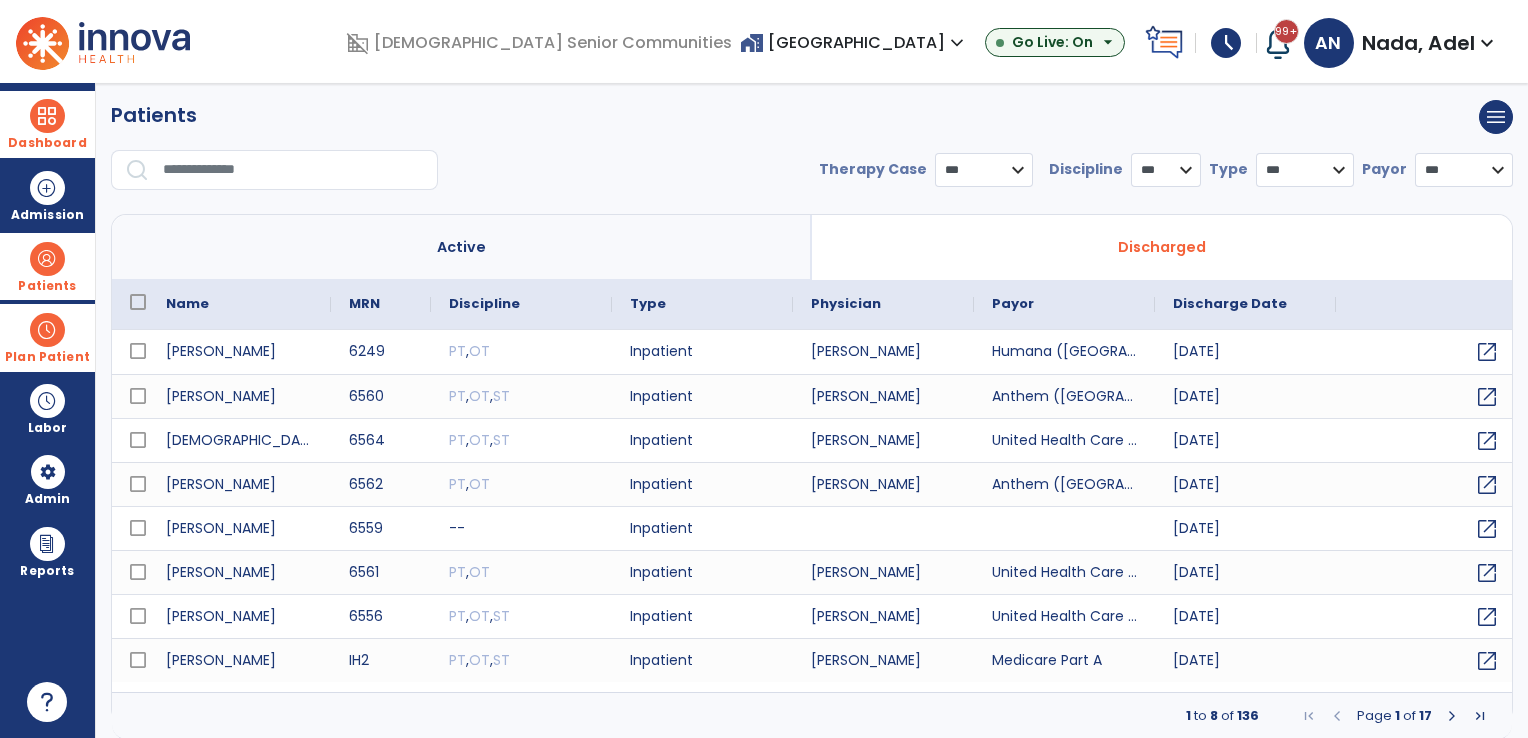 click at bounding box center (293, 170) 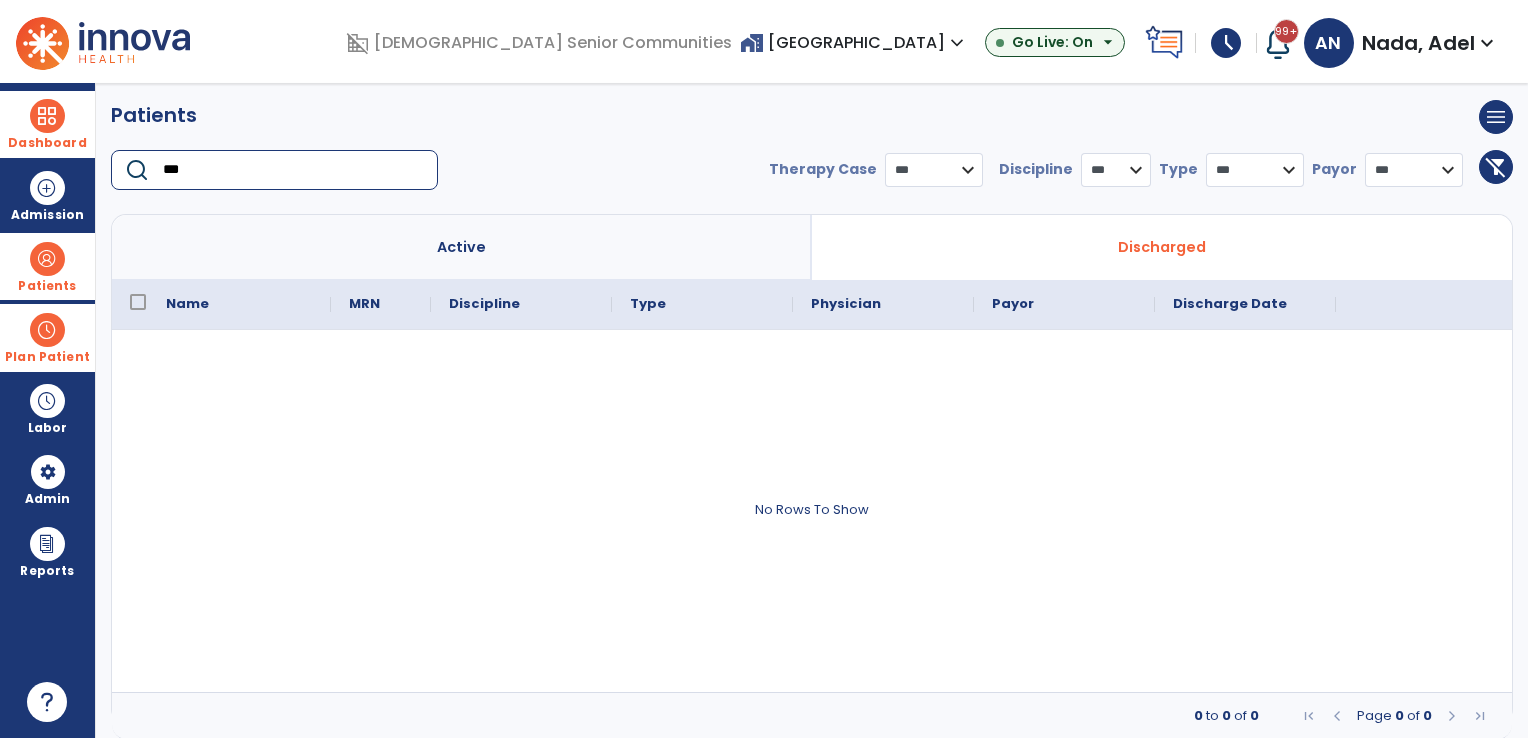 type on "***" 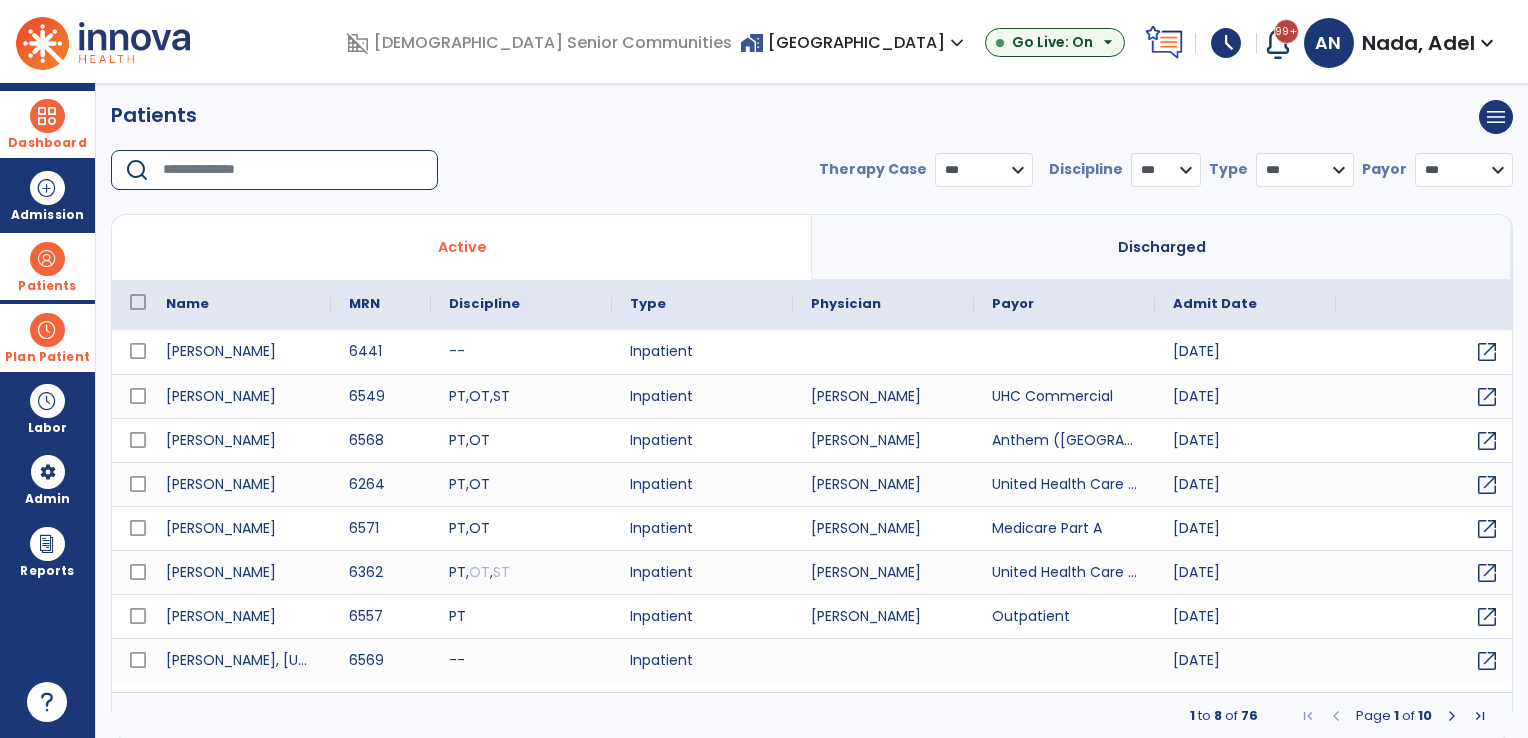 click at bounding box center [293, 170] 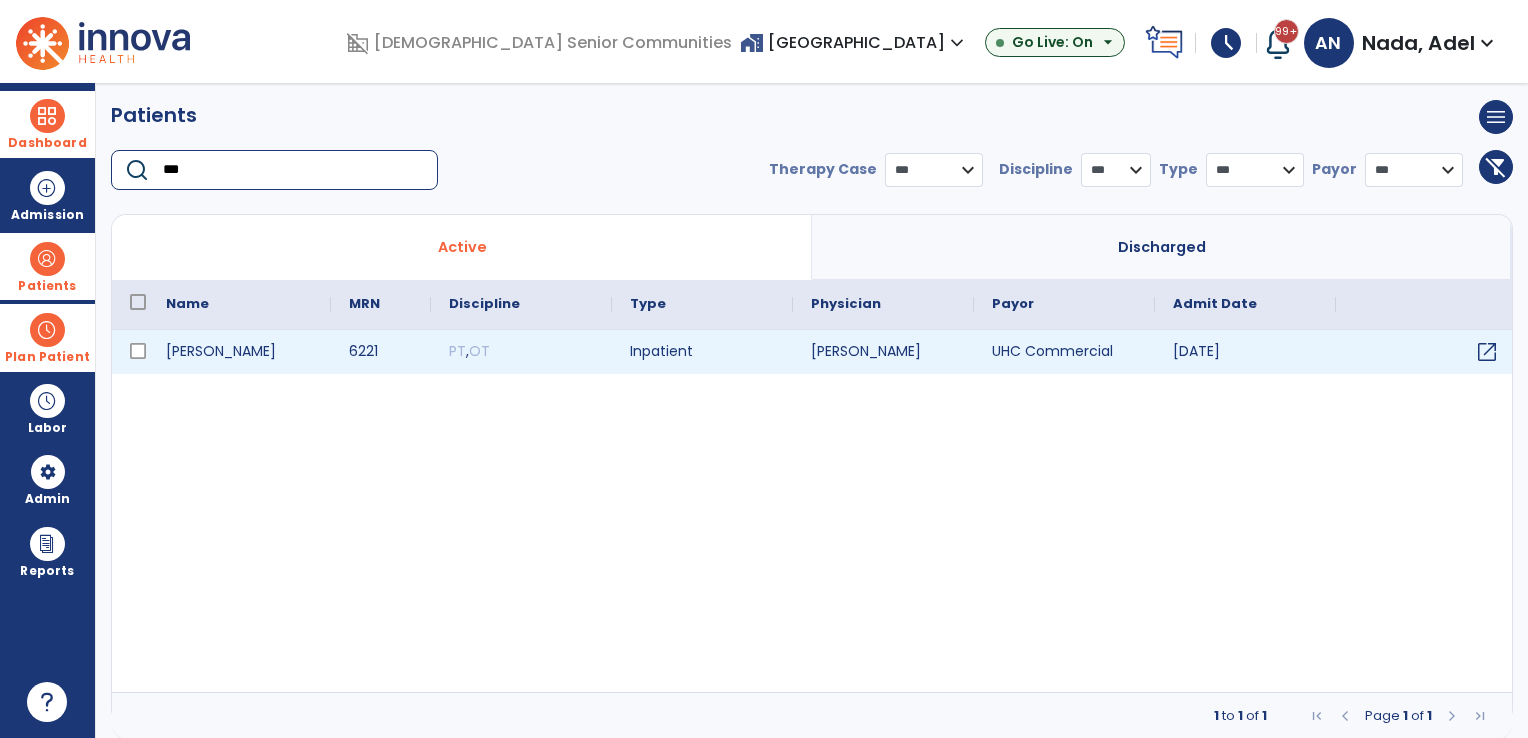 type on "***" 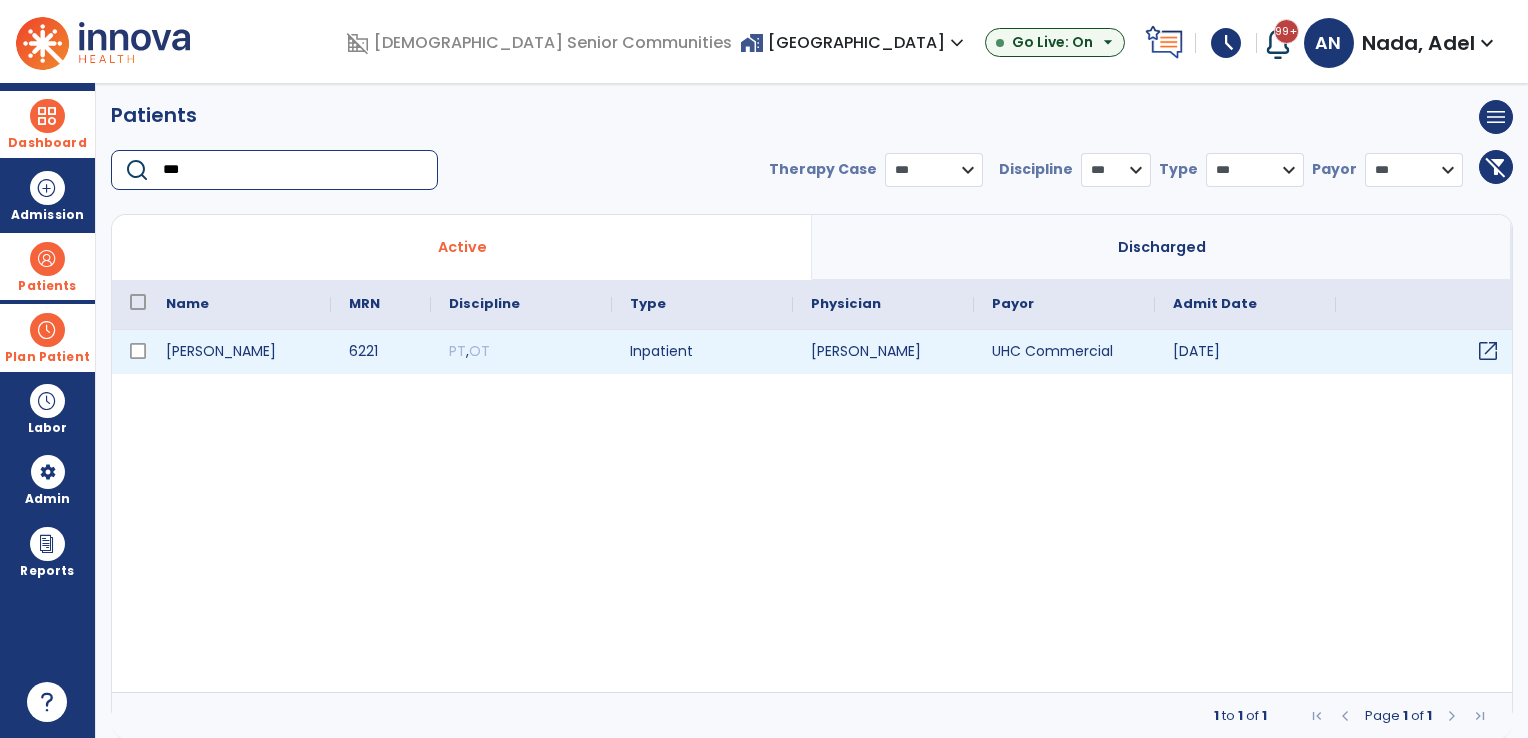 click on "open_in_new" at bounding box center (1488, 351) 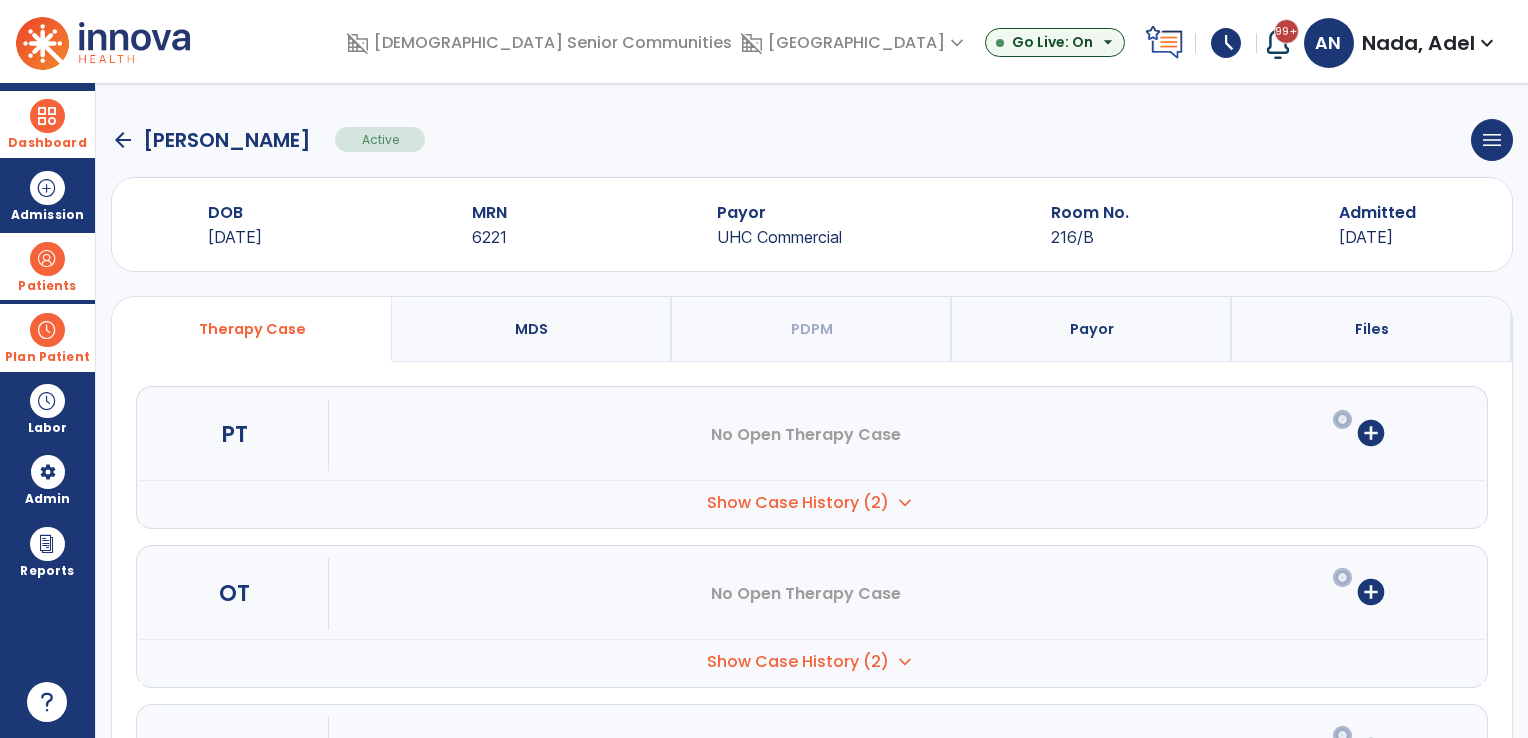 scroll, scrollTop: 108, scrollLeft: 0, axis: vertical 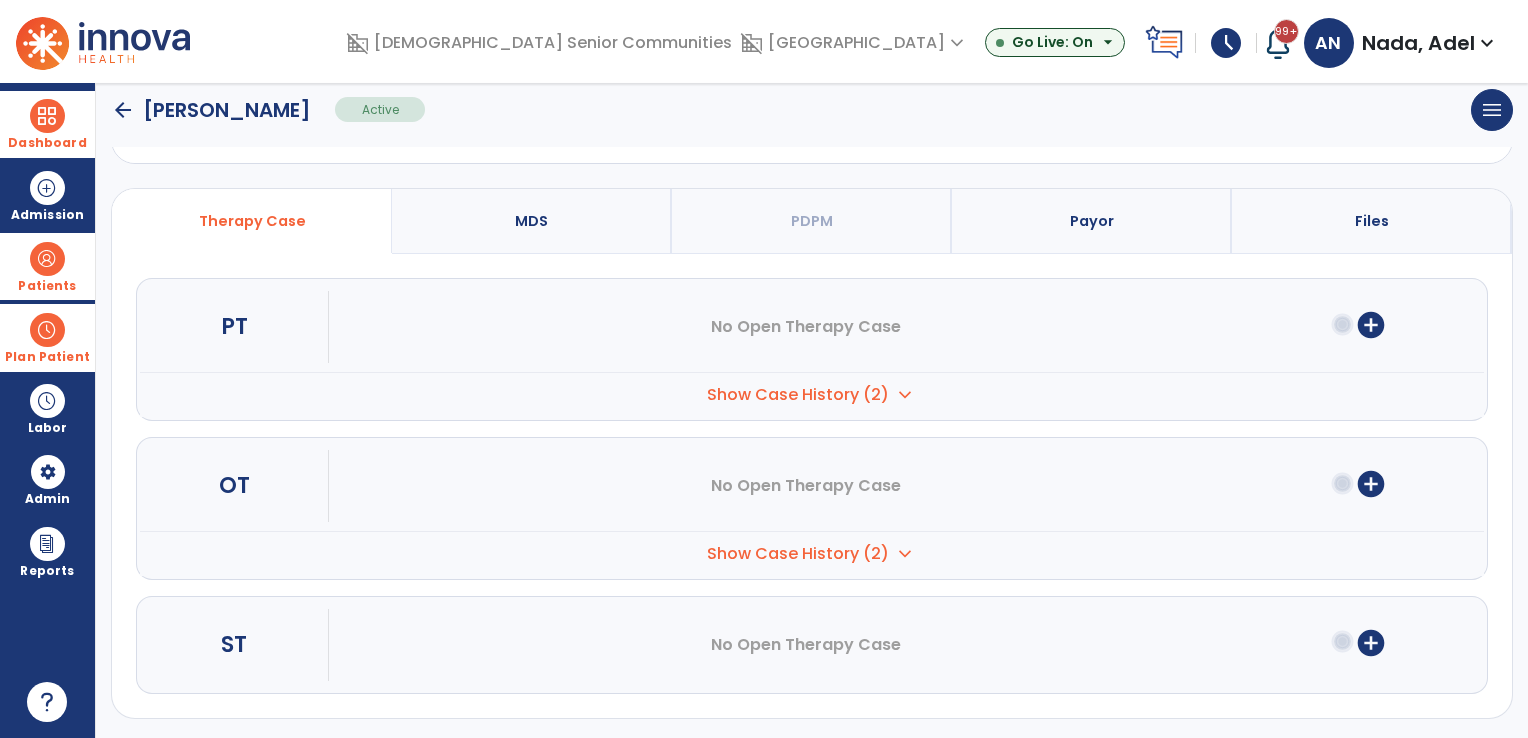 click on "add_circle" at bounding box center (1371, 643) 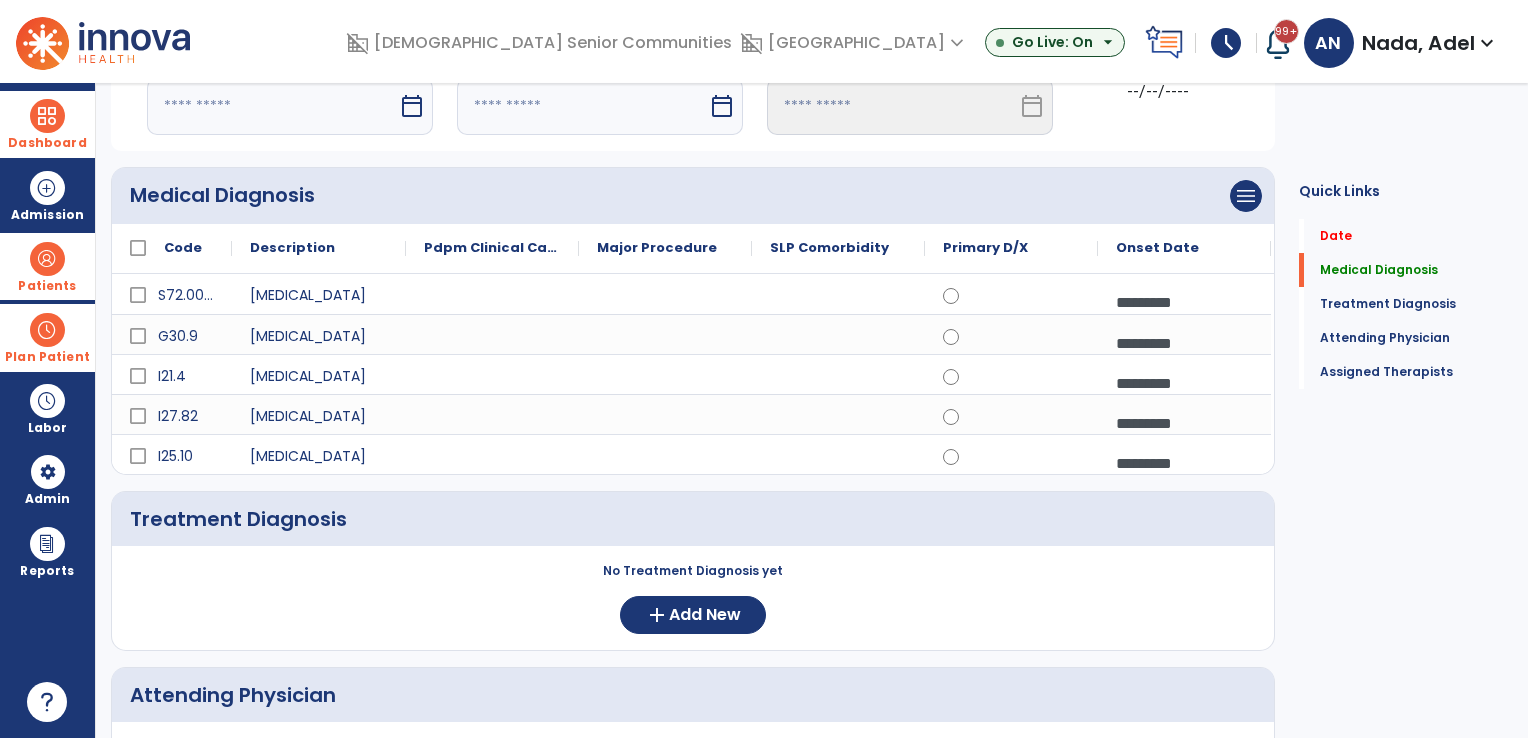 drag, startPoint x: 336, startPoint y: 90, endPoint x: 331, endPoint y: 106, distance: 16.763054 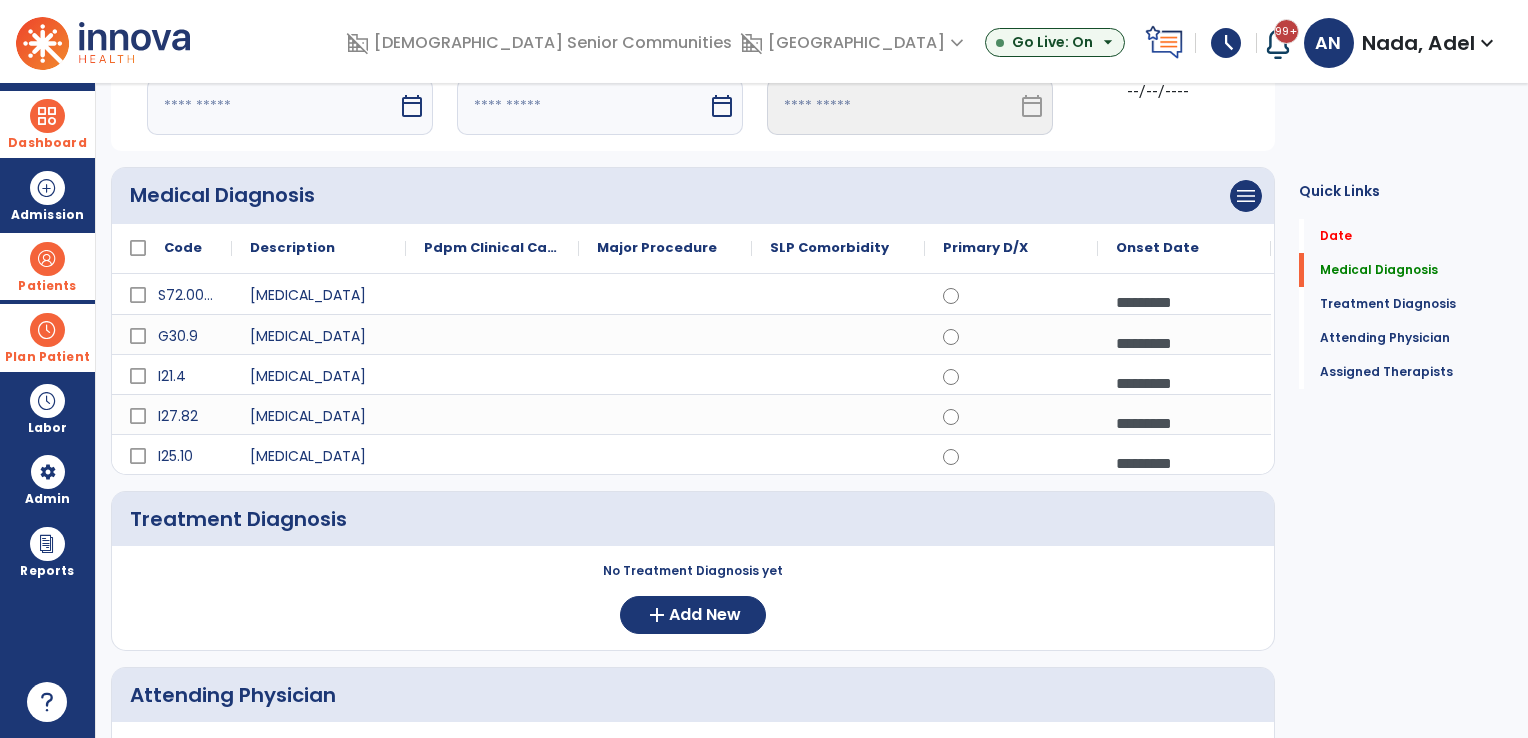 select on "*" 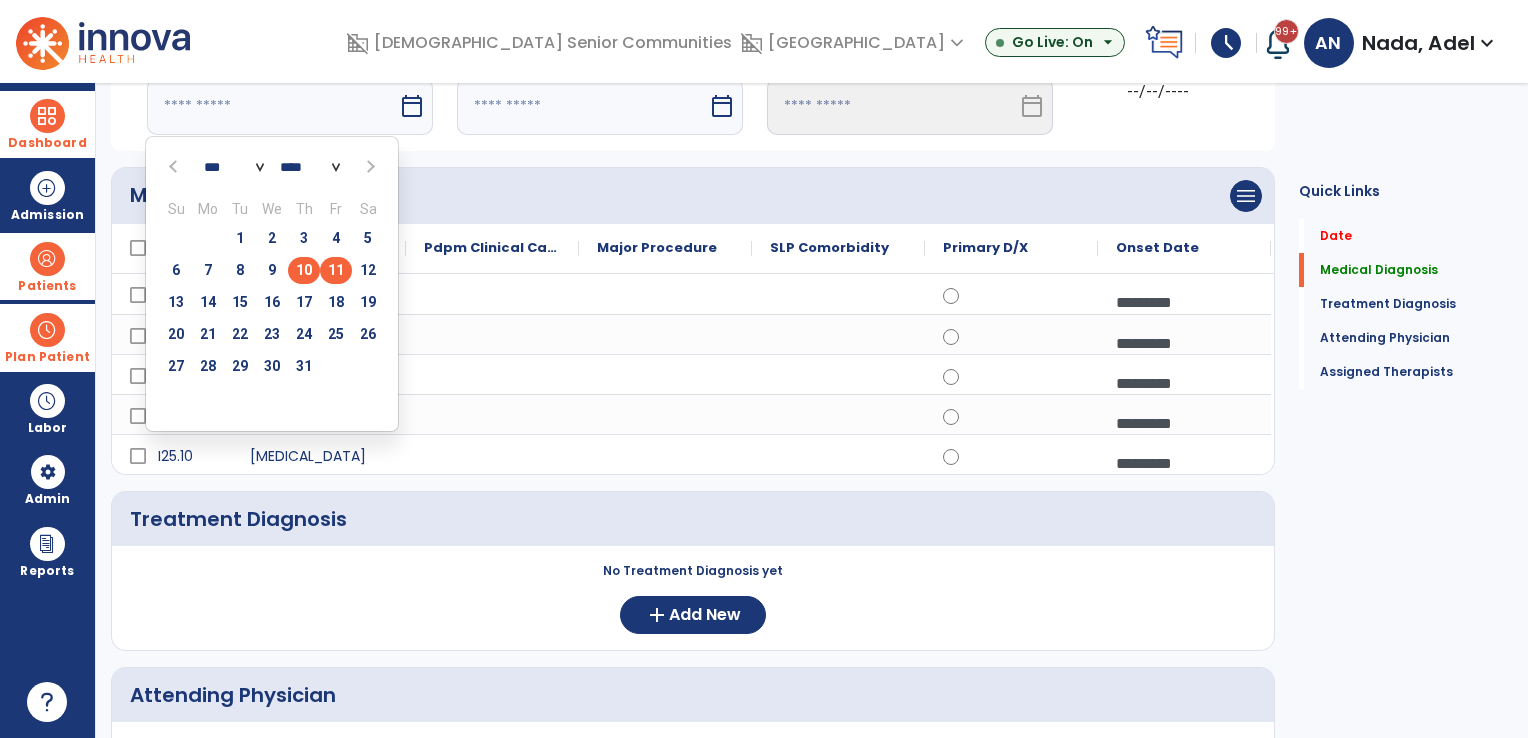 click on "11" at bounding box center [336, 270] 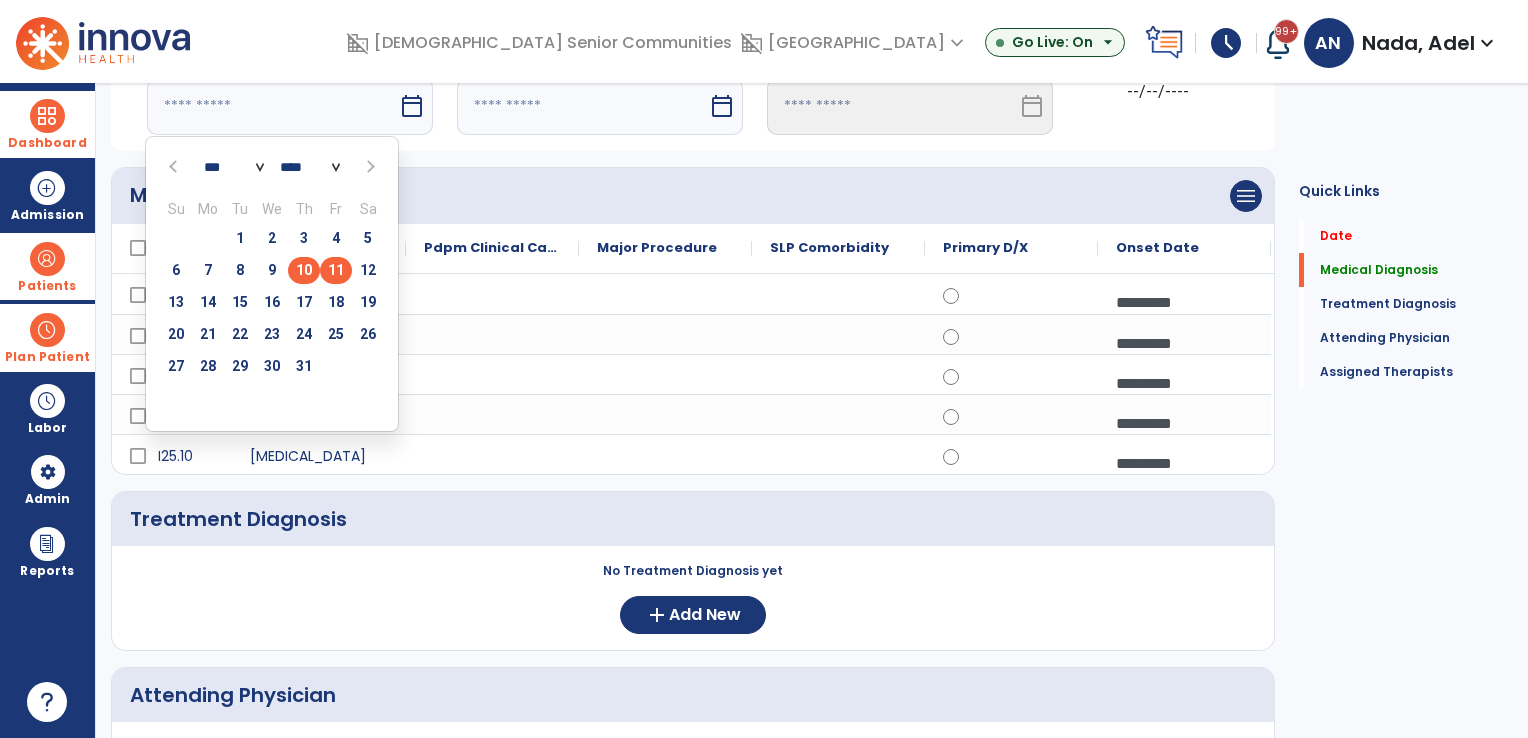 type on "*********" 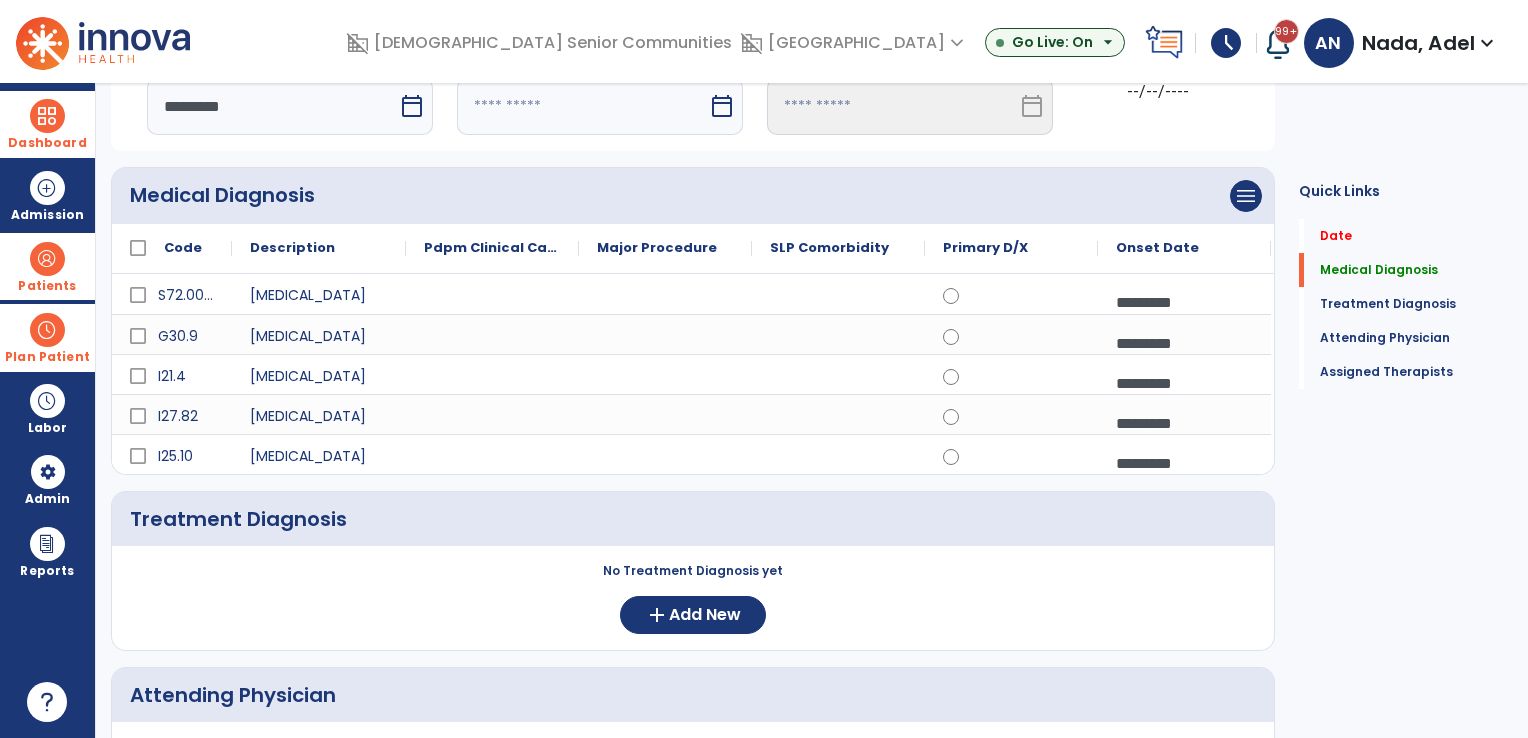 scroll, scrollTop: 104, scrollLeft: 0, axis: vertical 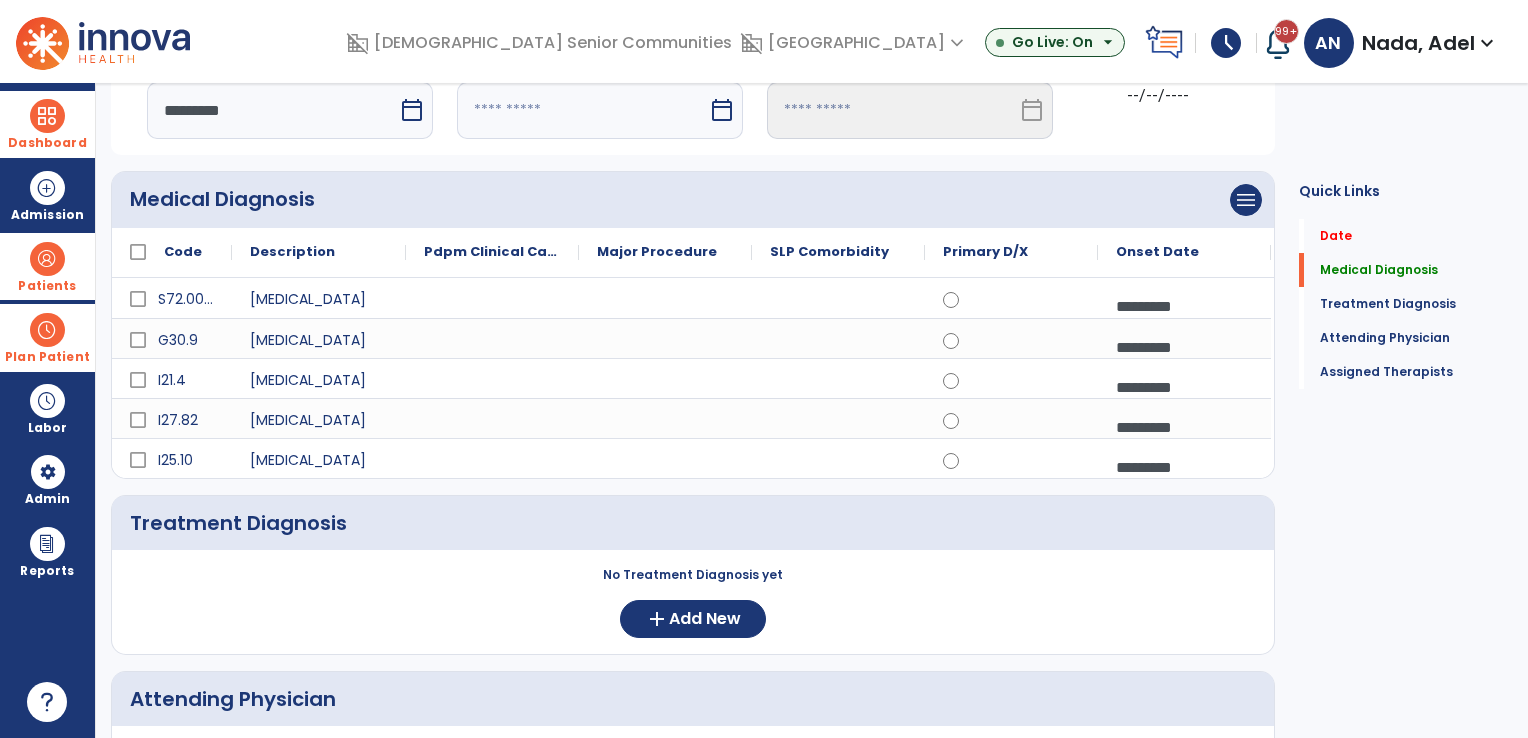 click at bounding box center (582, 110) 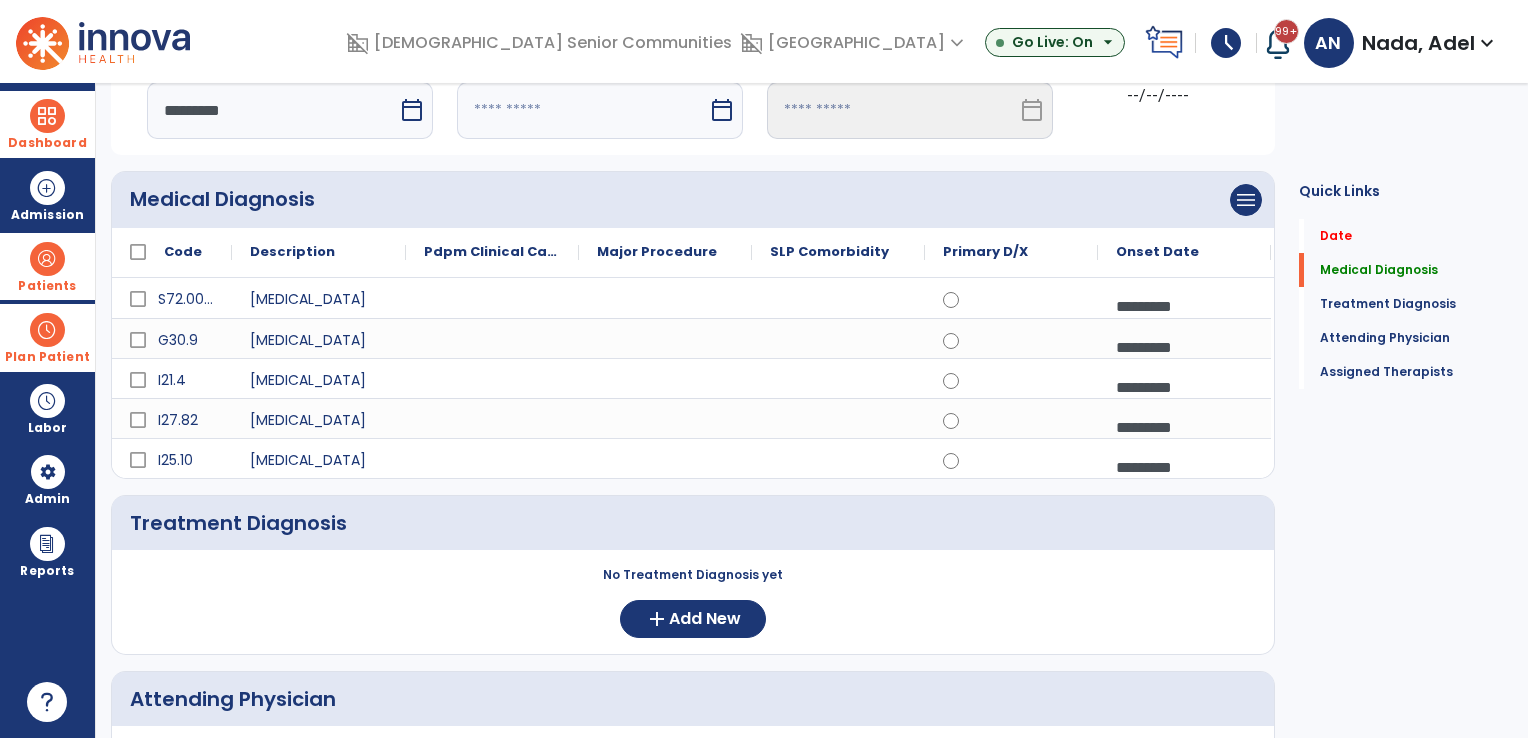 select on "*" 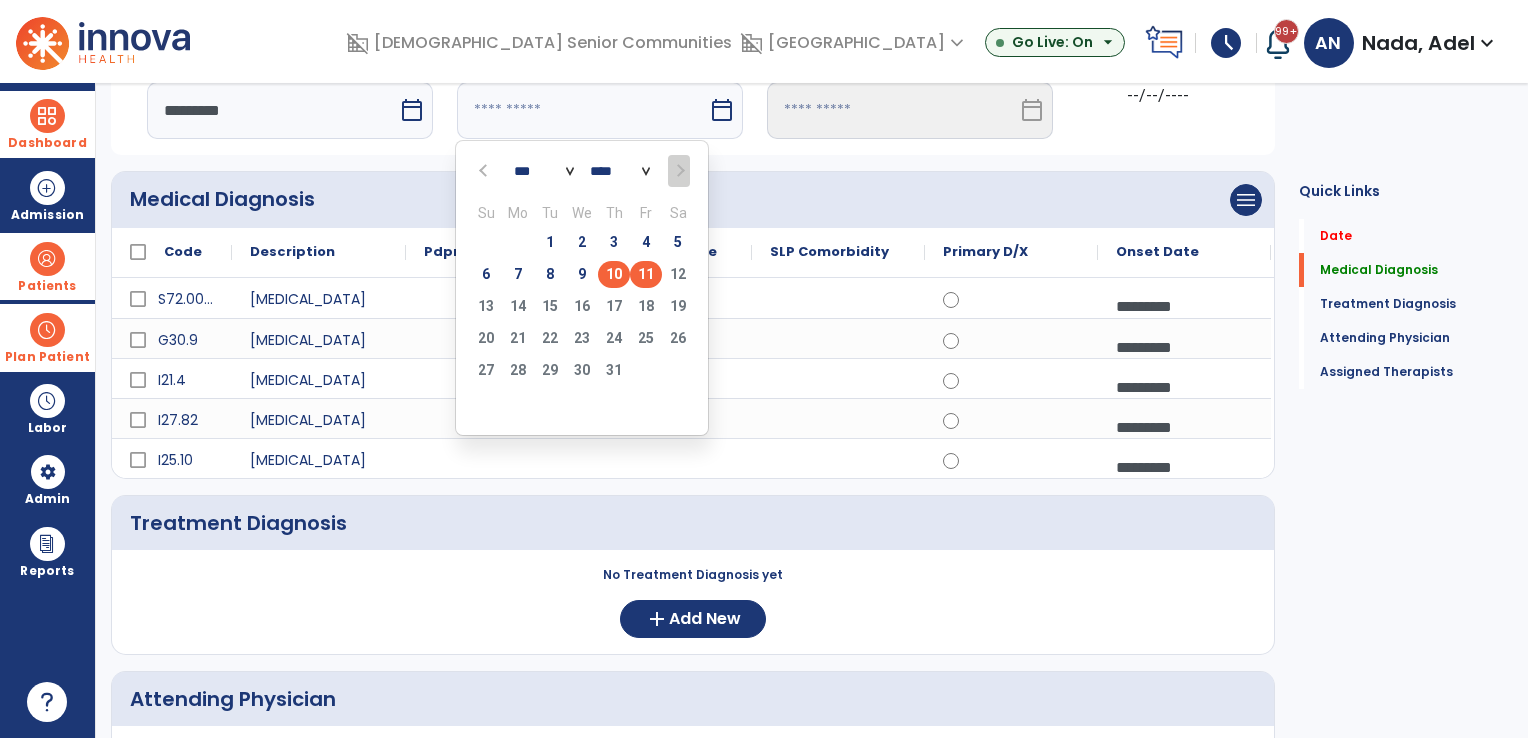 click on "11" at bounding box center [646, 274] 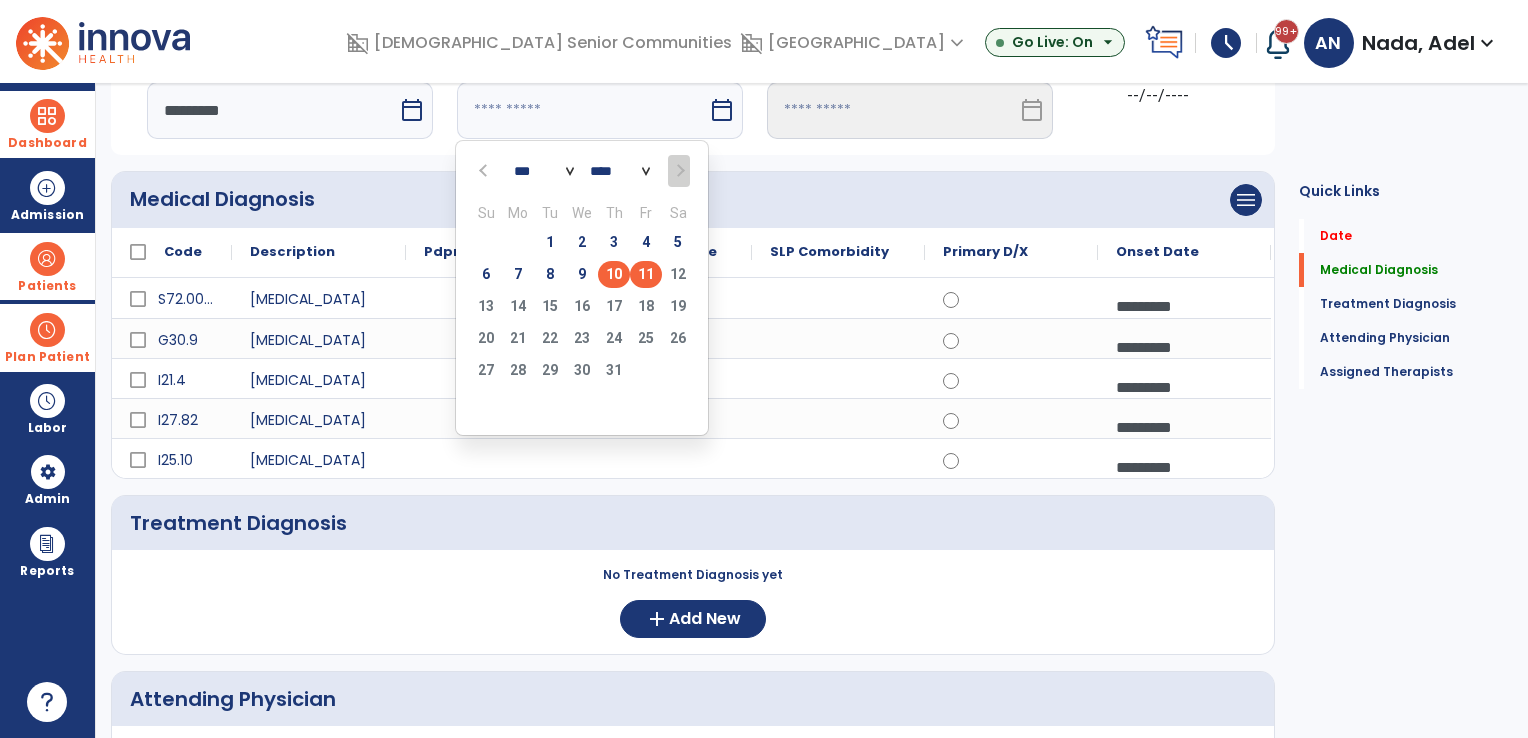 type on "*********" 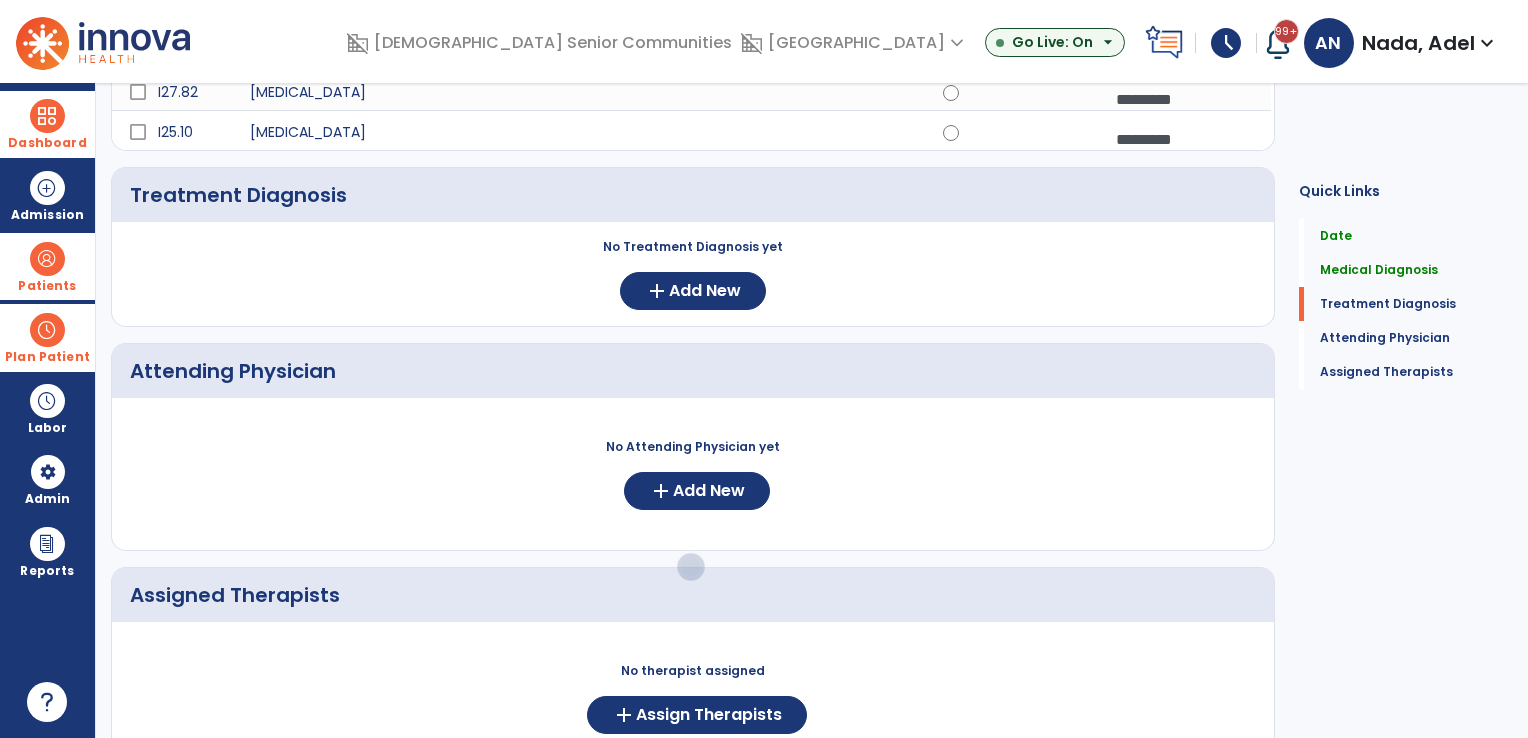 scroll, scrollTop: 504, scrollLeft: 0, axis: vertical 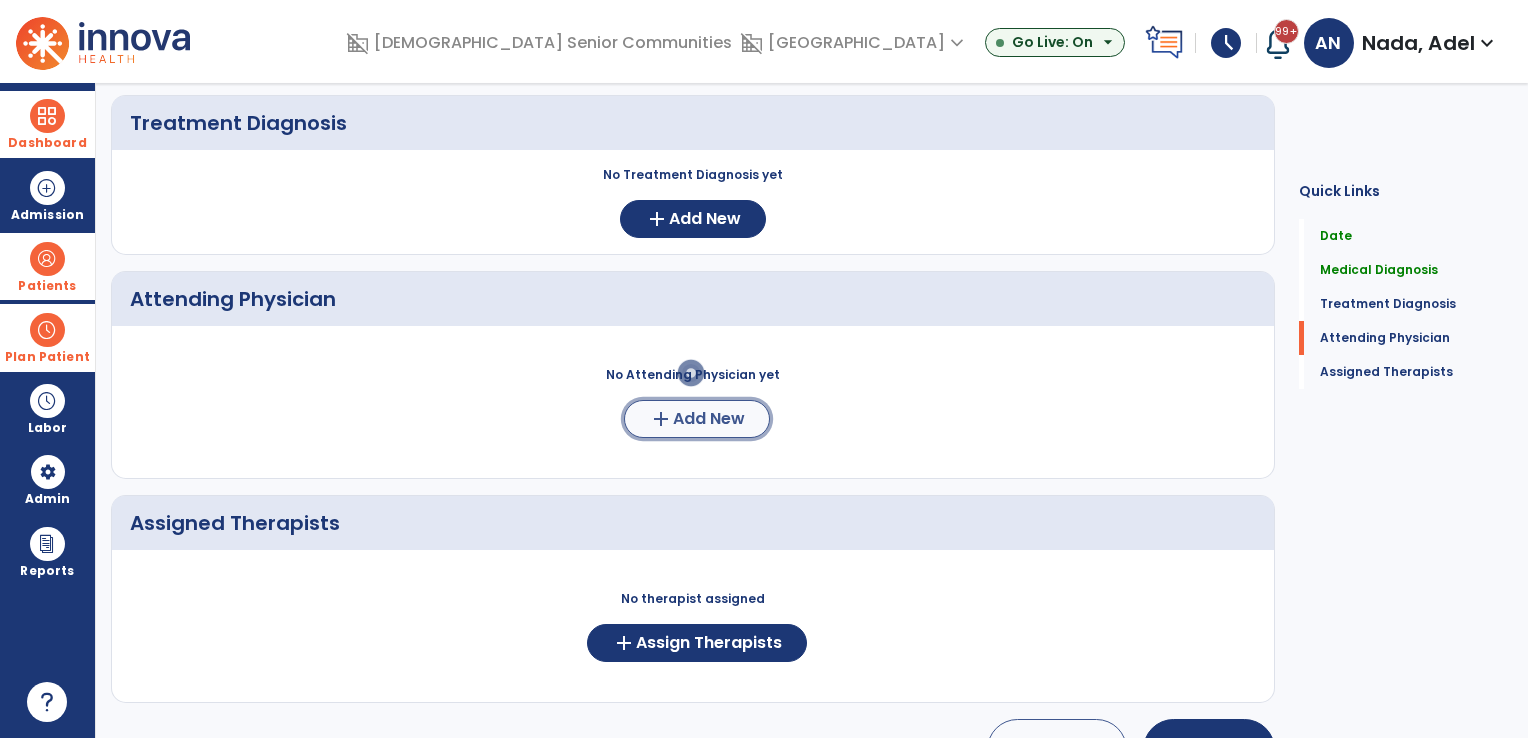 click on "add" 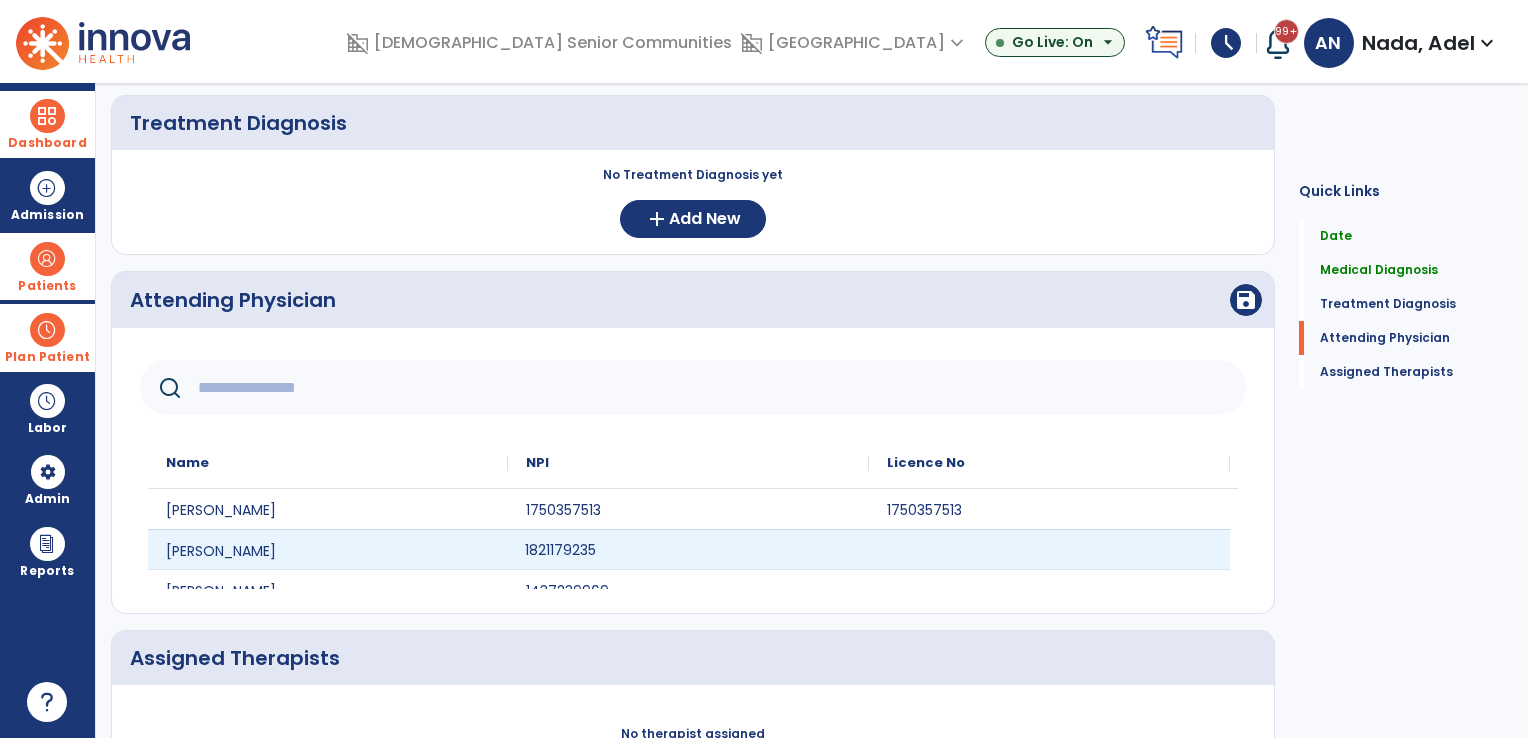 click on "1821179235" 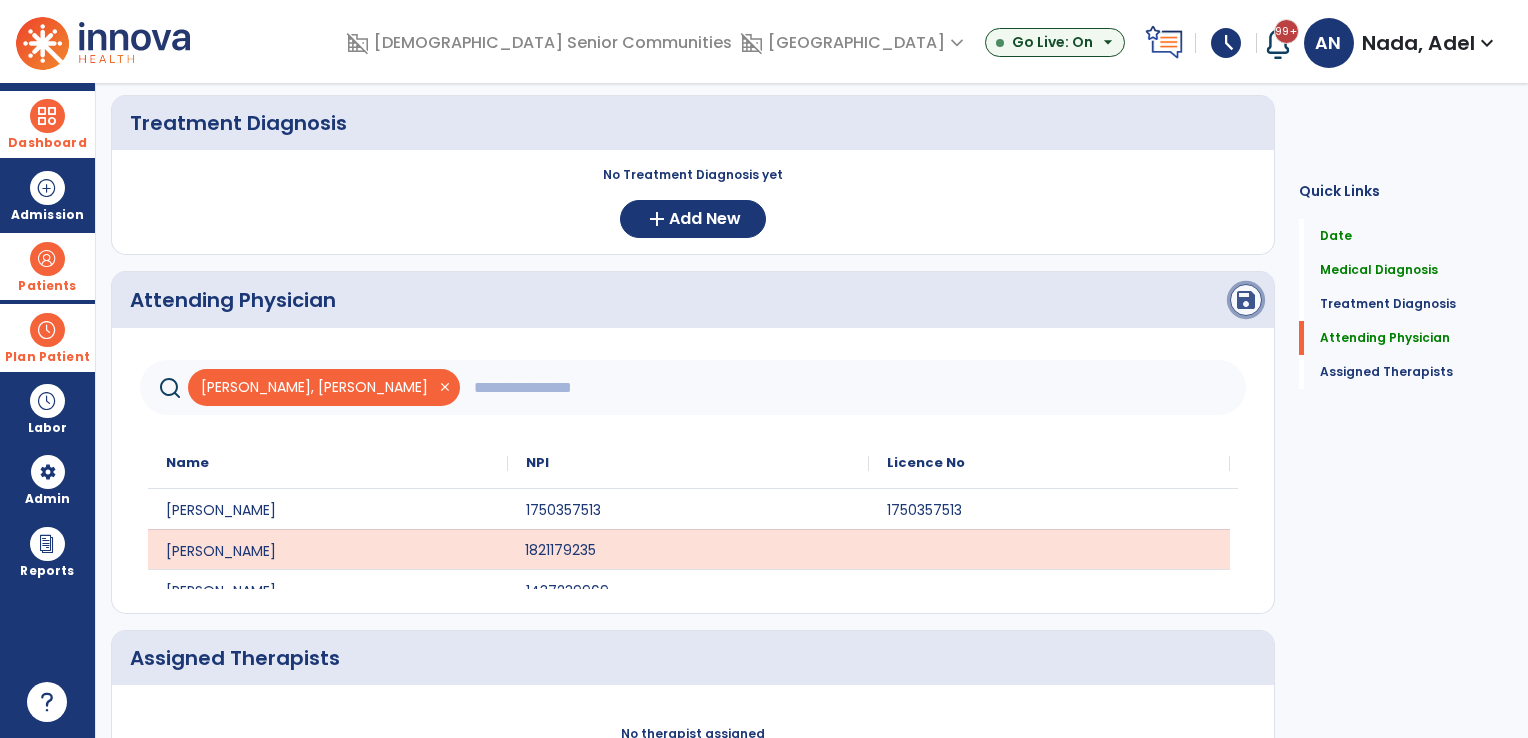 click on "save" 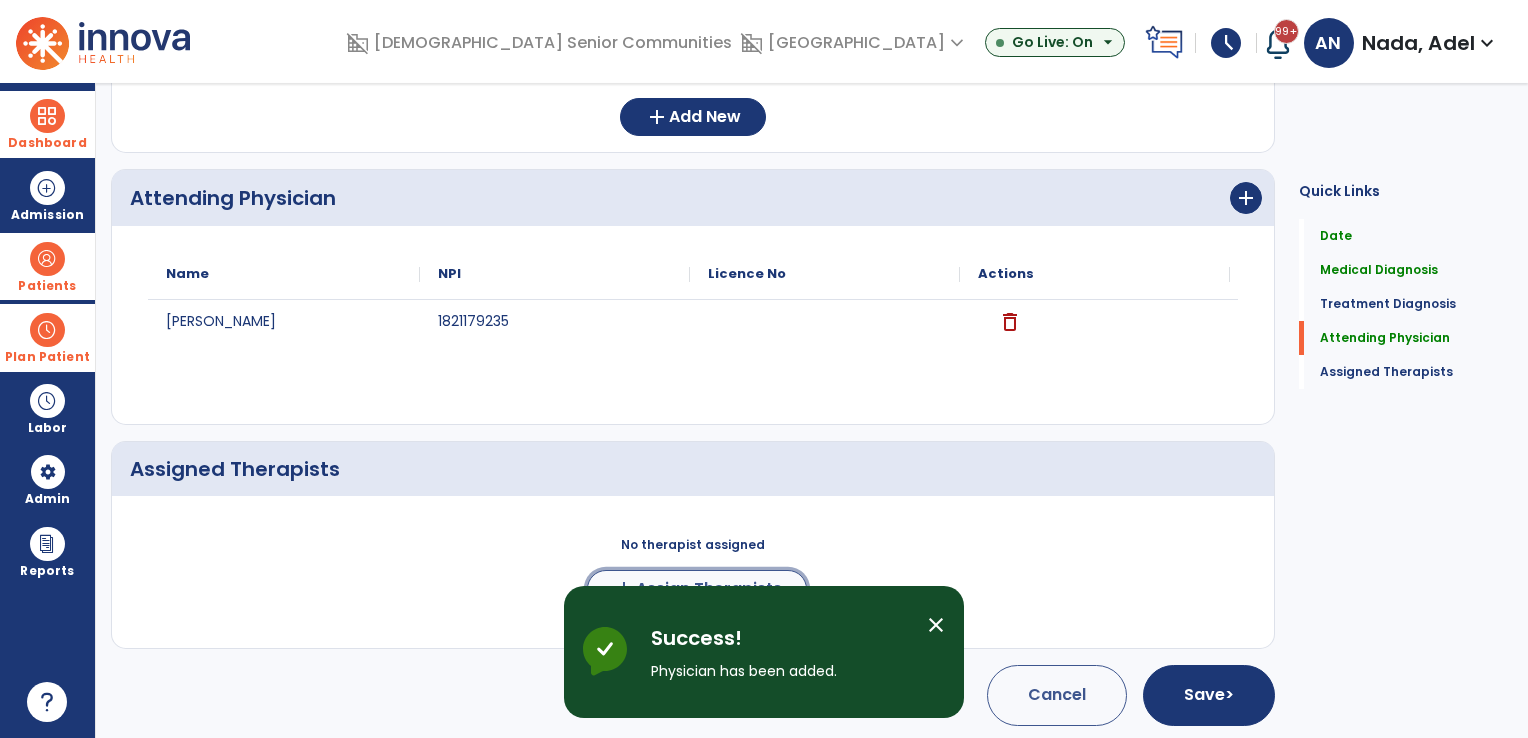 click on "Assign Therapists" 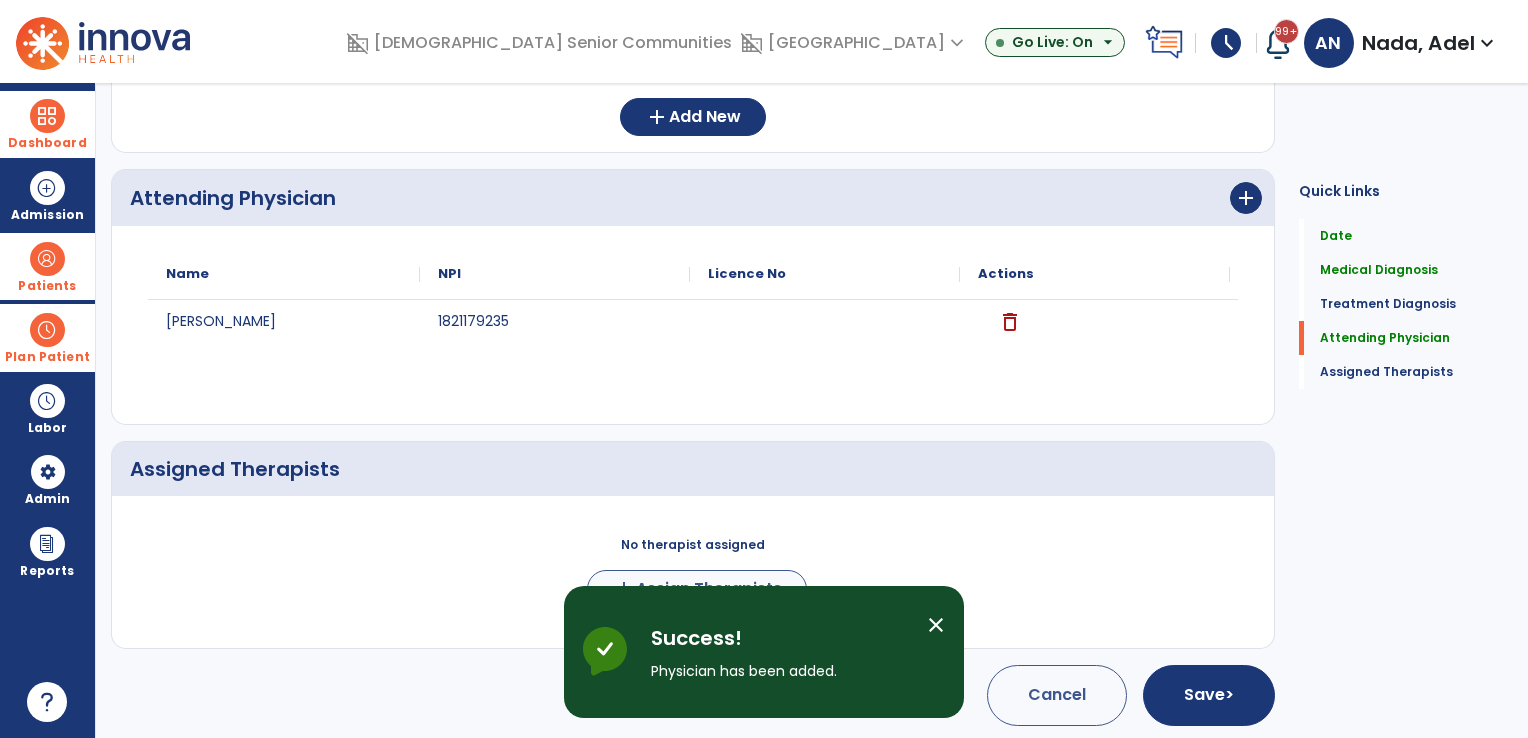 scroll, scrollTop: 602, scrollLeft: 0, axis: vertical 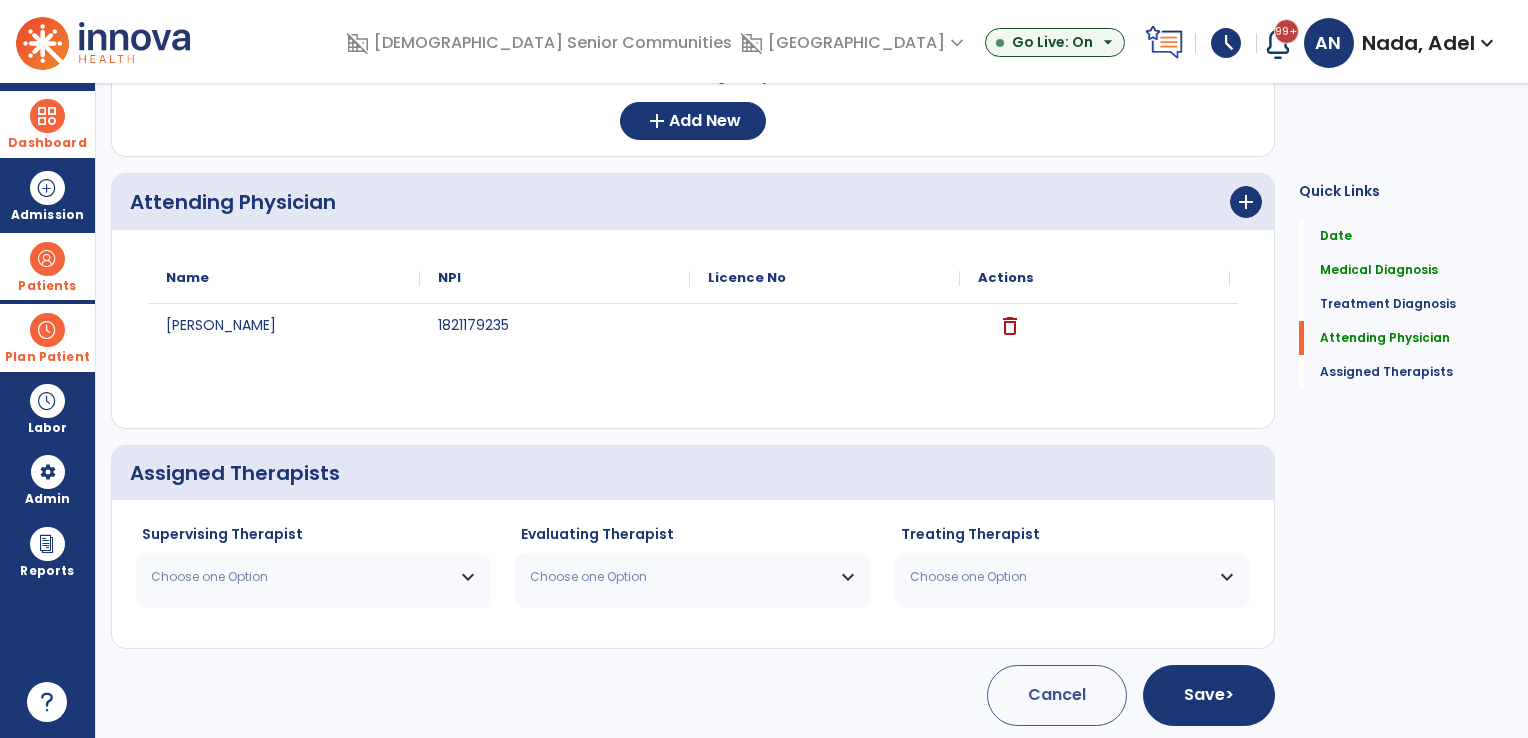 click on "Choose one Option" at bounding box center [301, 577] 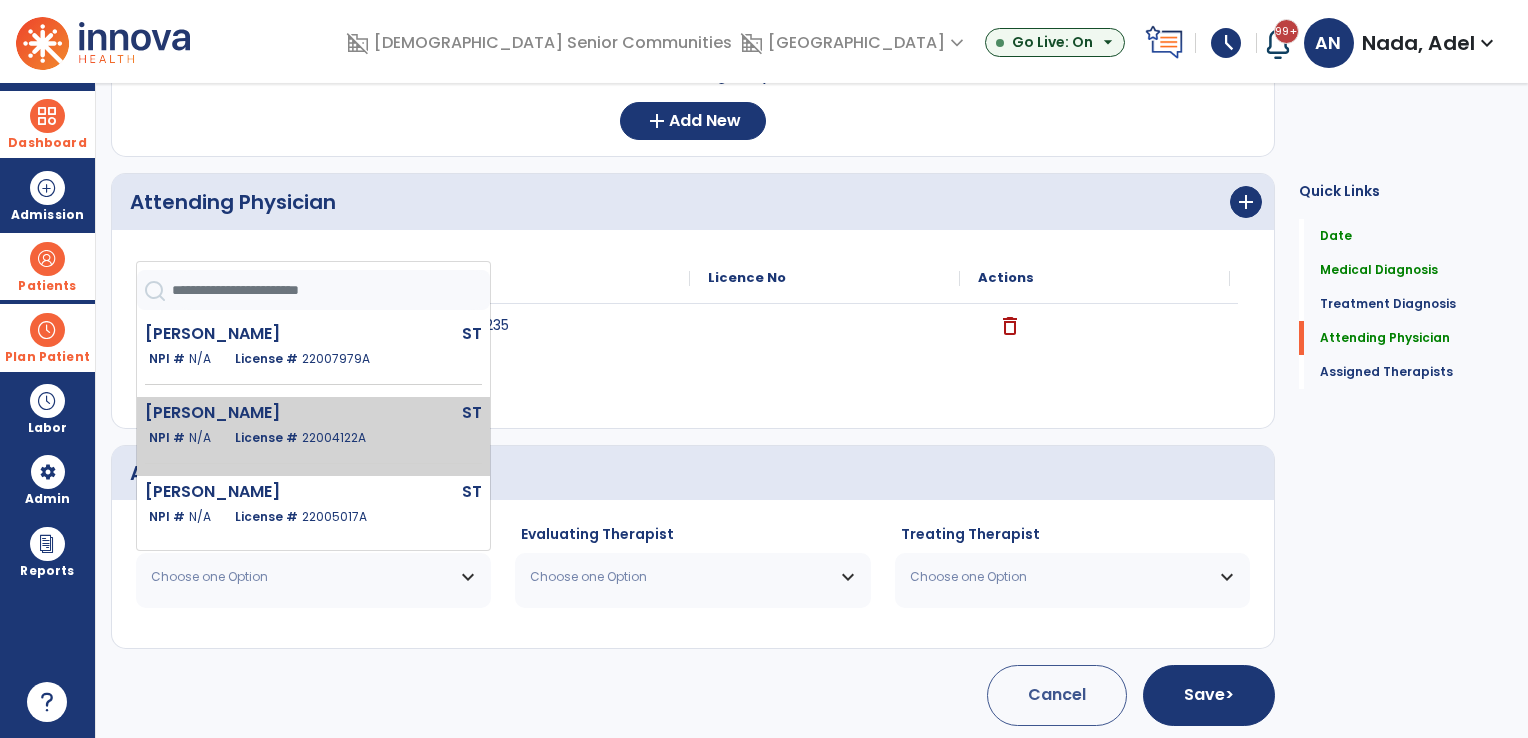 click on "[PERSON_NAME]" 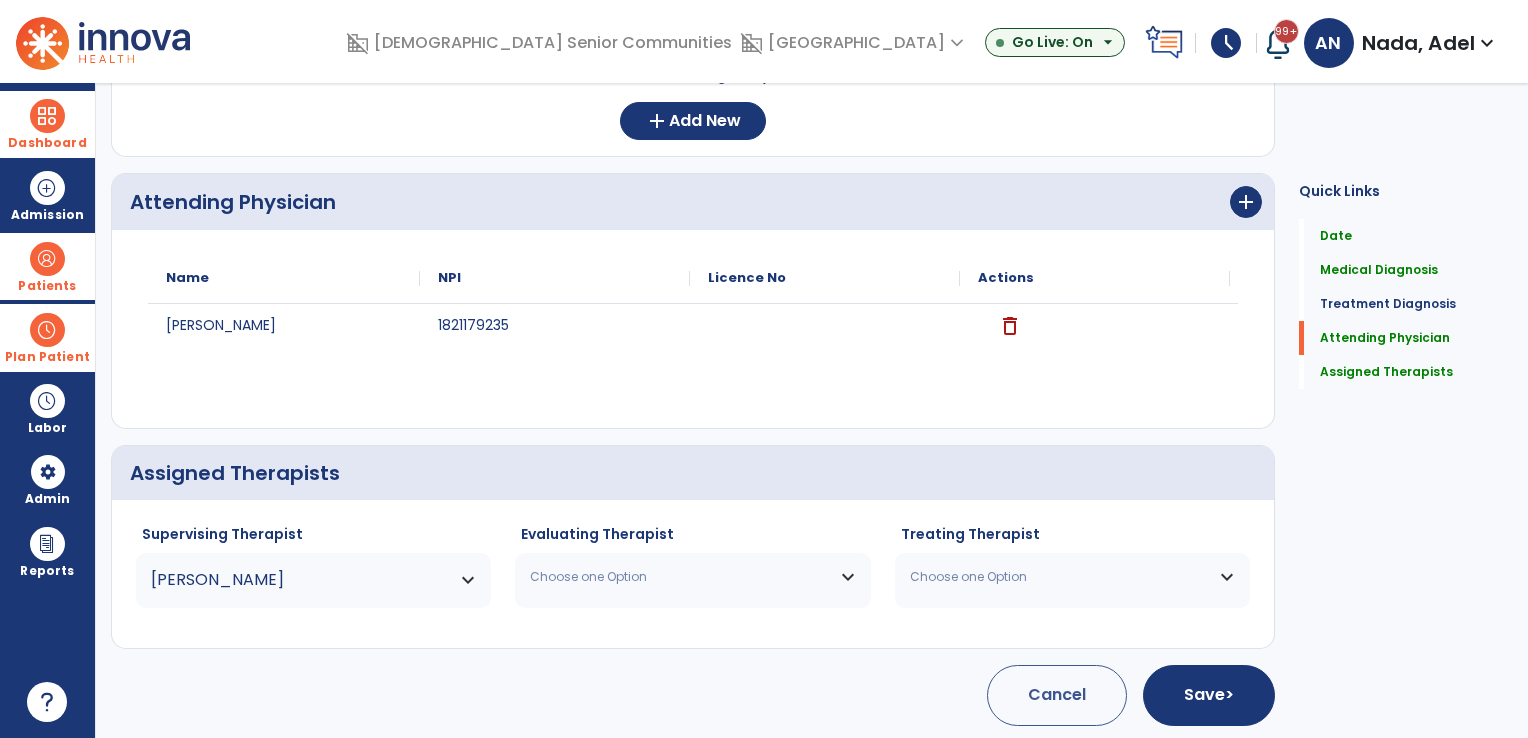 click on "Choose one Option" at bounding box center [680, 577] 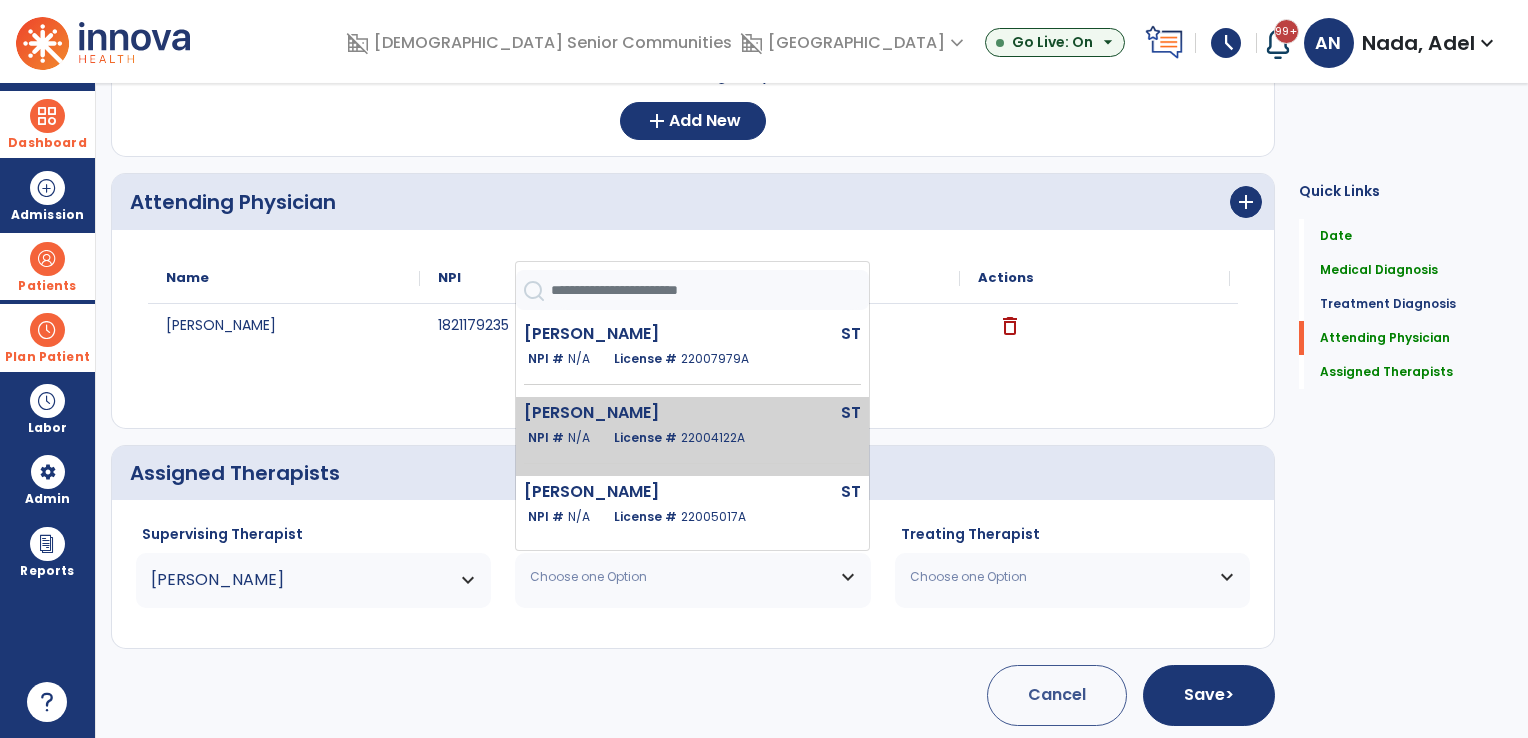 click on "License #  22004122A" 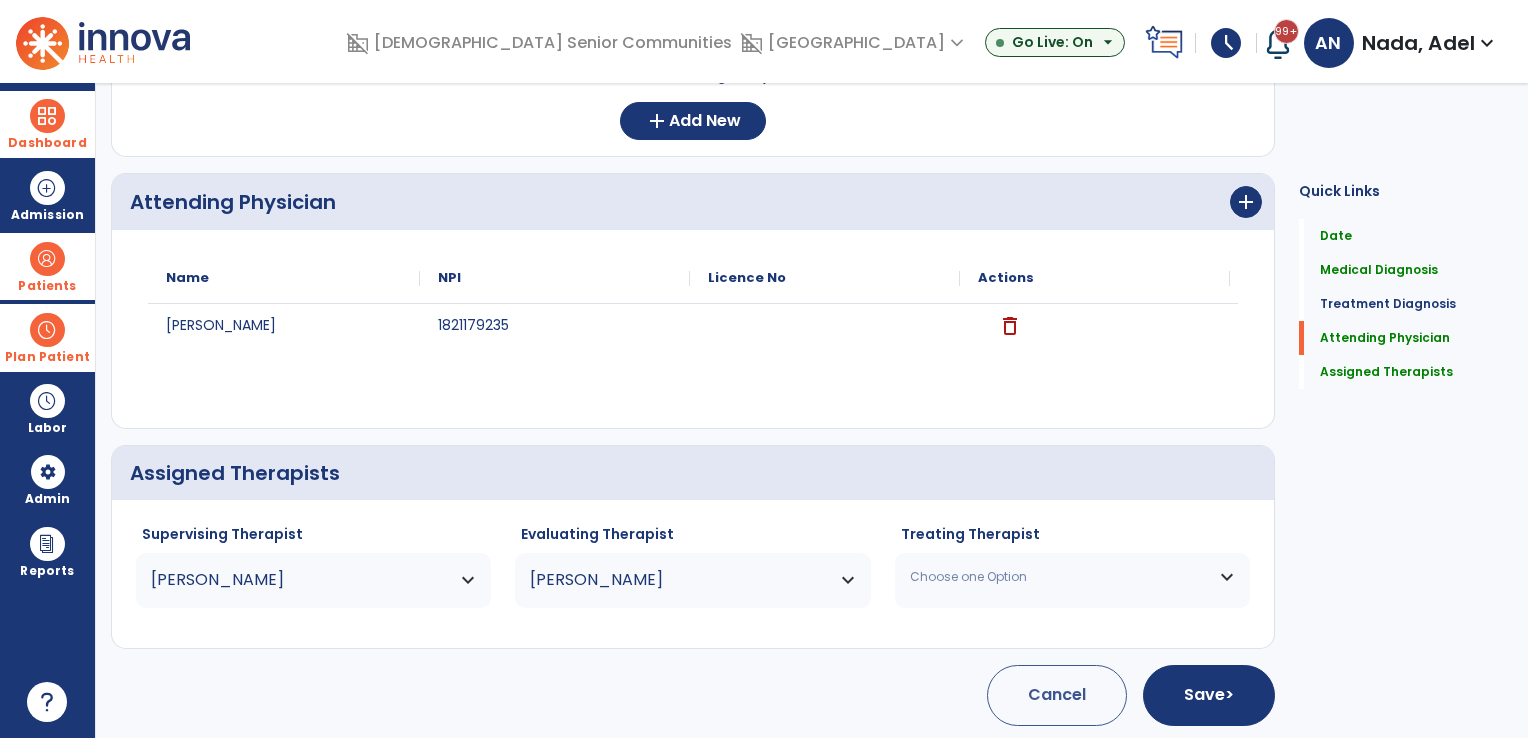 click on "Choose one Option" at bounding box center [1060, 577] 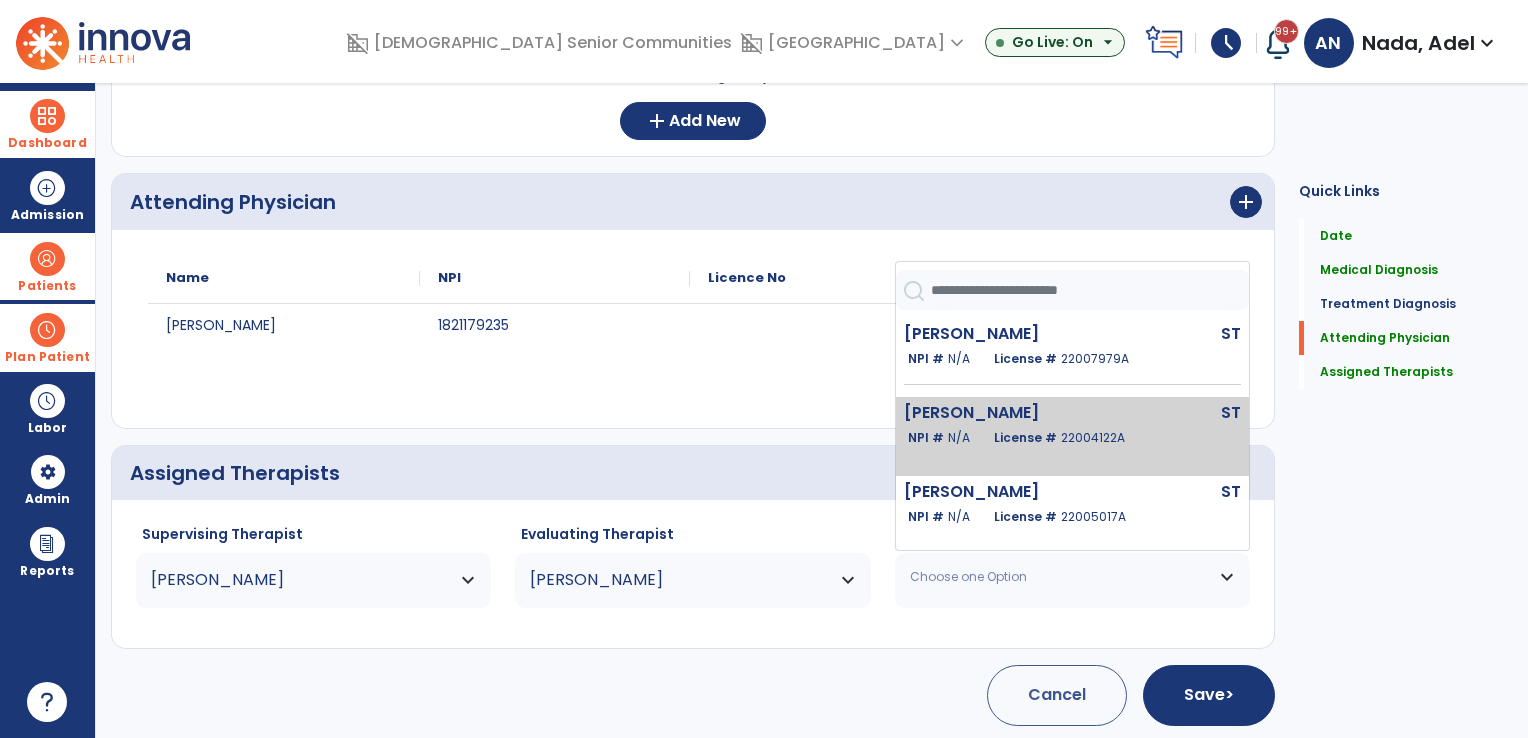 click on "License #  22004122A" 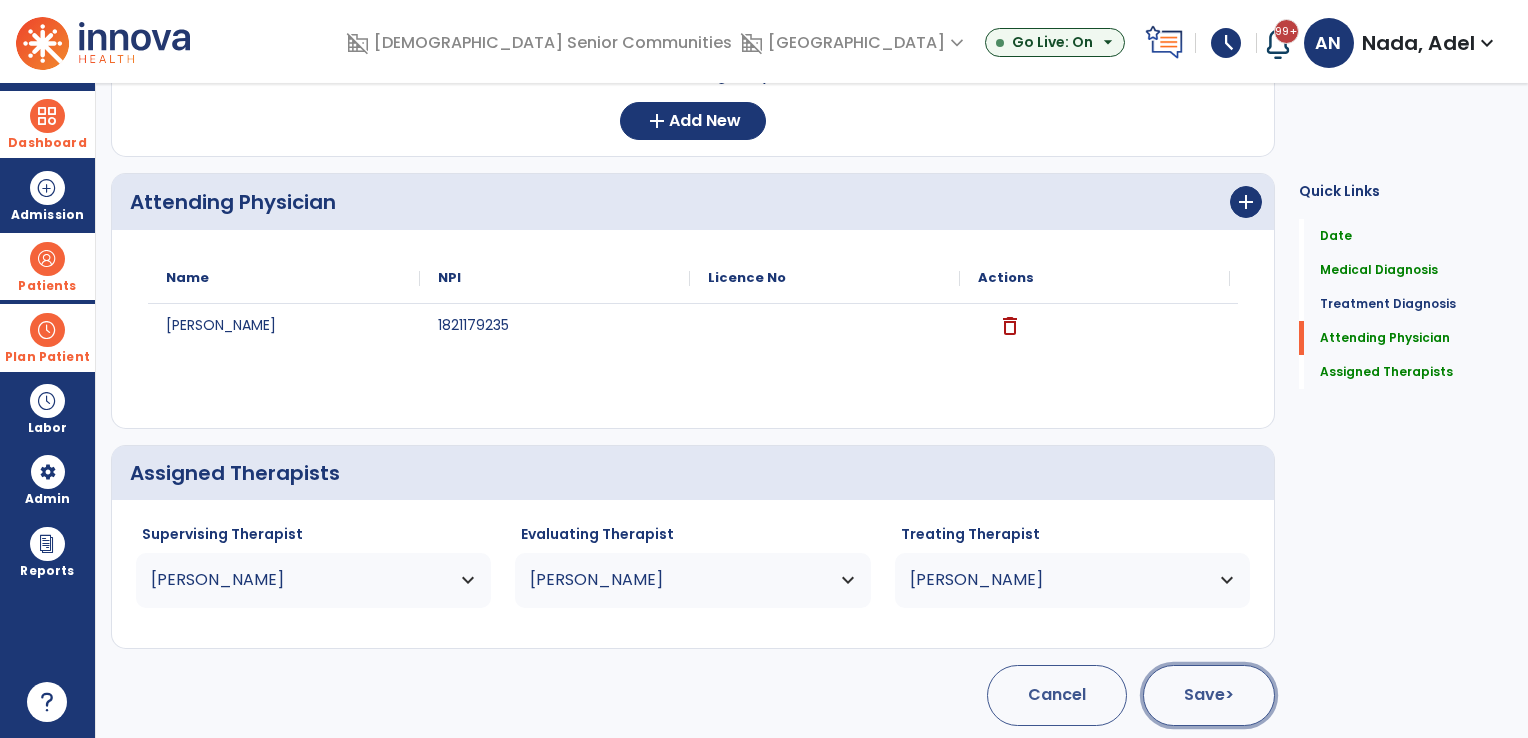 click on "Save  >" 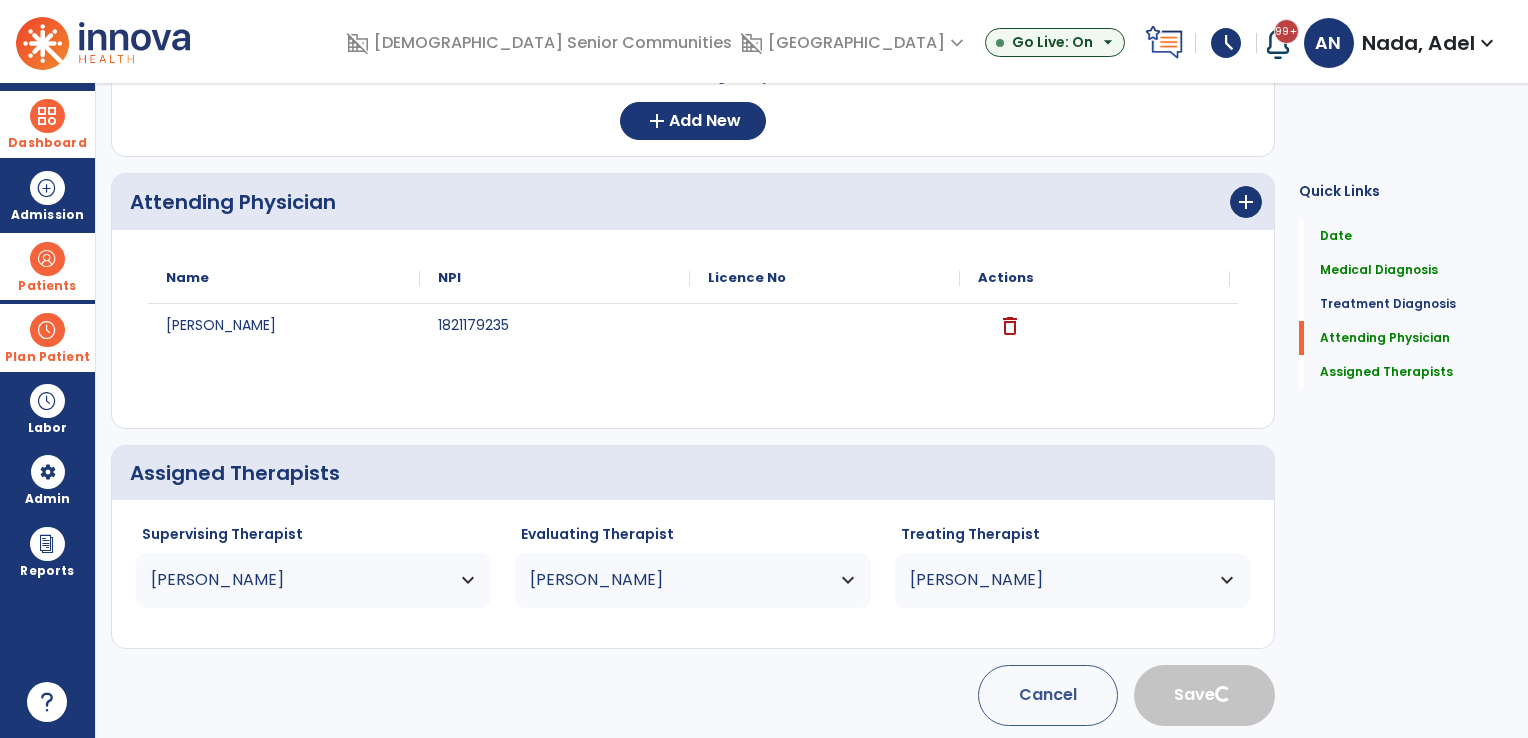 type 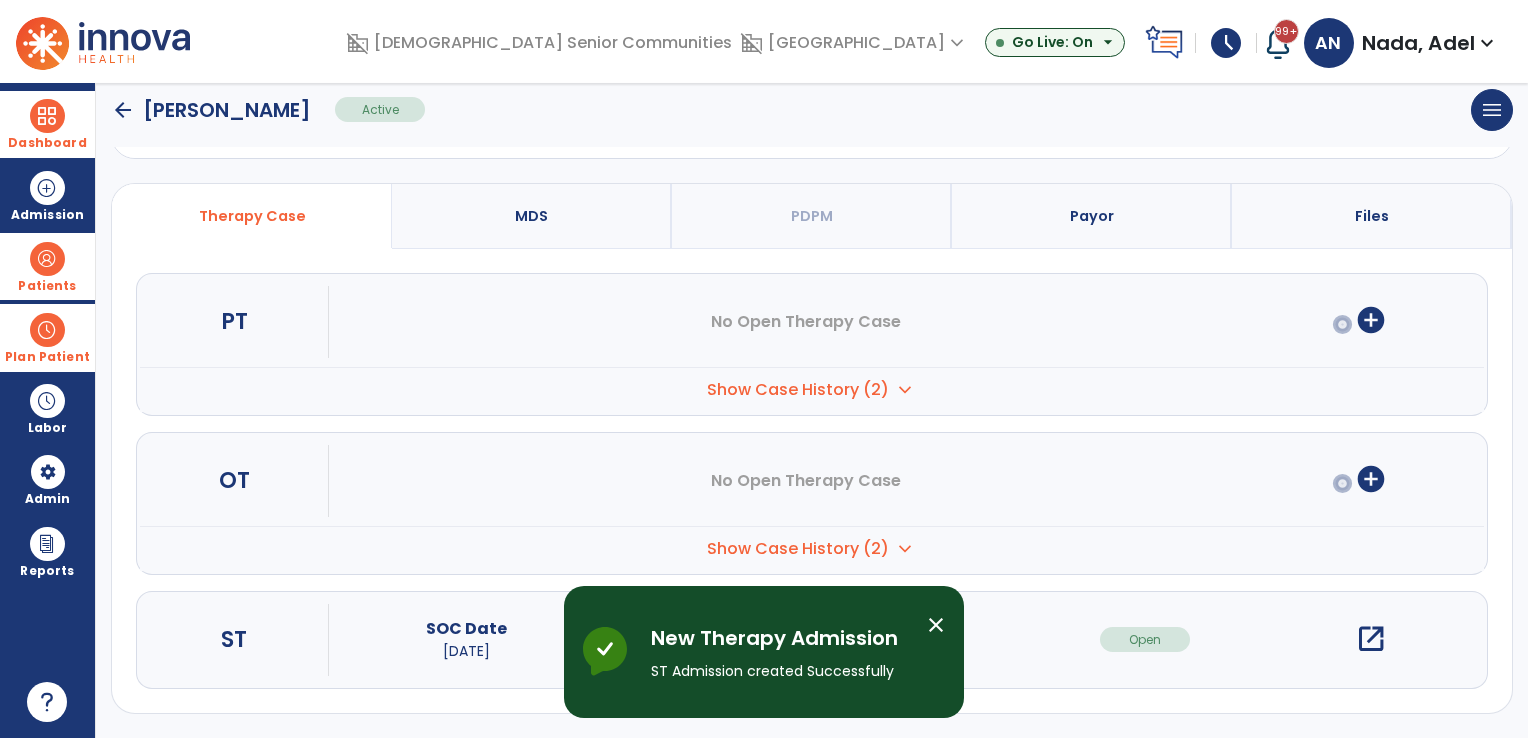 scroll, scrollTop: 108, scrollLeft: 0, axis: vertical 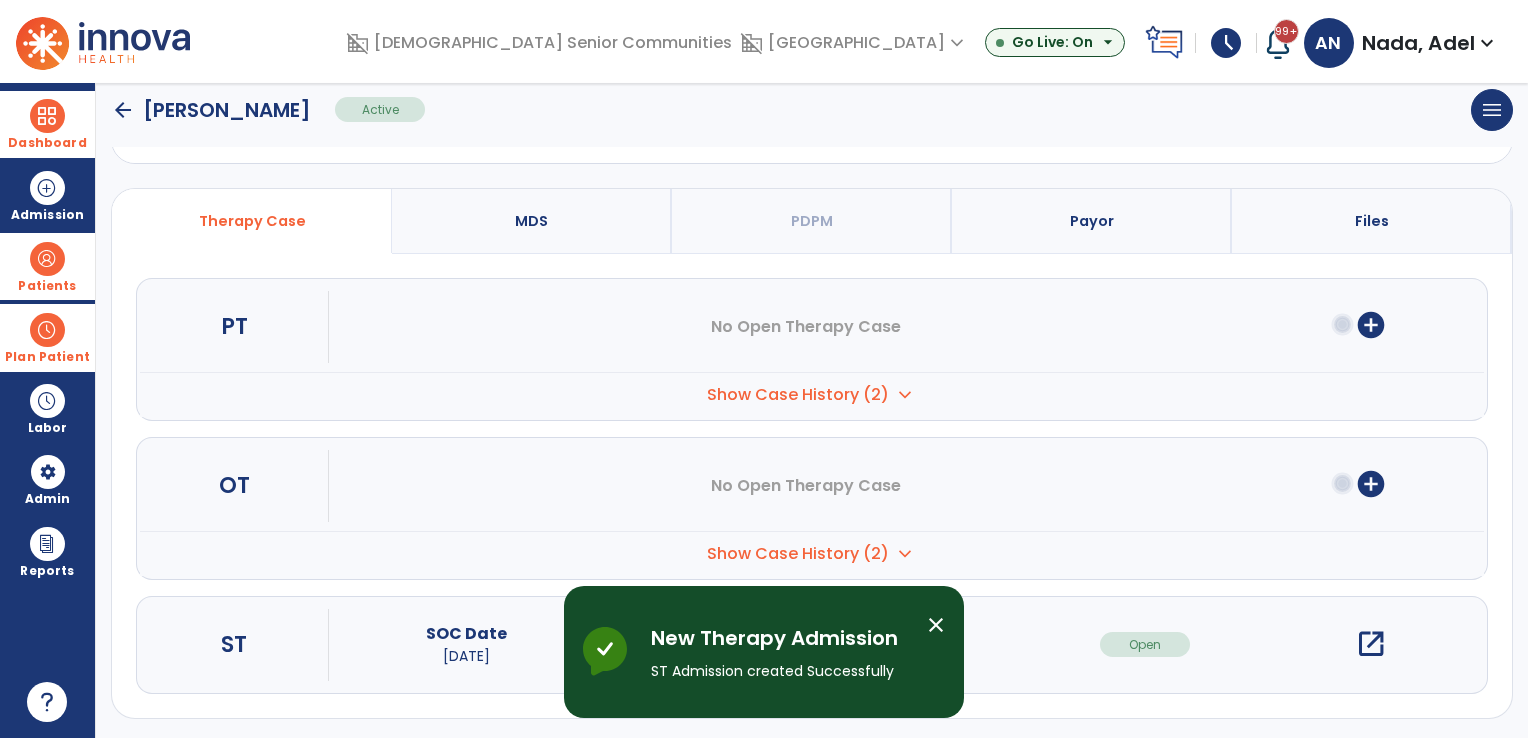 click on "Payor" at bounding box center [1092, 221] 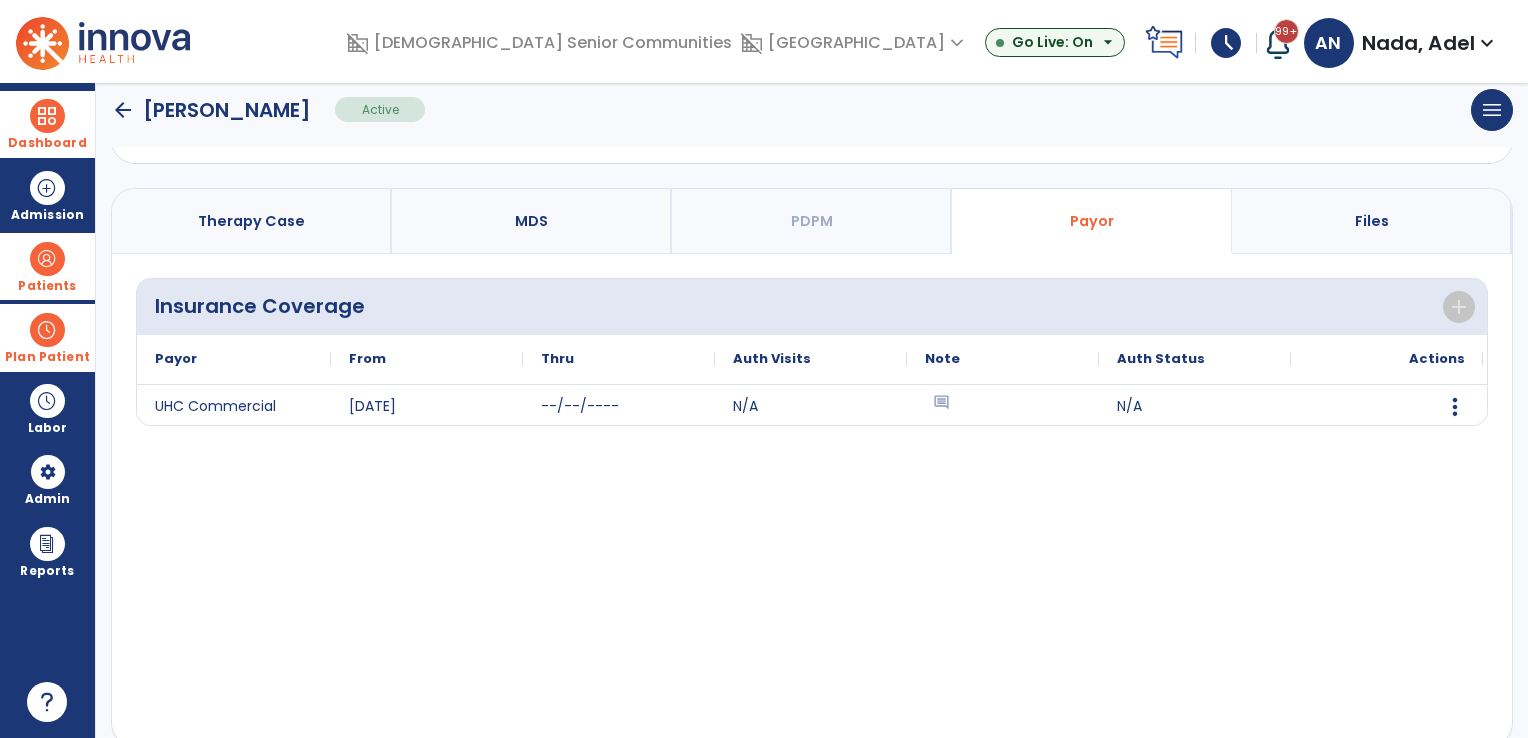 click on "Therapy Case" at bounding box center (251, 221) 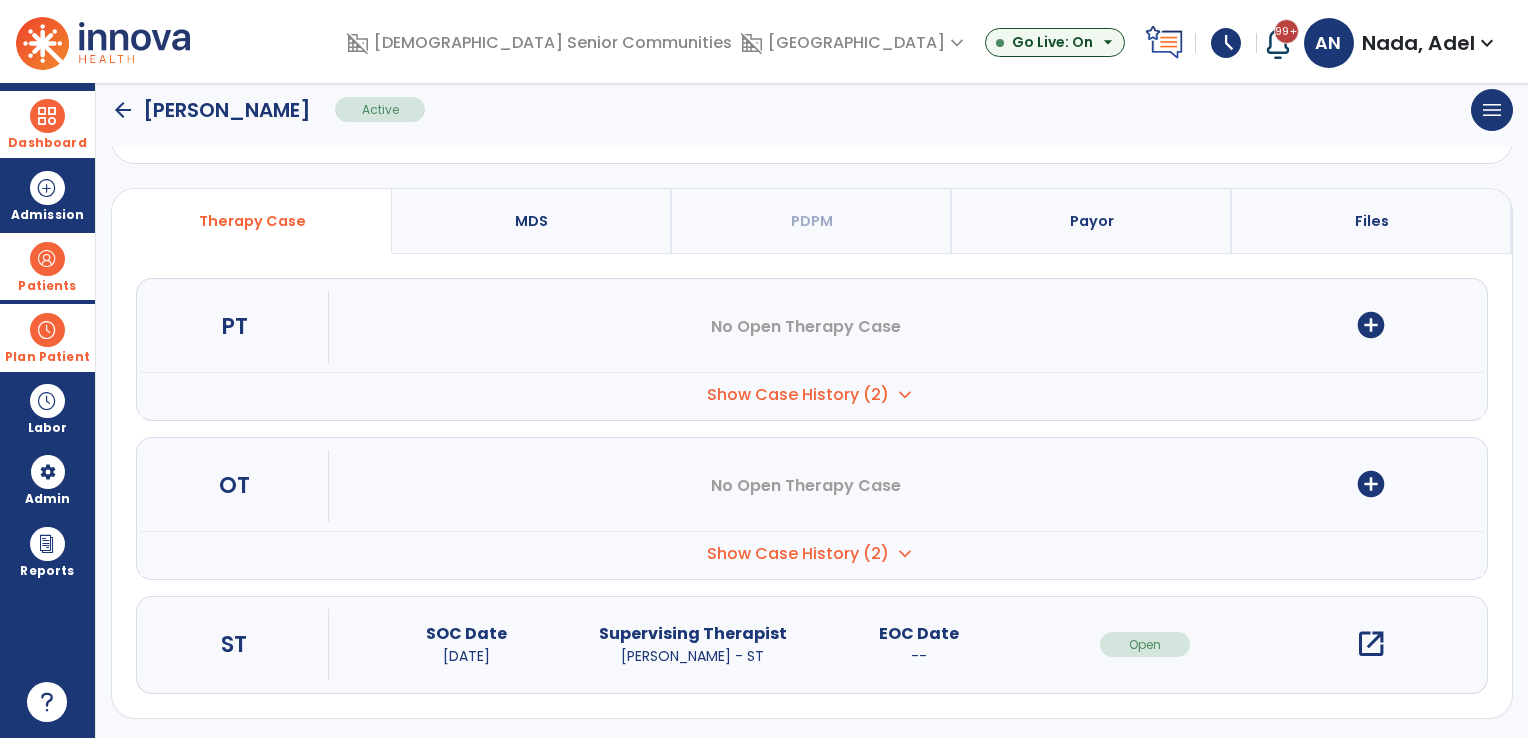 click at bounding box center (47, 259) 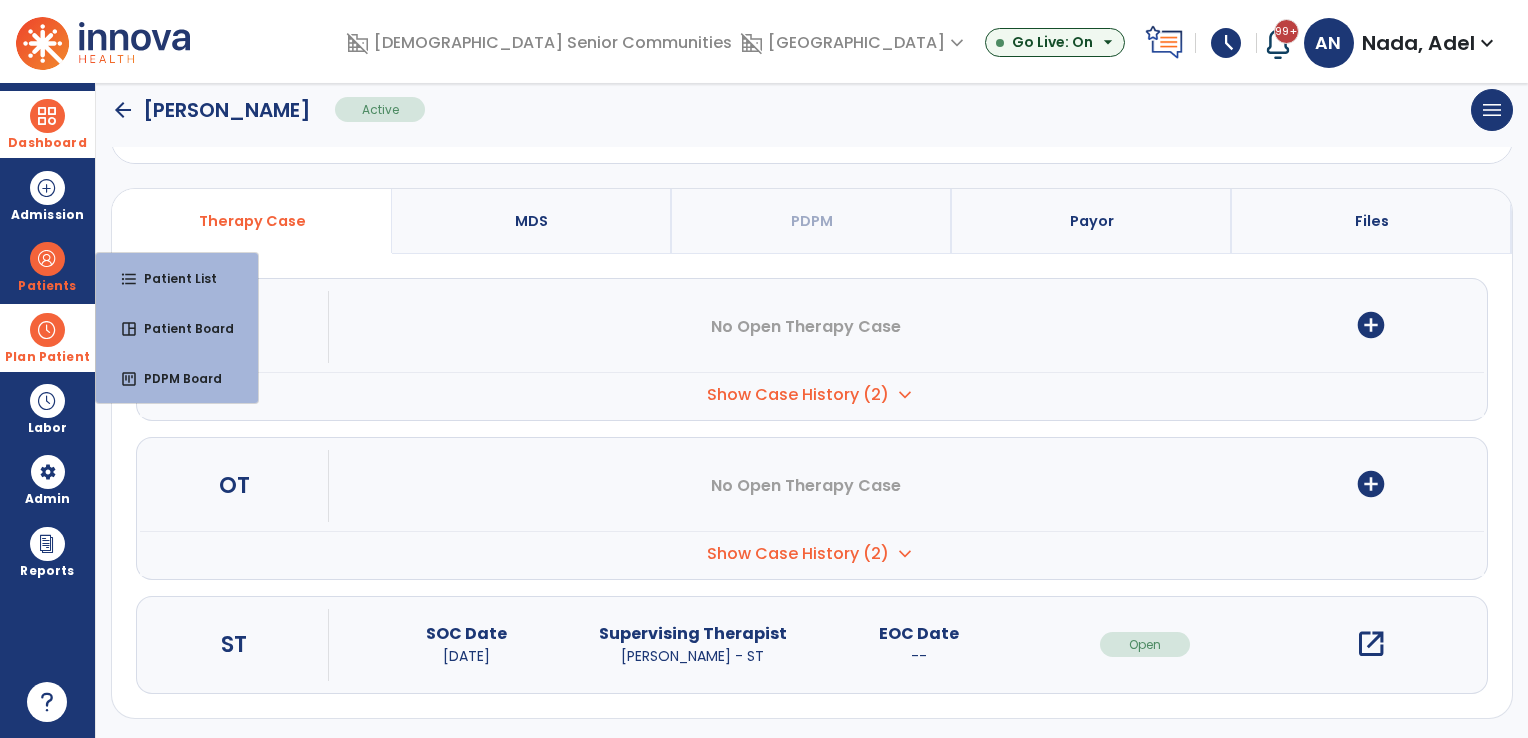 click at bounding box center [47, 330] 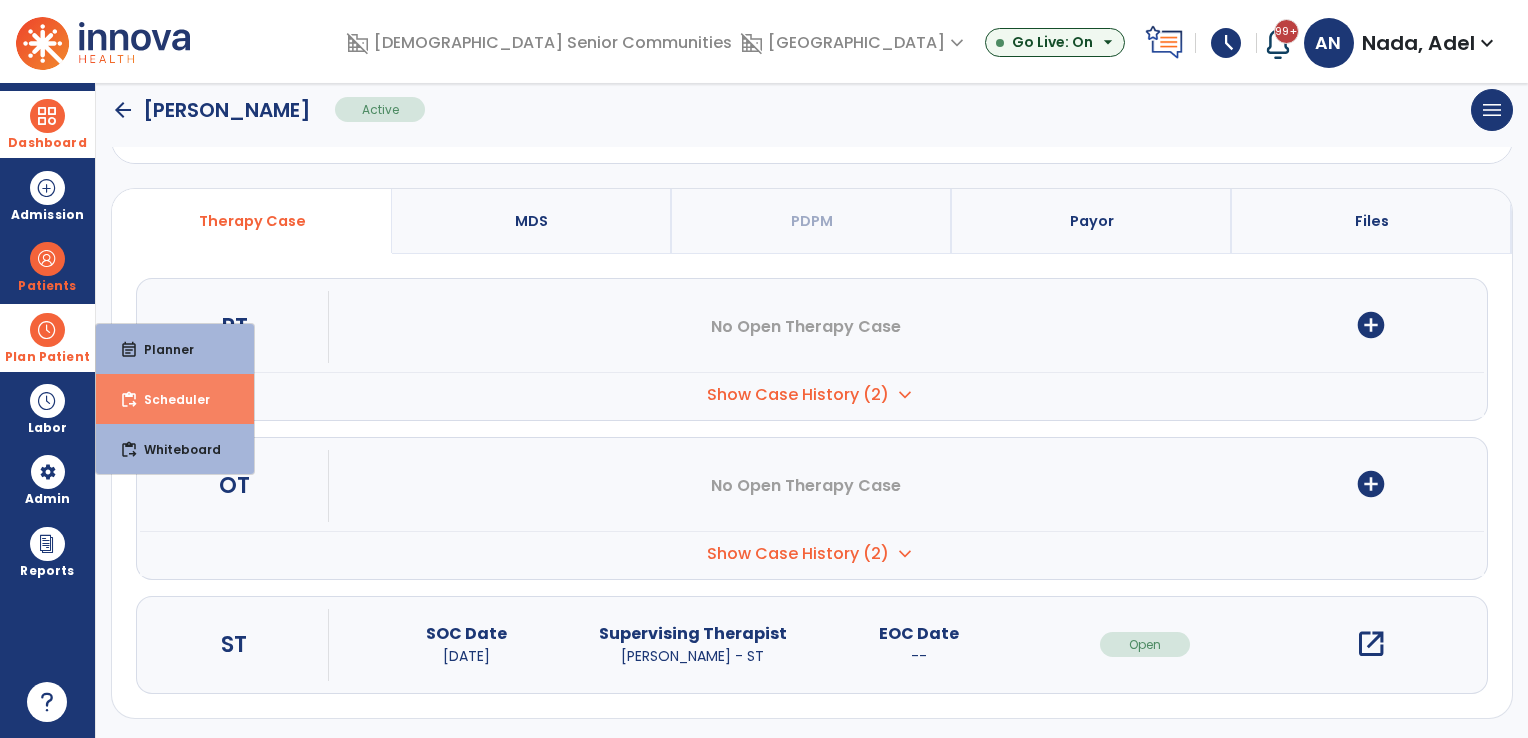 click on "Scheduler" at bounding box center [169, 399] 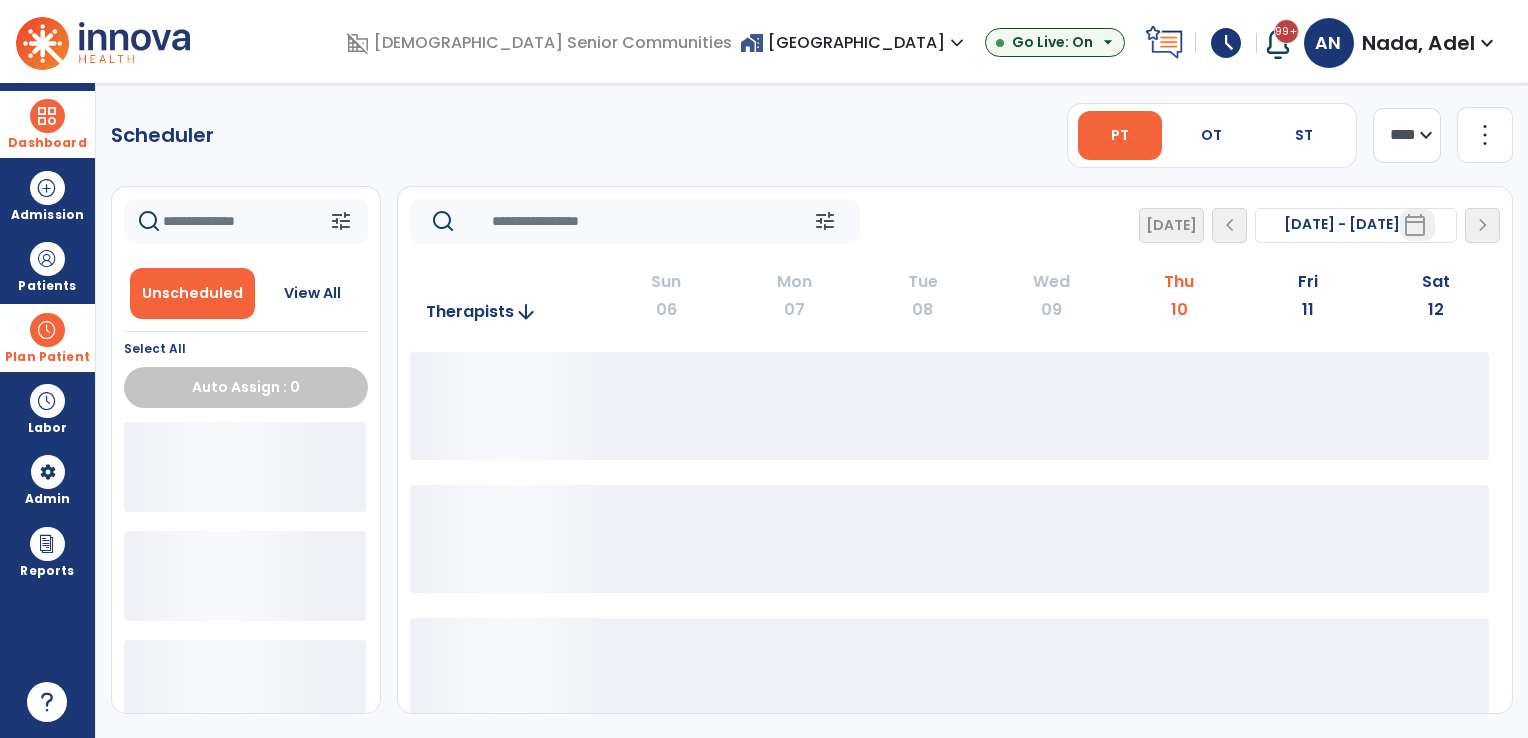 scroll, scrollTop: 0, scrollLeft: 0, axis: both 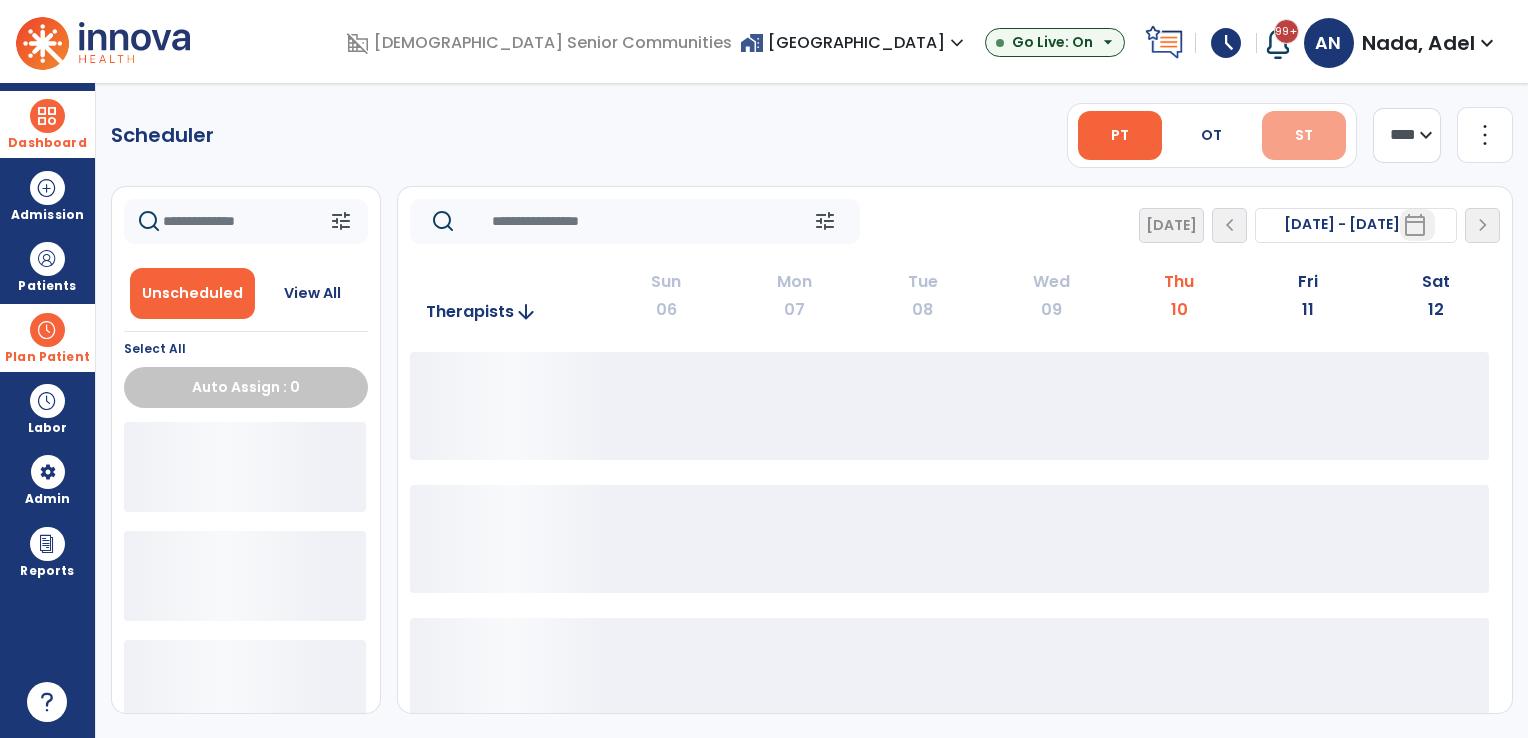 click on "ST" at bounding box center (1304, 135) 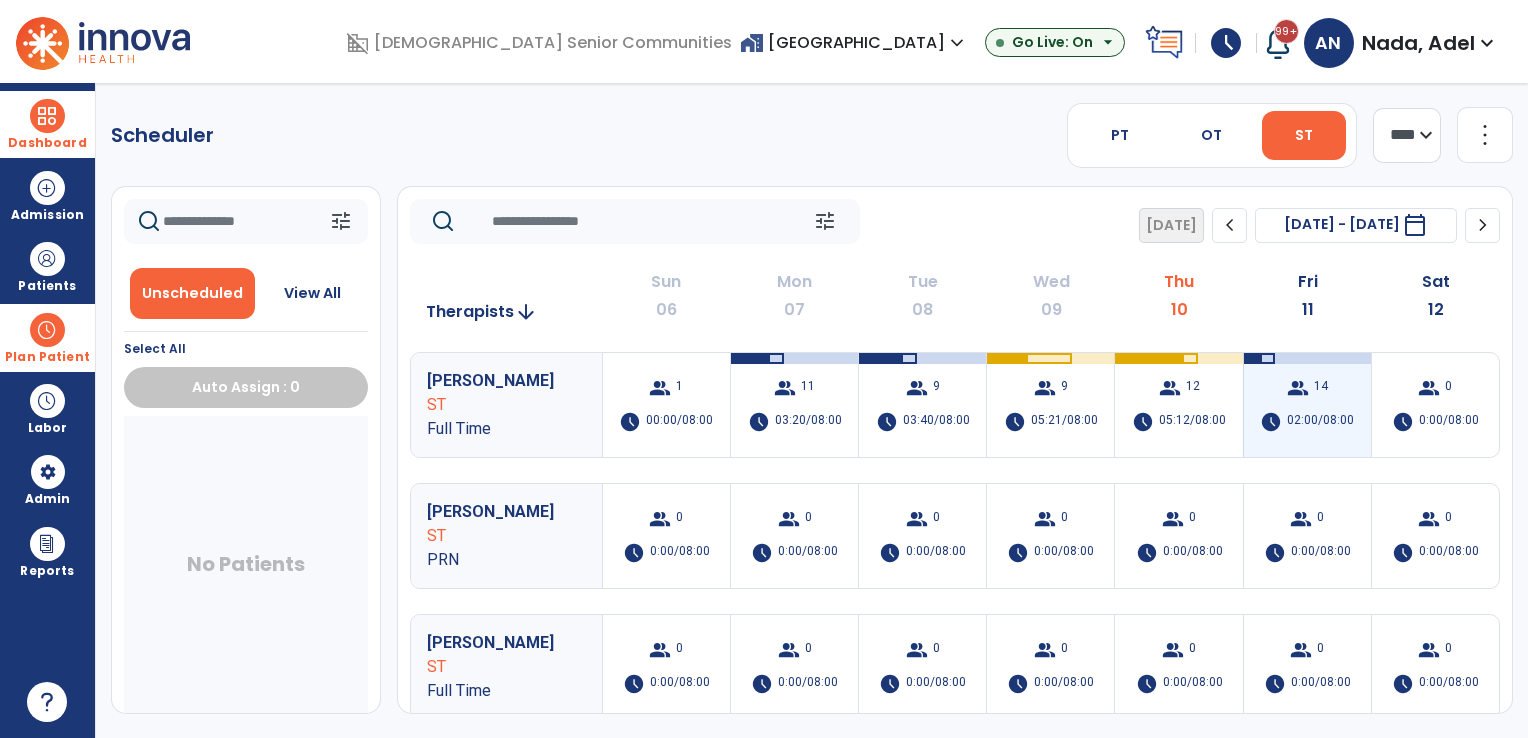 click on "group  14  schedule  02:00/08:00" at bounding box center (1307, 405) 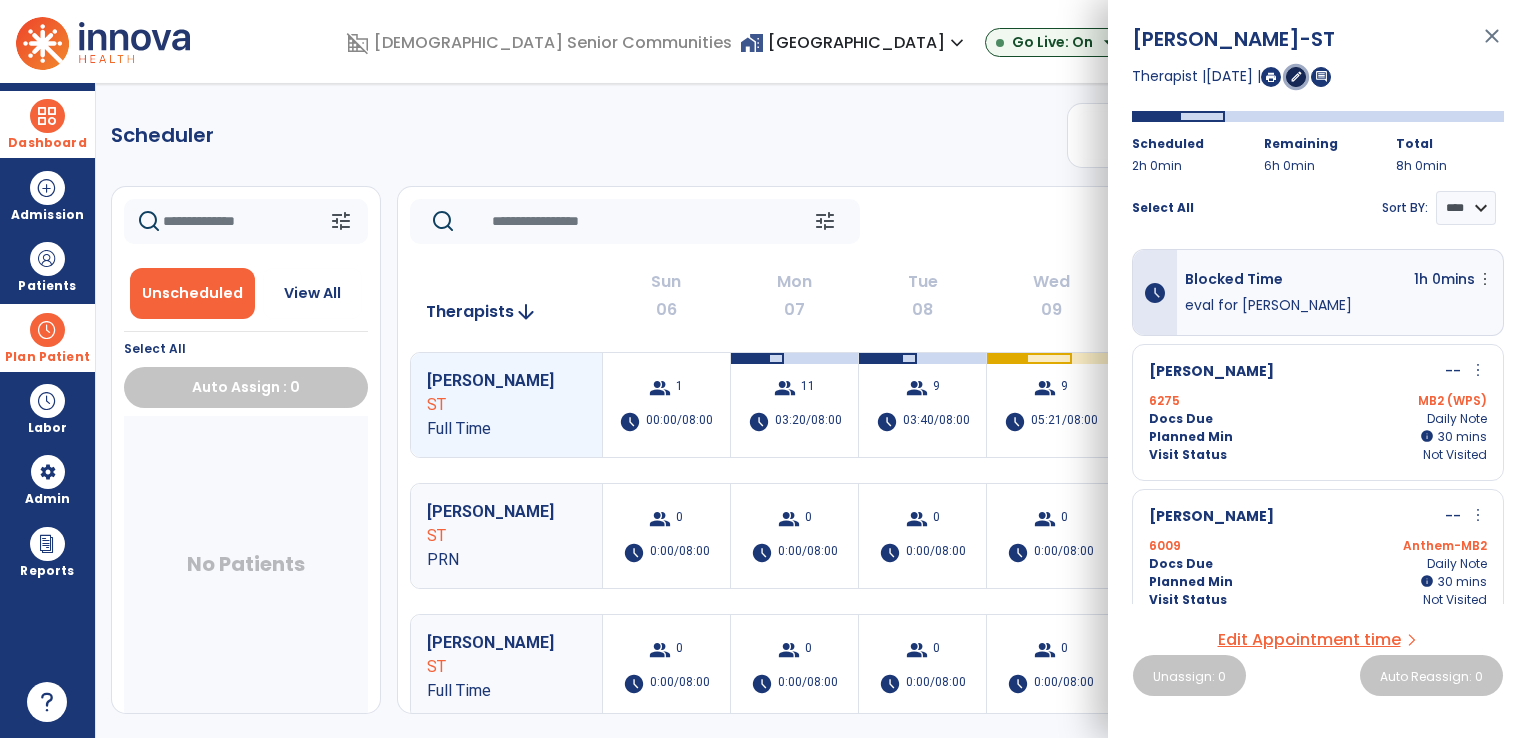 click on "edit" at bounding box center [1296, 76] 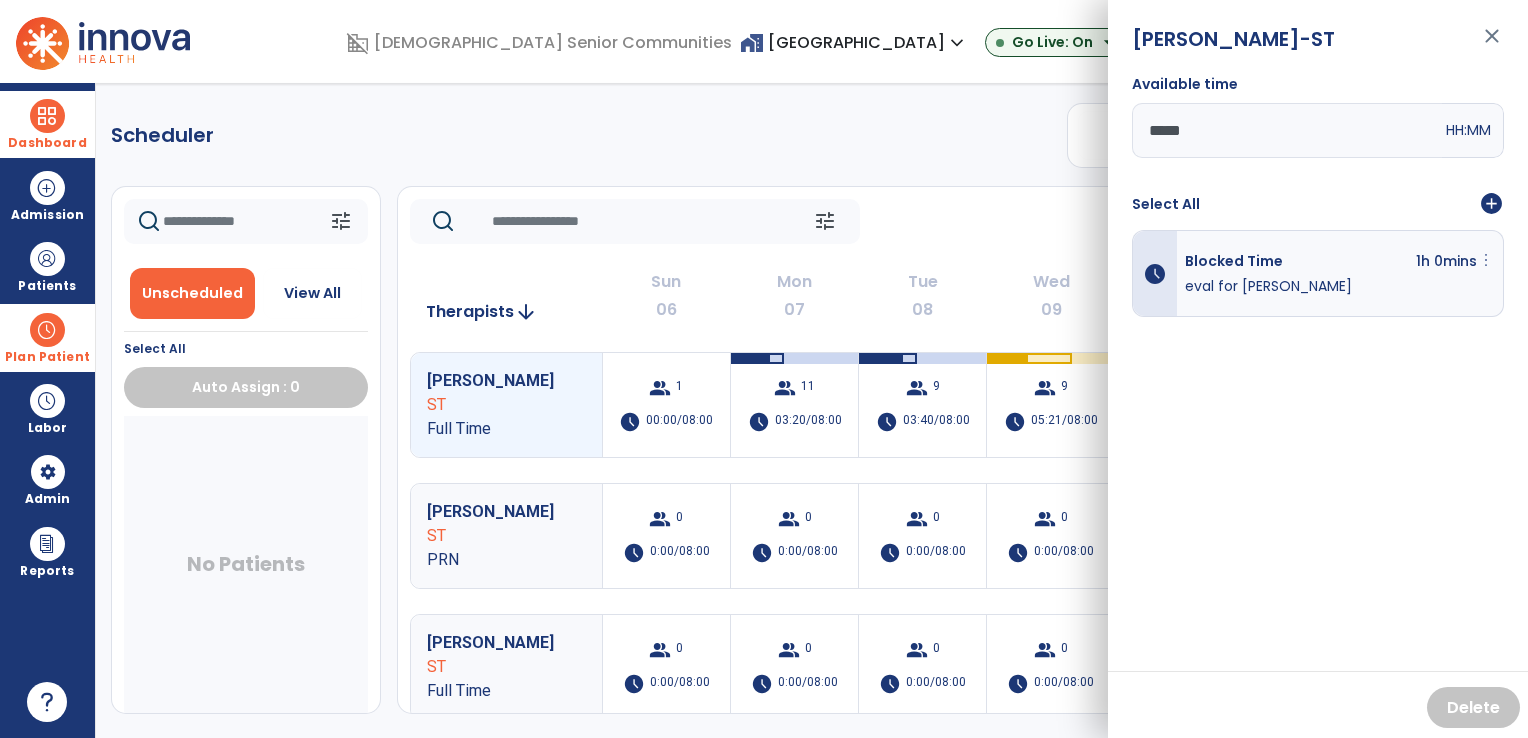 click on "more_vert" at bounding box center [1486, 260] 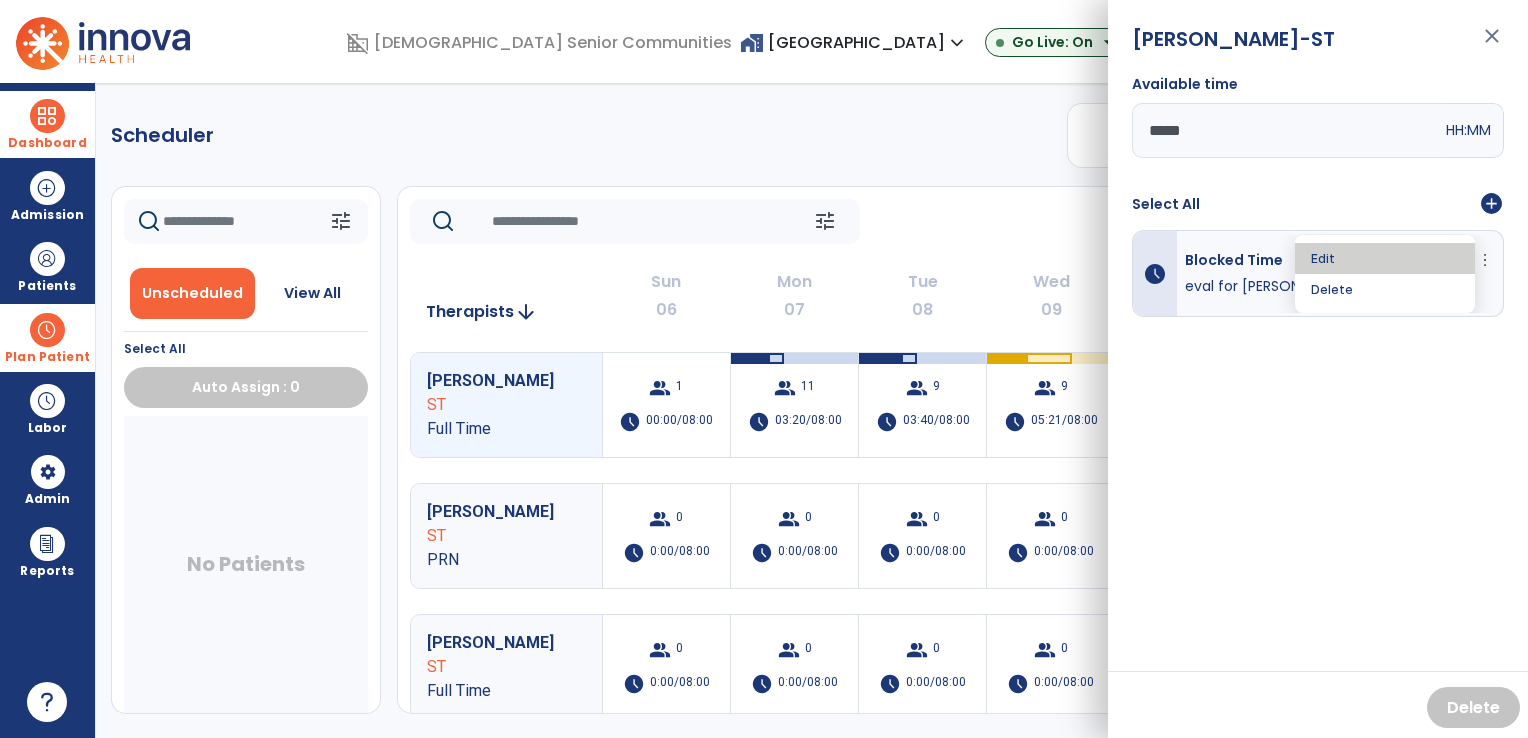 click on "Edit" at bounding box center [1385, 258] 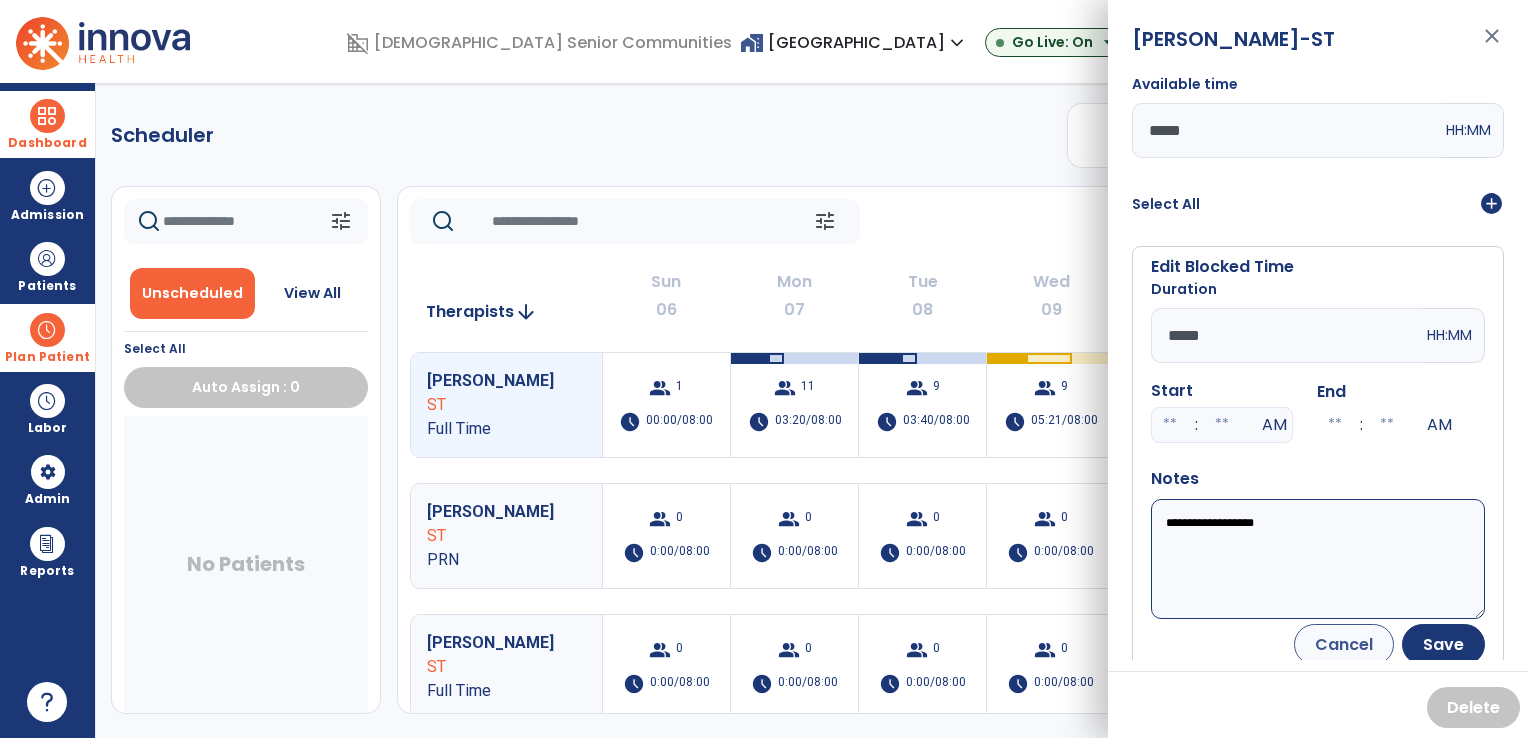 click on "*****" at bounding box center (1287, 335) 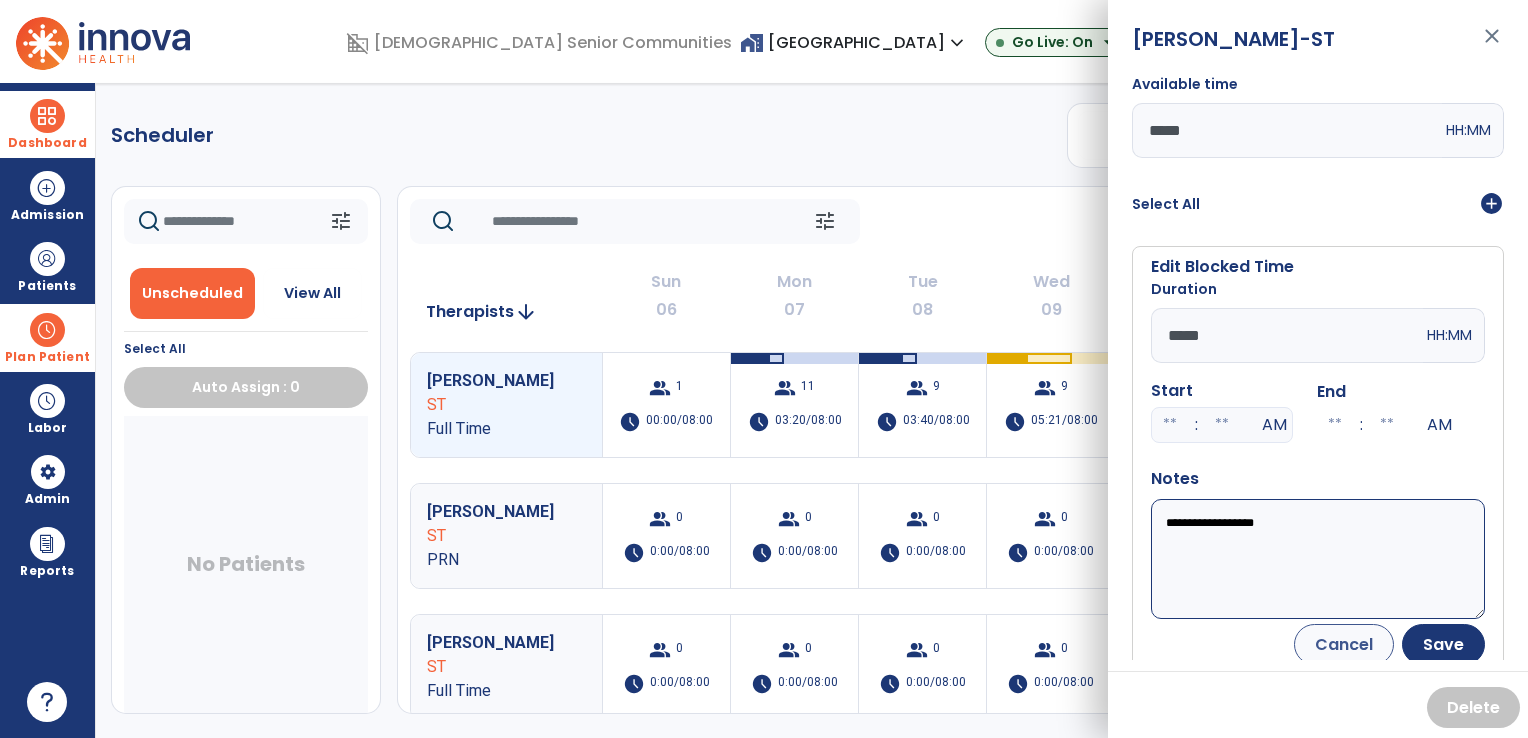 type on "*****" 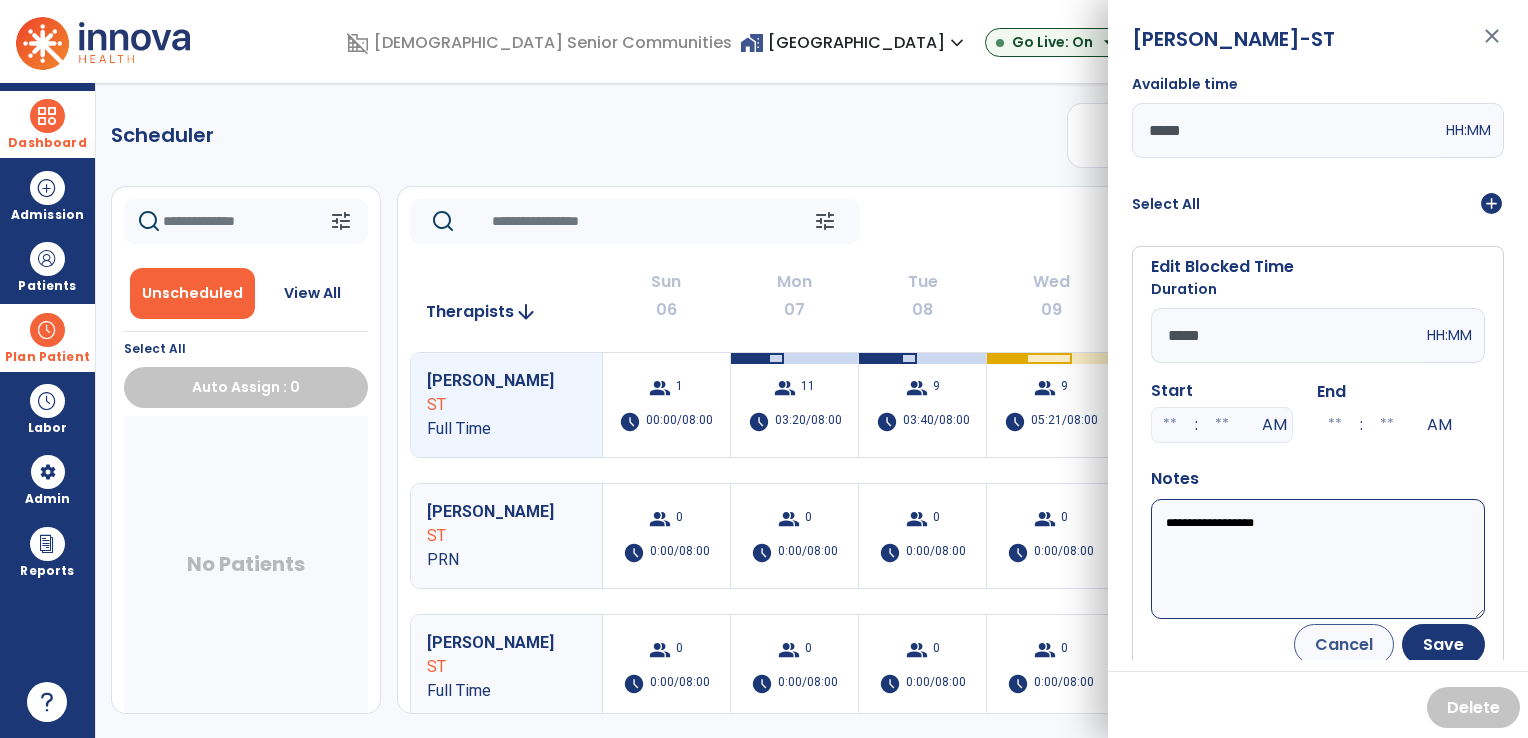 click on "**********" at bounding box center (1318, 559) 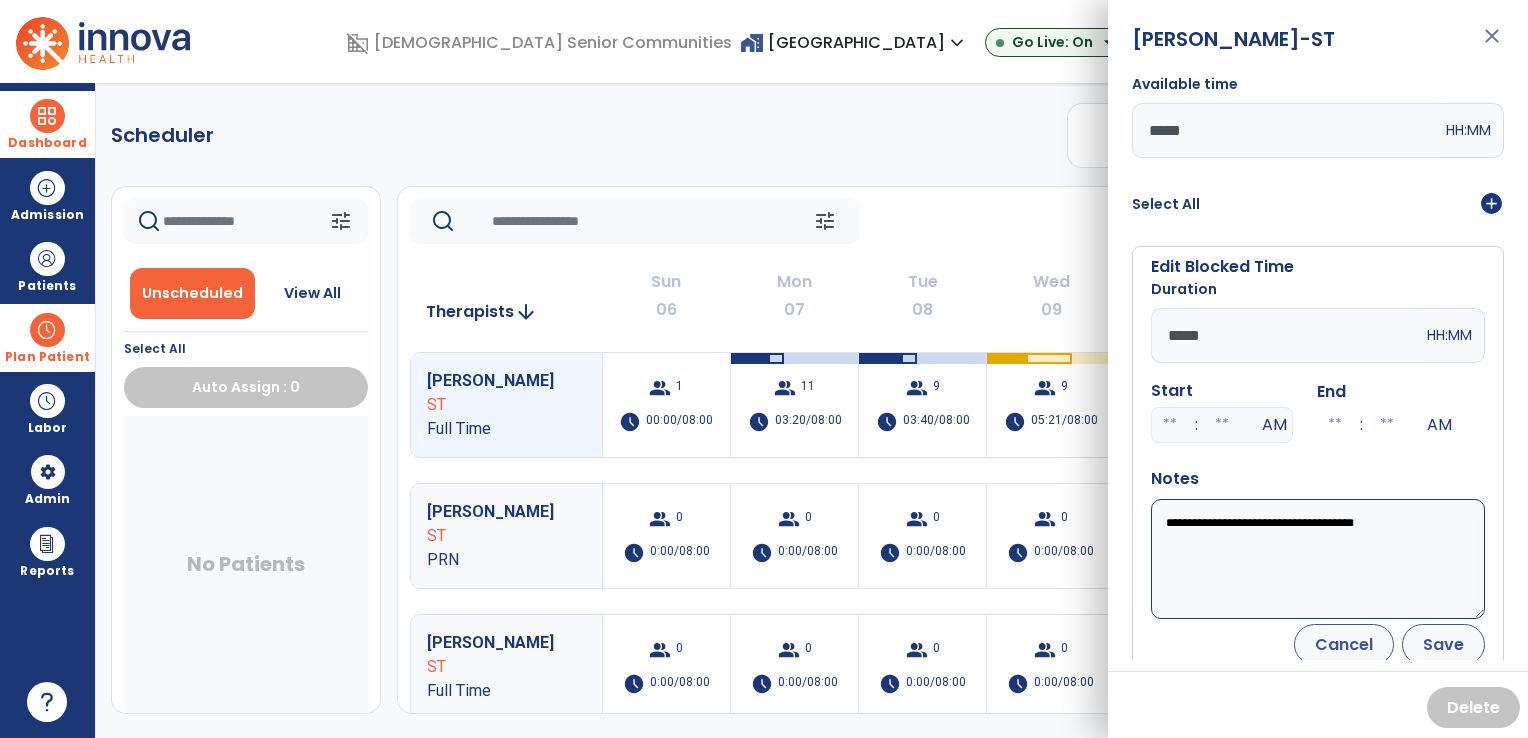type on "**********" 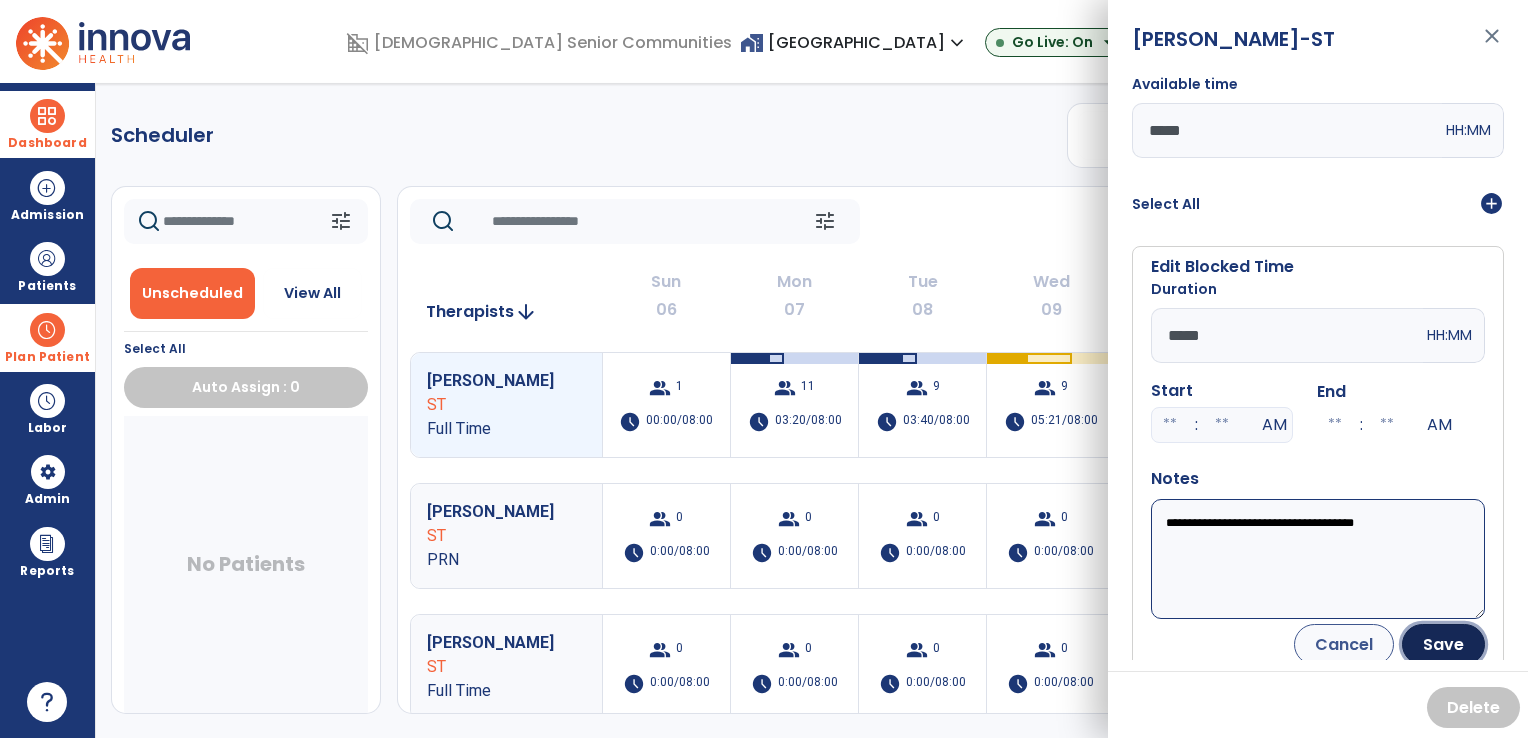 click on "Save" at bounding box center [1443, 644] 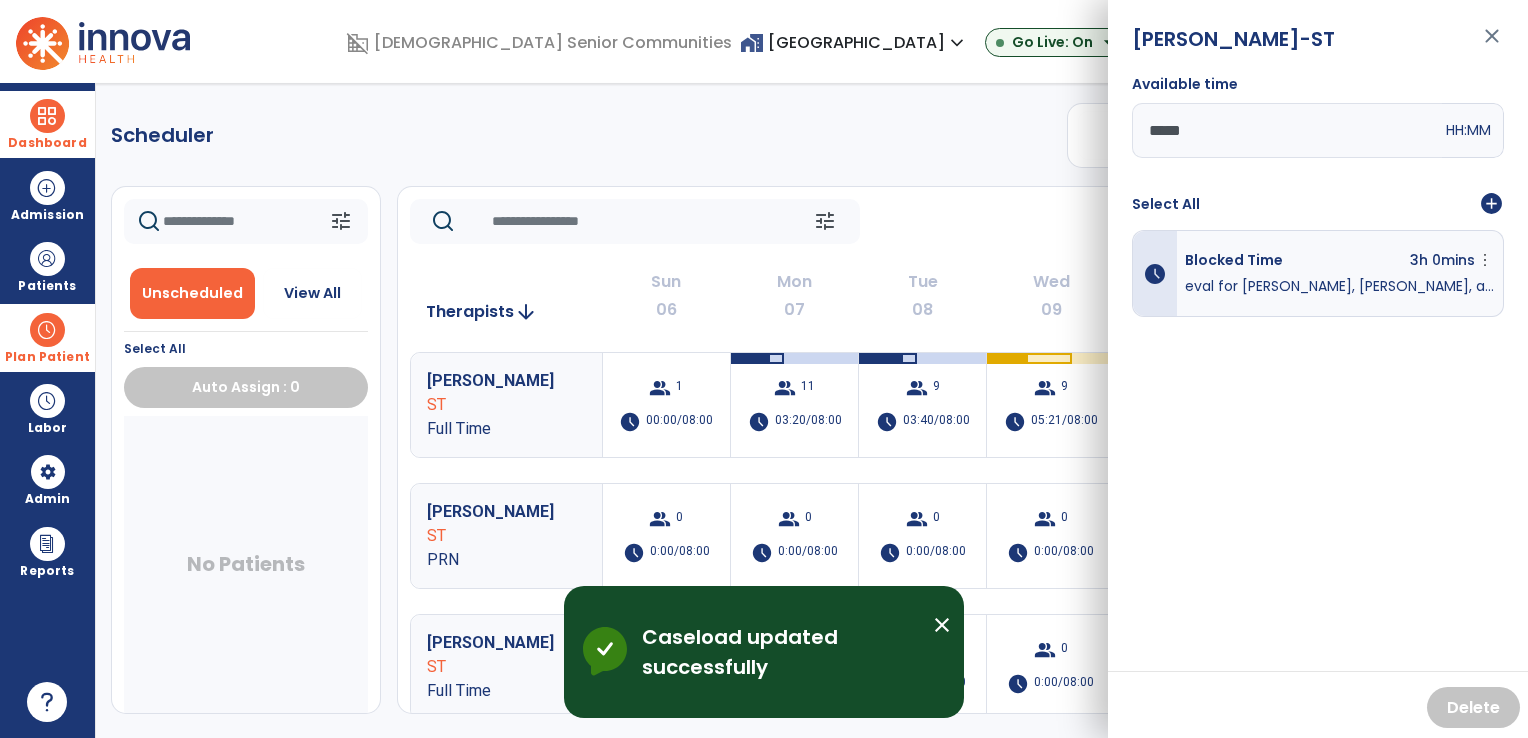 click on "tune   [DATE]  chevron_left [DATE] - [DATE]  *********  calendar_today  chevron_right" 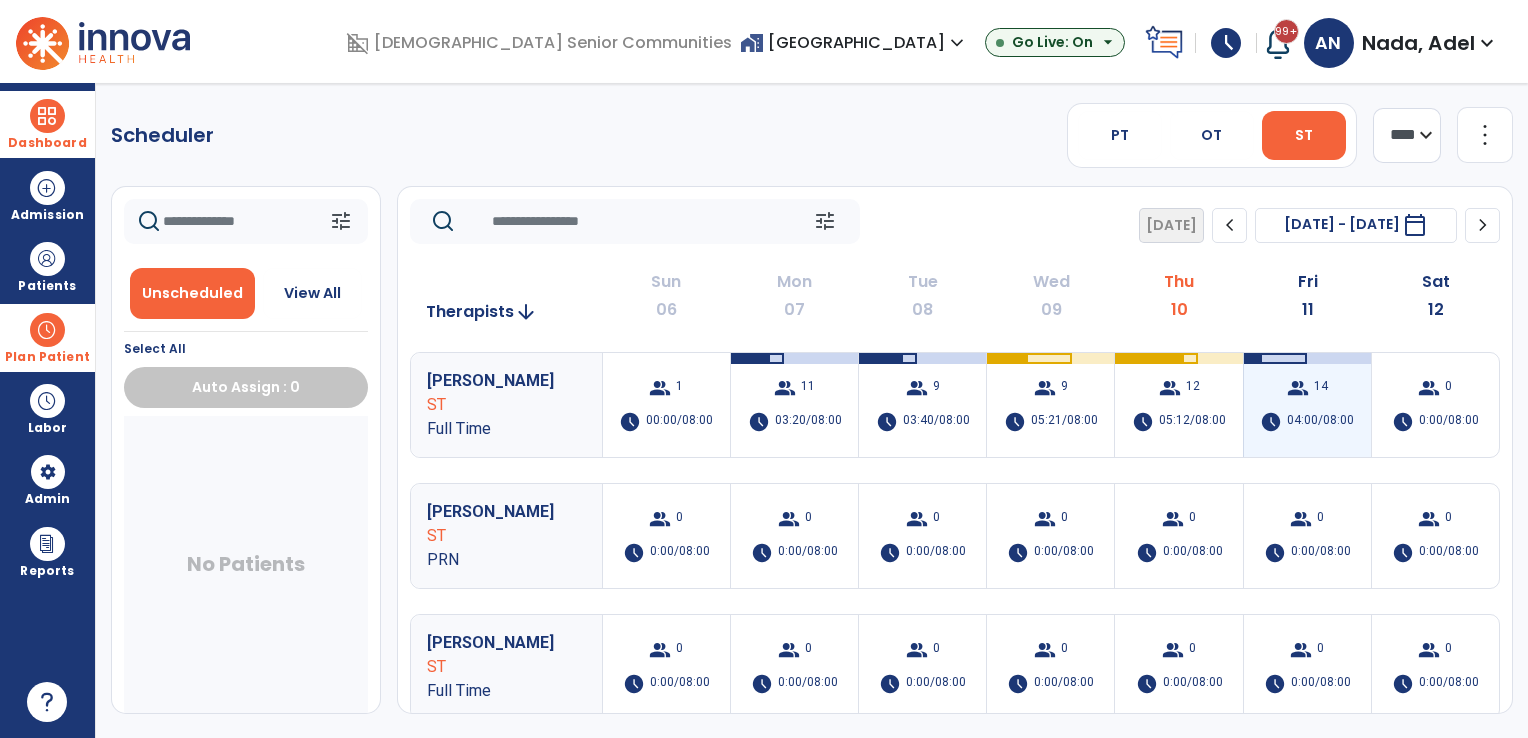 click on "group  14  schedule  04:00/08:00" at bounding box center (1307, 405) 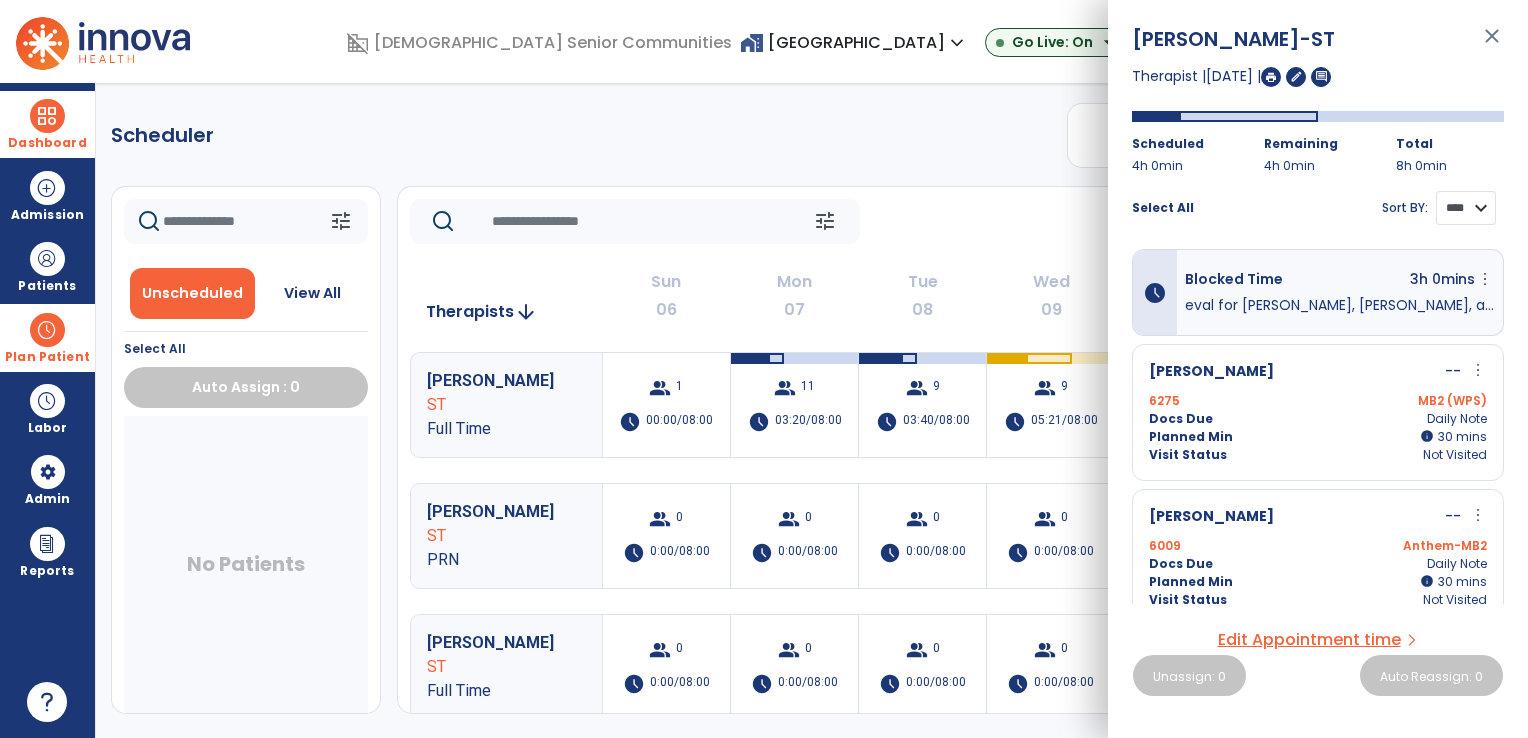 click on "**** ****" at bounding box center [1466, 208] 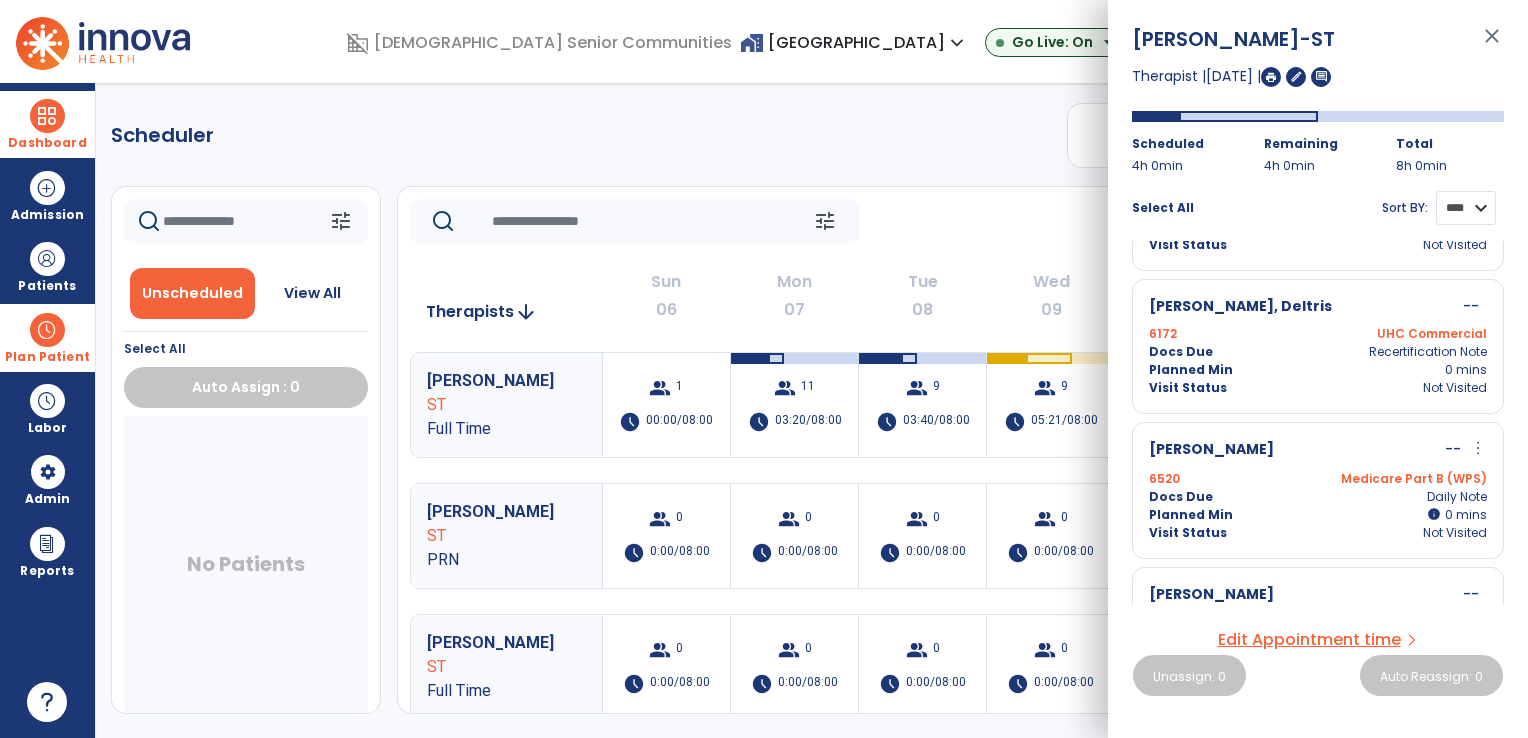 scroll, scrollTop: 1040, scrollLeft: 0, axis: vertical 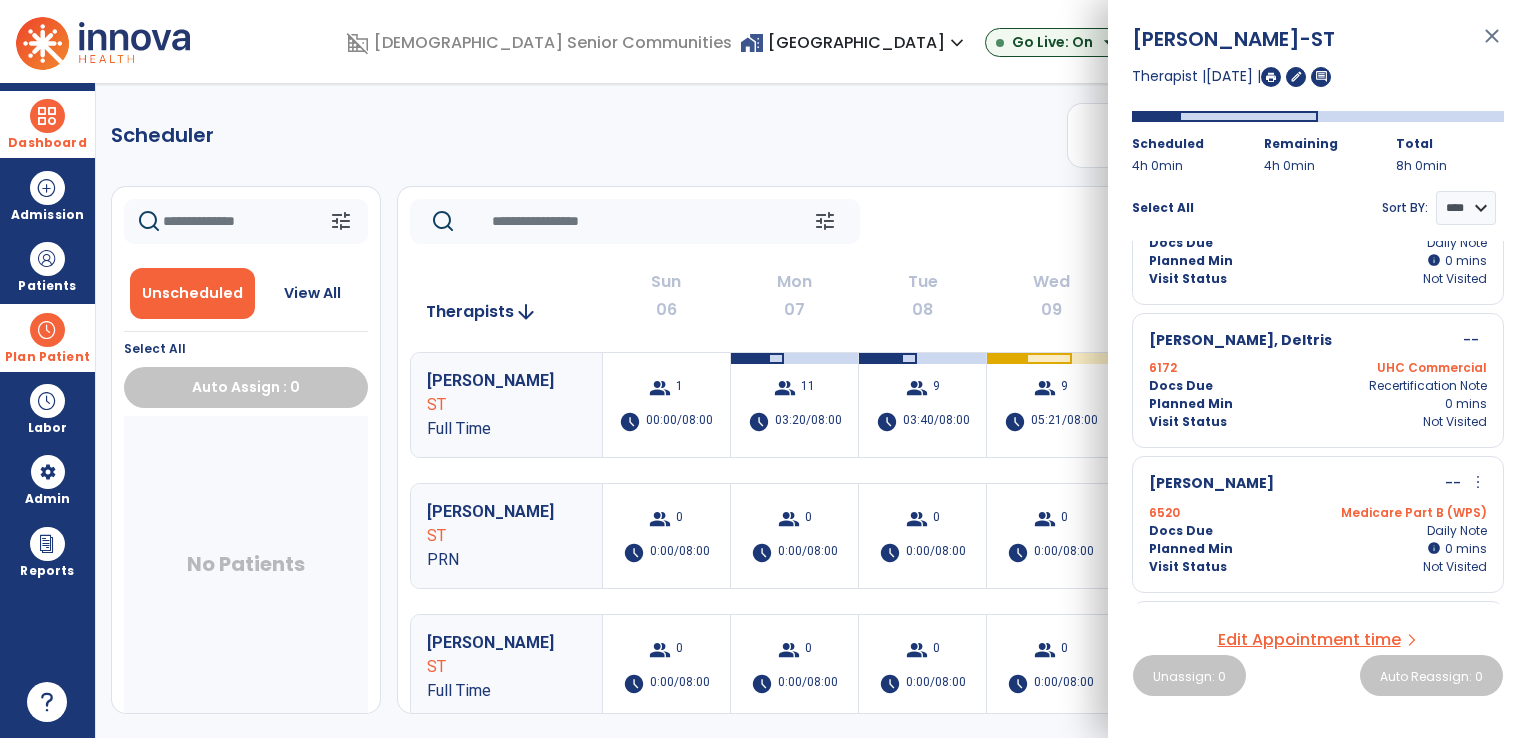 click on "more_vert" at bounding box center [1478, 482] 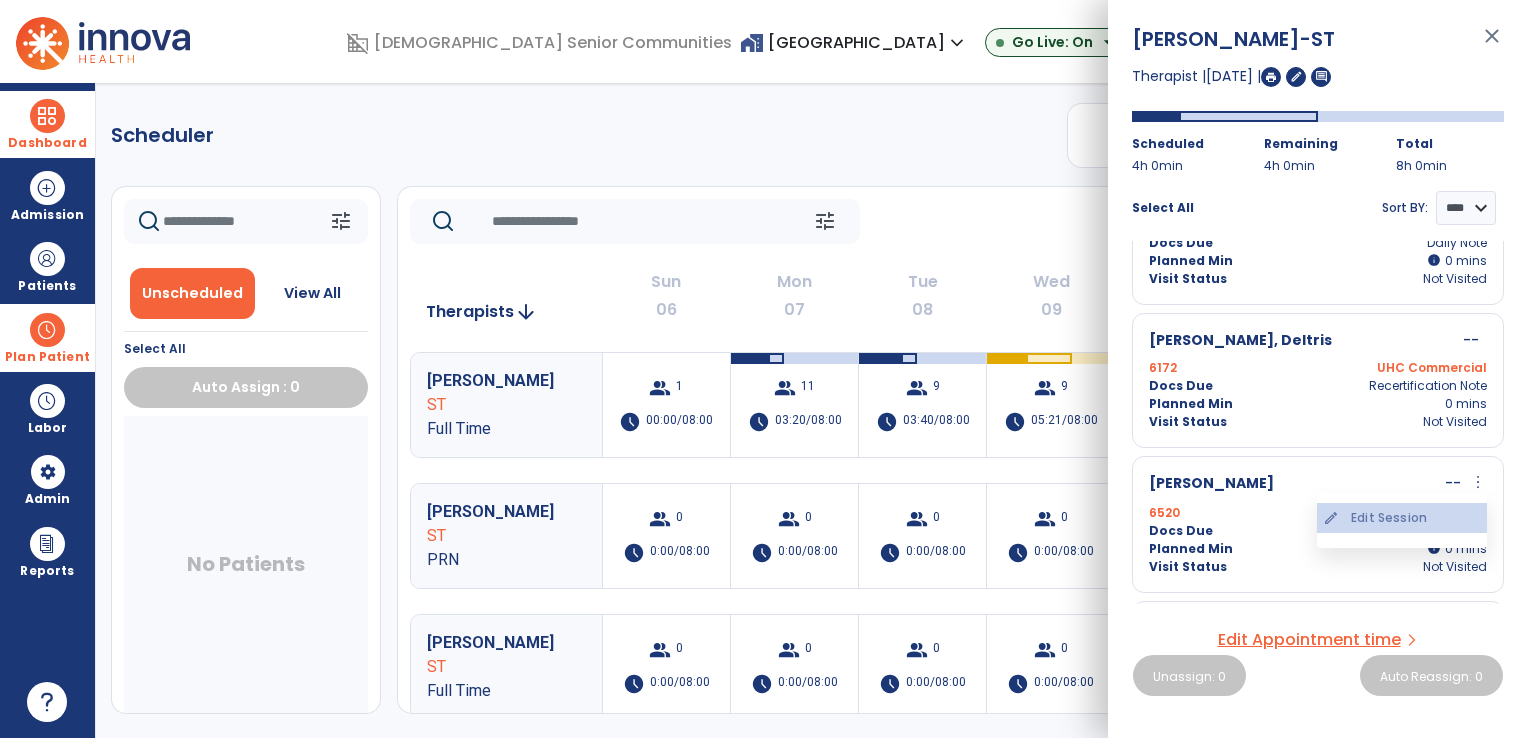 click on "edit   Edit Session" at bounding box center [1402, 518] 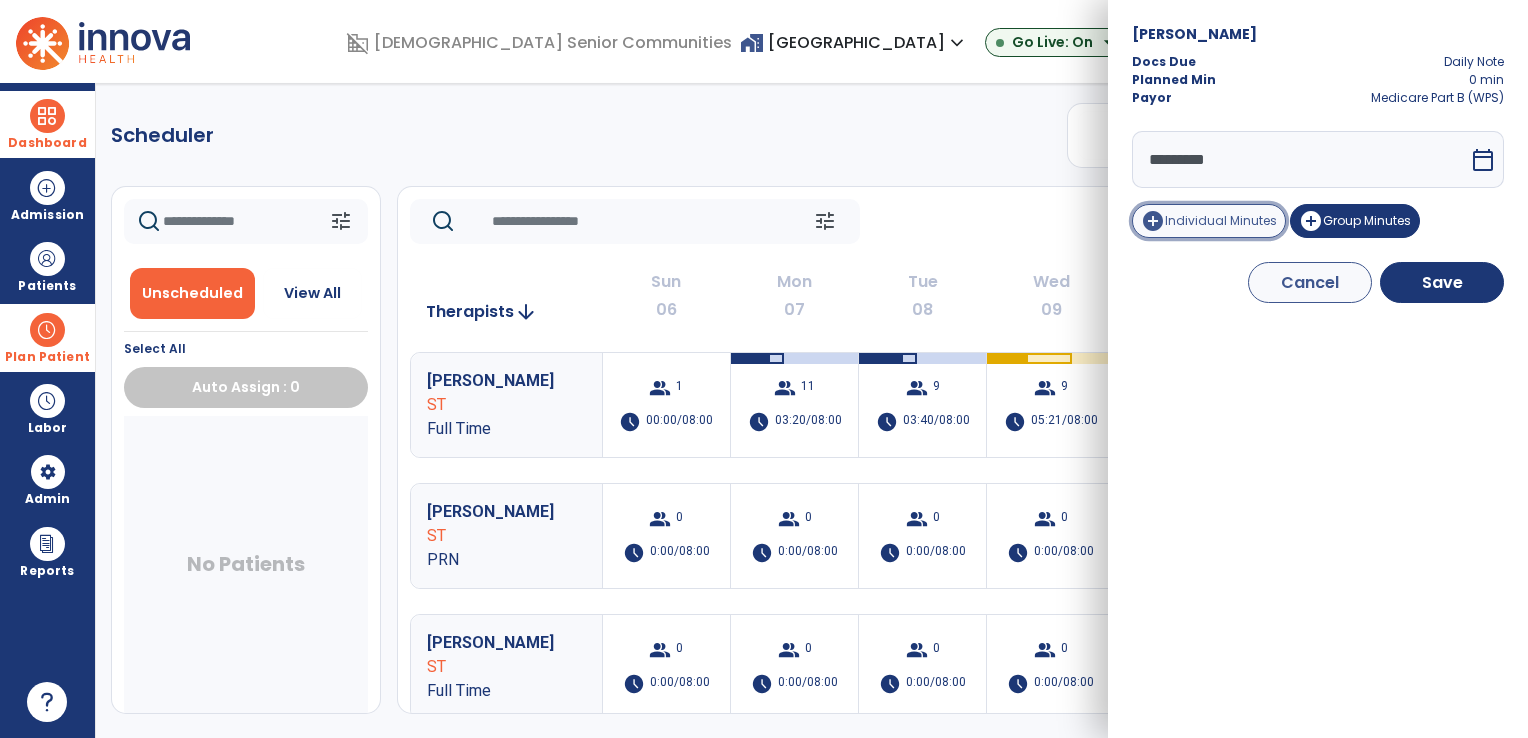 click on "Individual Minutes" at bounding box center [1221, 220] 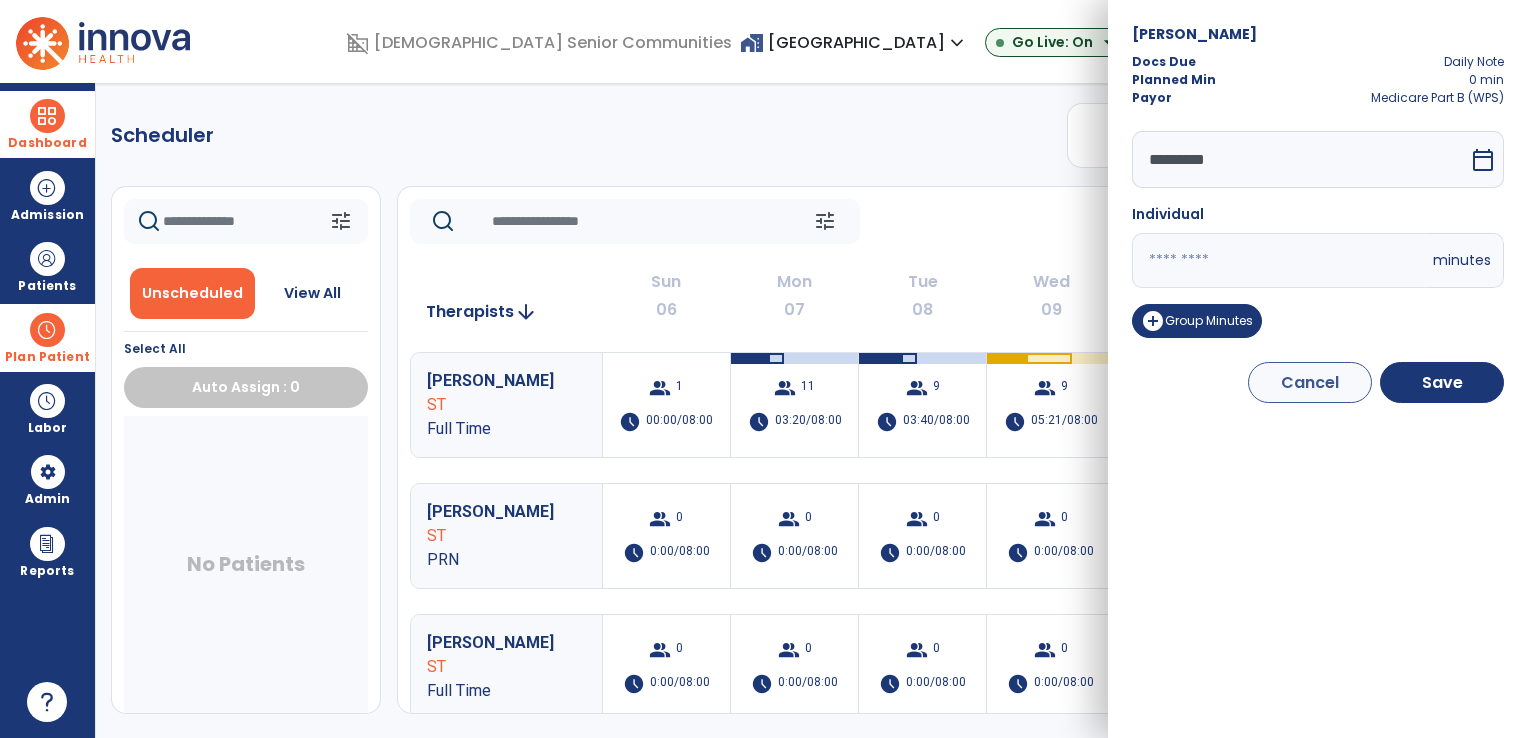 click on "*" at bounding box center [1280, 260] 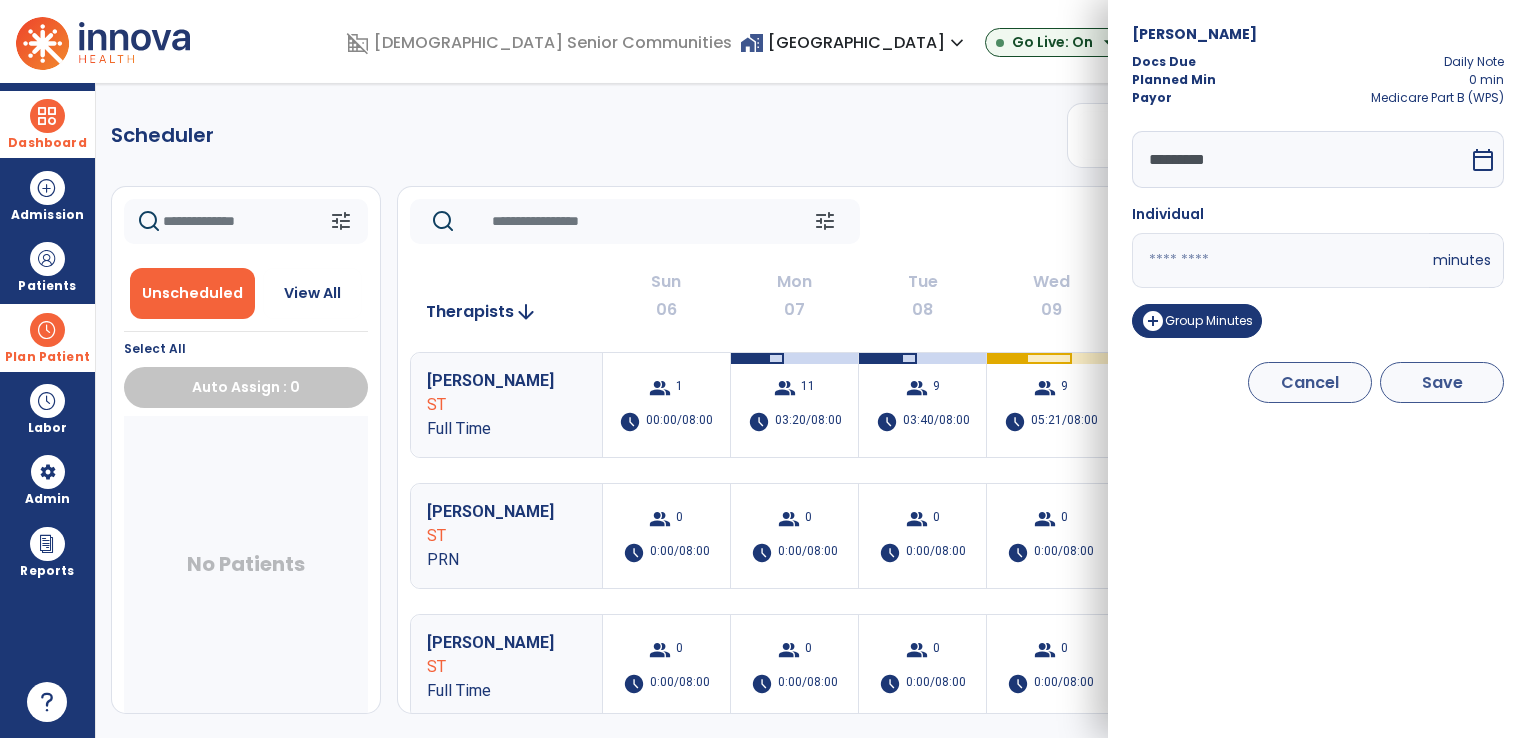 type on "**" 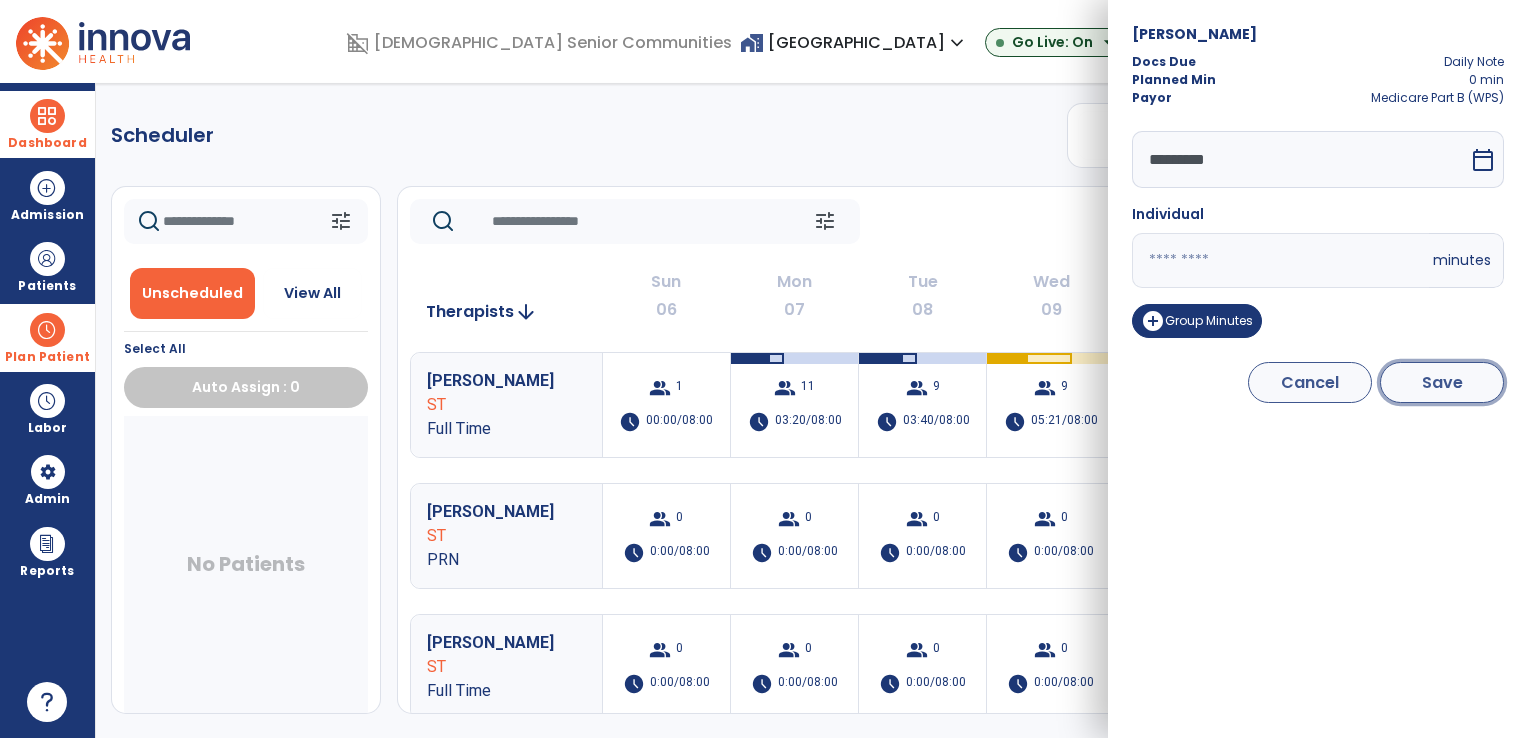 click on "Save" at bounding box center (1442, 382) 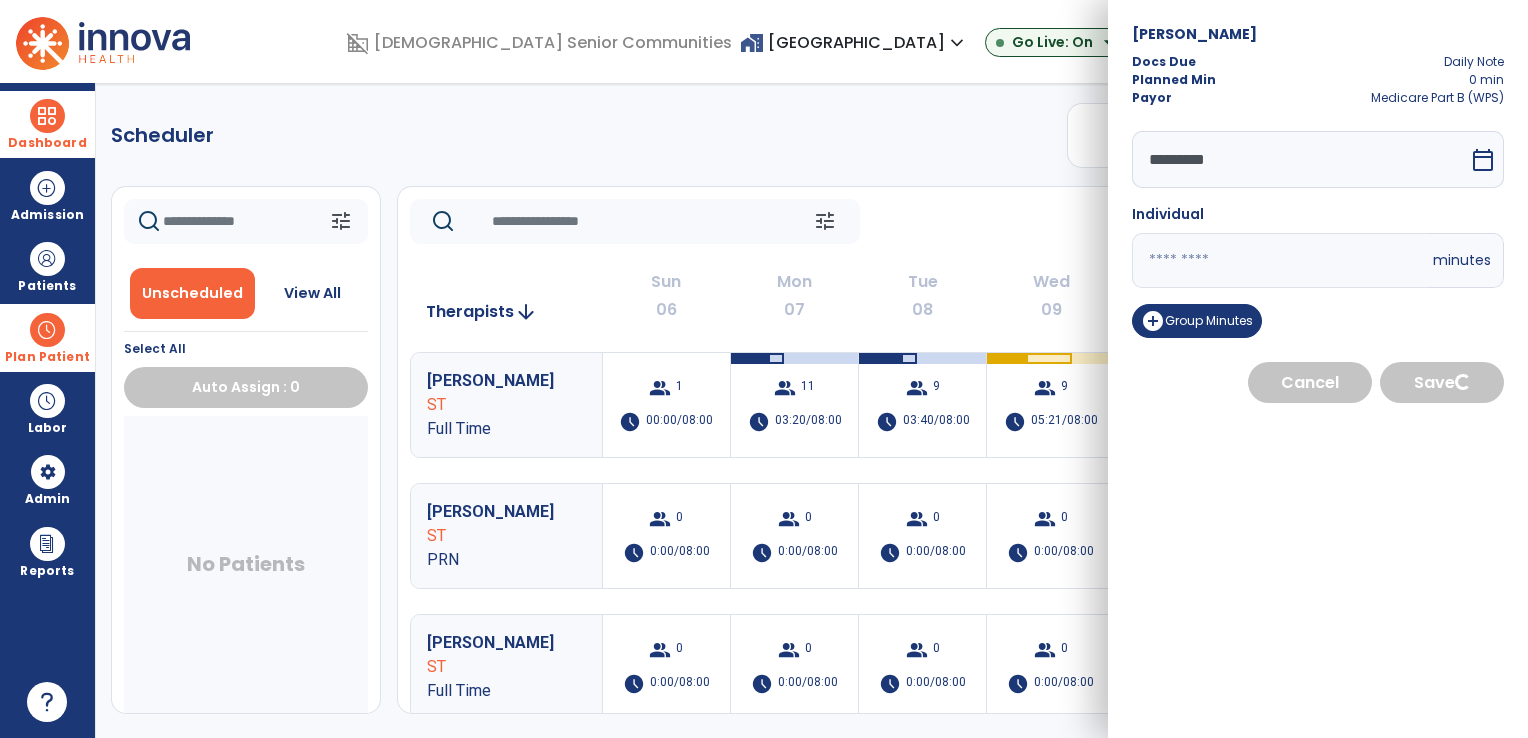 select on "****" 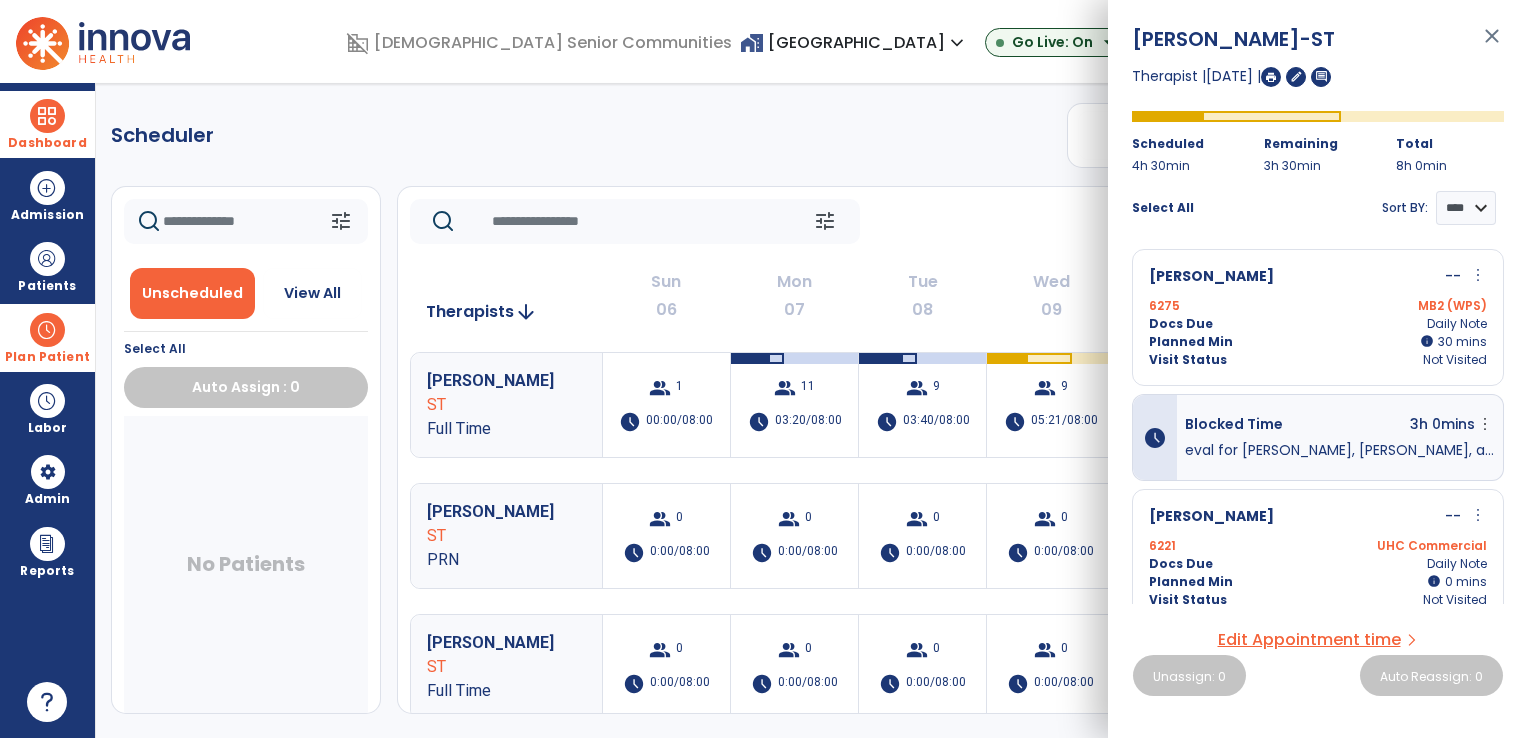 click on "close" at bounding box center [1492, 45] 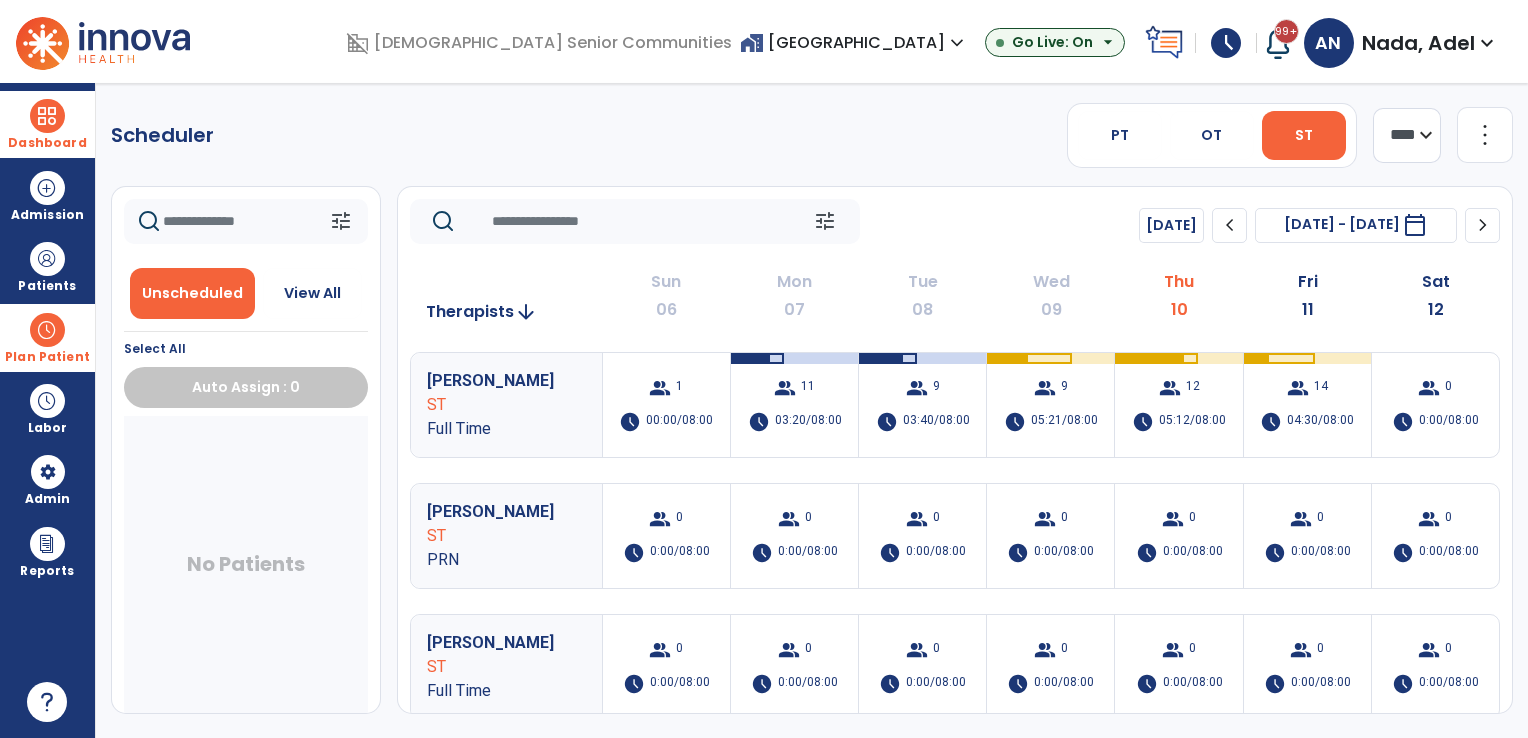click at bounding box center (47, 116) 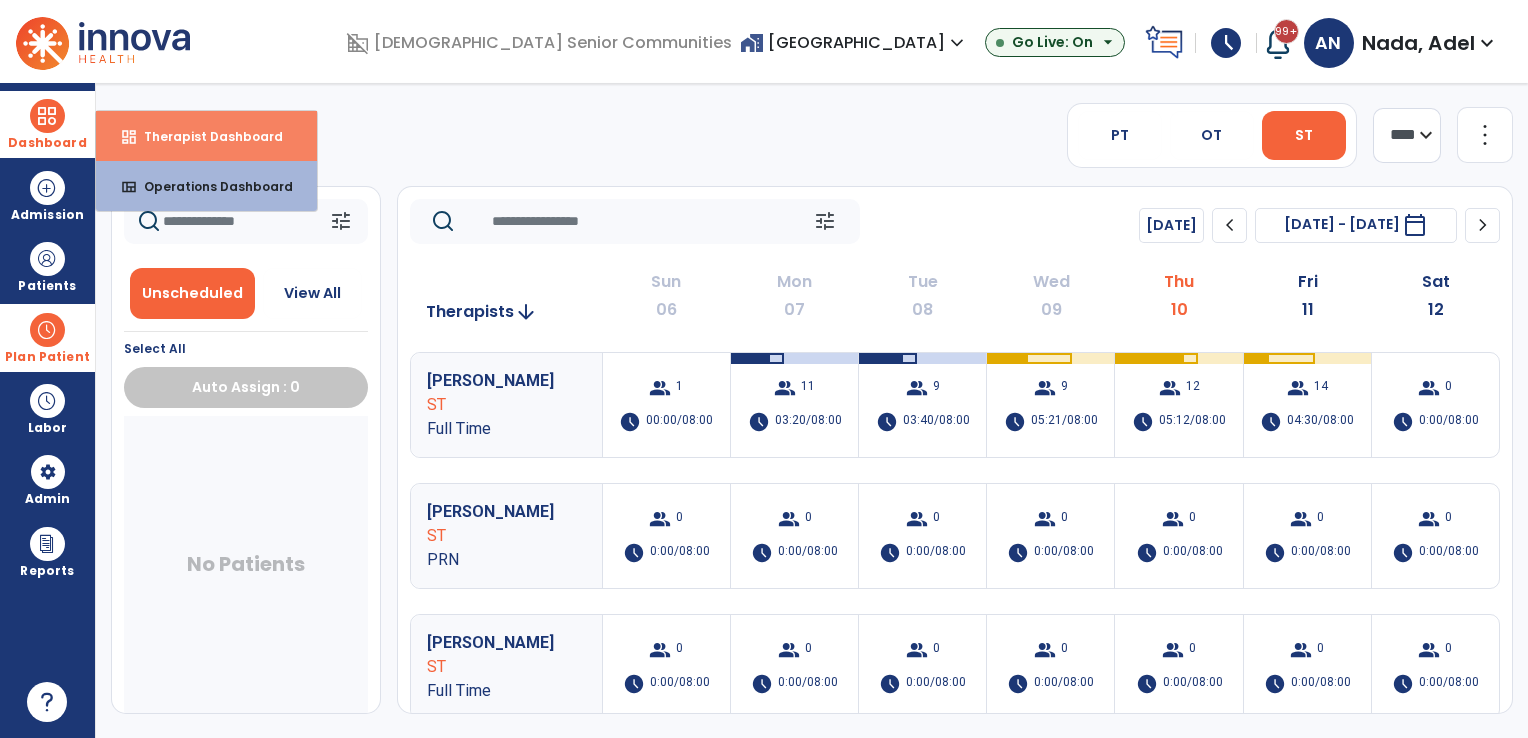 click on "dashboard  Therapist Dashboard" at bounding box center [206, 136] 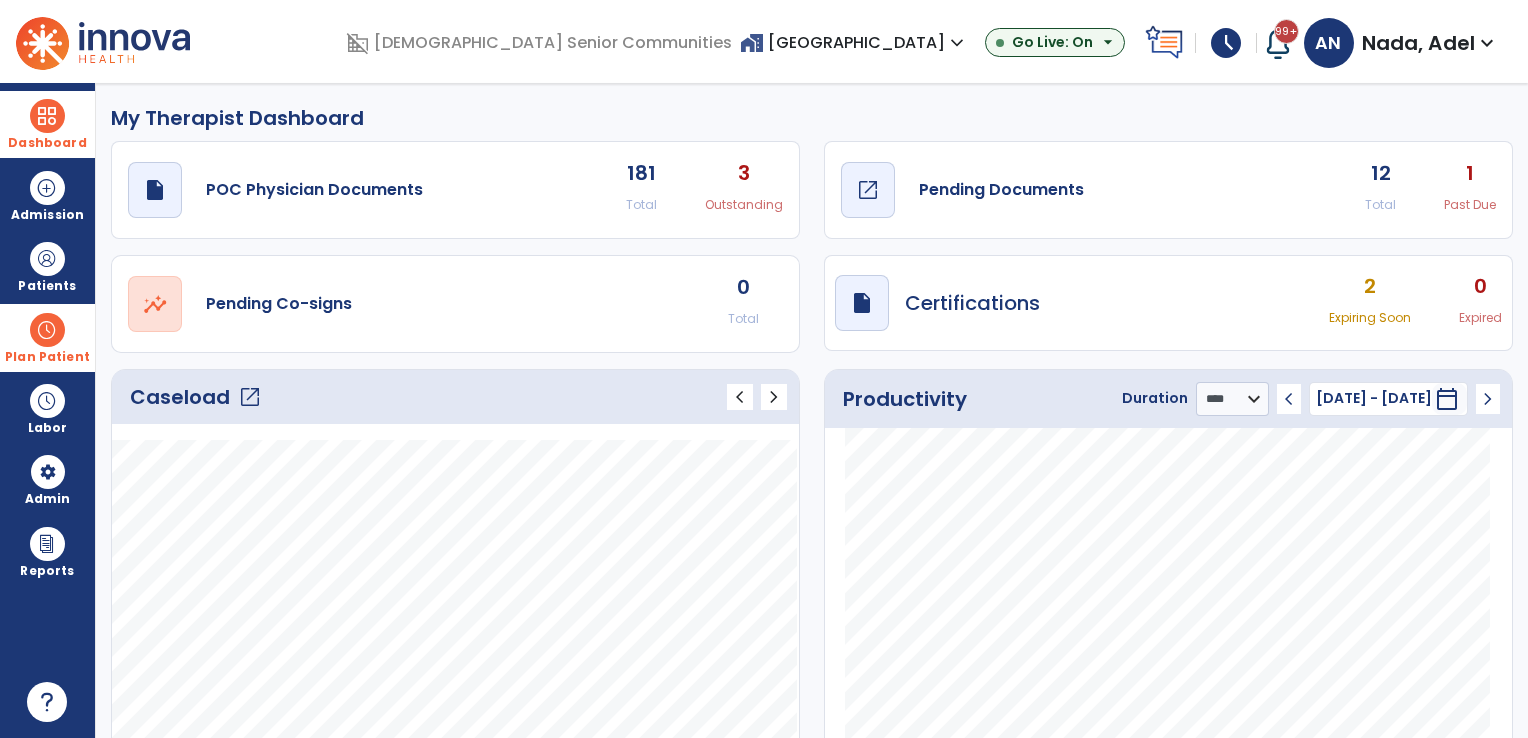 click on "Pending Documents" 